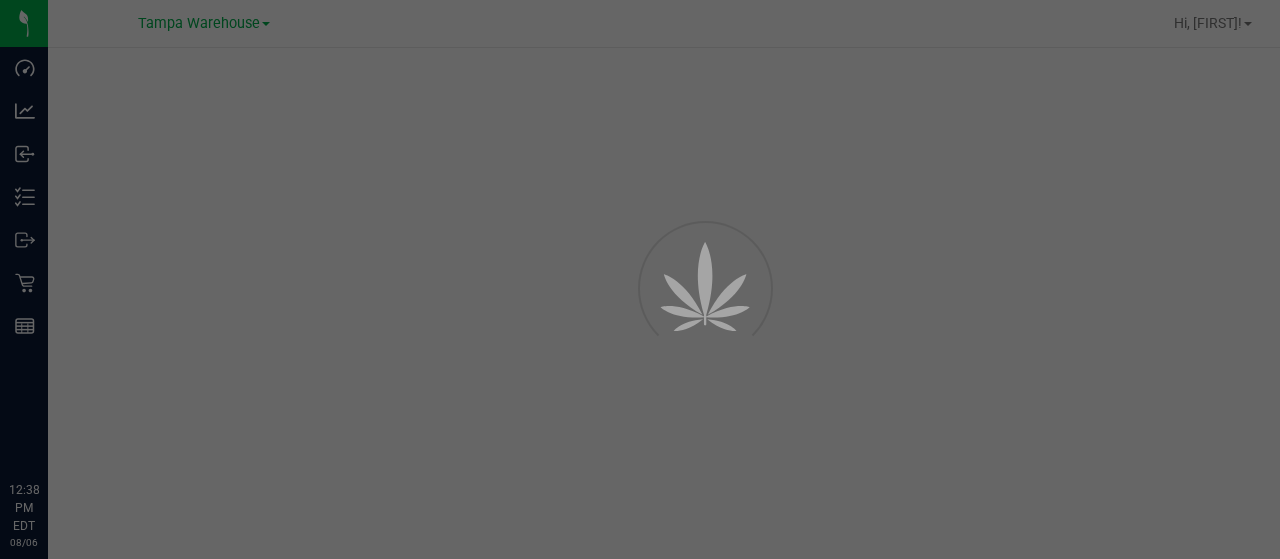 scroll, scrollTop: 0, scrollLeft: 0, axis: both 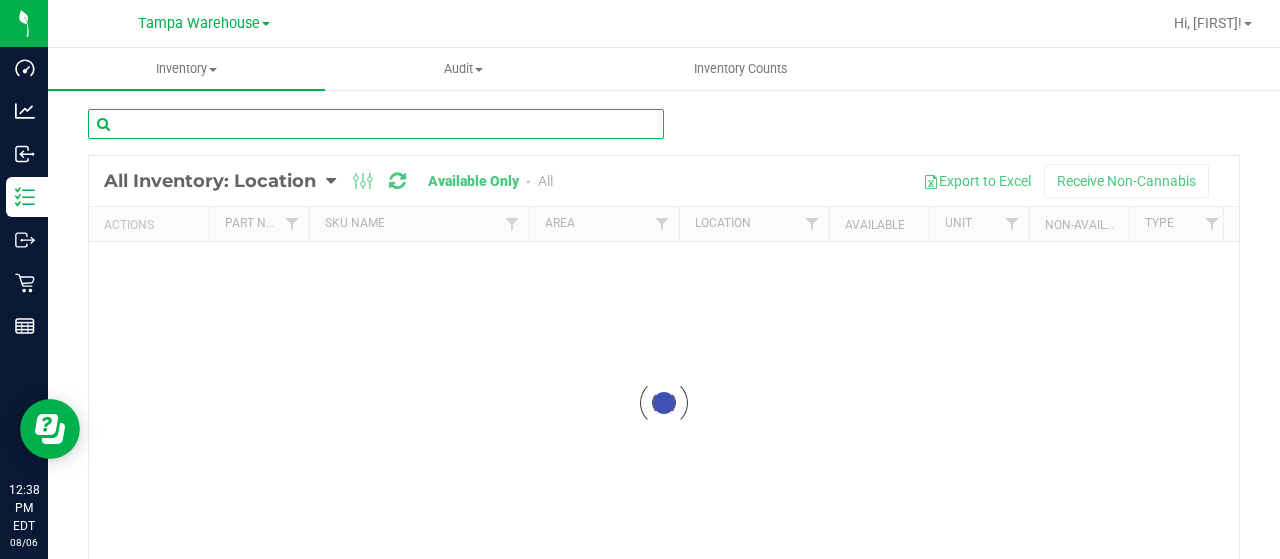 click at bounding box center (376, 124) 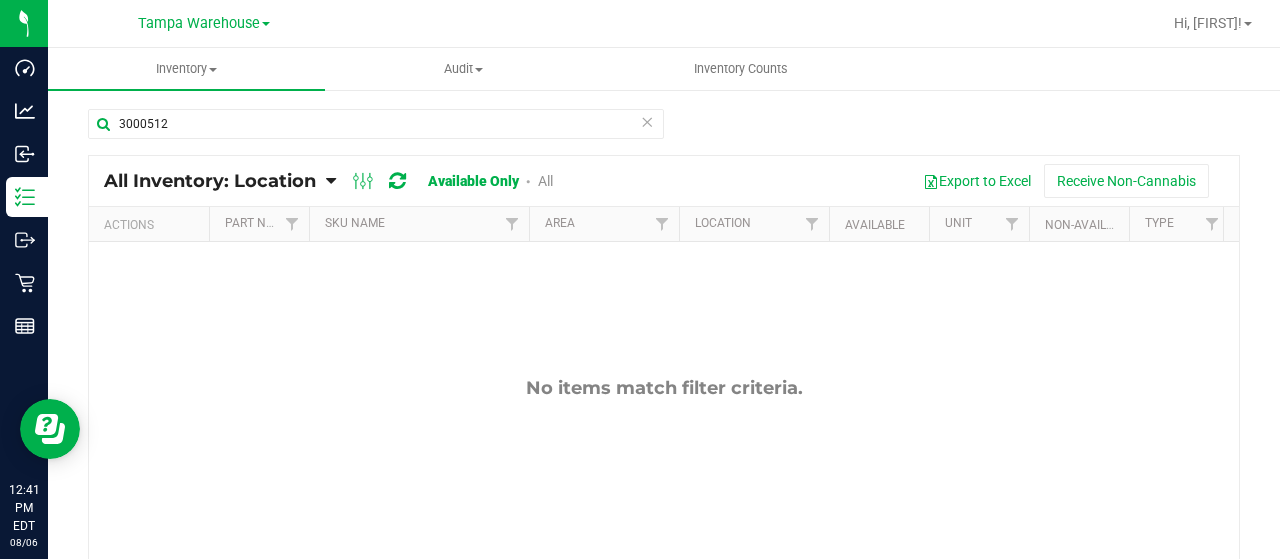 click on "All" at bounding box center (545, 181) 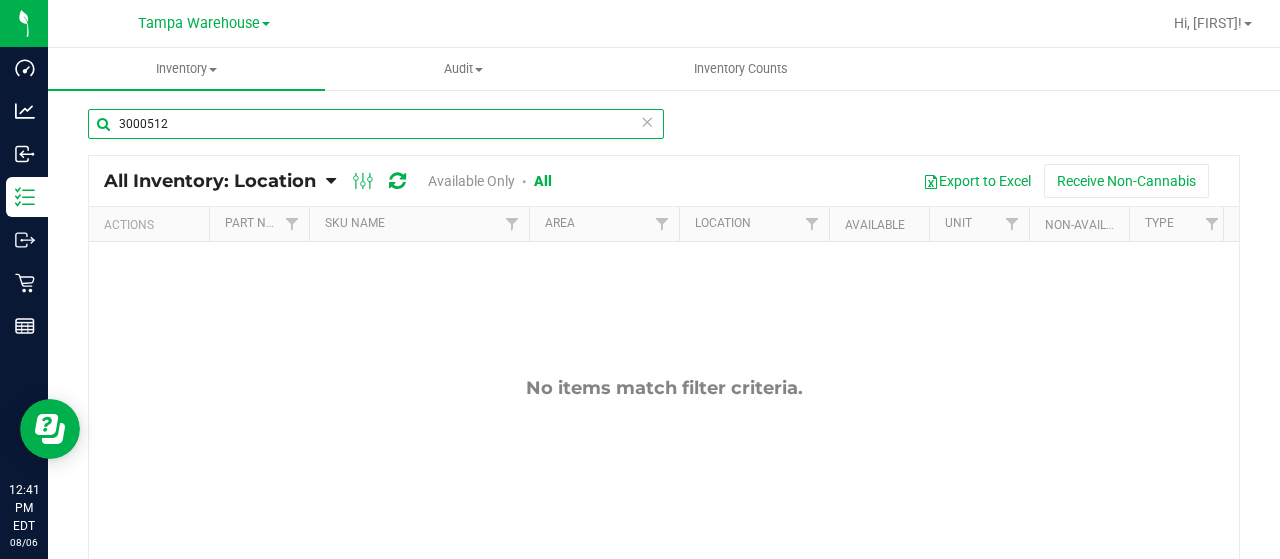 click on "3000512" at bounding box center [376, 124] 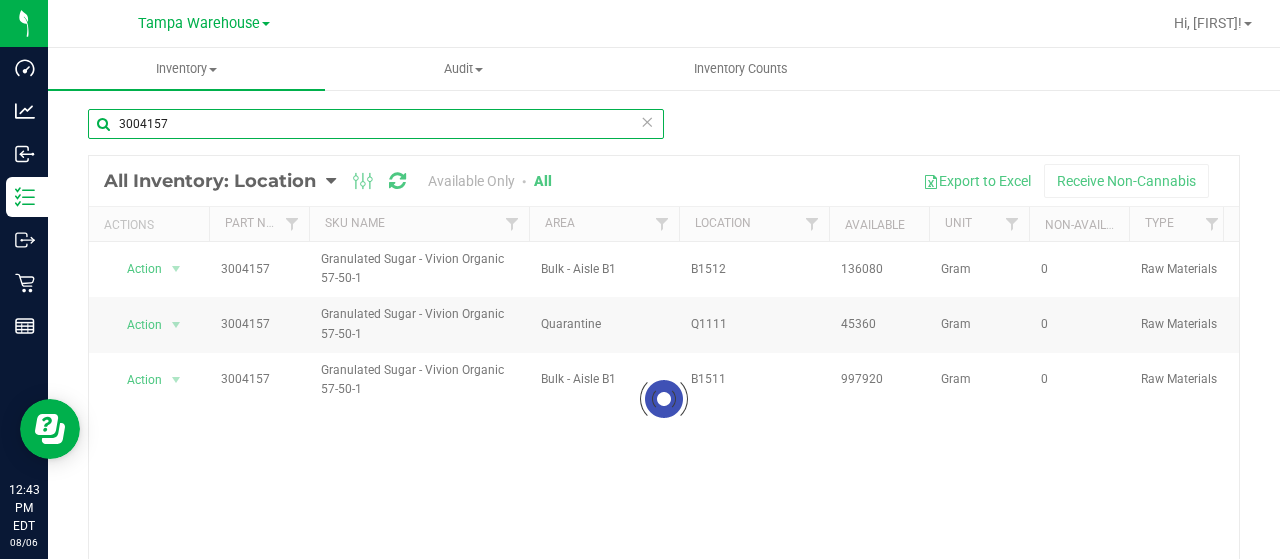 type on "3004157" 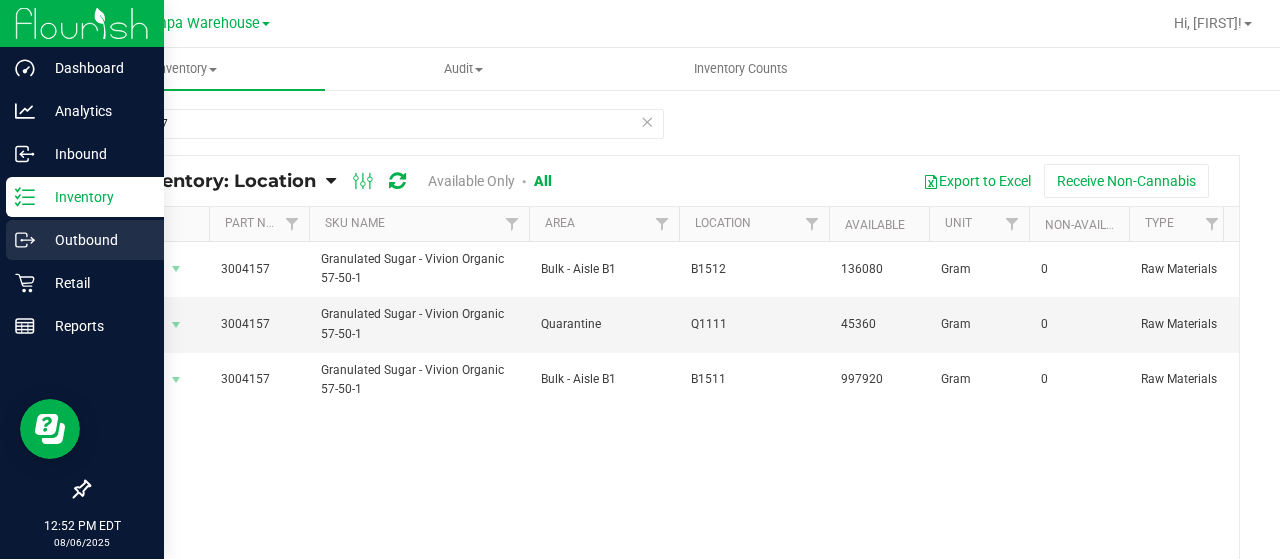 click on "Outbound" at bounding box center [95, 240] 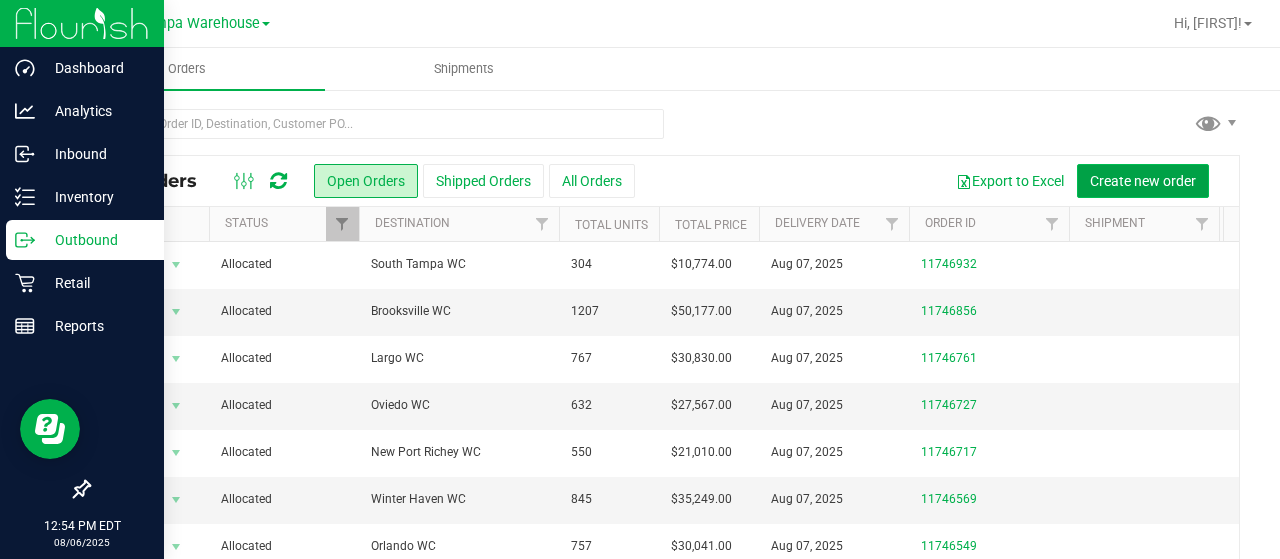 click on "Create new order" at bounding box center (1143, 181) 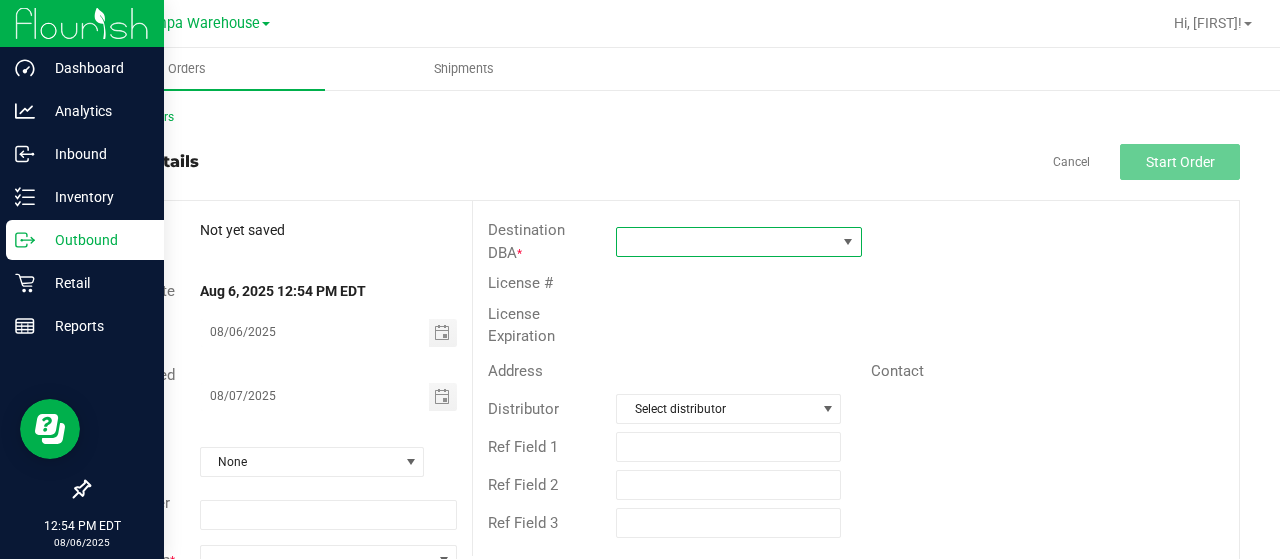click at bounding box center [726, 242] 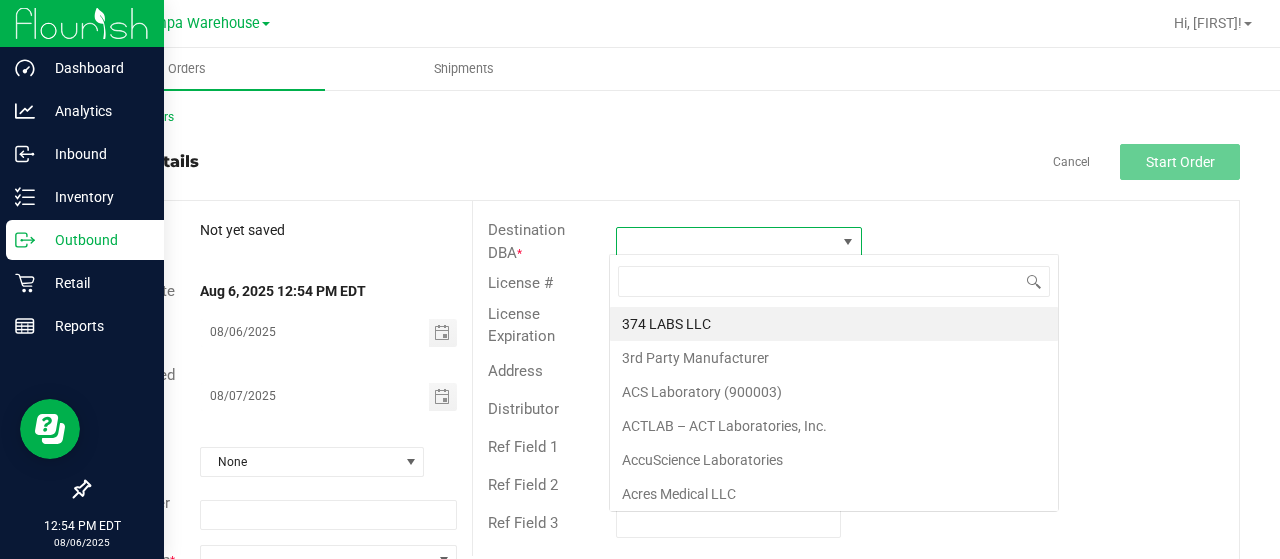 scroll, scrollTop: 99970, scrollLeft: 99758, axis: both 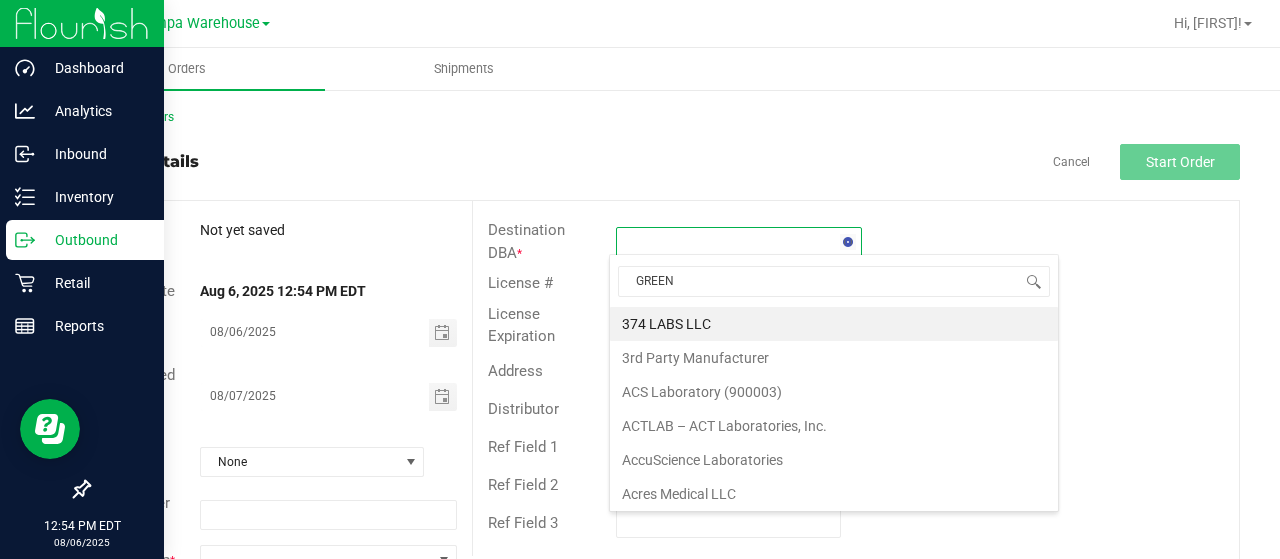 type on "GREEN" 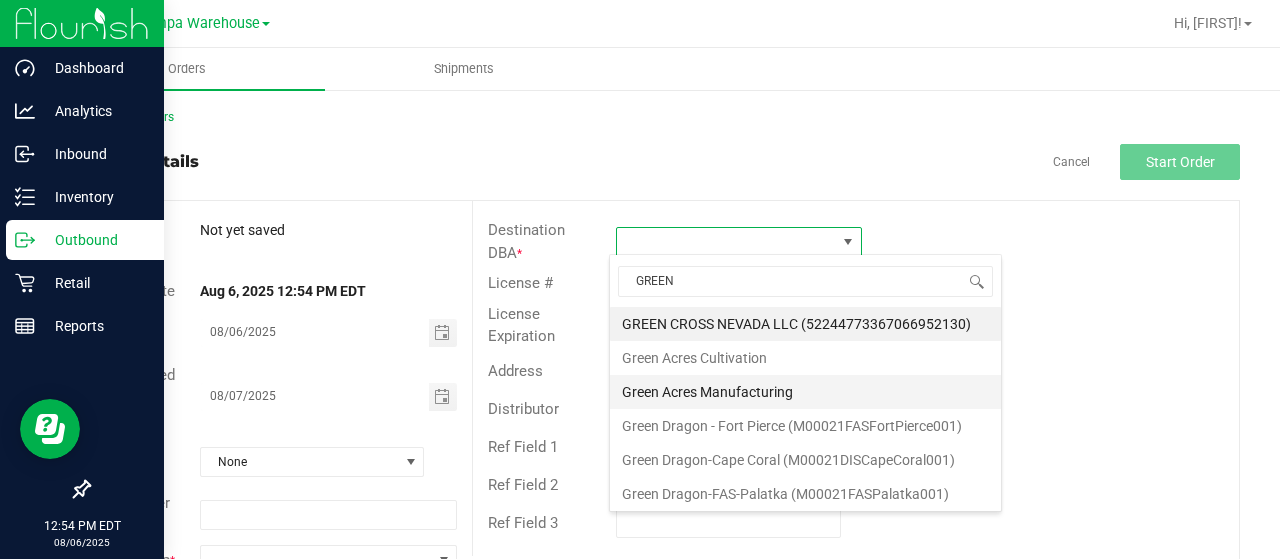 click on "Green Acres Manufacturing" at bounding box center (805, 392) 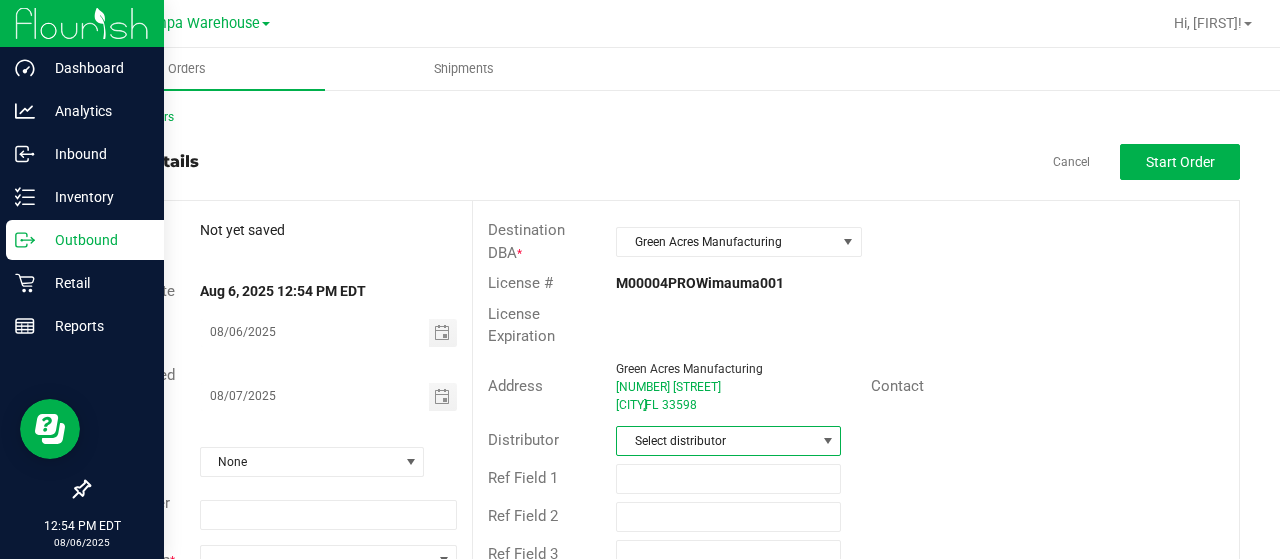 click on "Select distributor" at bounding box center [716, 441] 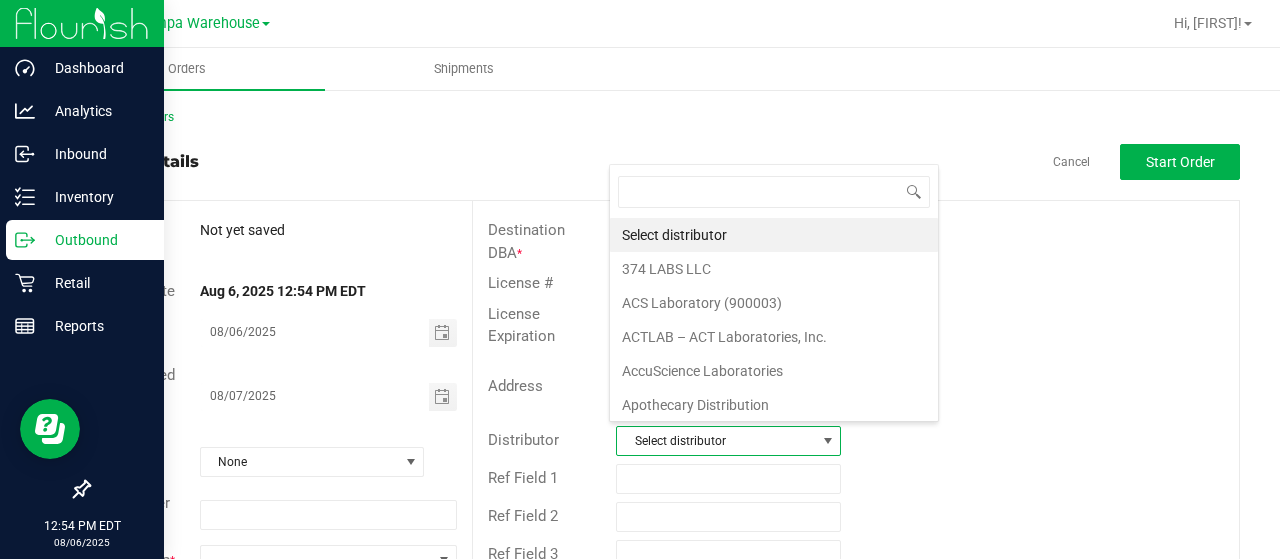 scroll, scrollTop: 99970, scrollLeft: 99778, axis: both 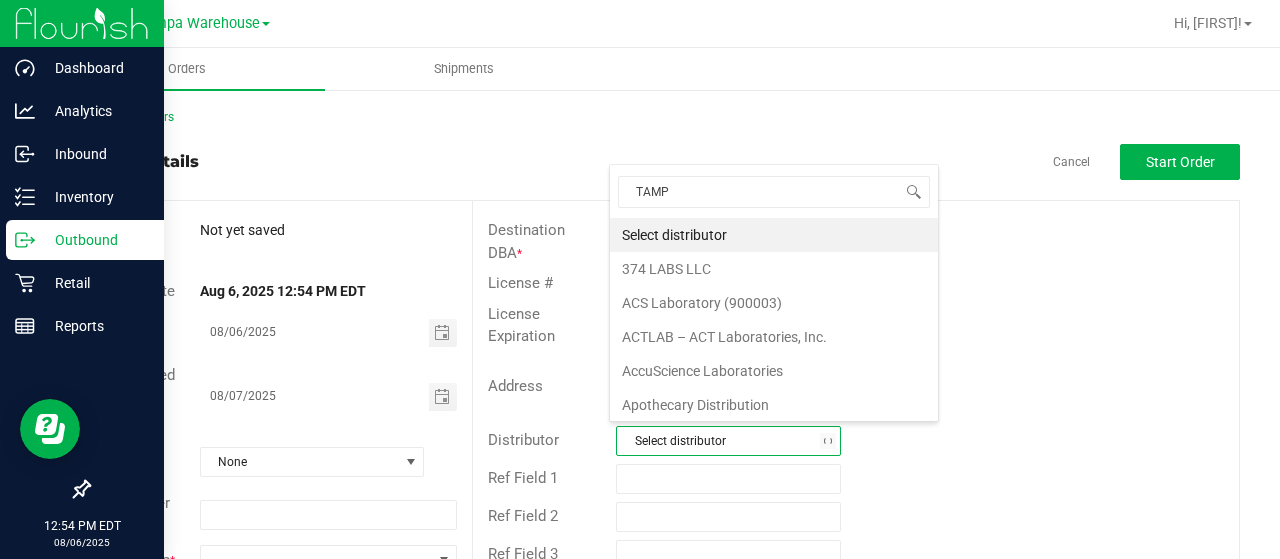 type on "[CITY]" 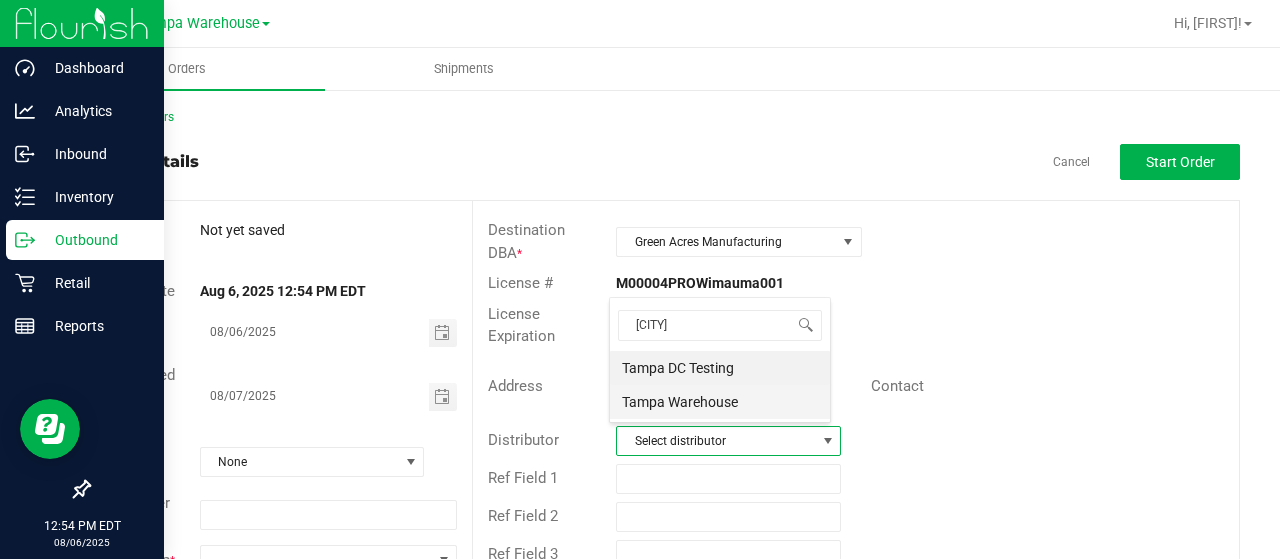 click on "Tampa Warehouse" at bounding box center (720, 402) 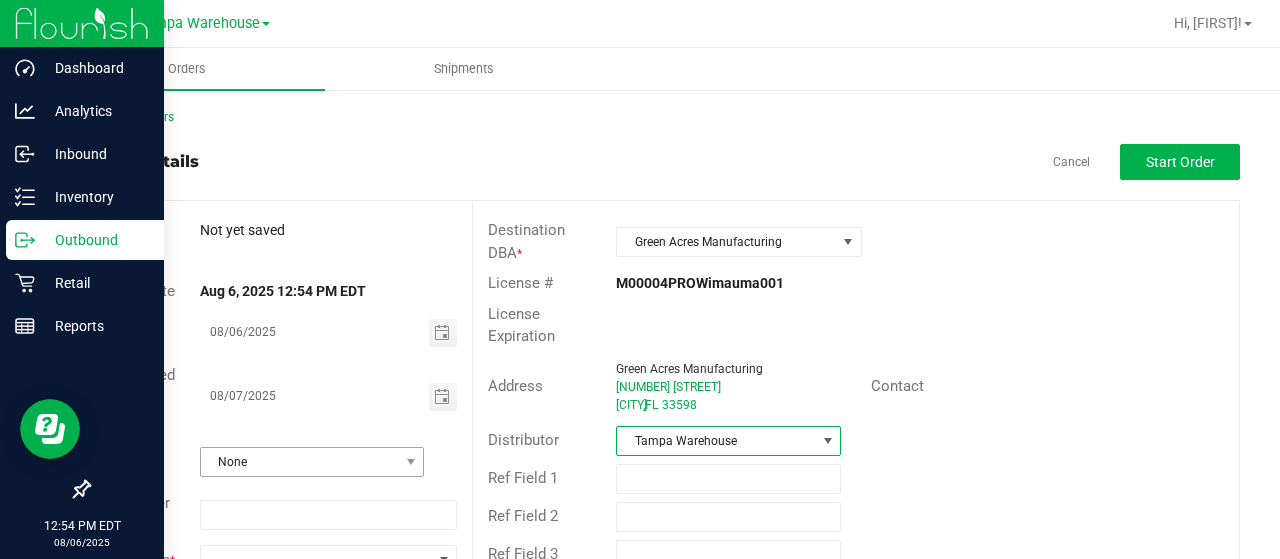scroll, scrollTop: 54, scrollLeft: 0, axis: vertical 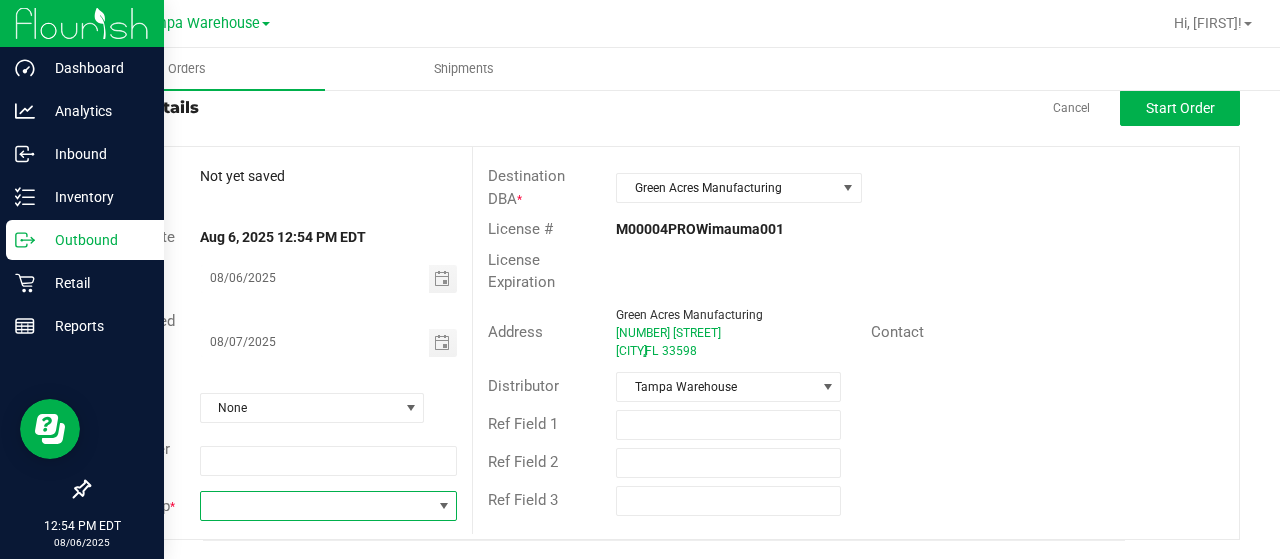 click at bounding box center (316, 506) 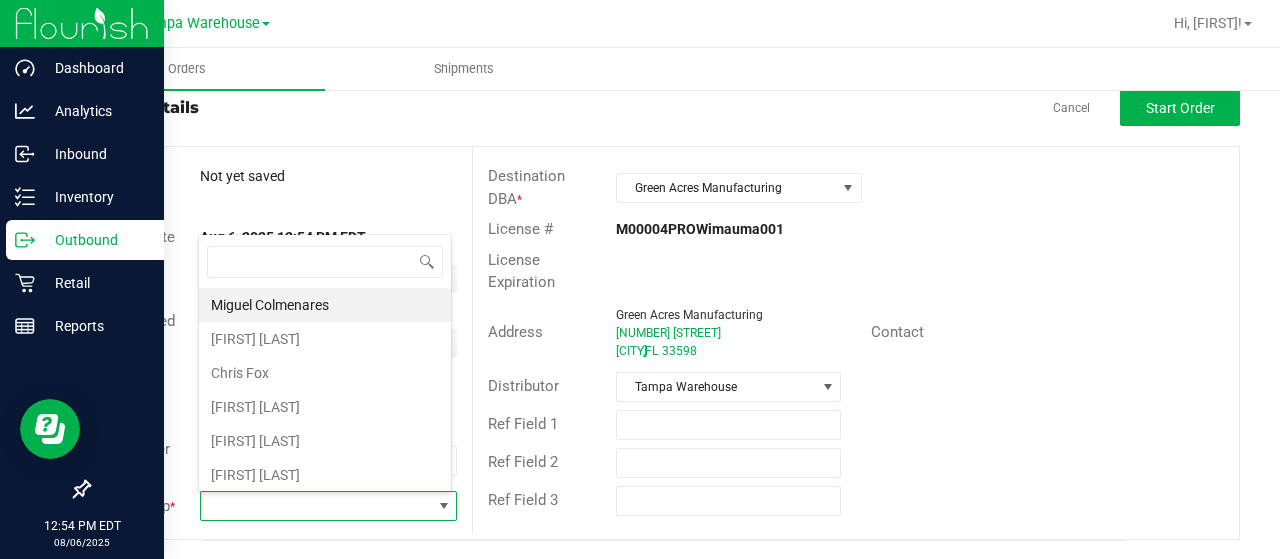 scroll, scrollTop: 99970, scrollLeft: 99746, axis: both 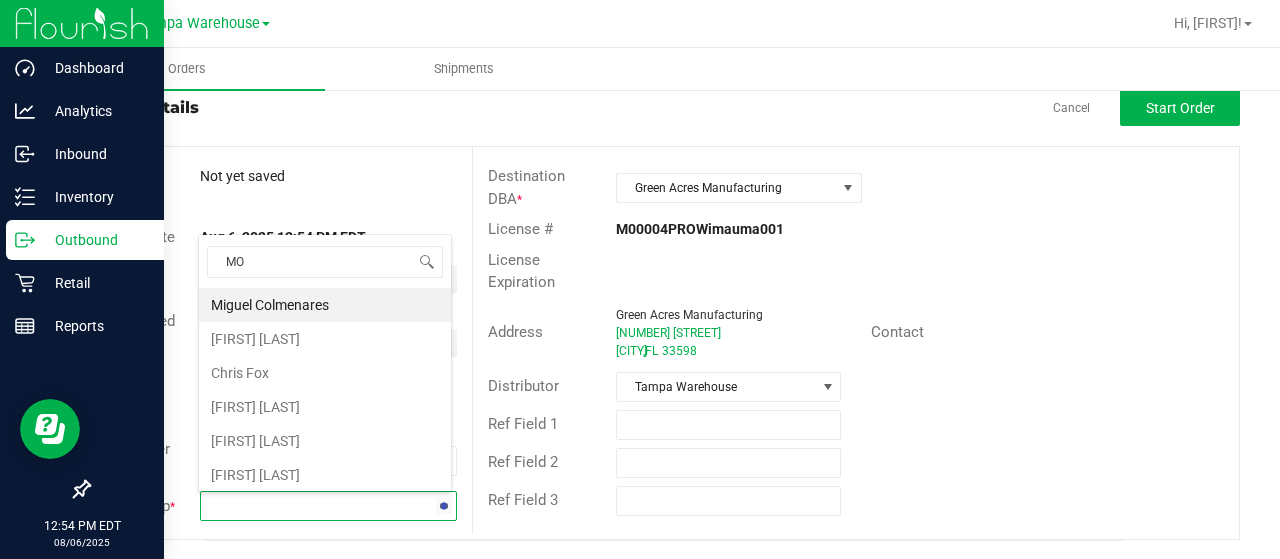 type on "MOR" 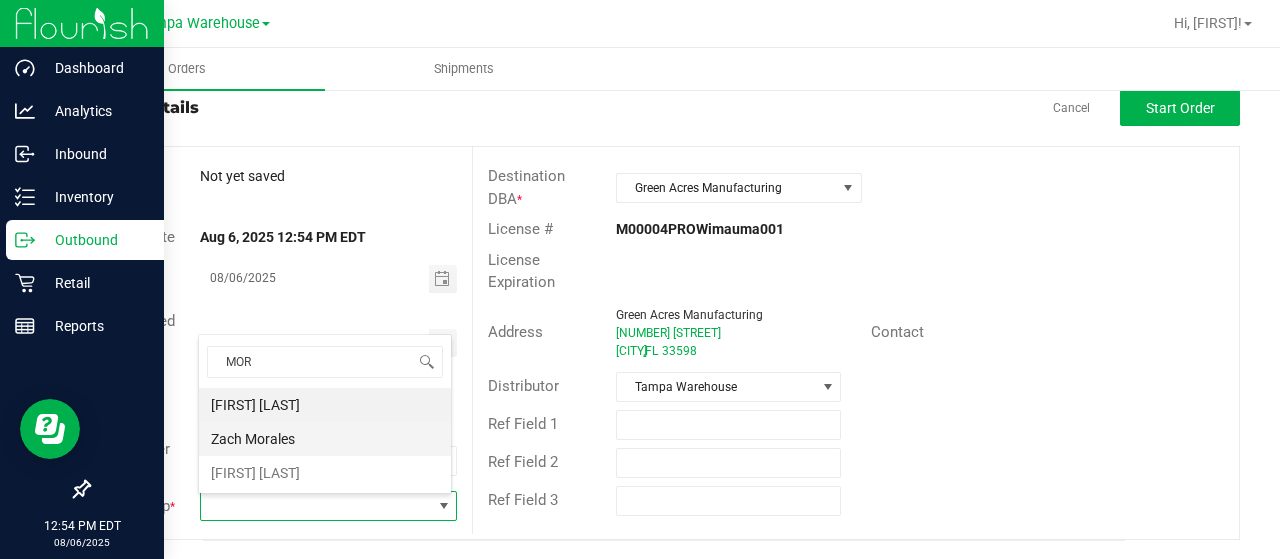 click on "Zach Morales" at bounding box center [325, 439] 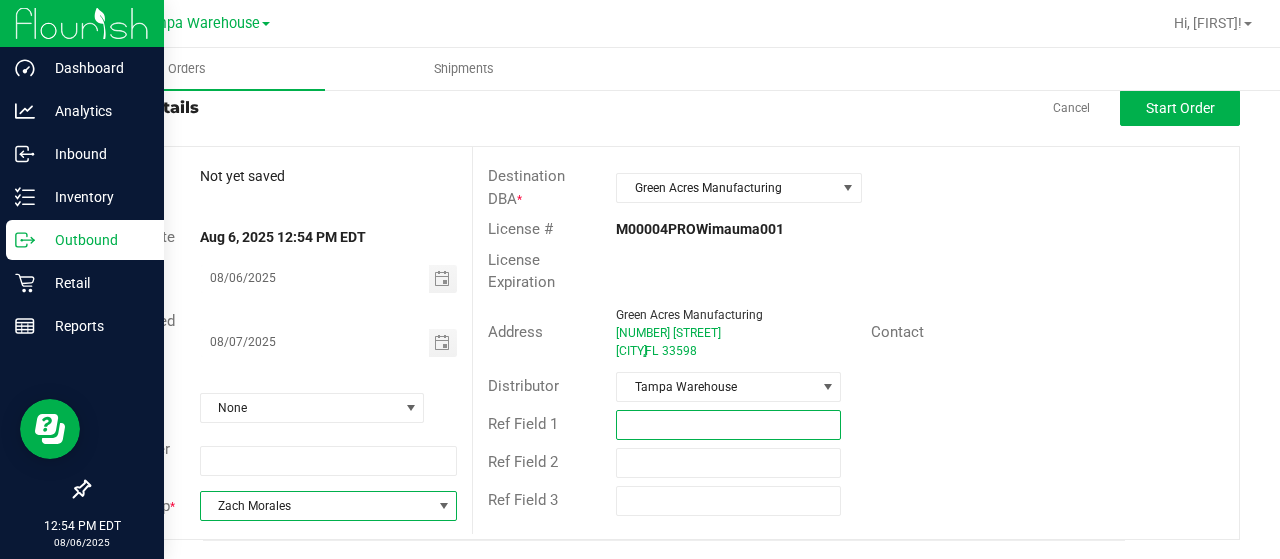 click at bounding box center (728, 425) 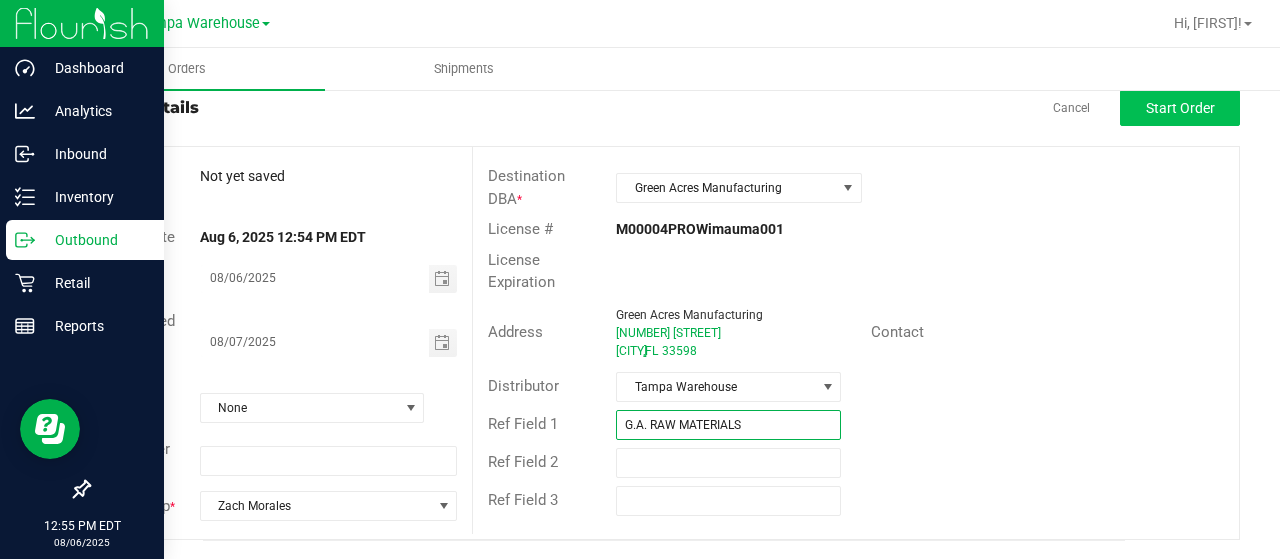 type on "G.A. RAW MATERIALS" 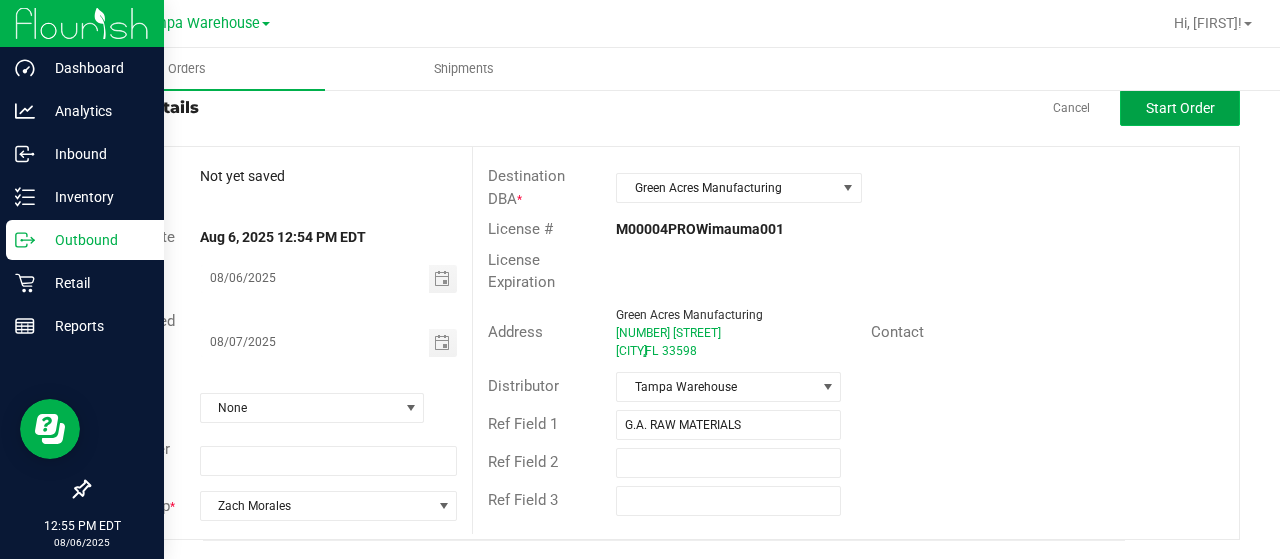 click on "Start Order" at bounding box center [1180, 108] 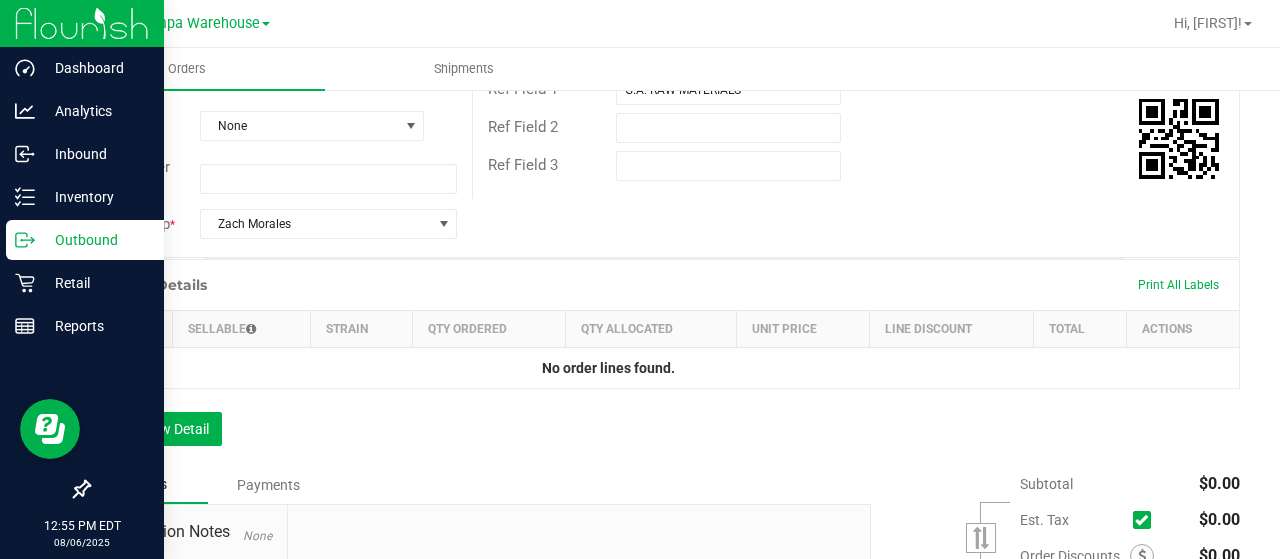 scroll, scrollTop: 476, scrollLeft: 0, axis: vertical 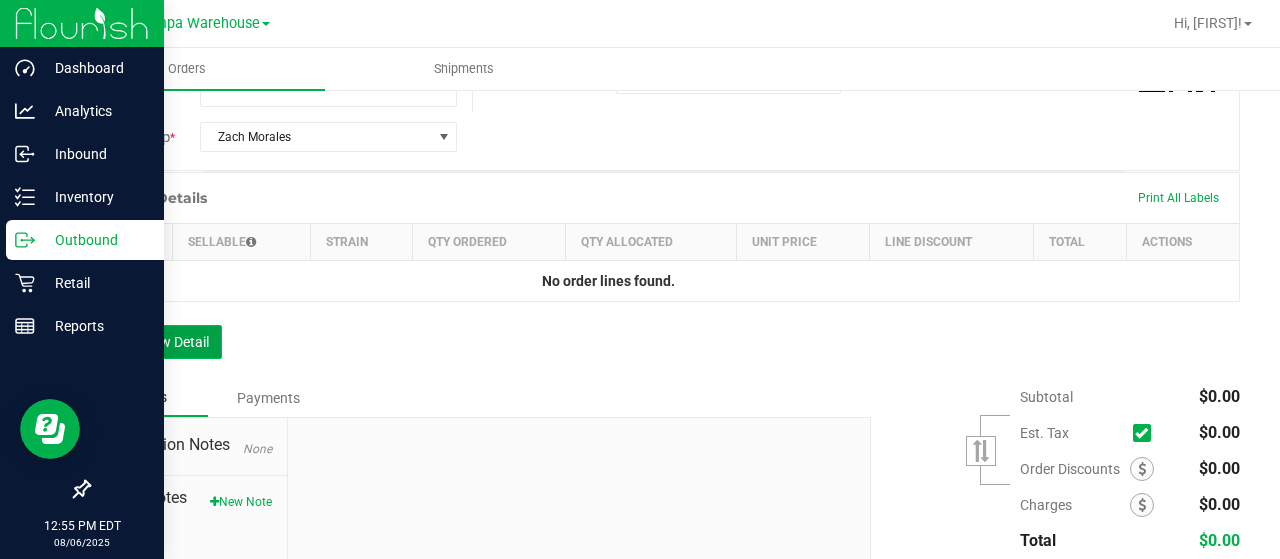 click on "Add New Detail" at bounding box center (155, 342) 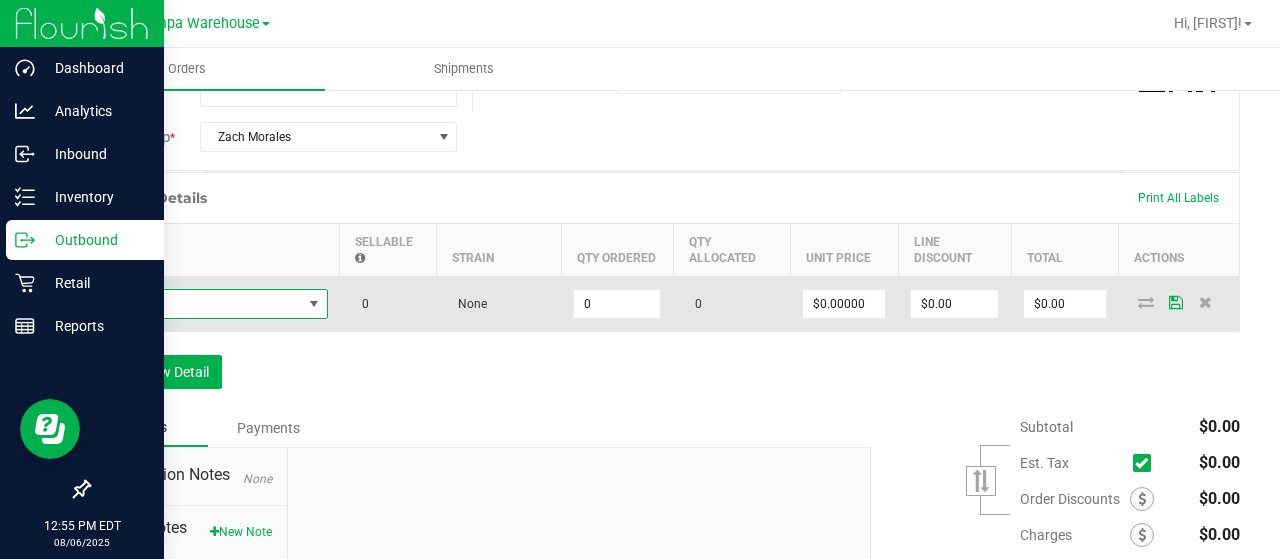 click at bounding box center [202, 304] 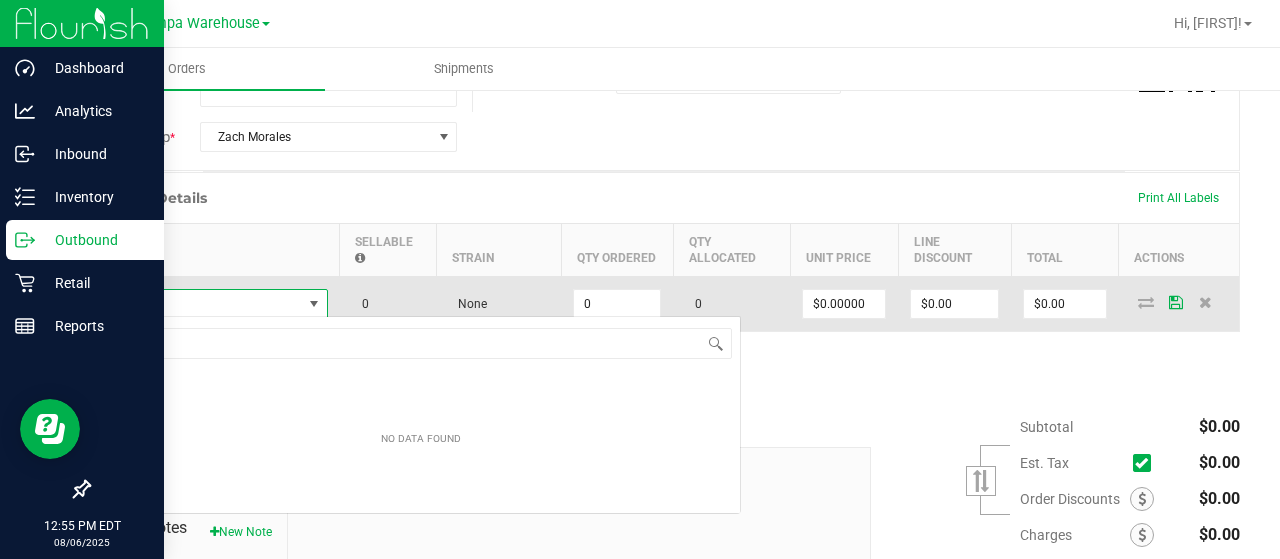 scroll, scrollTop: 99970, scrollLeft: 99774, axis: both 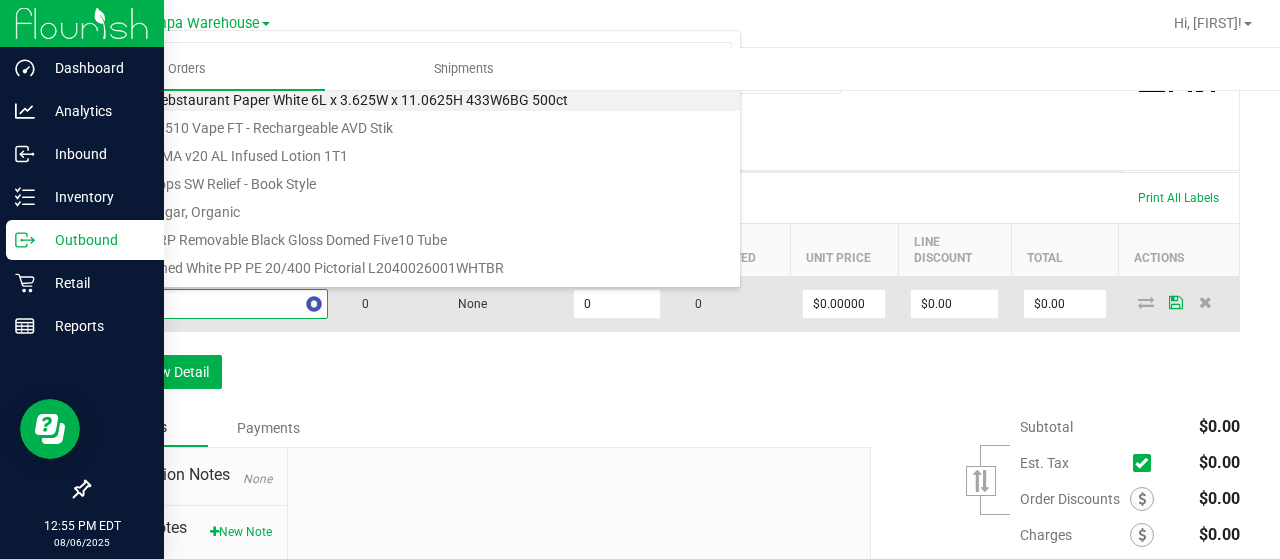 type on "3004401" 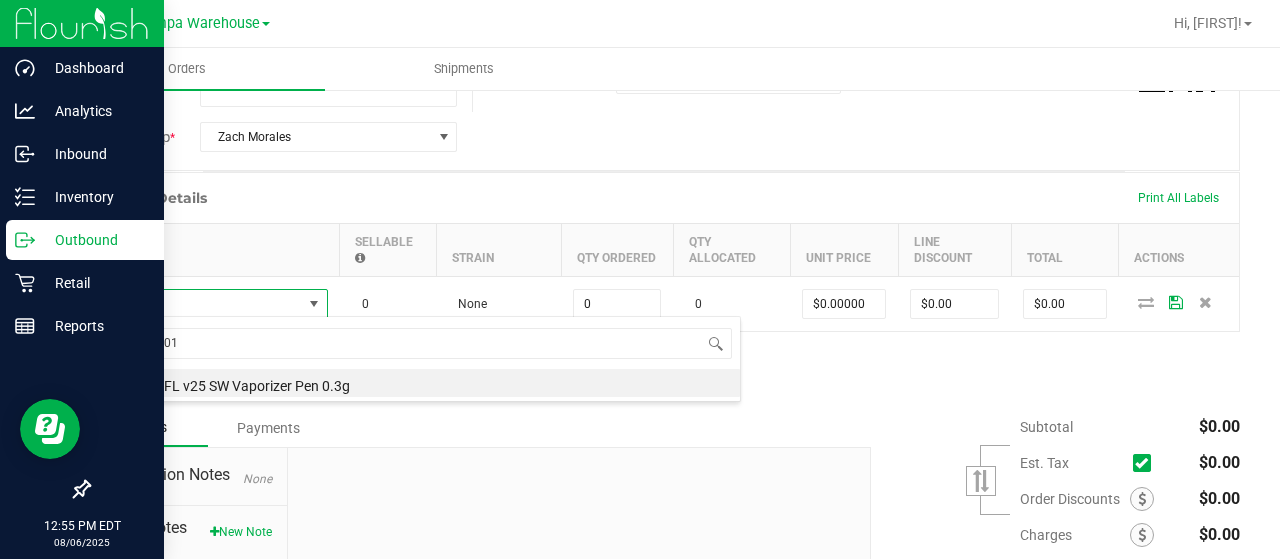 click on "[NUMBER] [PRODUCT]" at bounding box center (421, 359) 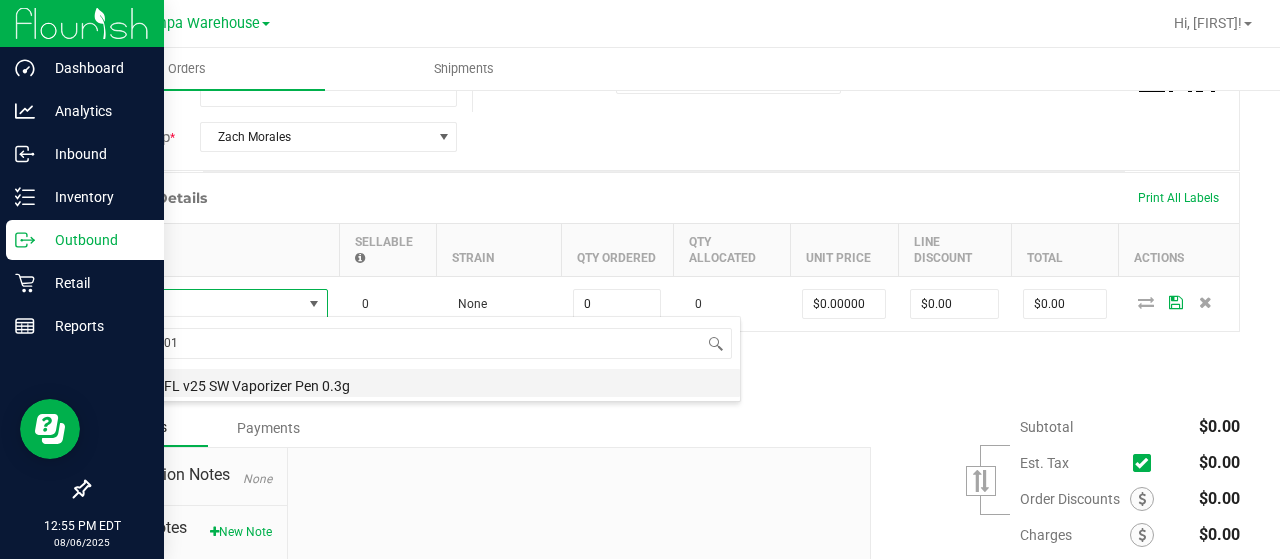 click on "Pouch - FL v25 SW Vaporizer Pen 0.3g" at bounding box center [421, 383] 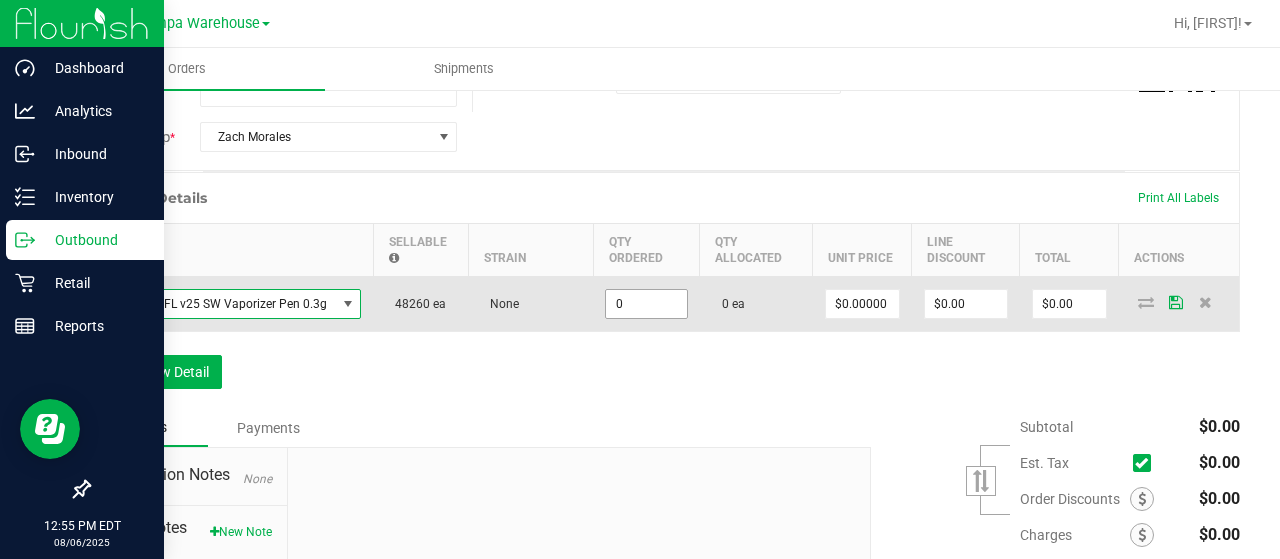 click on "0" at bounding box center [646, 304] 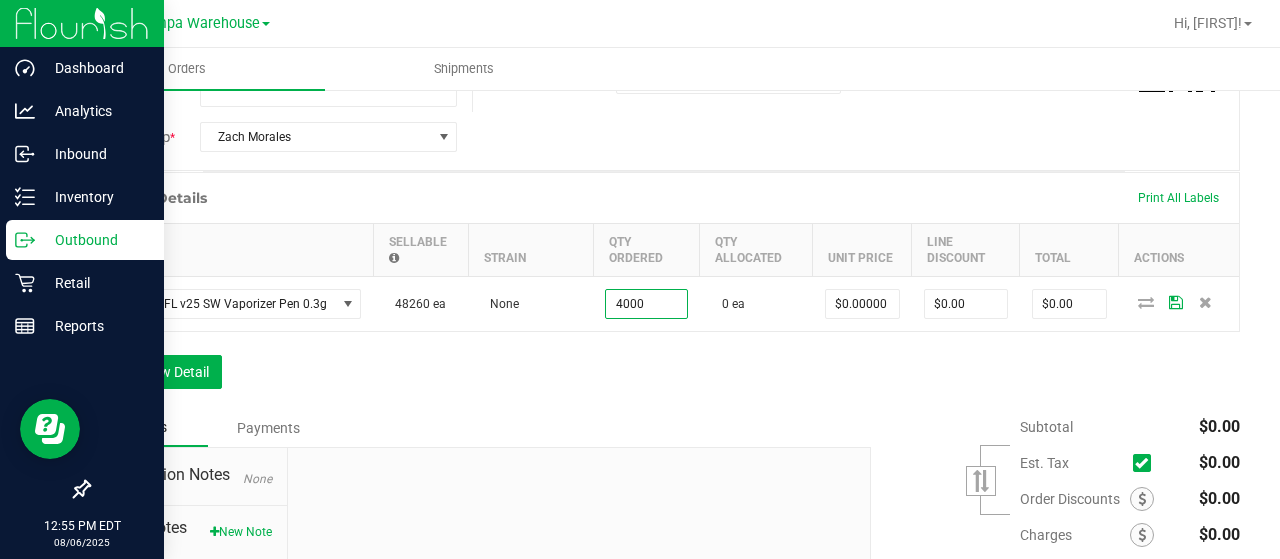 type on "4000 ea" 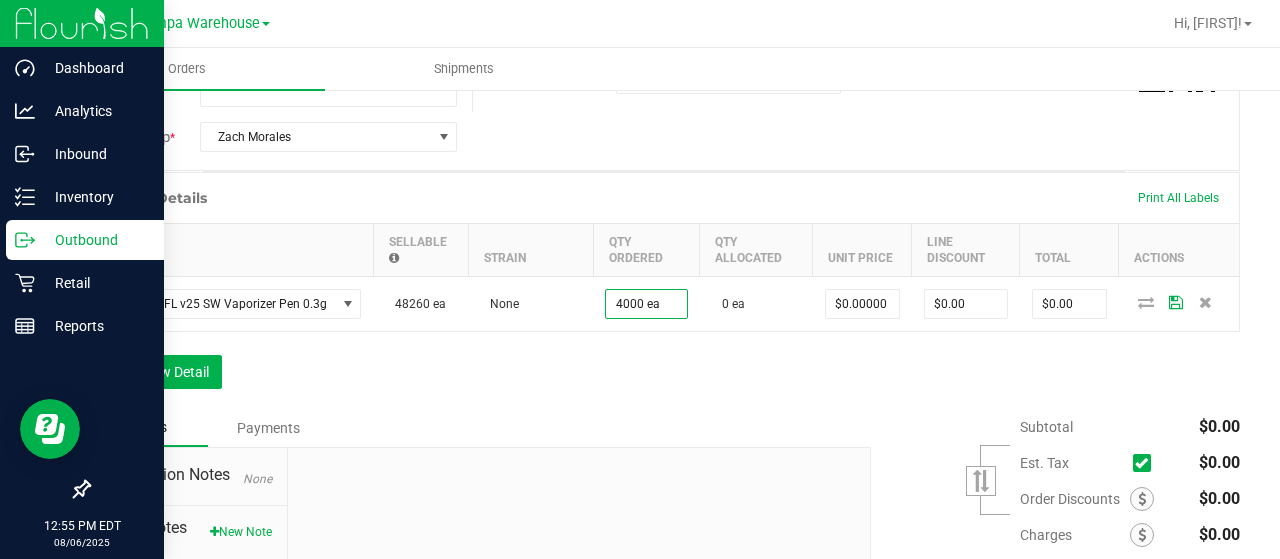 click on "Order Details Print All Labels Item  Sellable  Strain Qty Ordered Qty Allocated Unit Price Line Discount Total Actions Pouch - FL v25 SW Vaporizer Pen 0.3g  48260 ea   None  4000 ea  0 ea  $0.00000 $0.00 $0.00
Add New Detail" at bounding box center [664, 290] 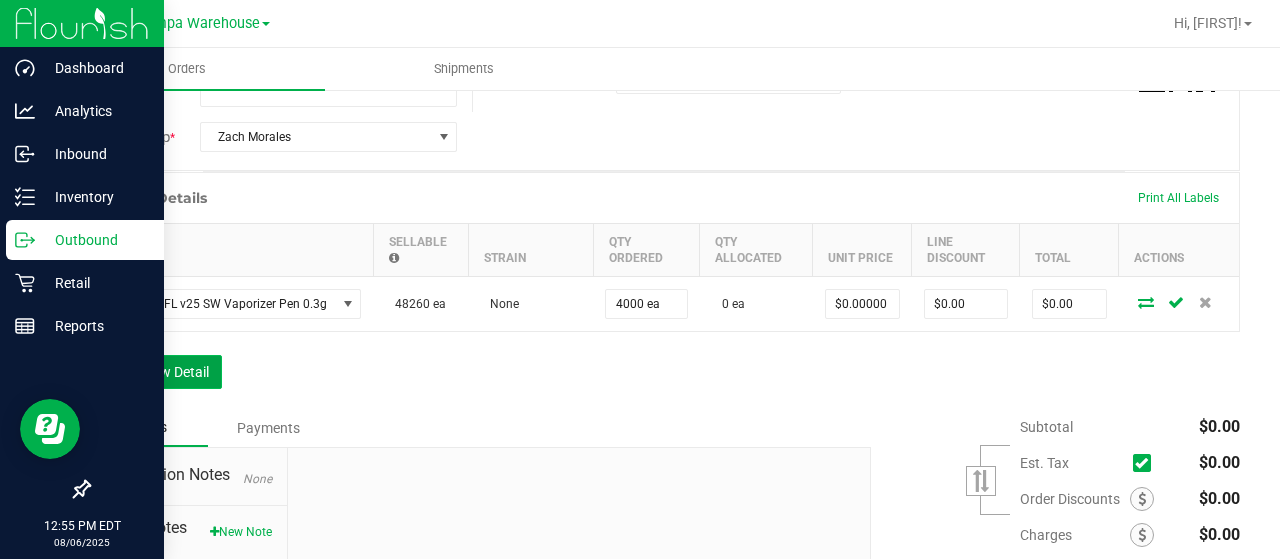 click on "Add New Detail" at bounding box center [155, 372] 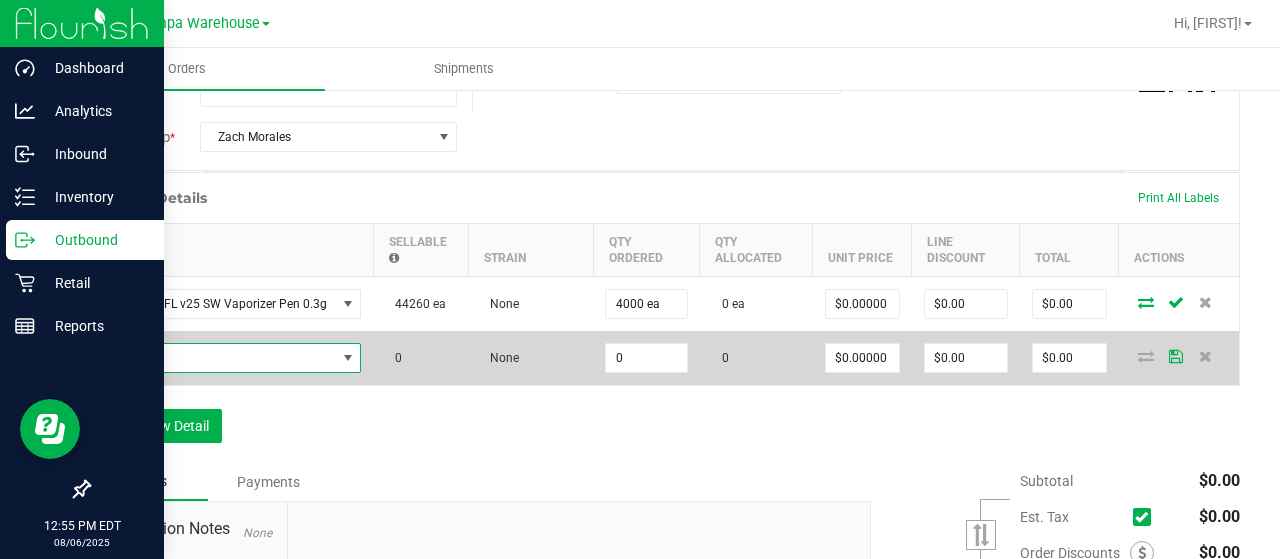 click at bounding box center (219, 358) 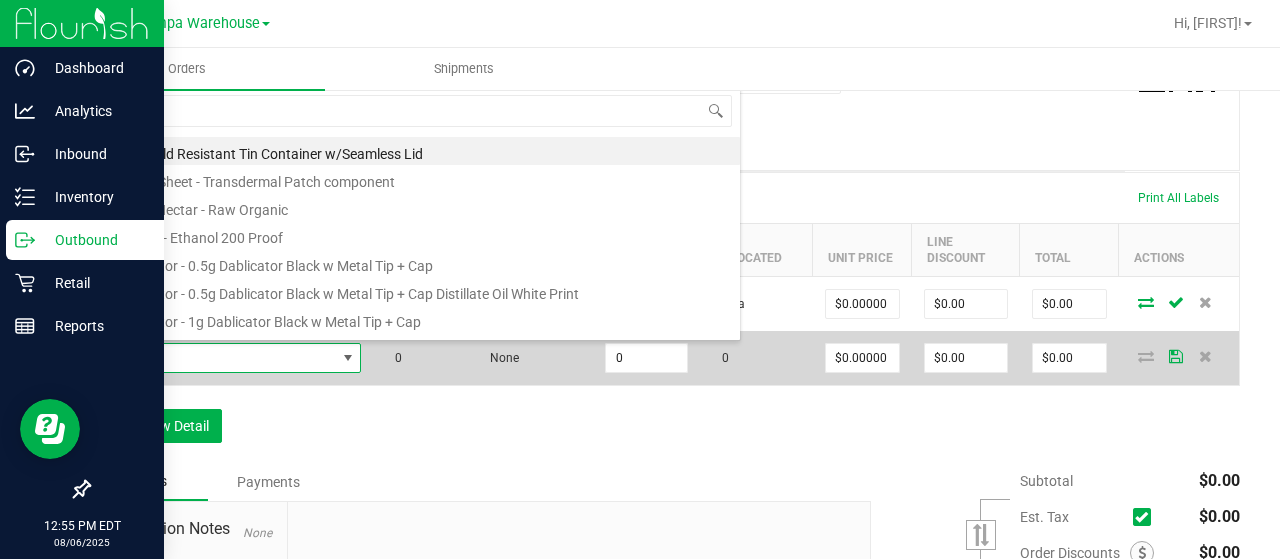 scroll, scrollTop: 99970, scrollLeft: 99745, axis: both 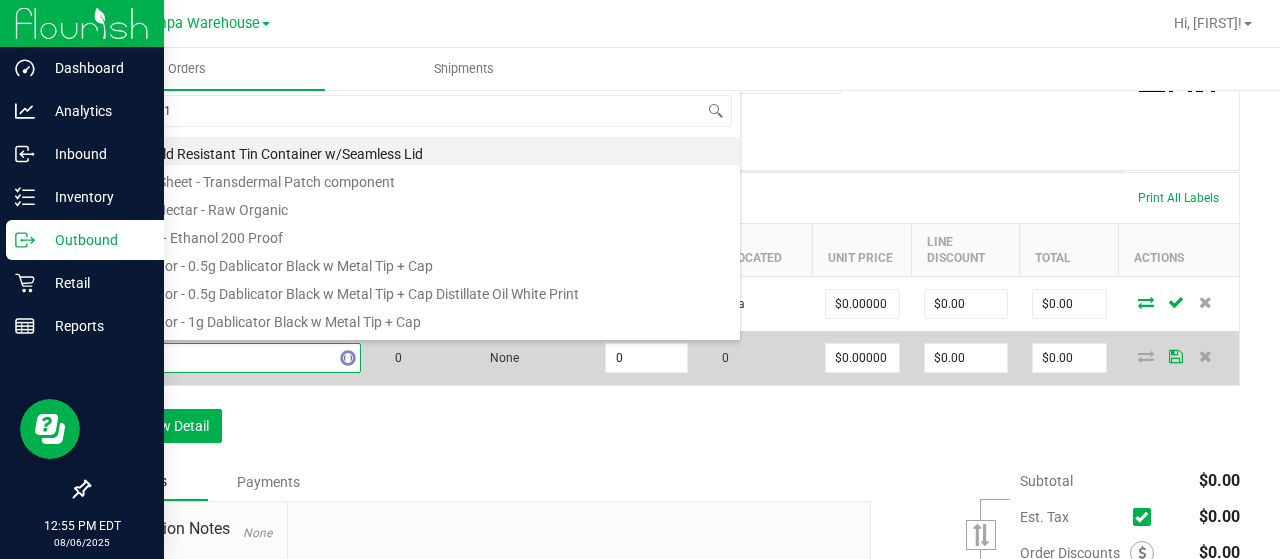type on "3002513" 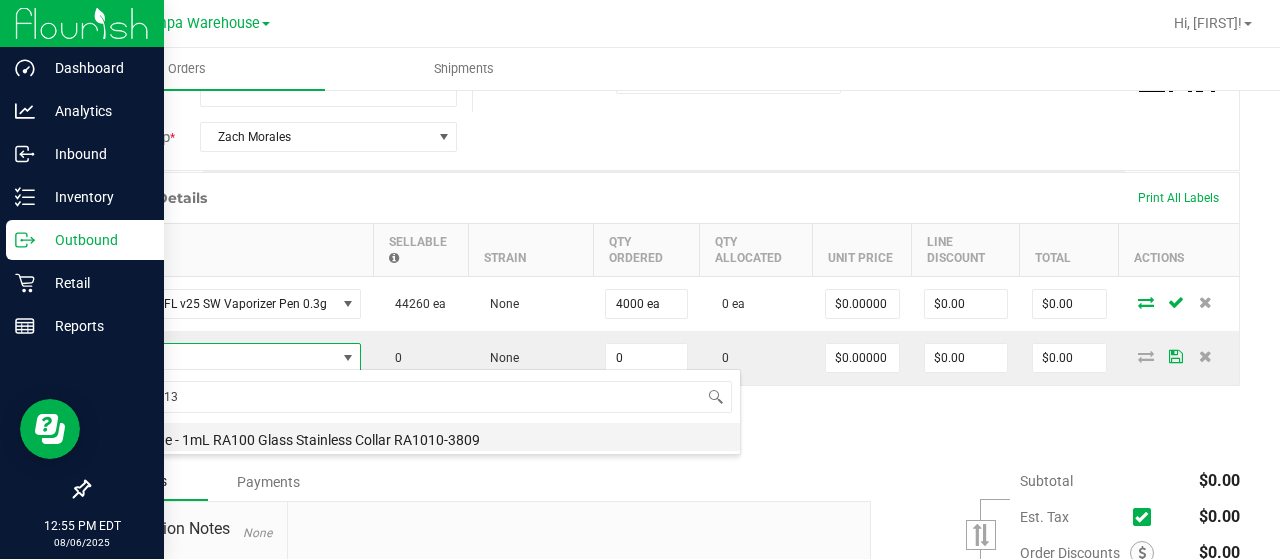 click on "Cartridge - 1mL RA100 Glass Stainless Collar RA1010-3809" at bounding box center (421, 437) 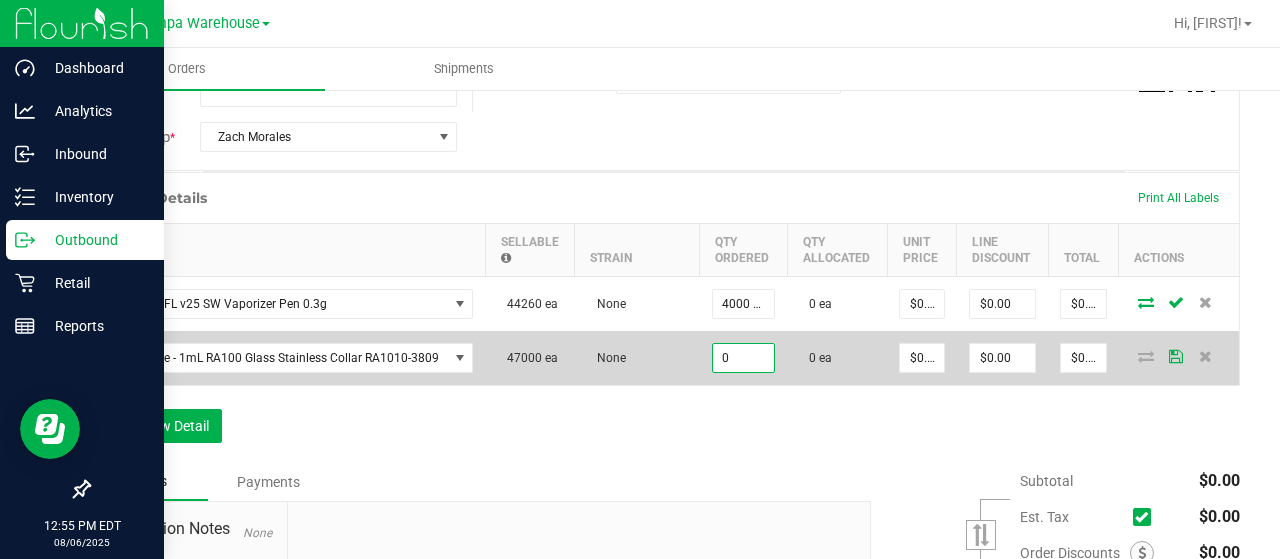 click on "0" at bounding box center (744, 358) 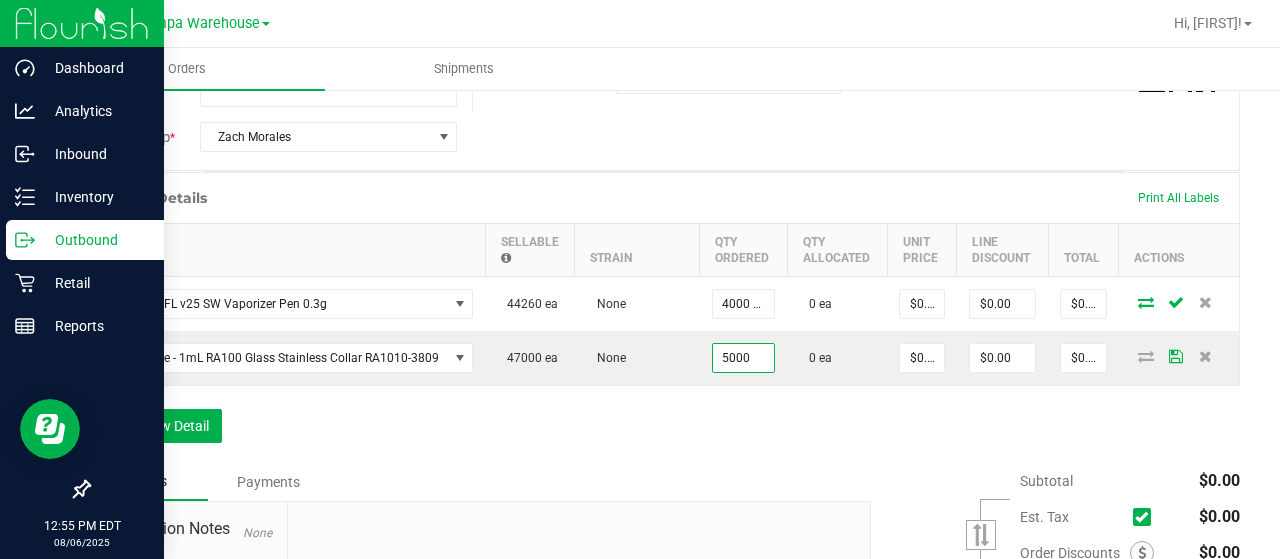 type on "5000 ea" 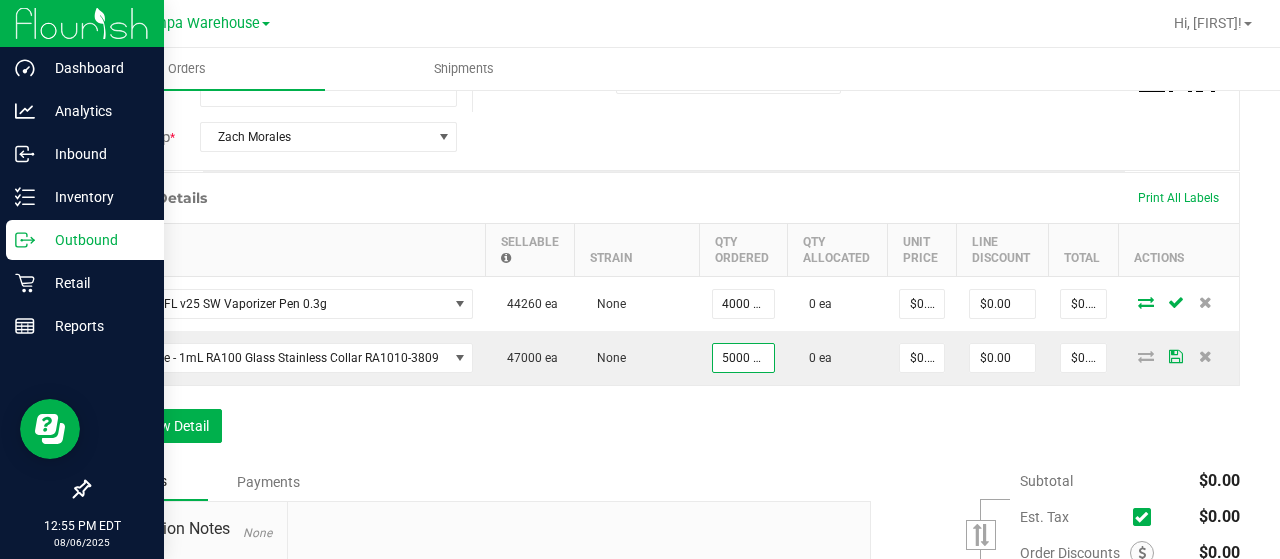 click on "Order Details Print All Labels Item  Sellable  Strain Qty Ordered Qty Allocated Unit Price Line Discount Total Actions Pouch - FL v25 SW Vaporizer Pen 0.3g  44260 ea   None  4000 ea  0 ea  $0.00000 $0.00 $0.00 Cartridge - 1mL RA100 Glass Stainless Collar RA1010-3809  47000 ea   None  5000 ea  0 ea  $0.00000 $0.00 $0.00
Add New Detail" at bounding box center (664, 317) 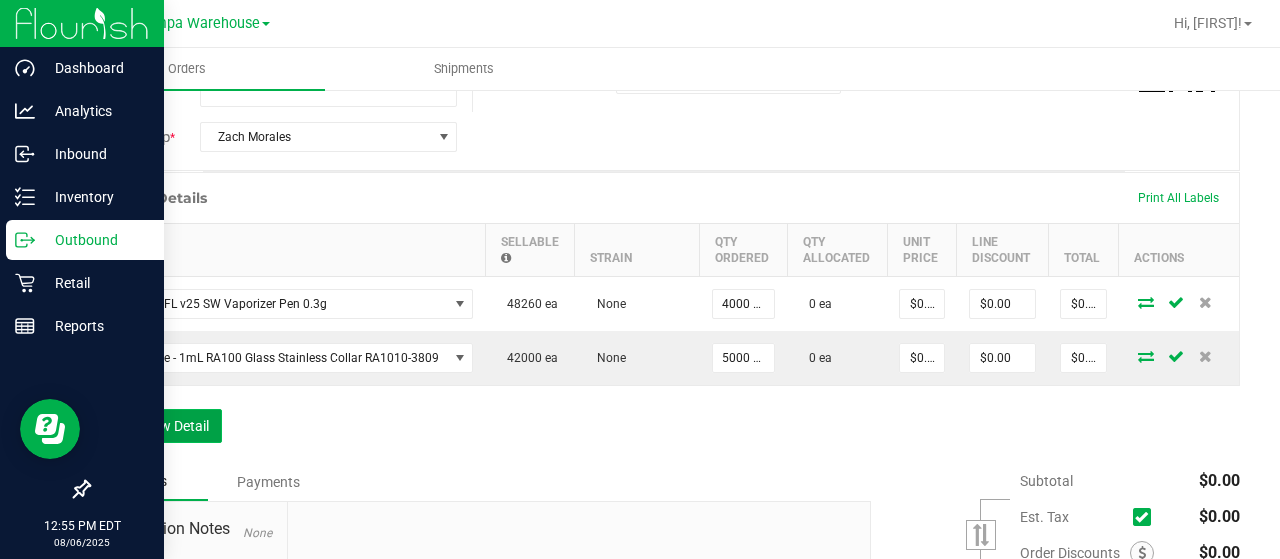 click on "Add New Detail" at bounding box center [155, 426] 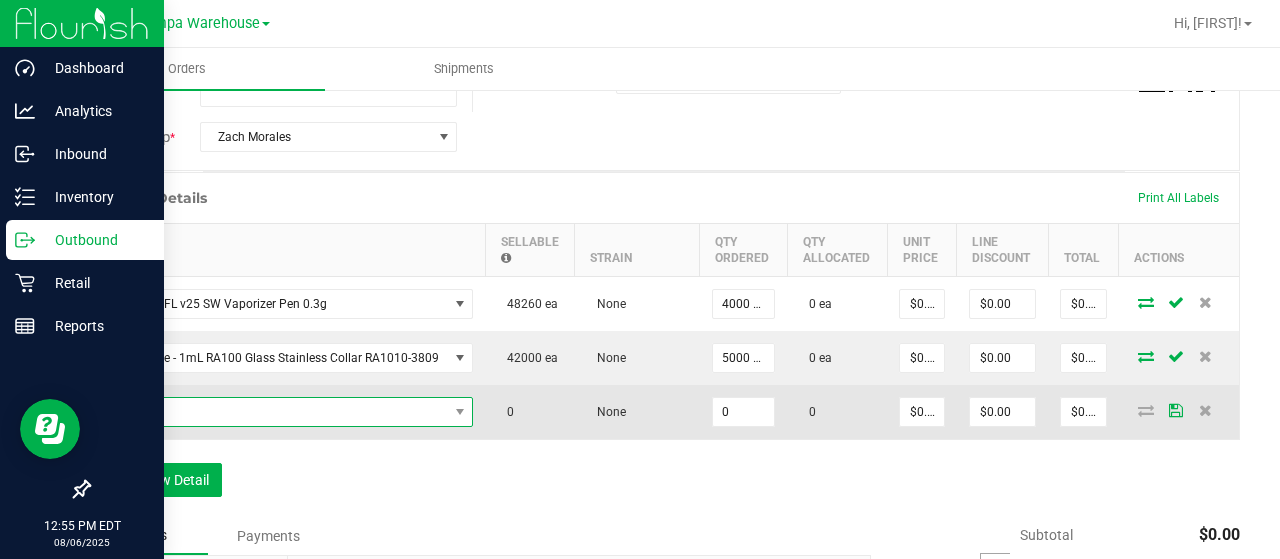 click at bounding box center [275, 412] 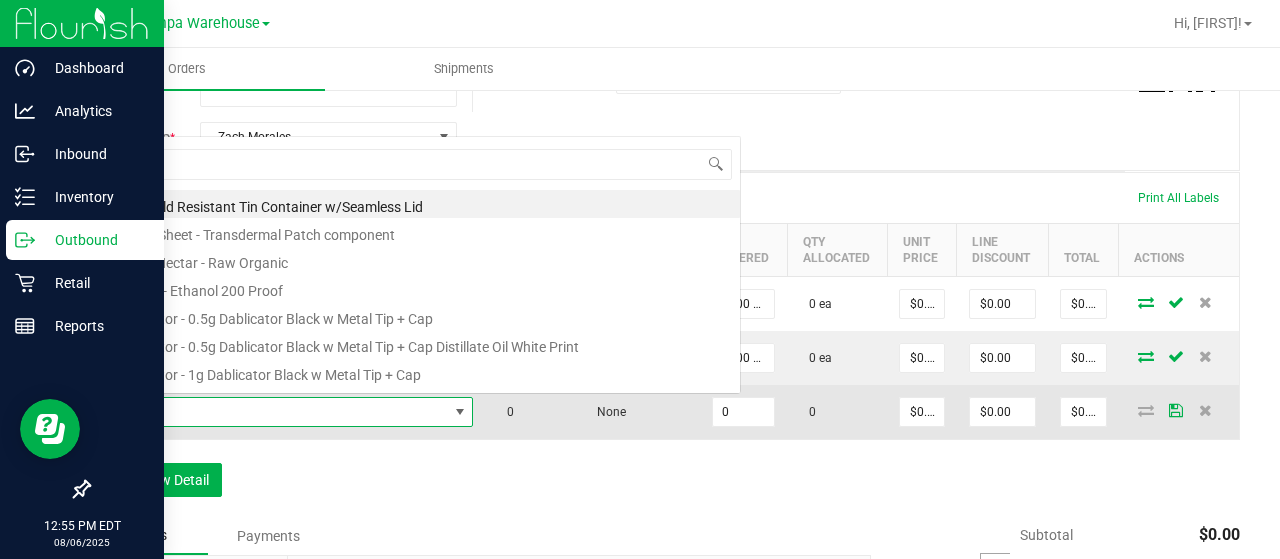 scroll, scrollTop: 0, scrollLeft: 0, axis: both 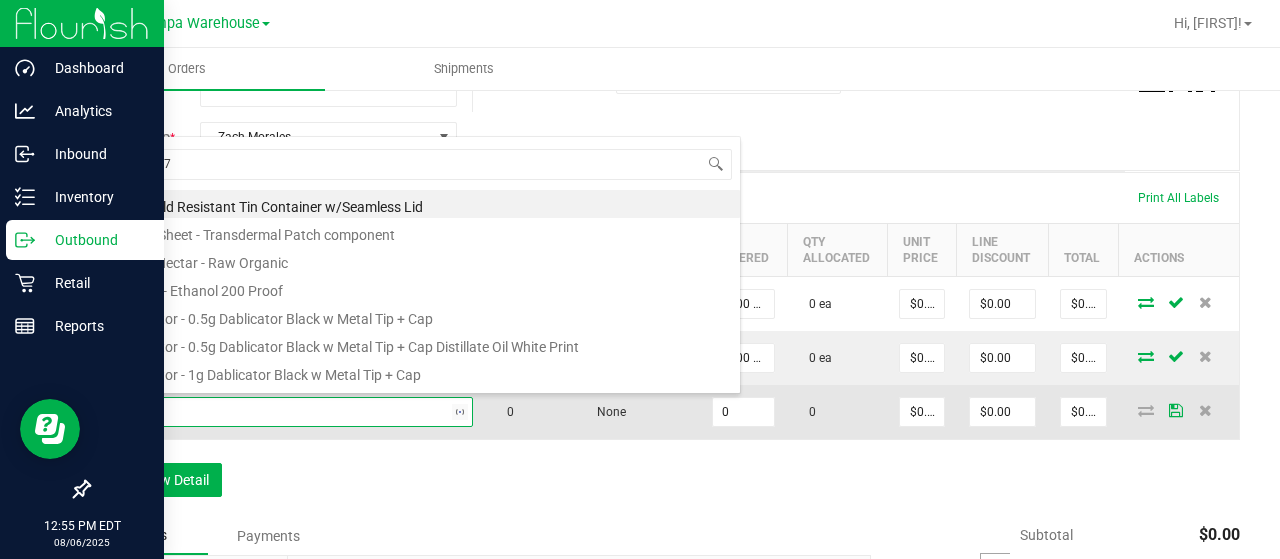 type on "3000673" 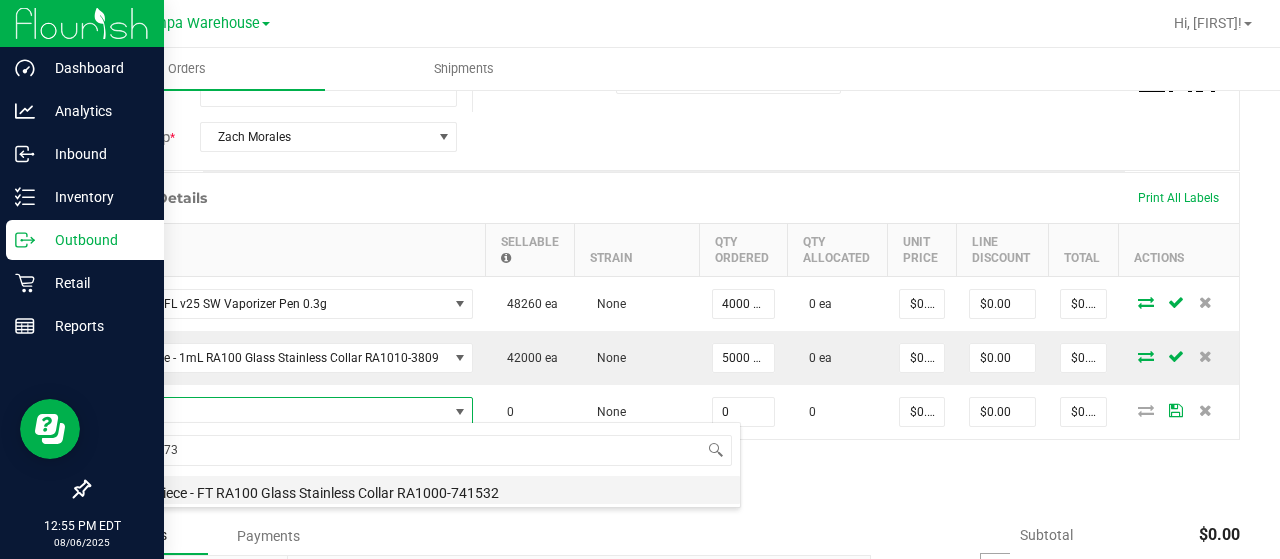 click on "Mouthpiece - FT RA100 Glass Stainless Collar RA1000-741532" at bounding box center [421, 490] 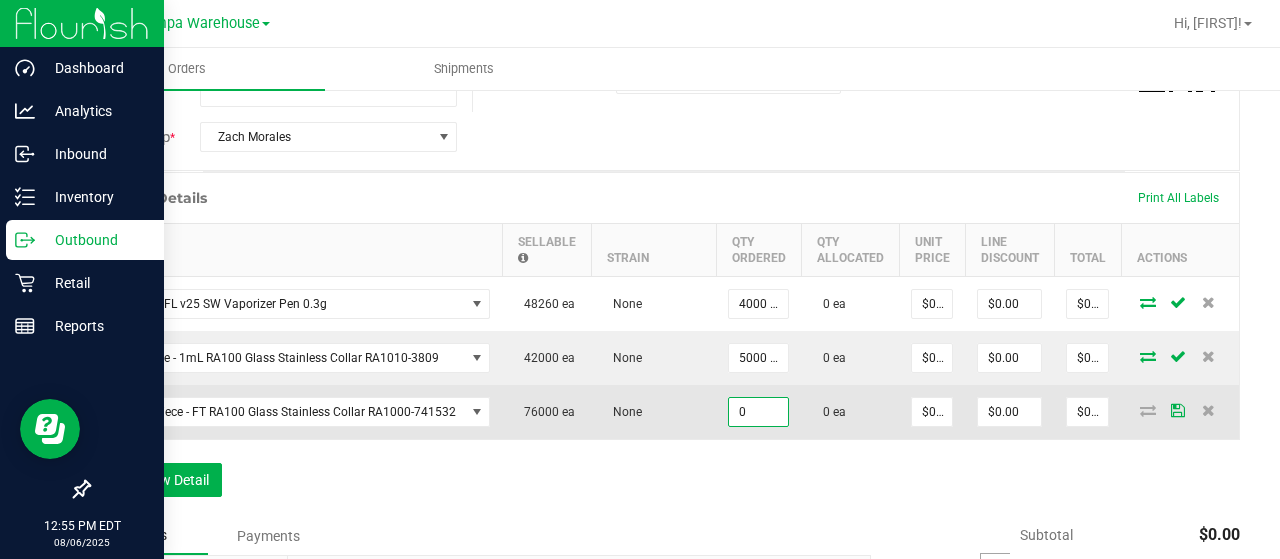 click on "0" at bounding box center [758, 412] 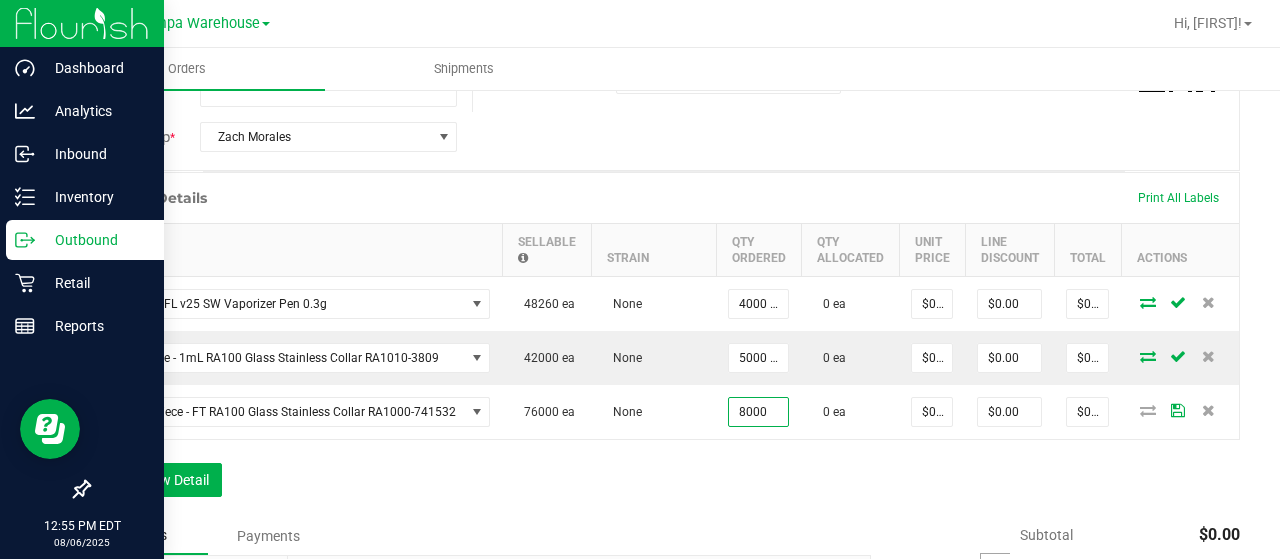 type on "8000 ea" 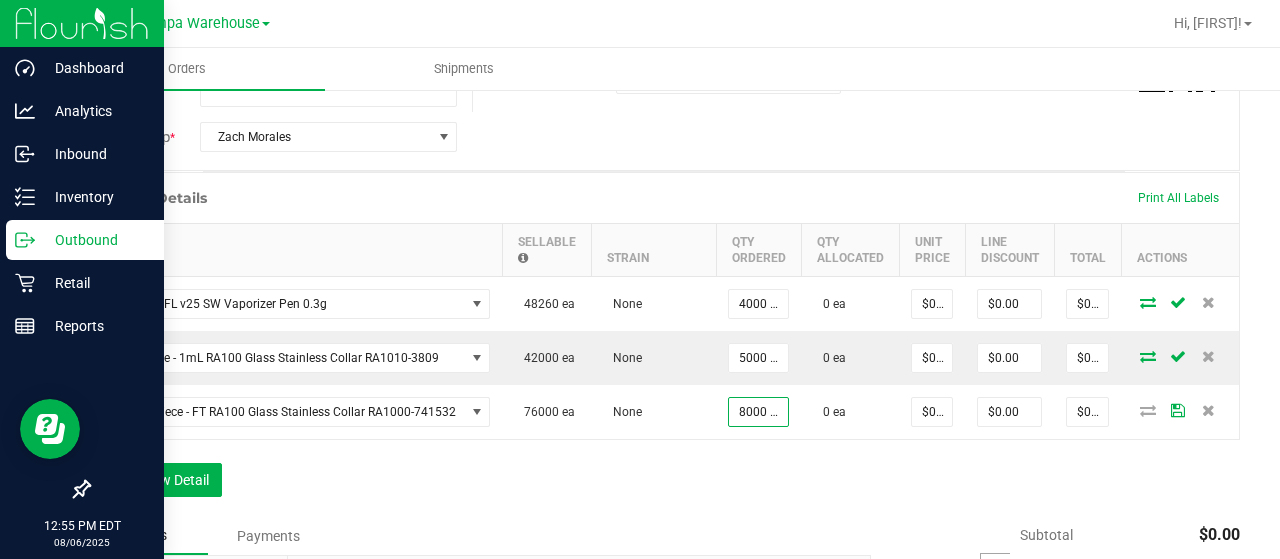 click on "Order Details Print All Labels Item  Sellable  Strain Qty Ordered Qty Allocated Unit Price Line Discount Total Actions Pouch - FL v25 SW Vaporizer Pen 0.3g  48260 ea   None  4000 ea  0 ea  $0.00000 $0.00 $0.00 Cartridge - 1mL RA100 Glass Stainless Collar RA1010-3809  42000 ea   None  5000 ea  0 ea  $0.00000 $0.00 $0.00 Mouthpiece - FT RA100 Glass Stainless Collar RA1000-741532  76000 ea   None  8000 ea  0 ea  $0.00000 $0.00 $0.00
Add New Detail" at bounding box center (664, 344) 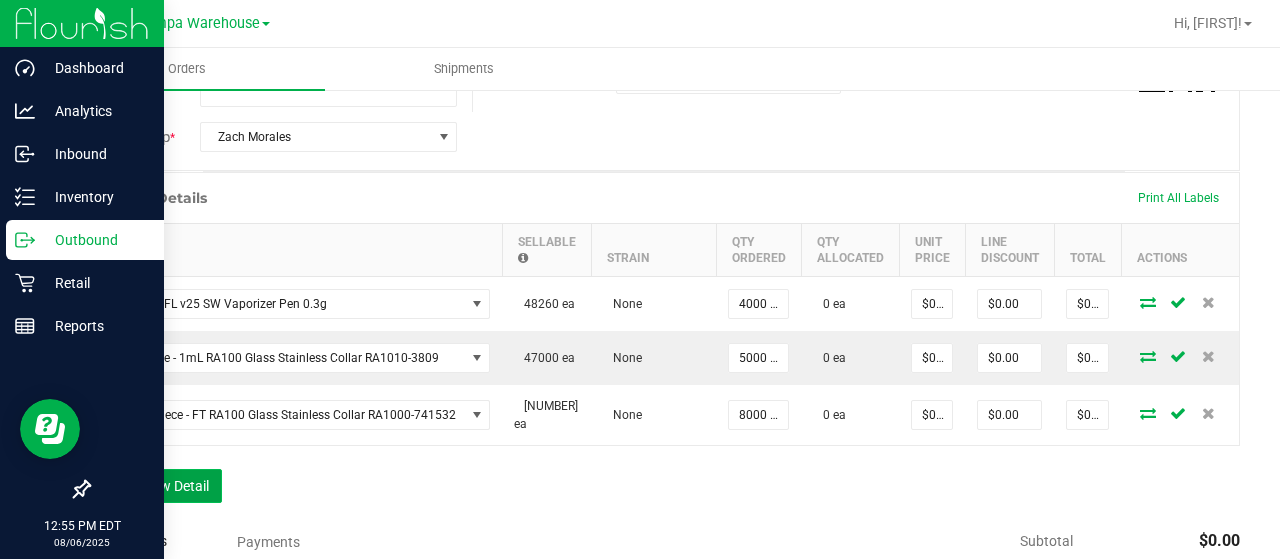 click on "Add New Detail" at bounding box center (155, 486) 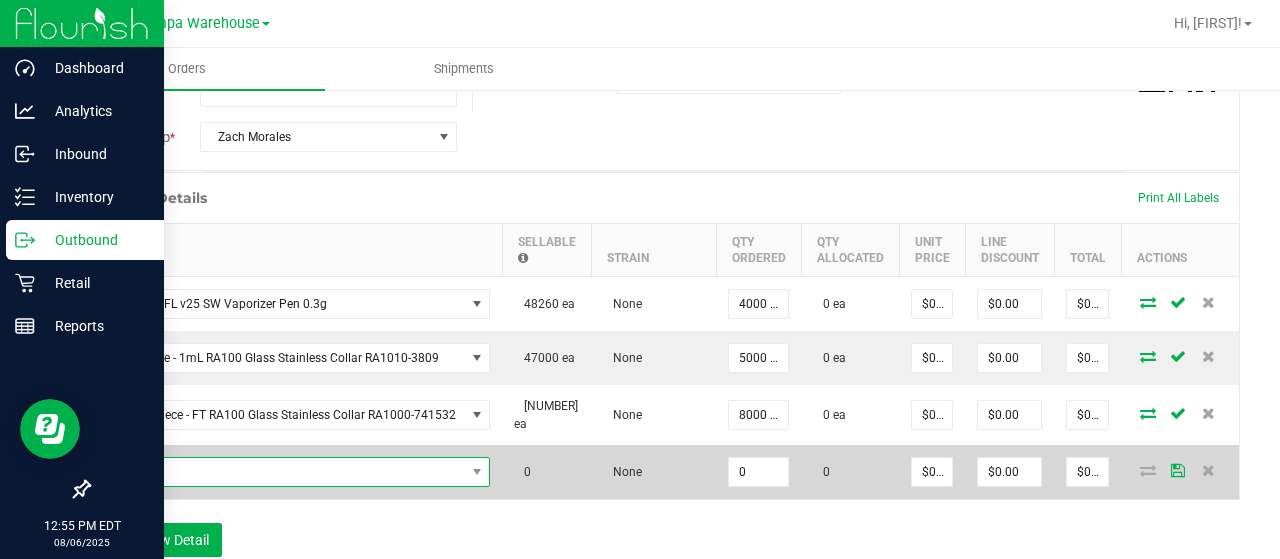 click at bounding box center [284, 472] 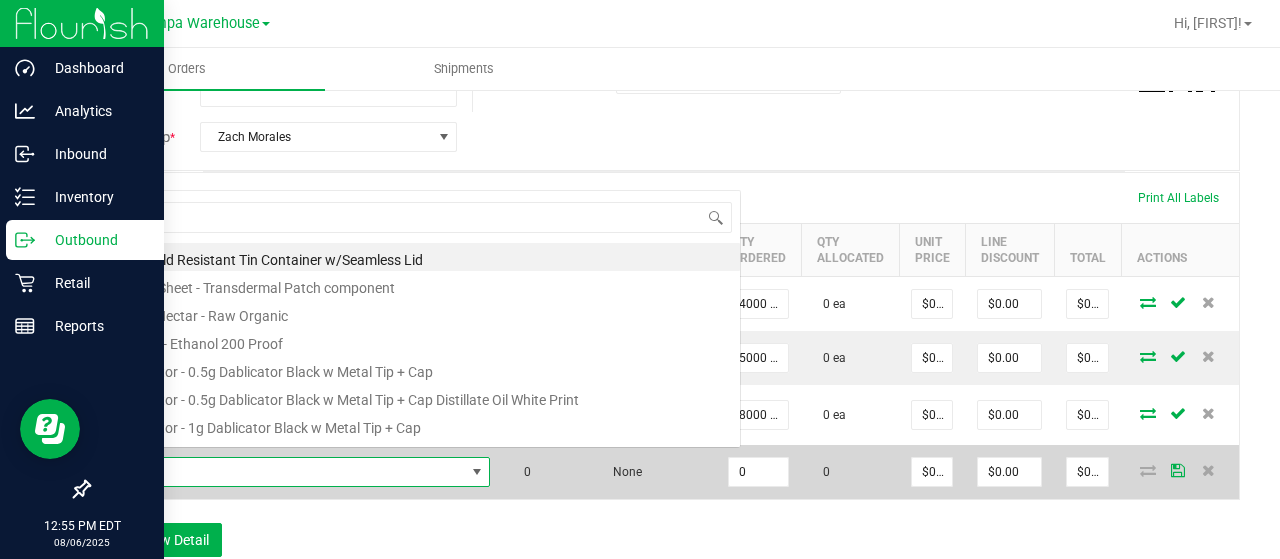 scroll, scrollTop: 0, scrollLeft: 0, axis: both 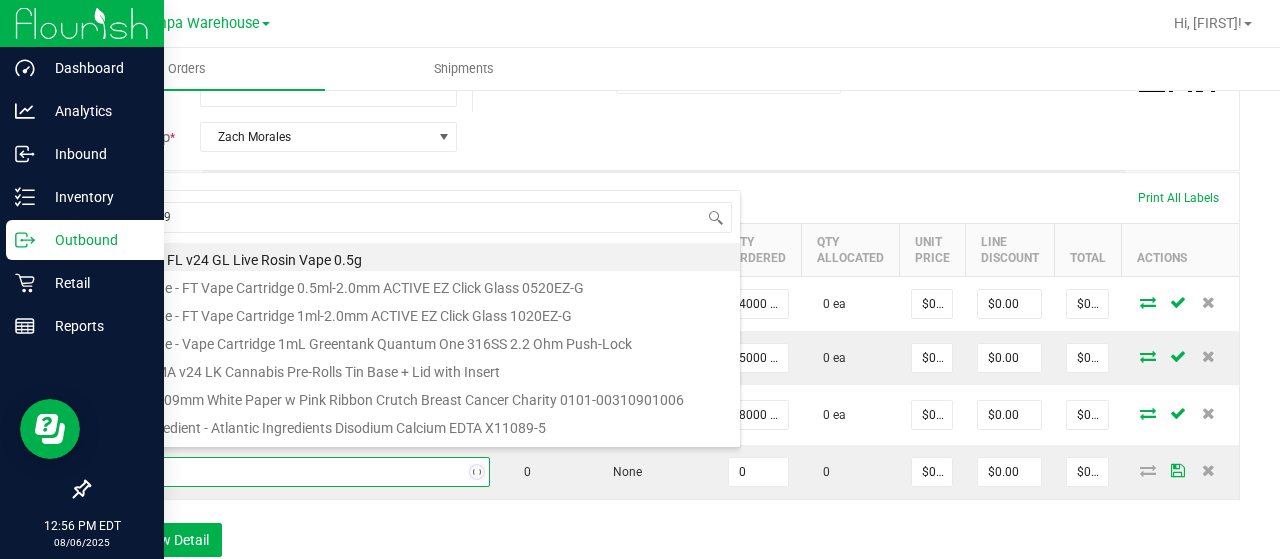 type on "3004294" 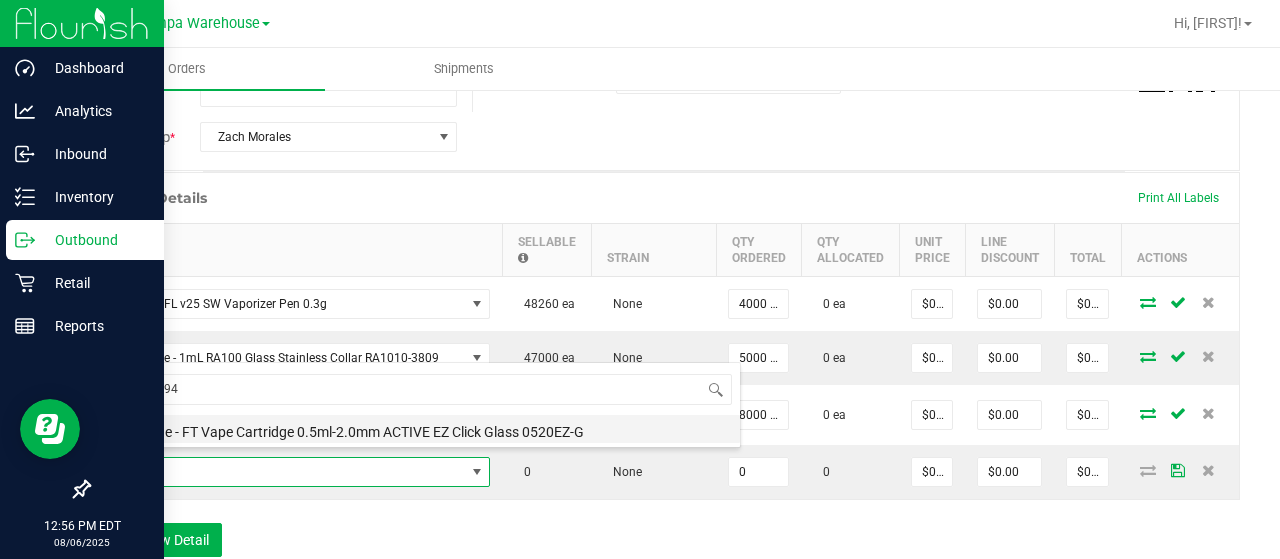 click on "Cartridge - FT Vape Cartridge 0.5ml-2.0mm ACTIVE EZ Click Glass 0520EZ-G" at bounding box center [421, 429] 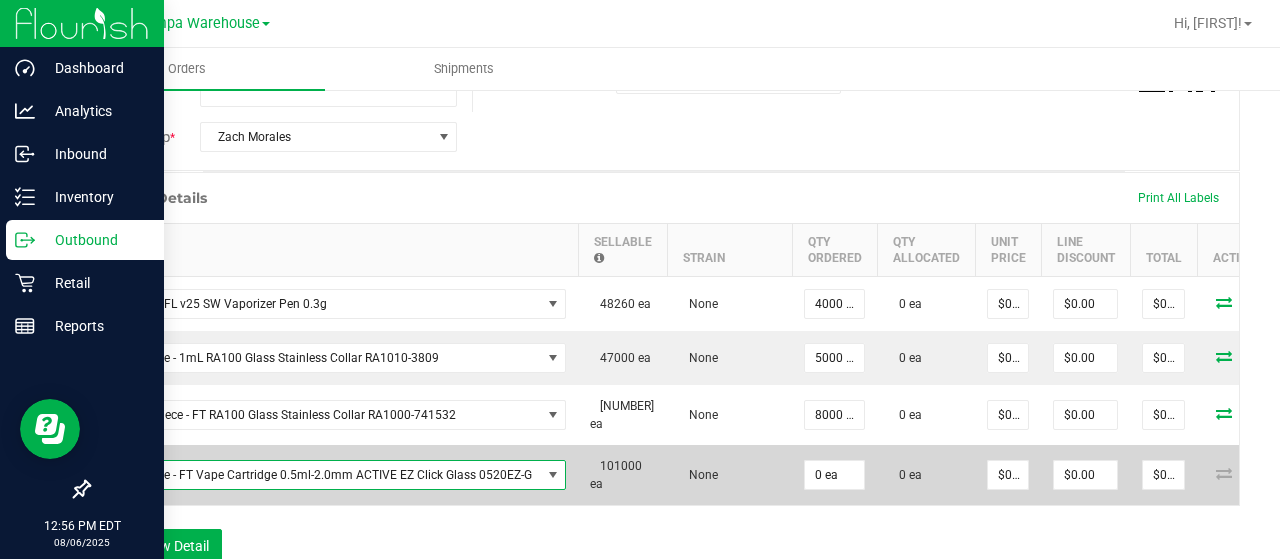 click on "0 ea" at bounding box center (834, 475) 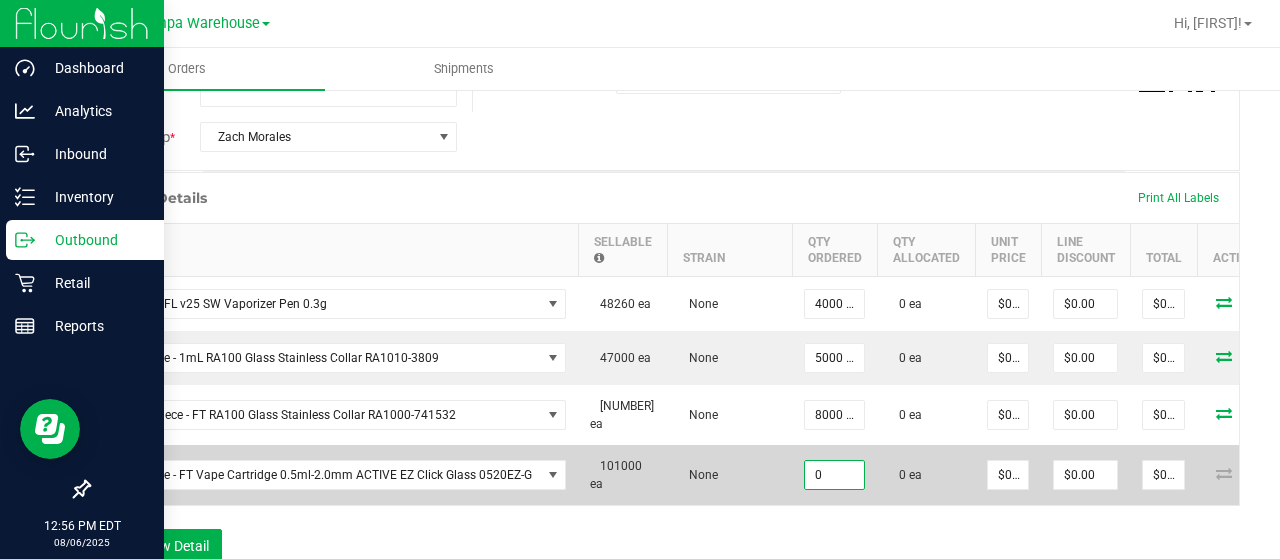 click on "0" at bounding box center [834, 475] 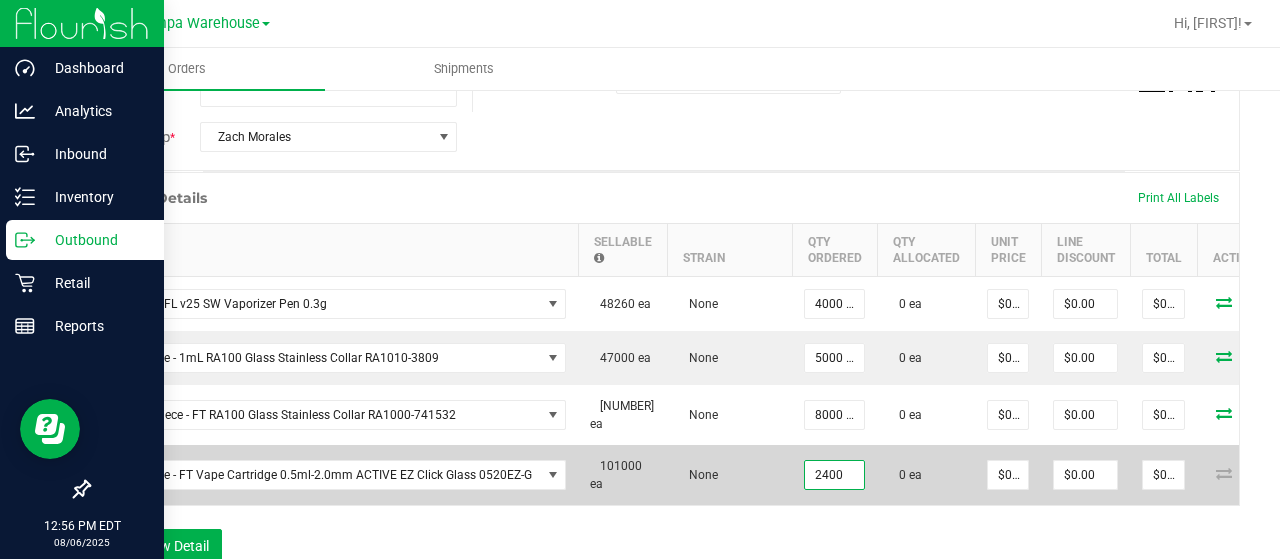 type on "2400 ea" 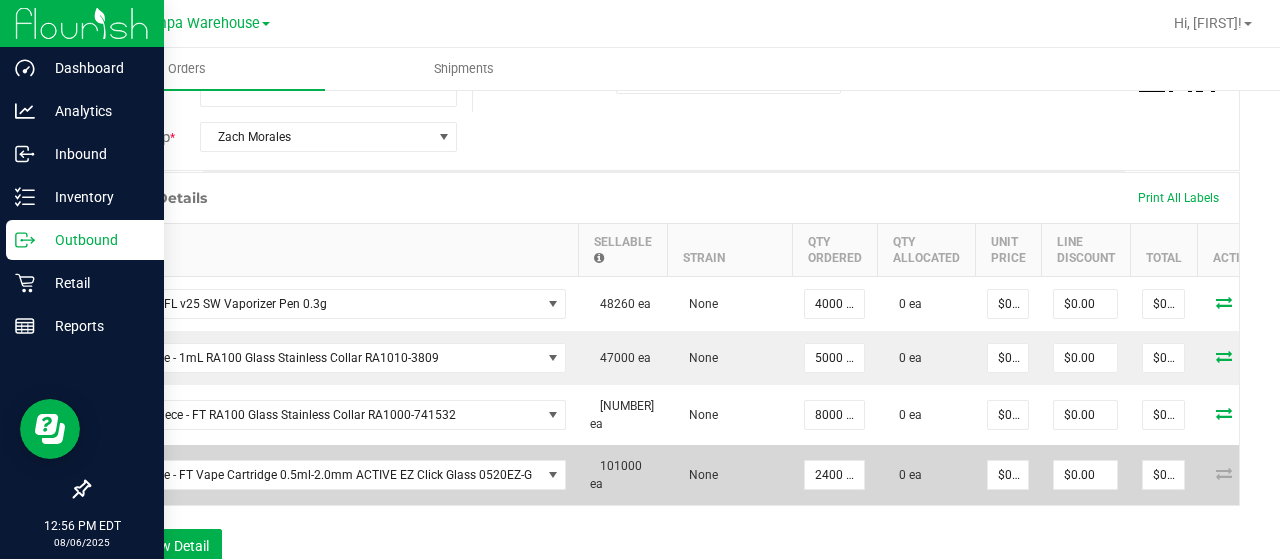 click on "None" at bounding box center [729, 475] 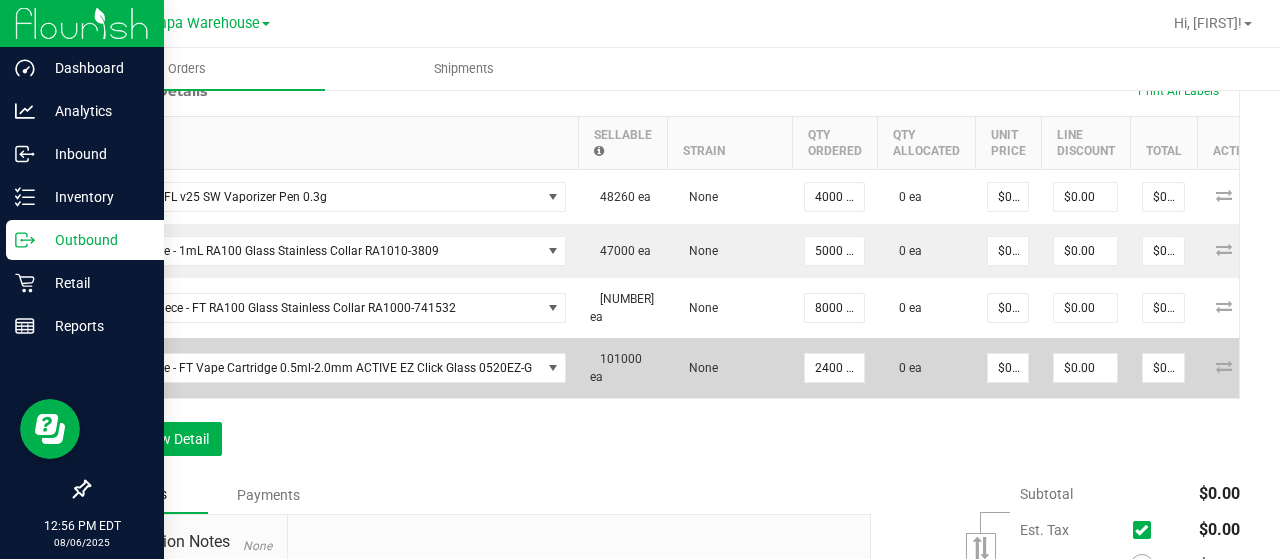 scroll, scrollTop: 588, scrollLeft: 0, axis: vertical 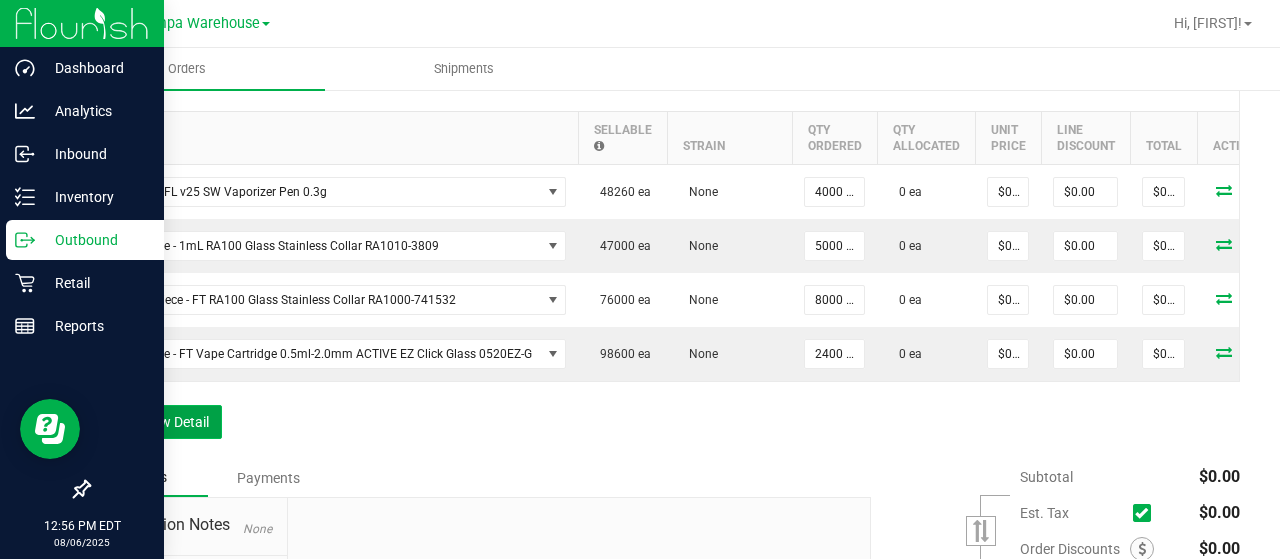 click on "Add New Detail" at bounding box center [155, 422] 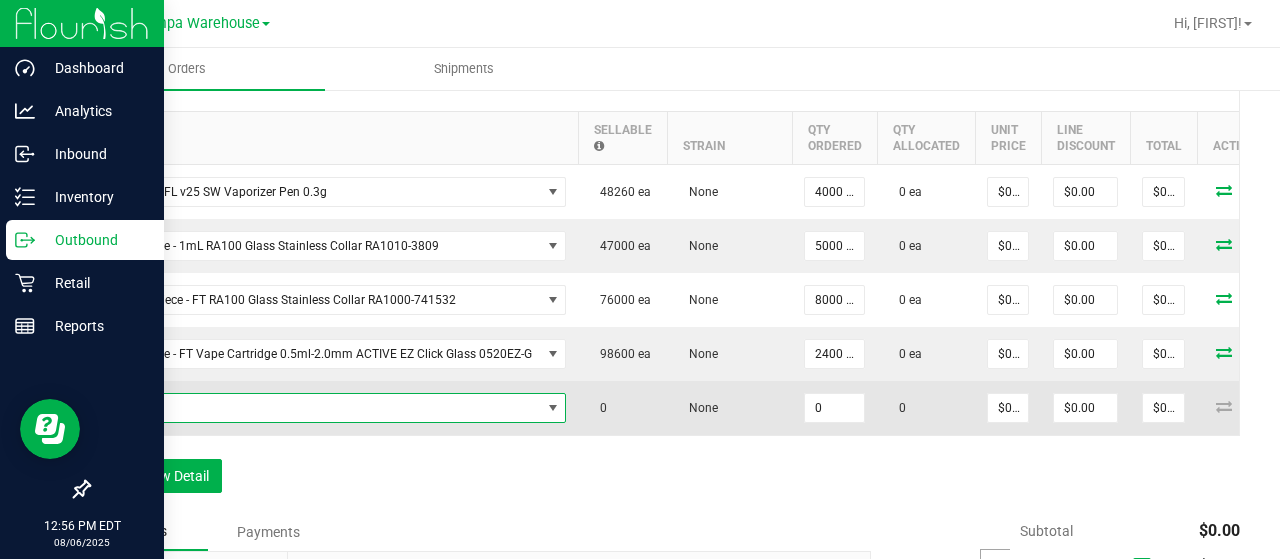 click at bounding box center [322, 408] 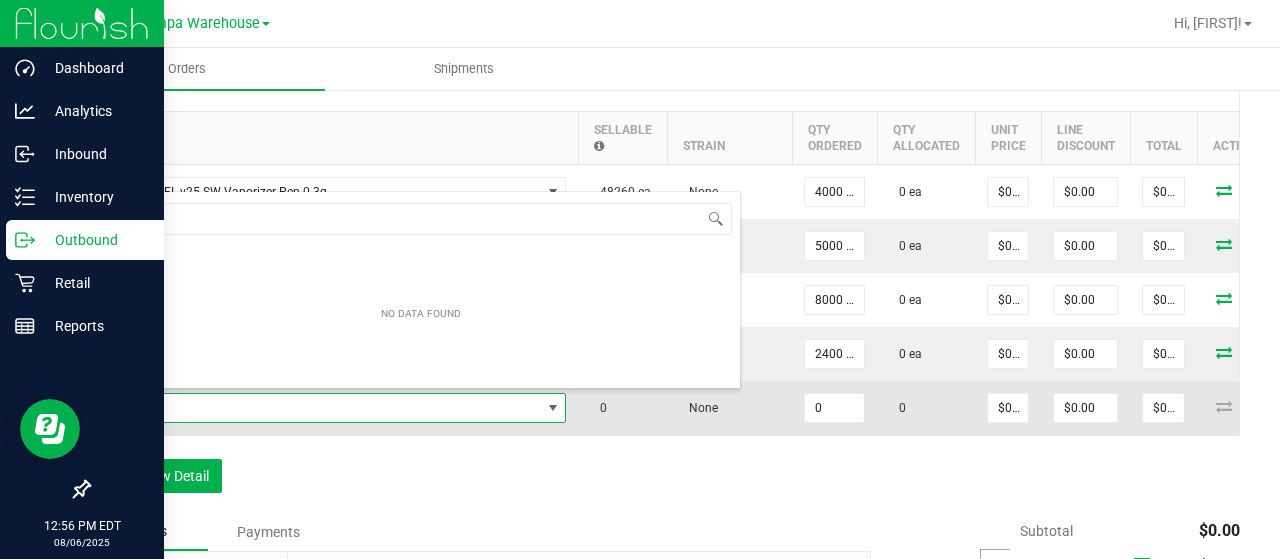 scroll, scrollTop: 99970, scrollLeft: 99541, axis: both 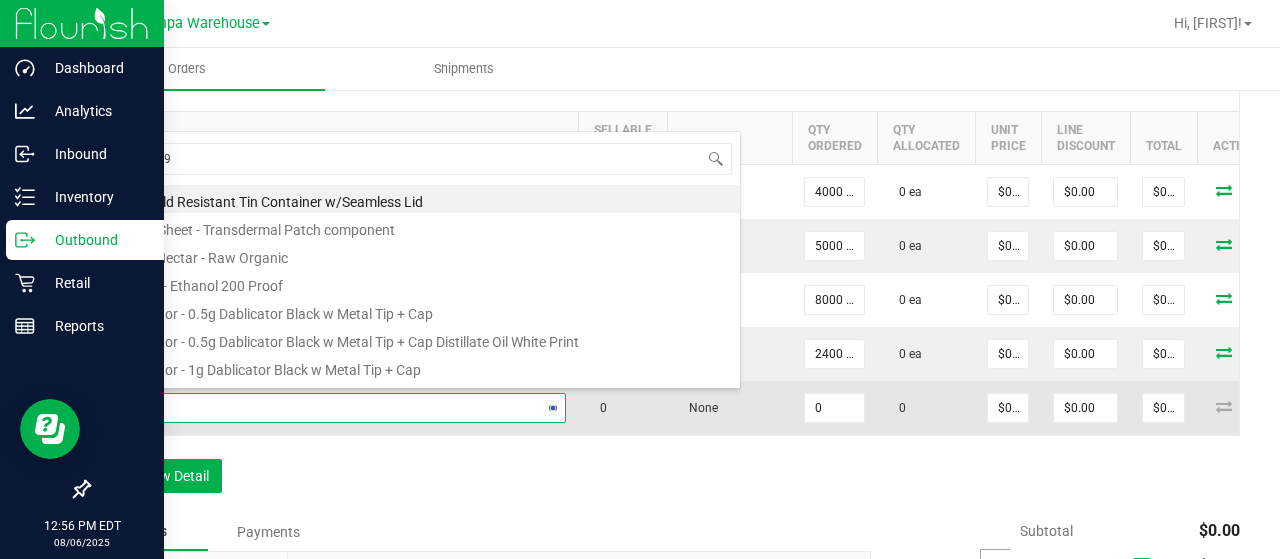type on "3004295" 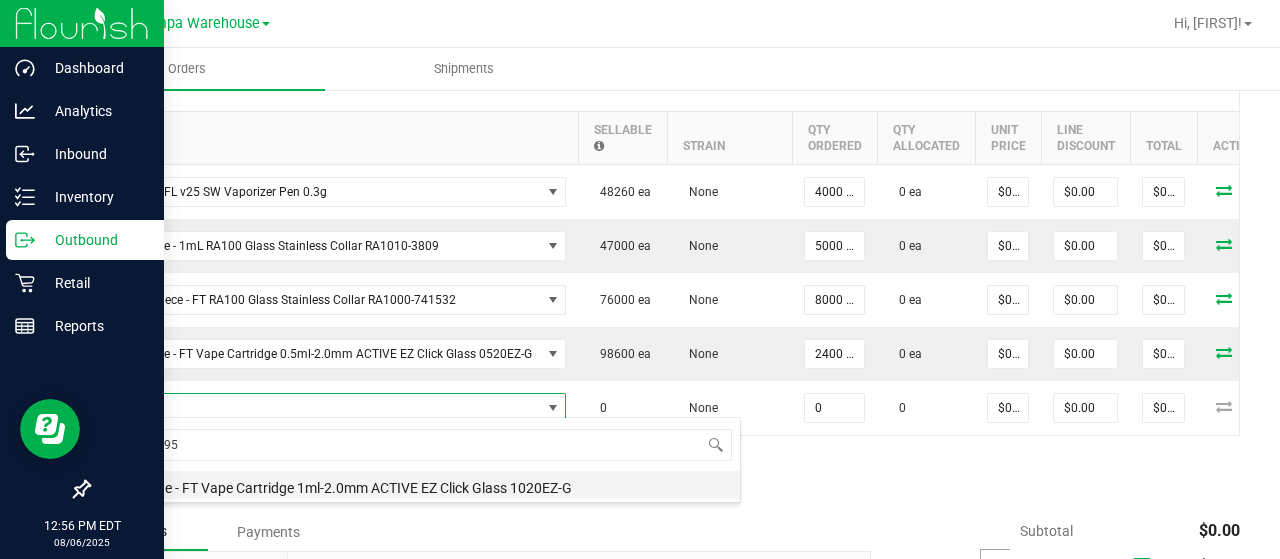 click on "Cartridge - FT Vape Cartridge 1ml-2.0mm ACTIVE EZ Click Glass 1020EZ-G" at bounding box center [421, 485] 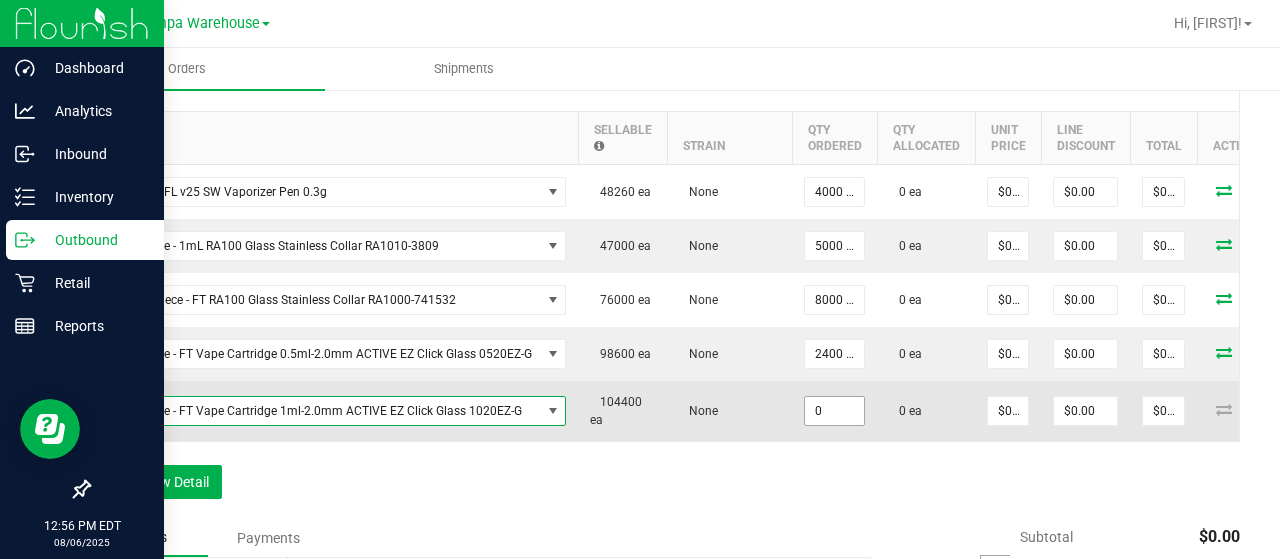 click on "0" at bounding box center [834, 411] 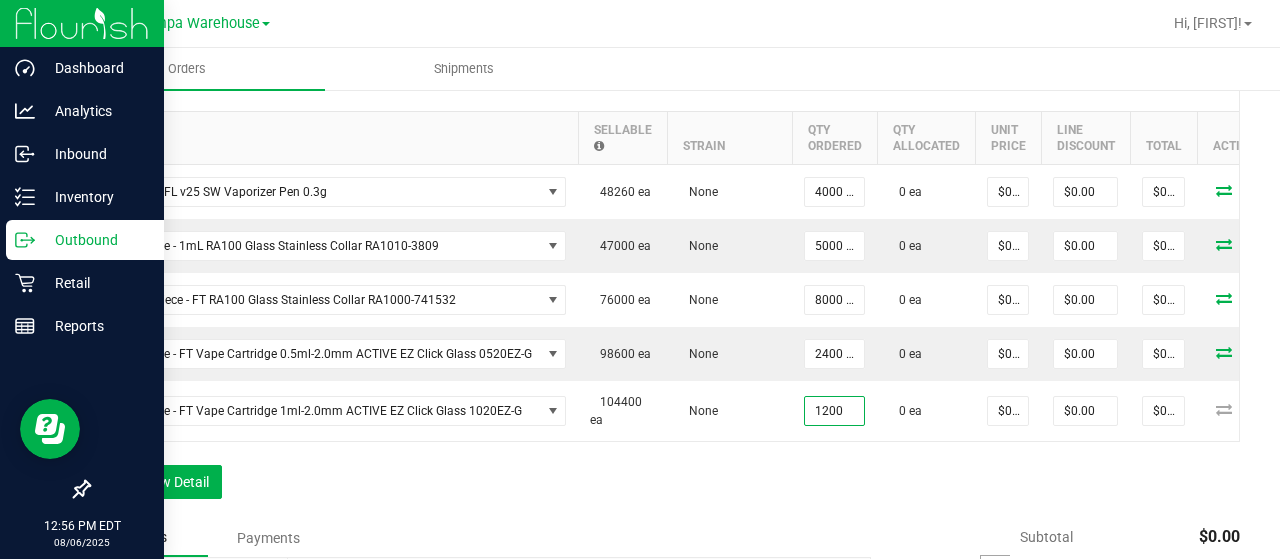 type on "1200 ea" 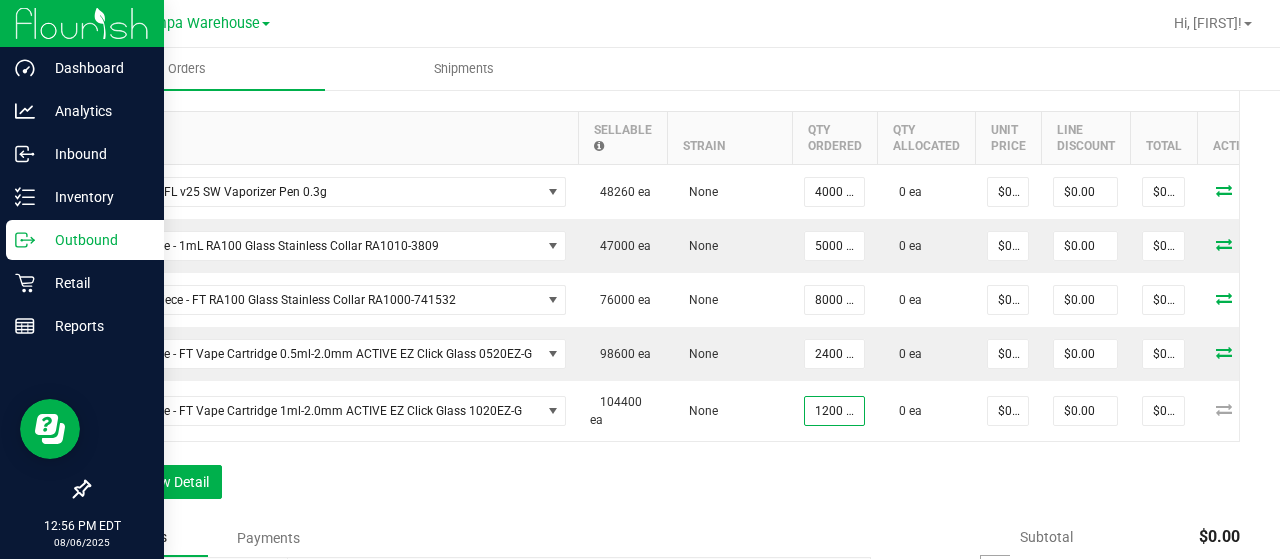 click on "Order Details Print All Labels Item  Sellable  Strain Qty Ordered Qty Allocated Unit Price Line Discount Total Actions Pouch - FL v25 SW Vaporizer Pen 0.3g  48260 ea   None  4000 ea  0 ea  $0.00000 $0.00 $0.00 Cartridge - 1mL RA100 Glass Stainless Collar RA1010-3809  47000 ea   None  5000 ea  0 ea  $0.00000 $0.00 $0.00 Mouthpiece - FT RA100 Glass Stainless Collar RA1000-741532  76000 ea   None  8000 ea  0 ea  $0.00000 $0.00 $0.00 Cartridge - FT Vape Cartridge 0.5ml-2.0mm ACTIVE EZ Click Glass 0520EZ-G  98600 ea   None  2400 ea  0 ea  $0.00000 $0.00 $0.00 Cartridge - FT Vape Cartridge 1ml-2.0mm ACTIVE EZ Click Glass 1020EZ-G  104400 ea   None  1200 ea  0 ea  $0.00000 $0.00 $0.00
Add New Detail" at bounding box center (664, 289) 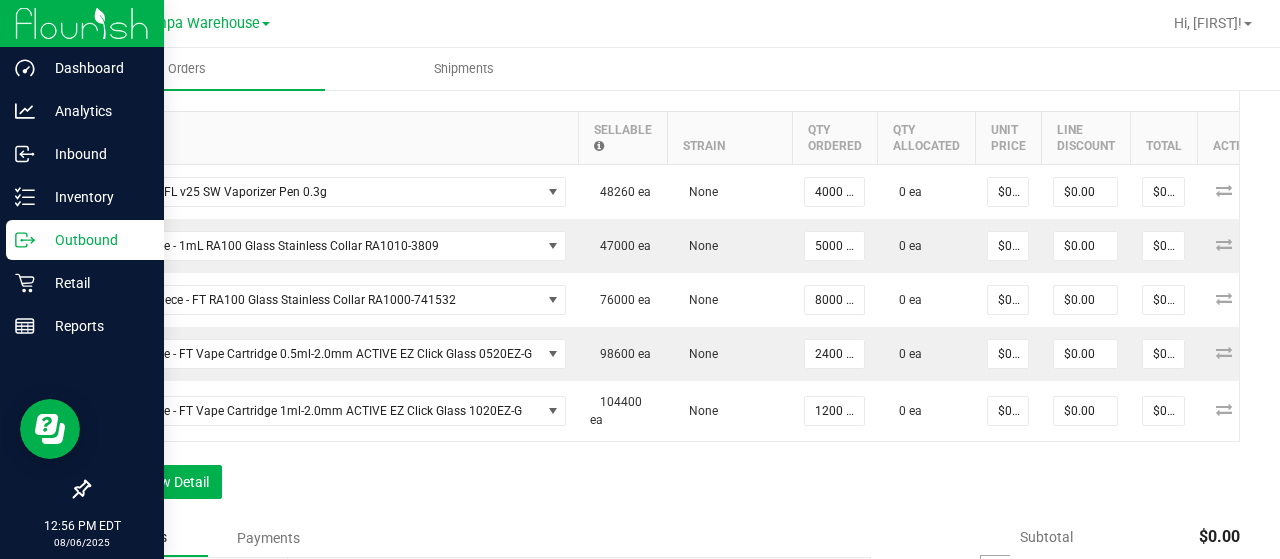 scroll, scrollTop: 604, scrollLeft: 0, axis: vertical 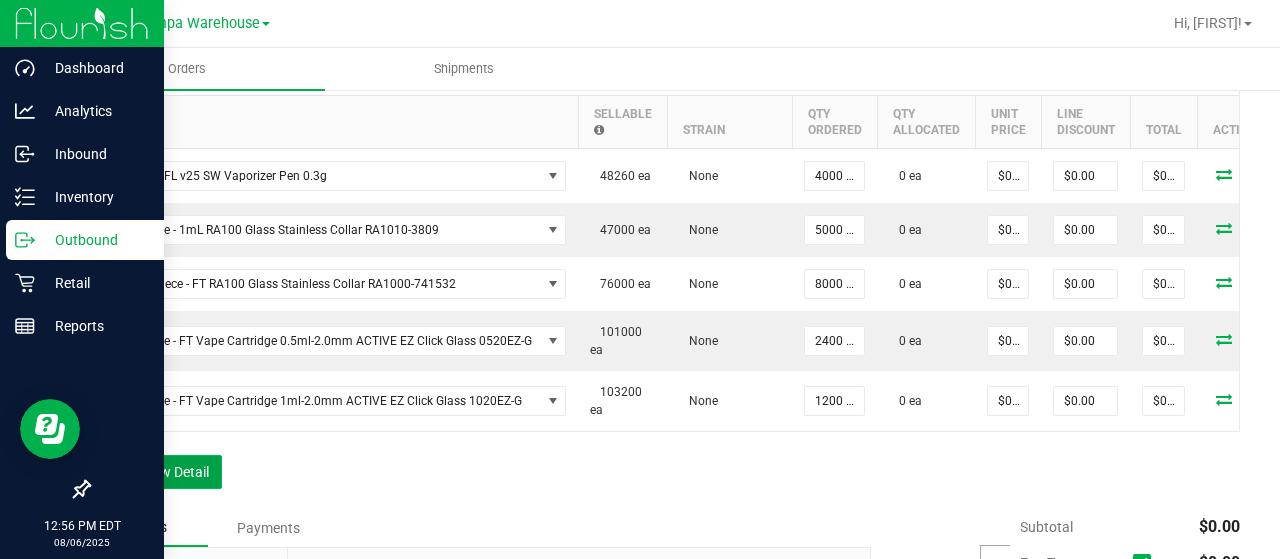 click on "Add New Detail" at bounding box center [155, 472] 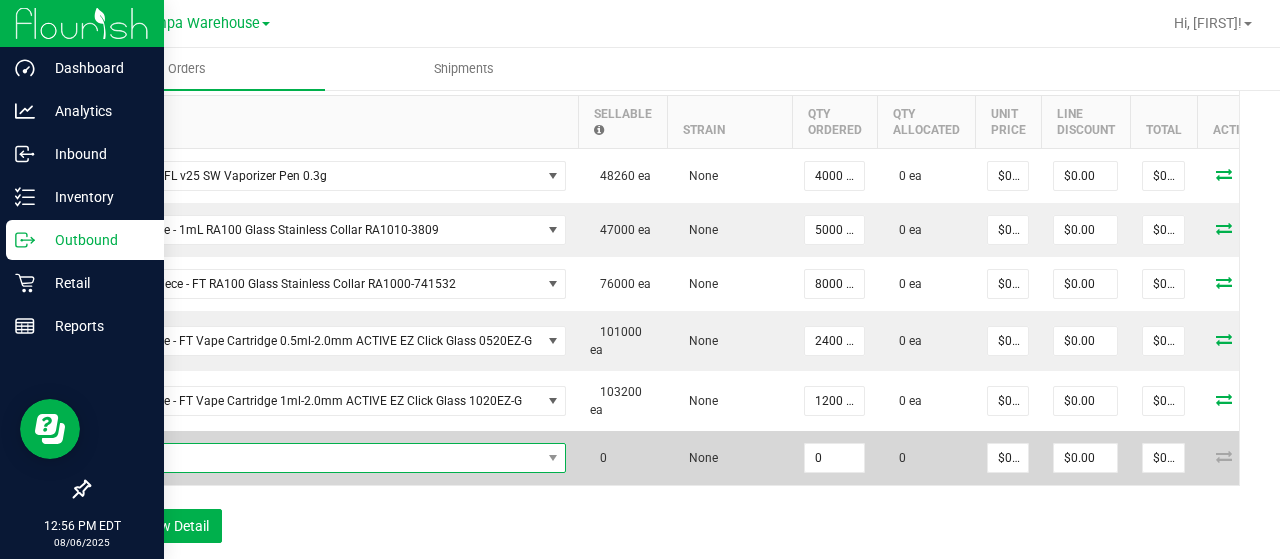 click at bounding box center [322, 458] 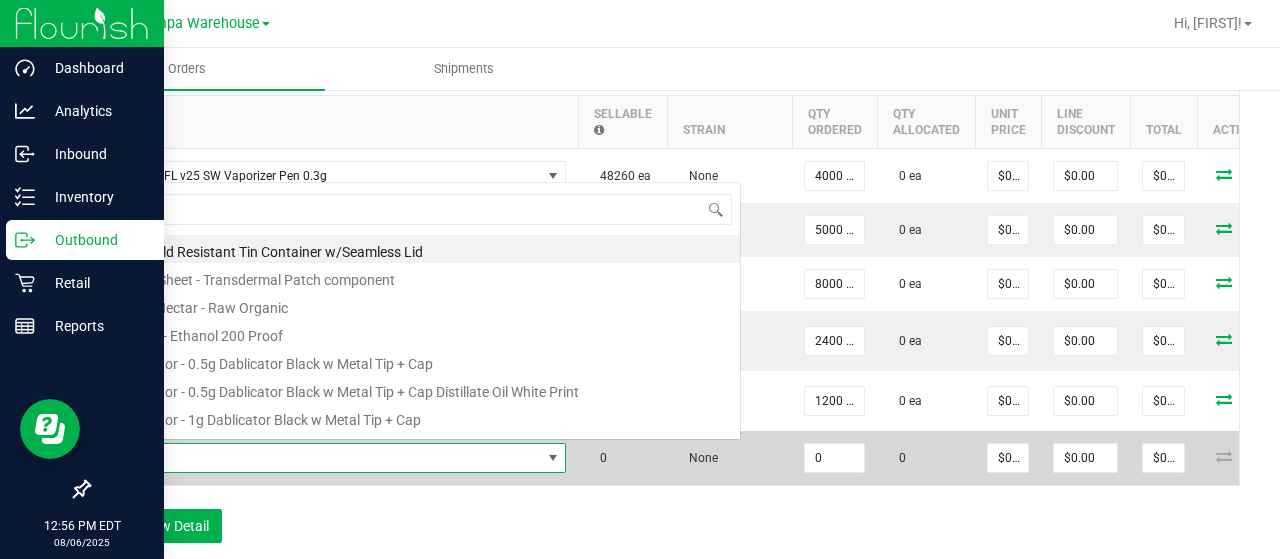 scroll, scrollTop: 0, scrollLeft: 0, axis: both 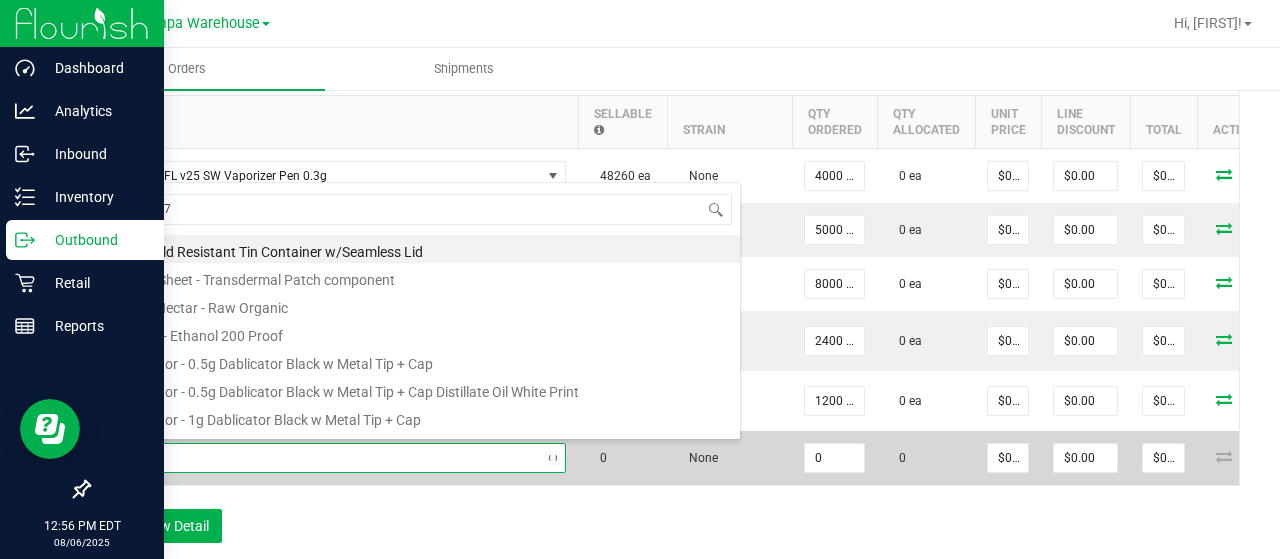 type on "3003672" 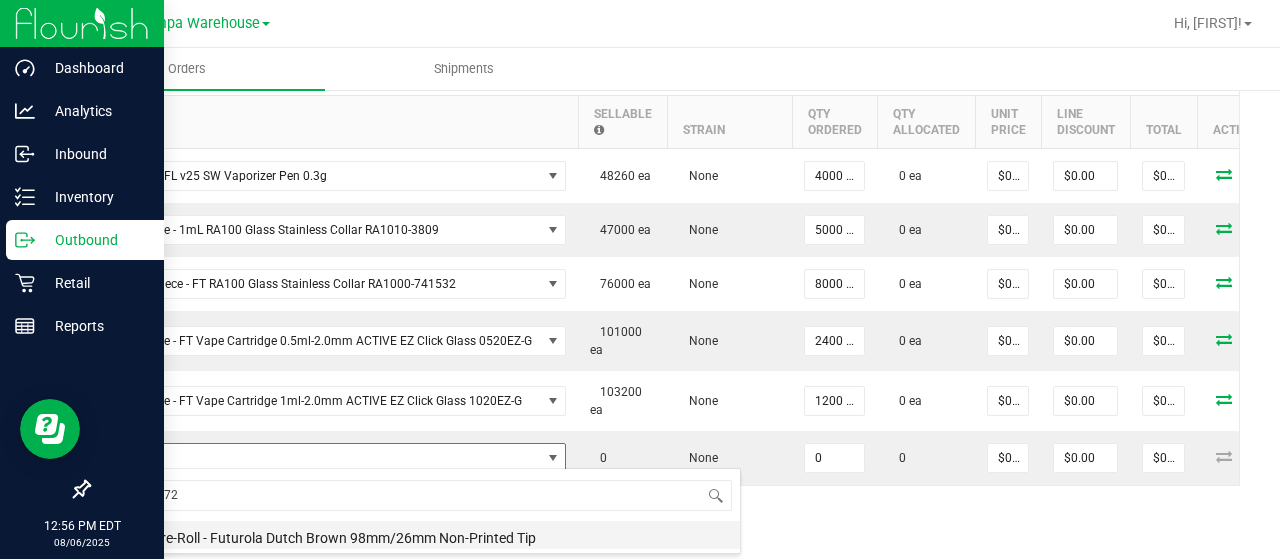 click on "Cone, Pre-Roll - Futurola Dutch Brown 98mm/26mm Non-Printed Tip" at bounding box center (421, 535) 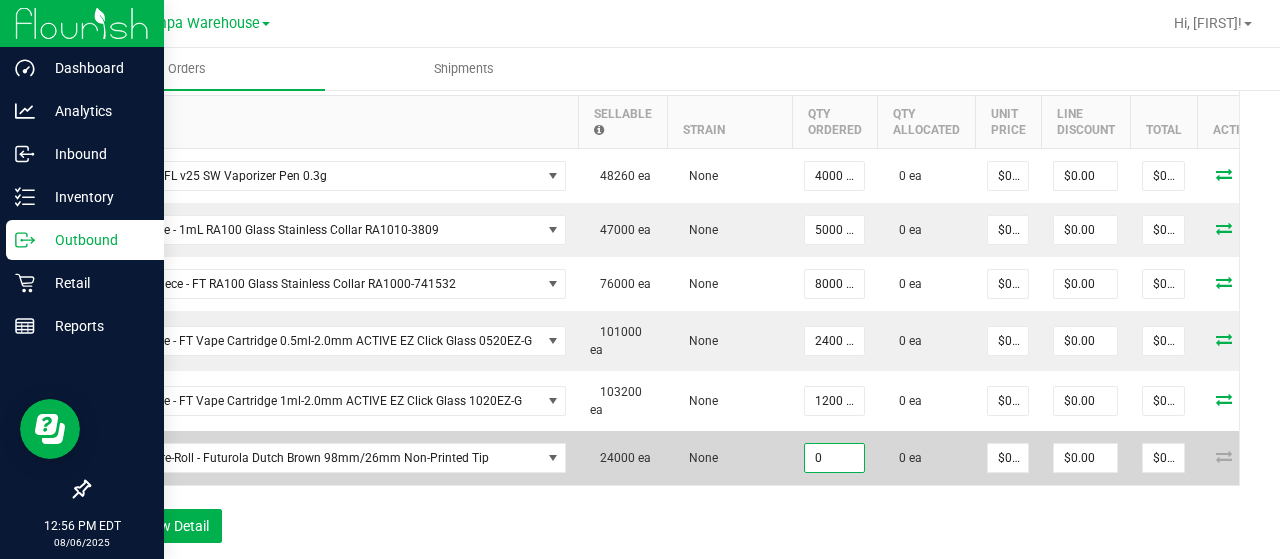 click on "0" at bounding box center [834, 458] 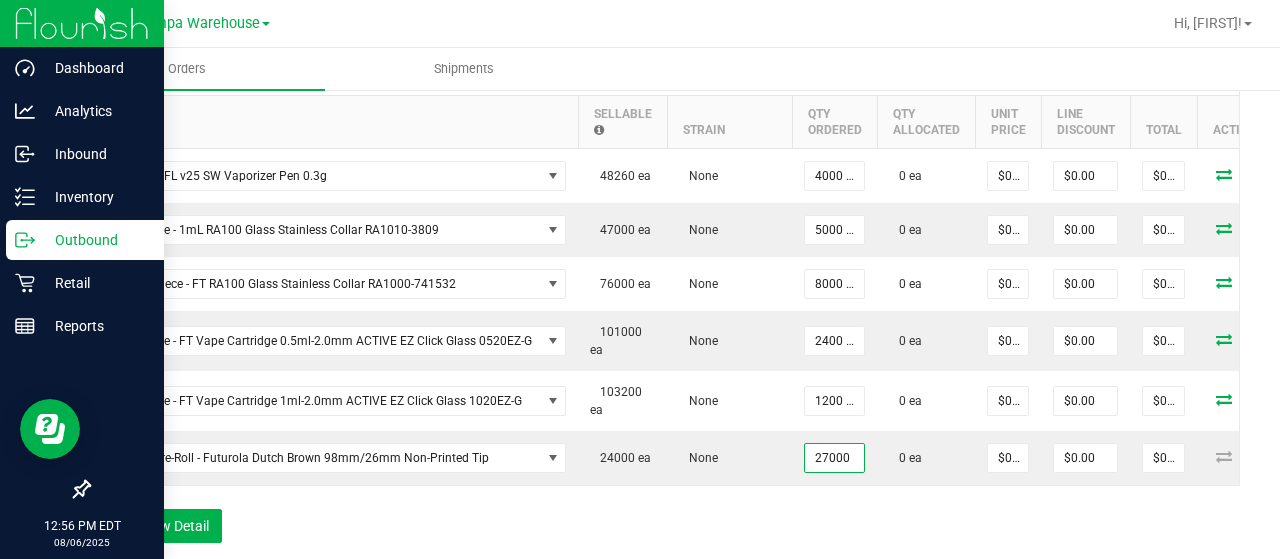 type on "27000 ea" 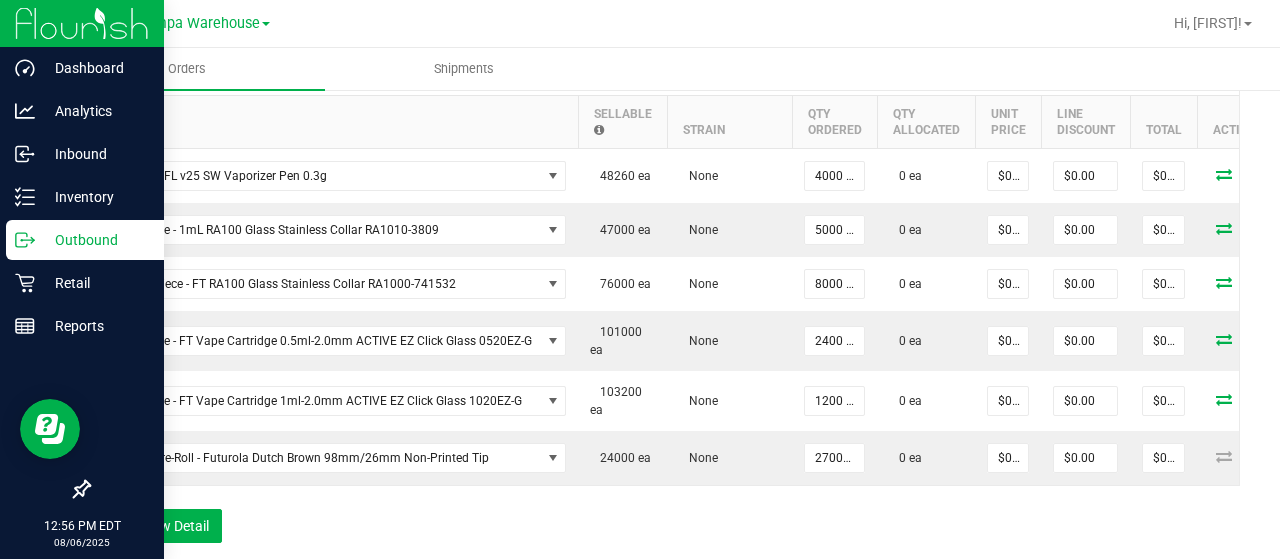 click on "Order Details Print All Labels Item  Sellable  Strain Qty Ordered Qty Allocated Unit Price Line Discount Total Actions Pouch - FL v25 SW Vaporizer Pen 0.3g  48260 ea   None  4000 ea  0 ea  $0.00000 $0.00 $0.00 Cartridge - 1mL RA100 Glass Stainless Collar RA1010-3809  47000 ea   None  5000 ea  0 ea  $0.00000 $0.00 $0.00 Mouthpiece - FT RA100 Glass Stainless Collar RA1000-741532  76000 ea   None  8000 ea  0 ea  $0.00000 $0.00 $0.00 Cartridge - FT Vape Cartridge 0.5ml-2.0mm ACTIVE EZ Click Glass 0520EZ-G  101000 ea   None  2400 ea  0 ea  $0.00000 $0.00 $0.00 Cartridge - FT Vape Cartridge 1ml-2.0mm ACTIVE EZ Click Glass 1020EZ-G  103200 ea   None  1200 ea  0 ea  $0.00000 $0.00 $0.00 Cone, Pre-Roll - Futurola Dutch Brown 98mm/26mm Non-Printed Tip  24000 ea   None  27000 ea  0 ea  $0.00000 $0.00 $0.00
Add New Detail" at bounding box center [664, 303] 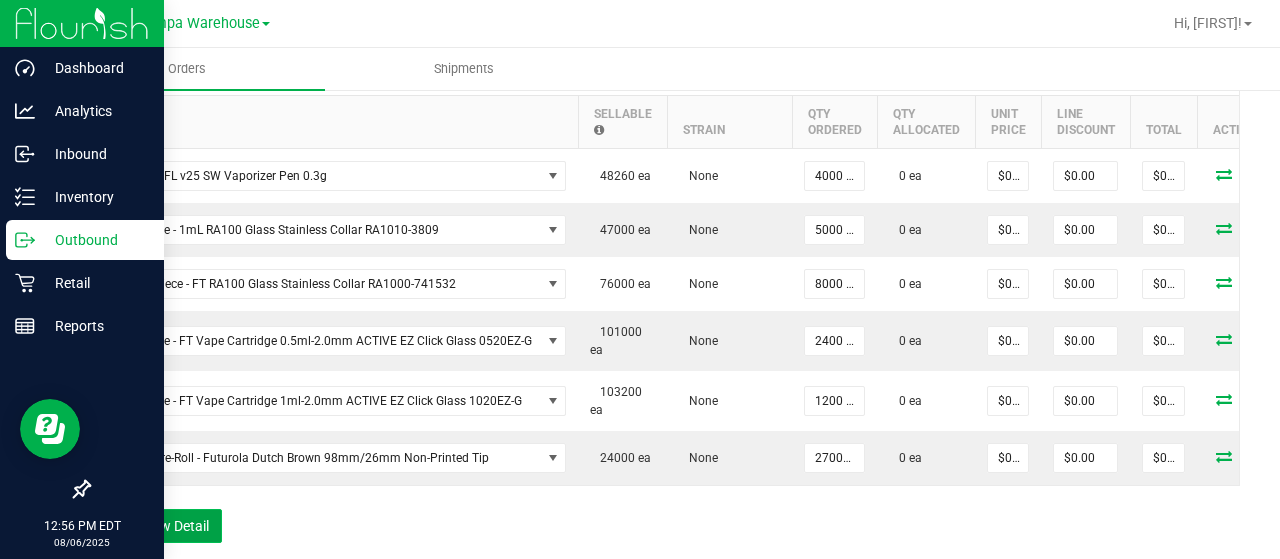 click on "Add New Detail" at bounding box center [155, 526] 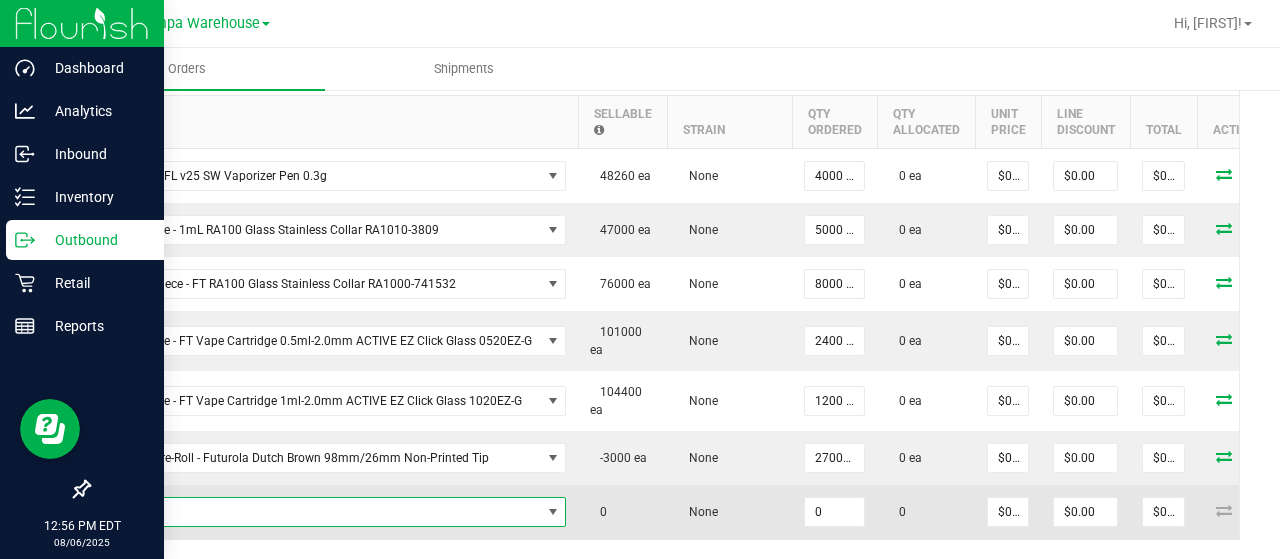 click at bounding box center [322, 512] 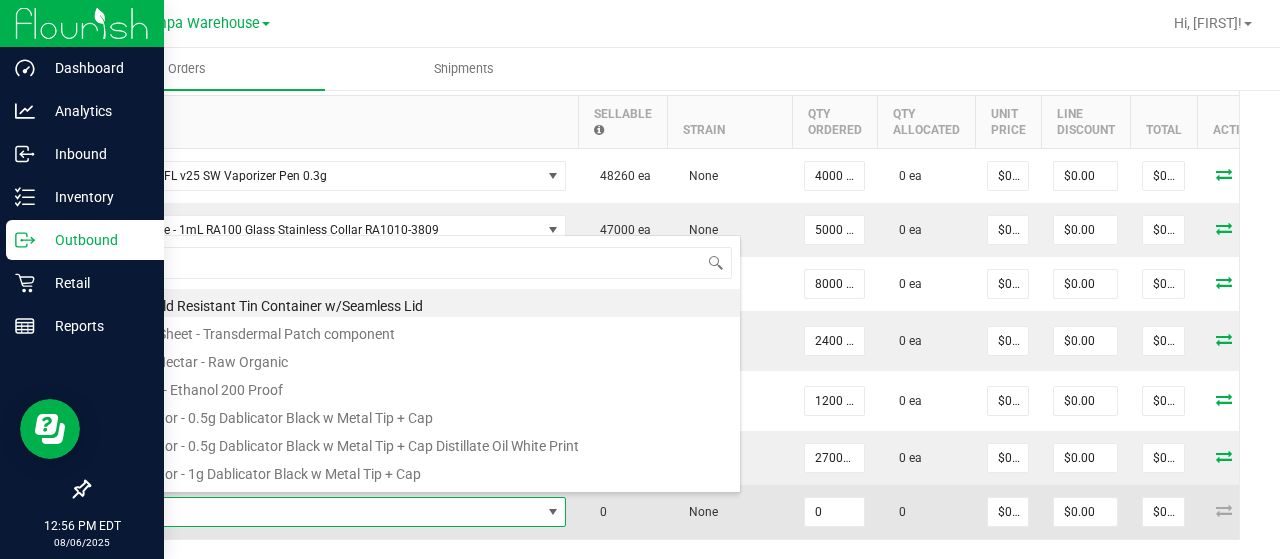 scroll, scrollTop: 99970, scrollLeft: 99541, axis: both 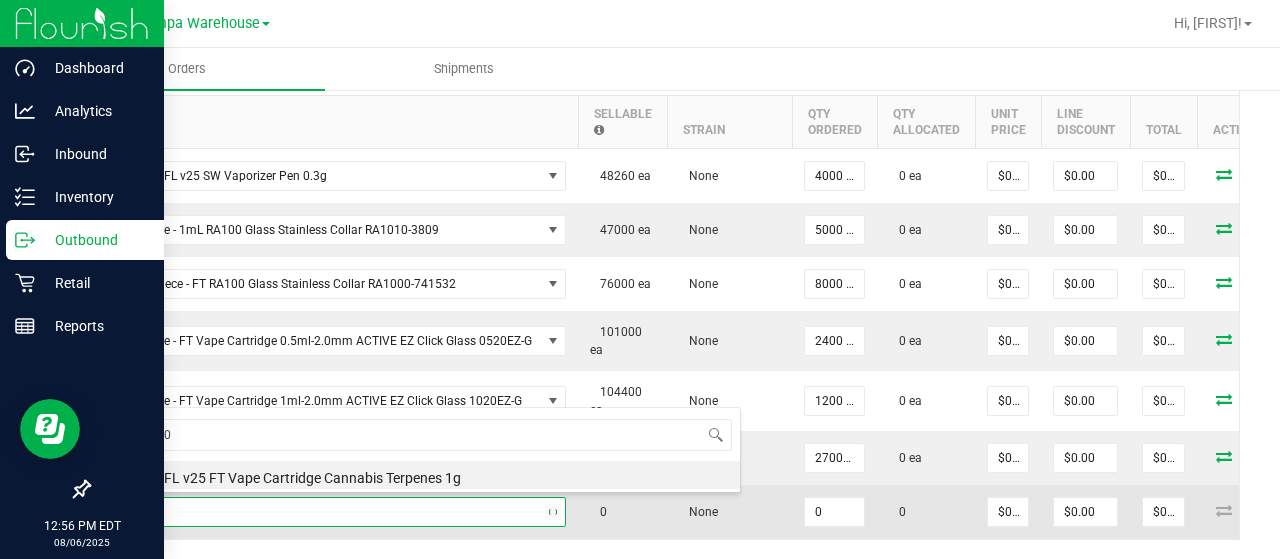 type on "3004370" 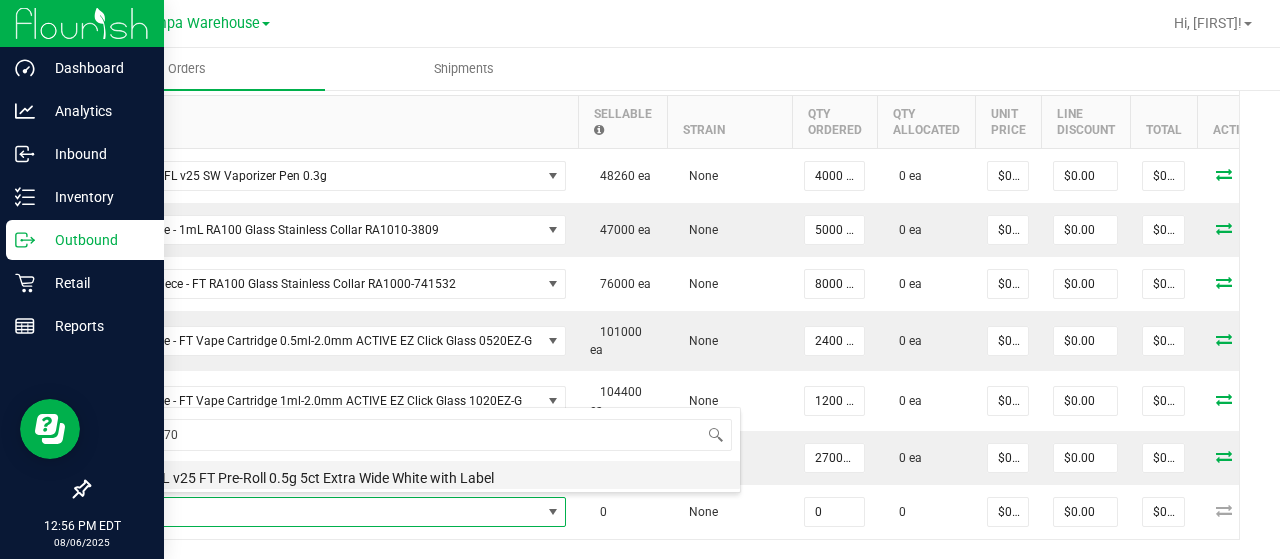 click on "Tube - FL v25 FT Pre-Roll 0.5g 5ct Extra Wide White with Label" at bounding box center (421, 475) 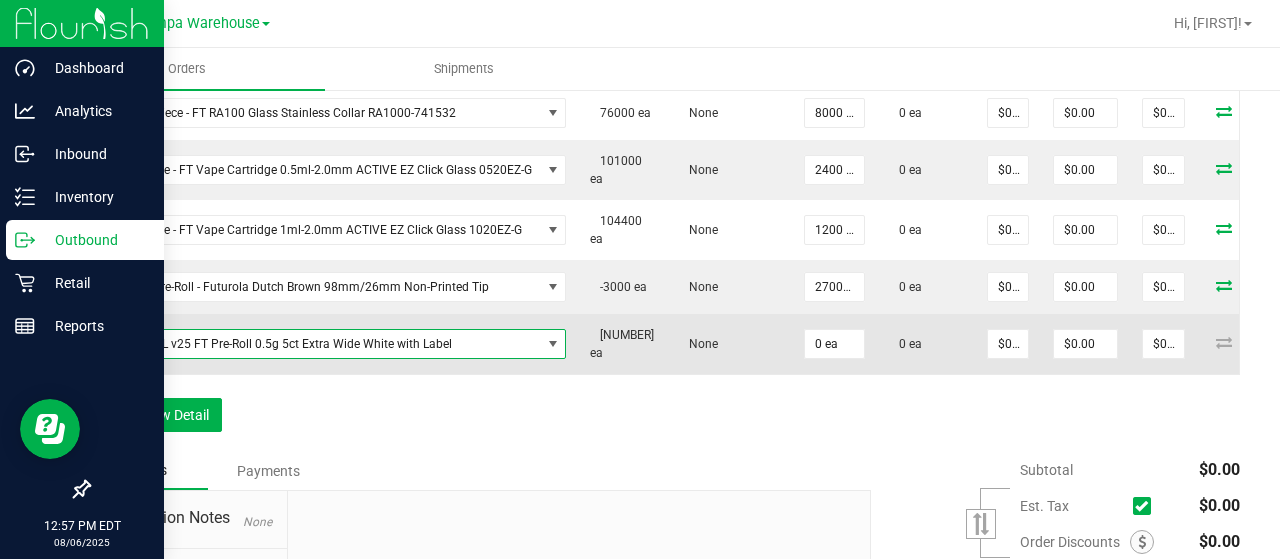 scroll, scrollTop: 776, scrollLeft: 0, axis: vertical 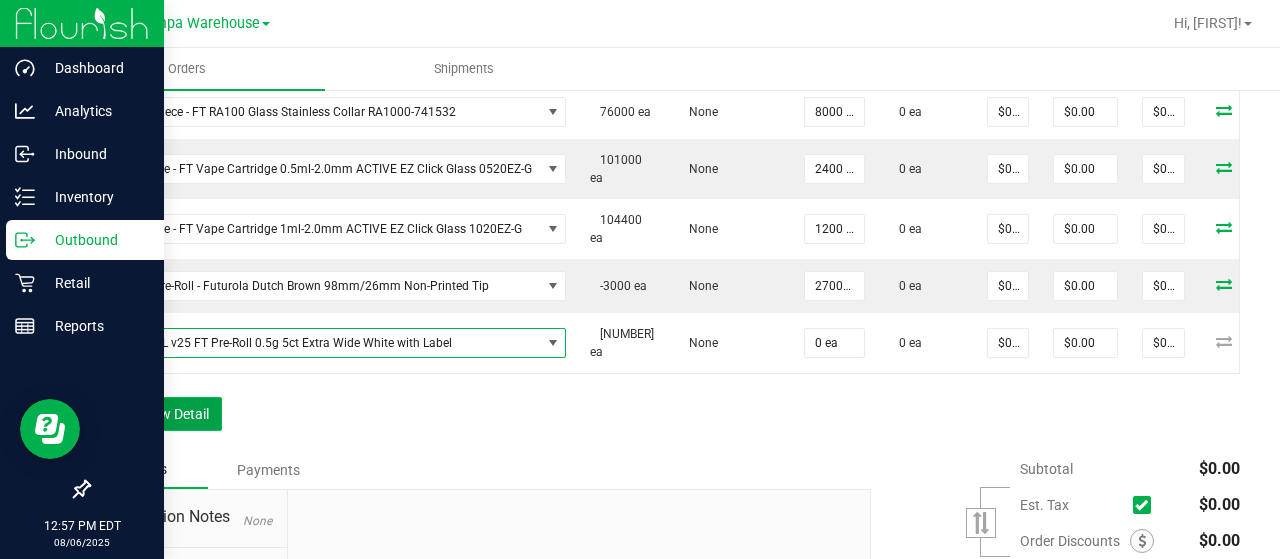 click on "Add New Detail" at bounding box center (155, 414) 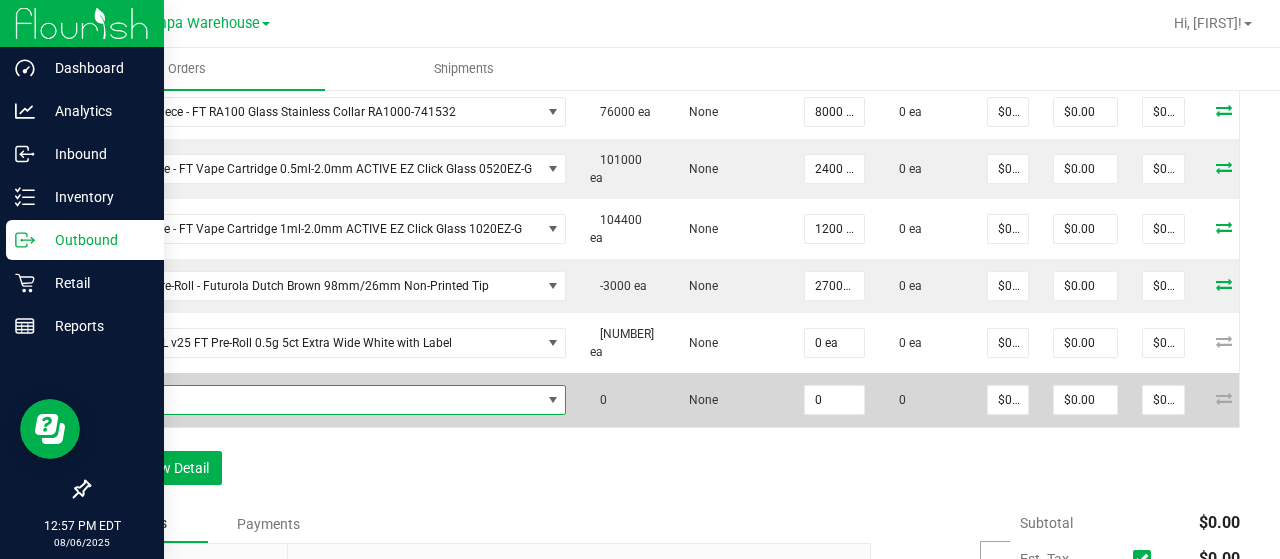 click at bounding box center [322, 400] 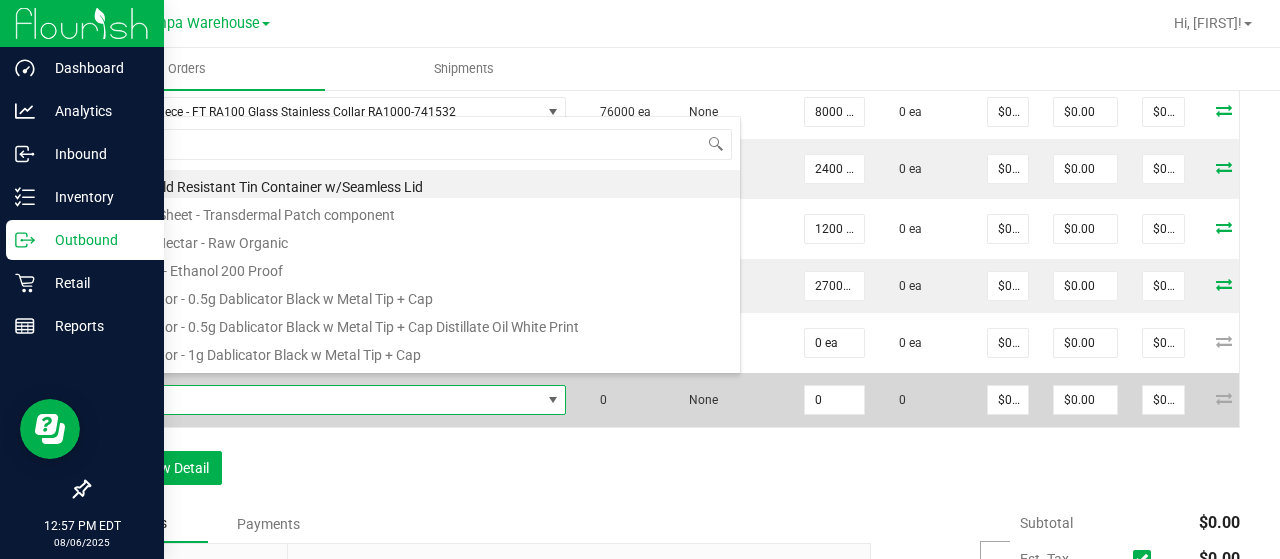 scroll, scrollTop: 99970, scrollLeft: 99541, axis: both 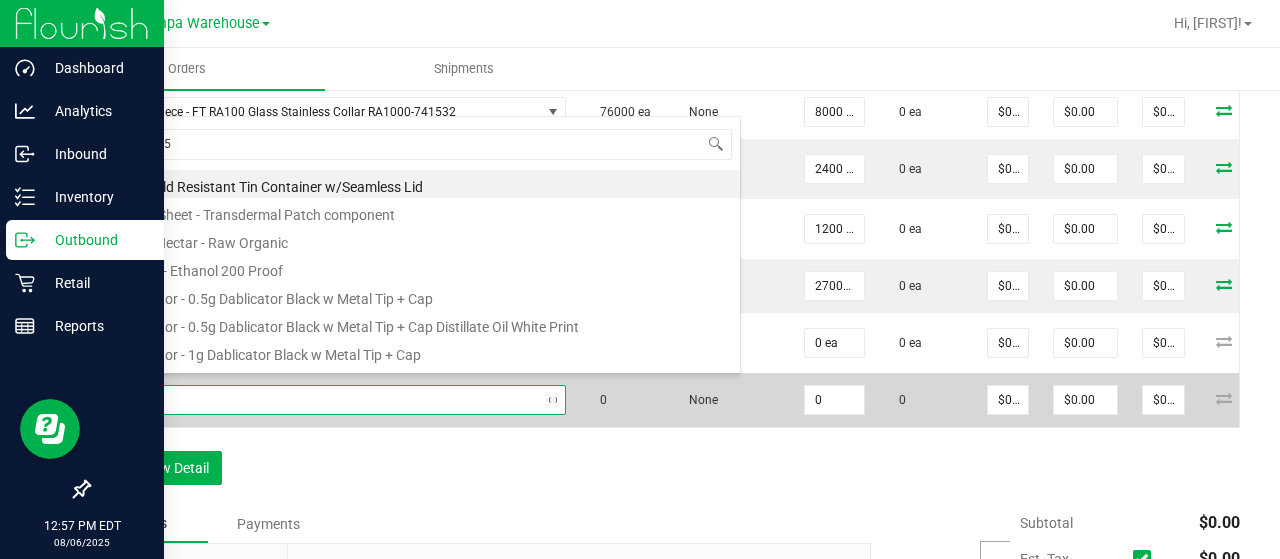 type on "3002951" 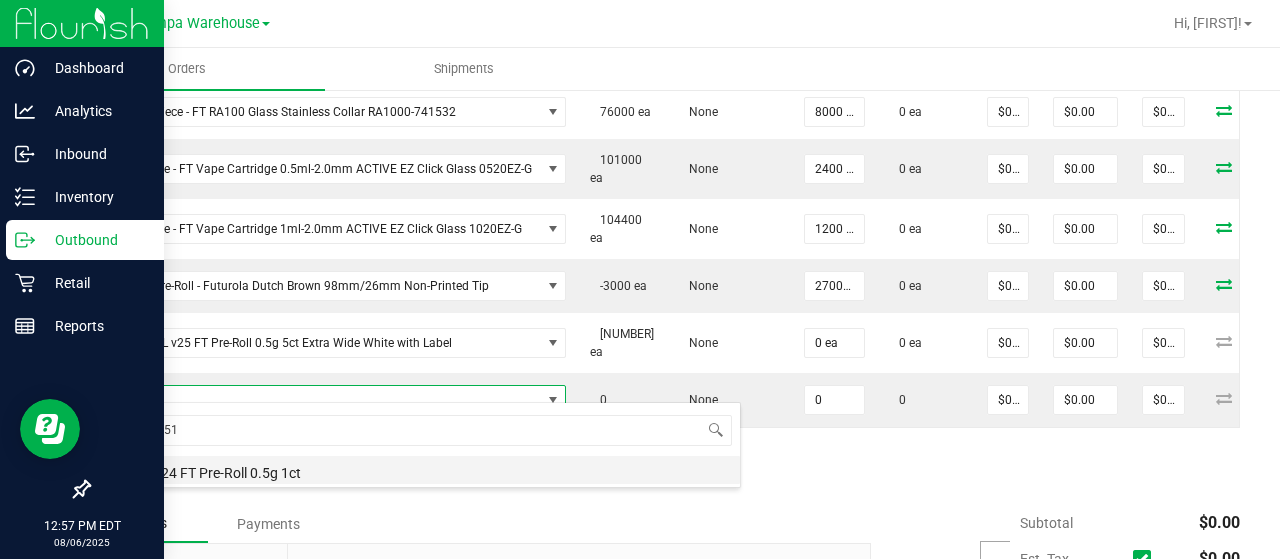 click on "Tube - v24 FT Pre-Roll 0.5g 1ct" at bounding box center (421, 470) 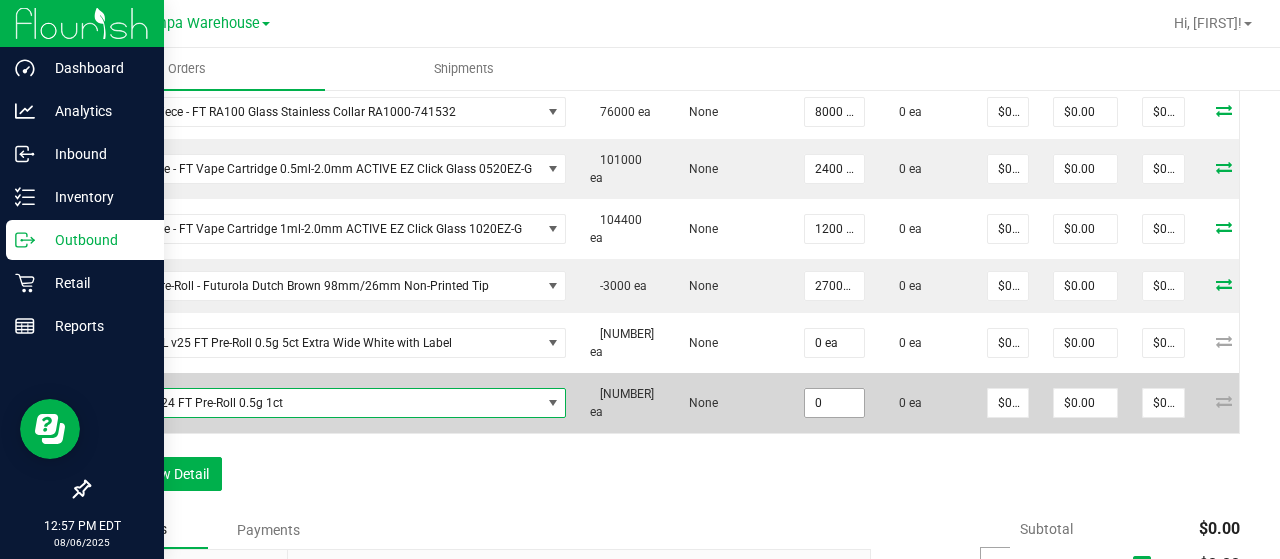 click on "0" at bounding box center [834, 403] 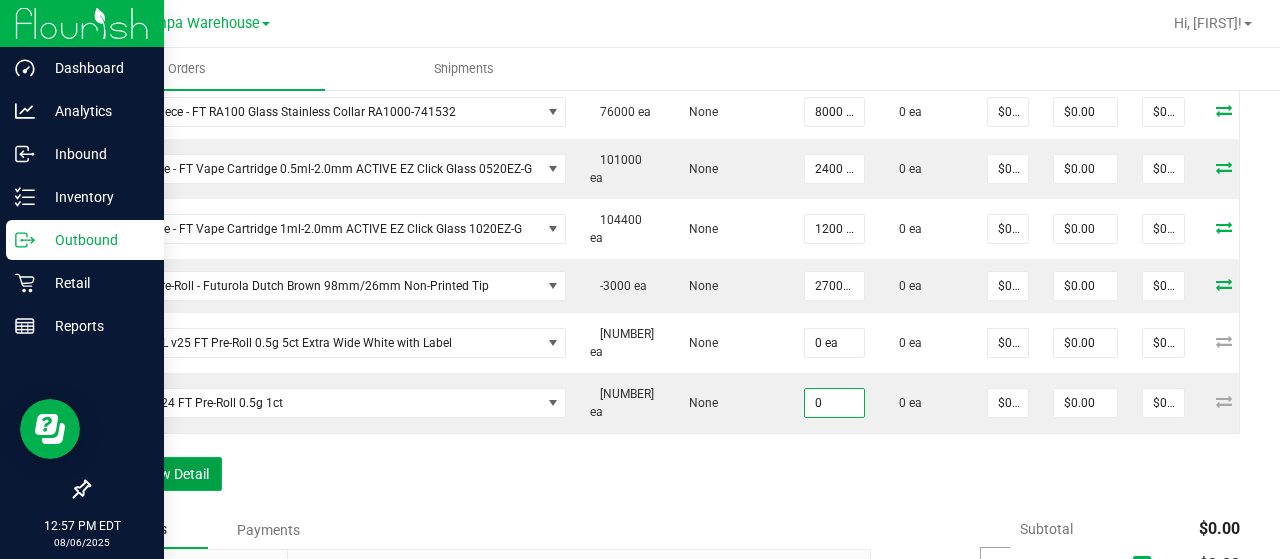 type on "0 ea" 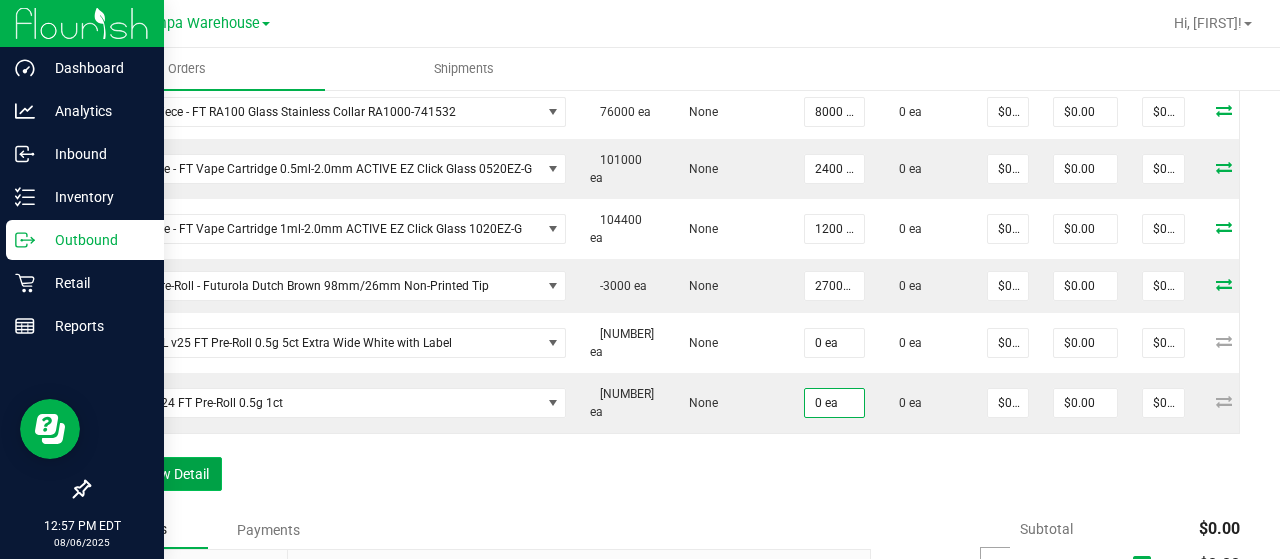 click on "Add New Detail" at bounding box center (155, 474) 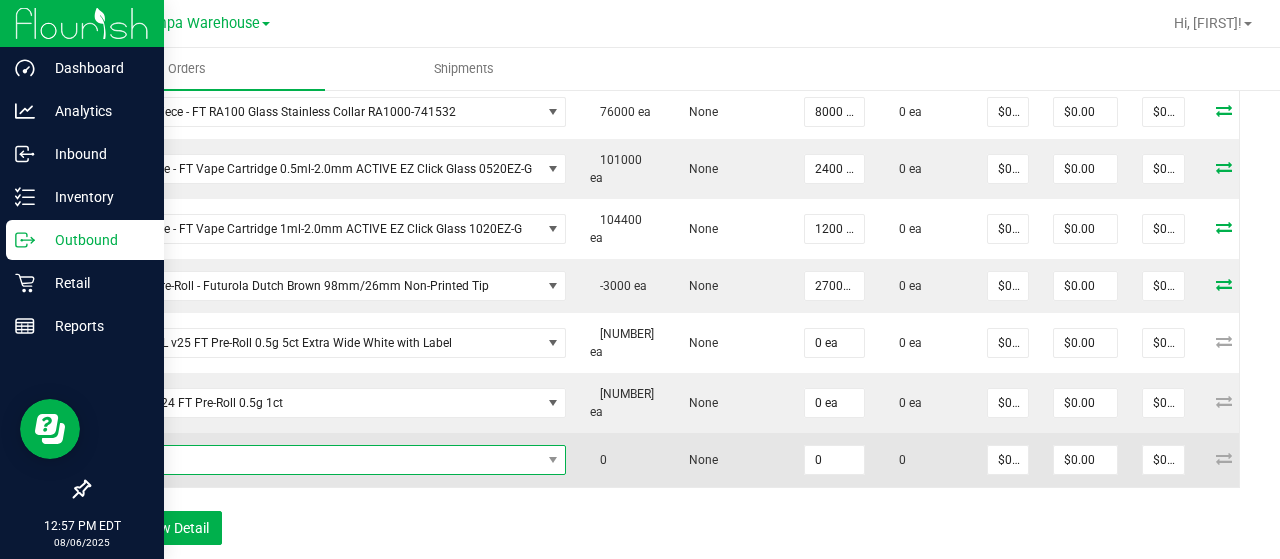 click at bounding box center (322, 460) 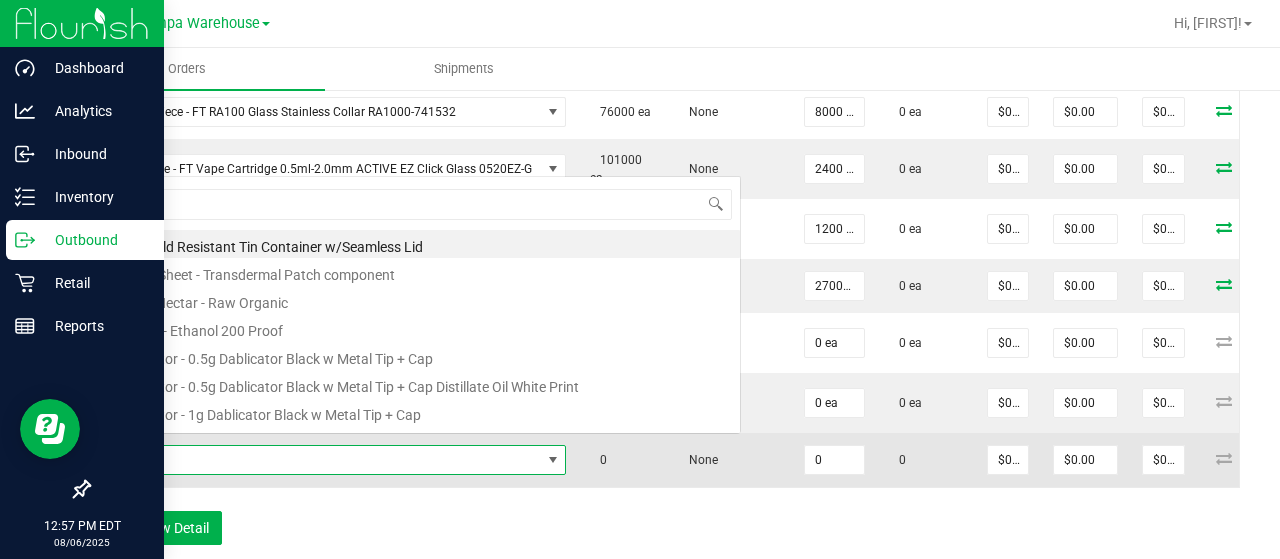 scroll, scrollTop: 0, scrollLeft: 0, axis: both 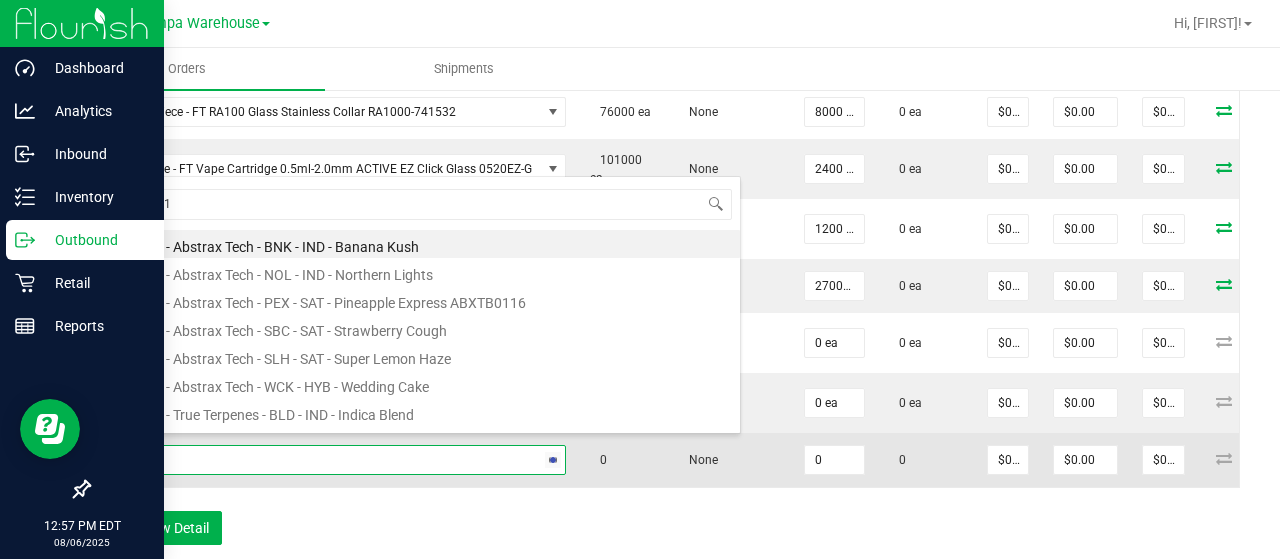 type on "3002512" 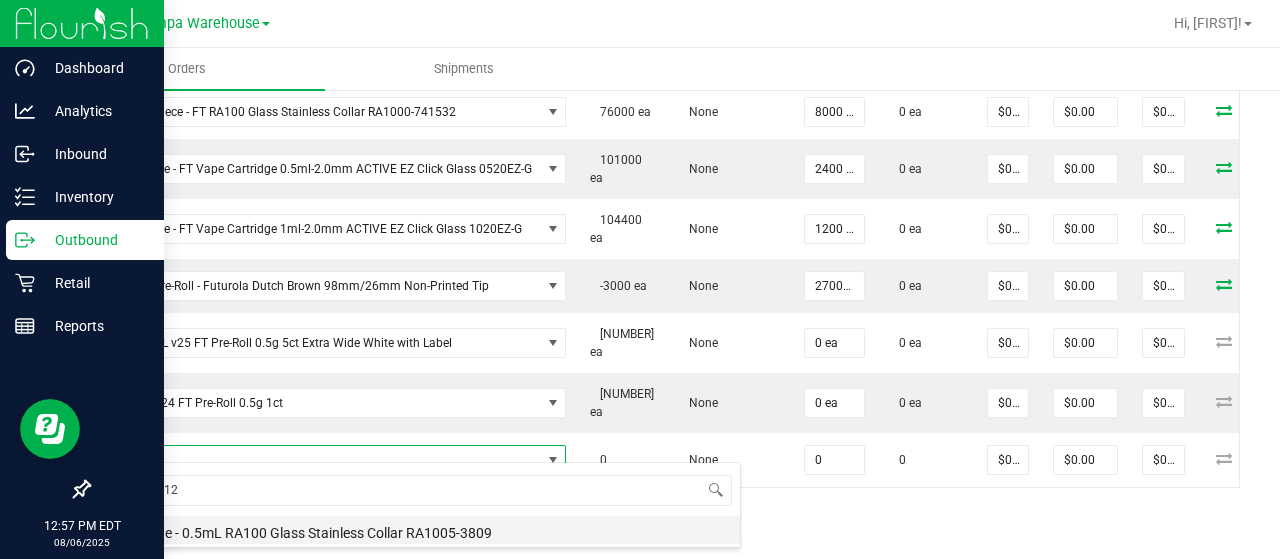 click on "Cartridge - 0.5mL RA100 Glass Stainless Collar RA1005-3809" at bounding box center [421, 530] 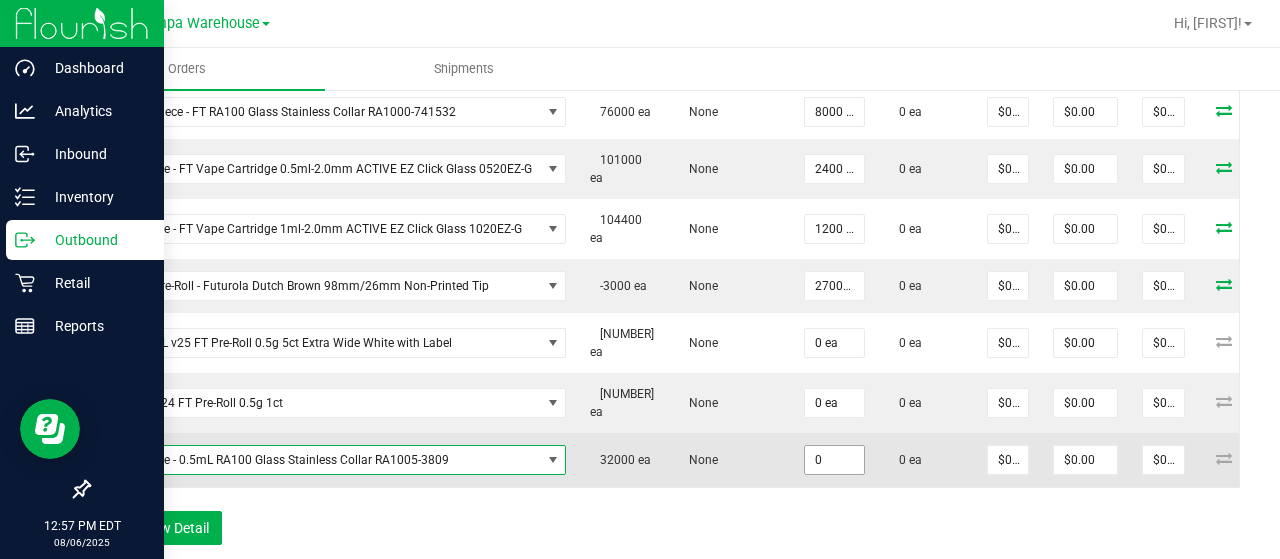 click on "0" at bounding box center [834, 460] 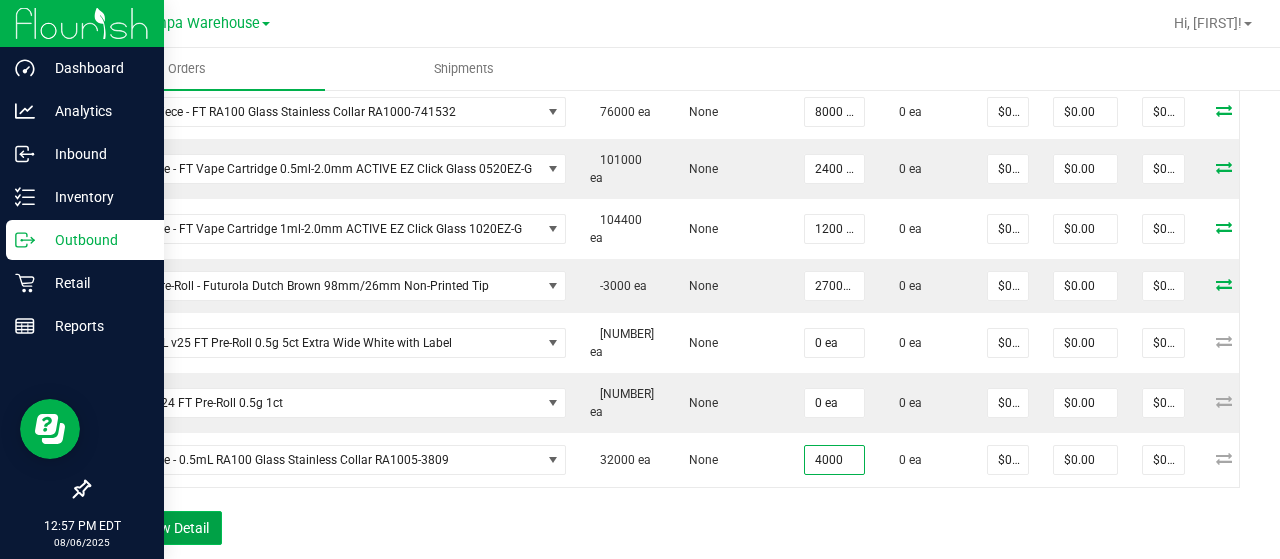 type on "4000 ea" 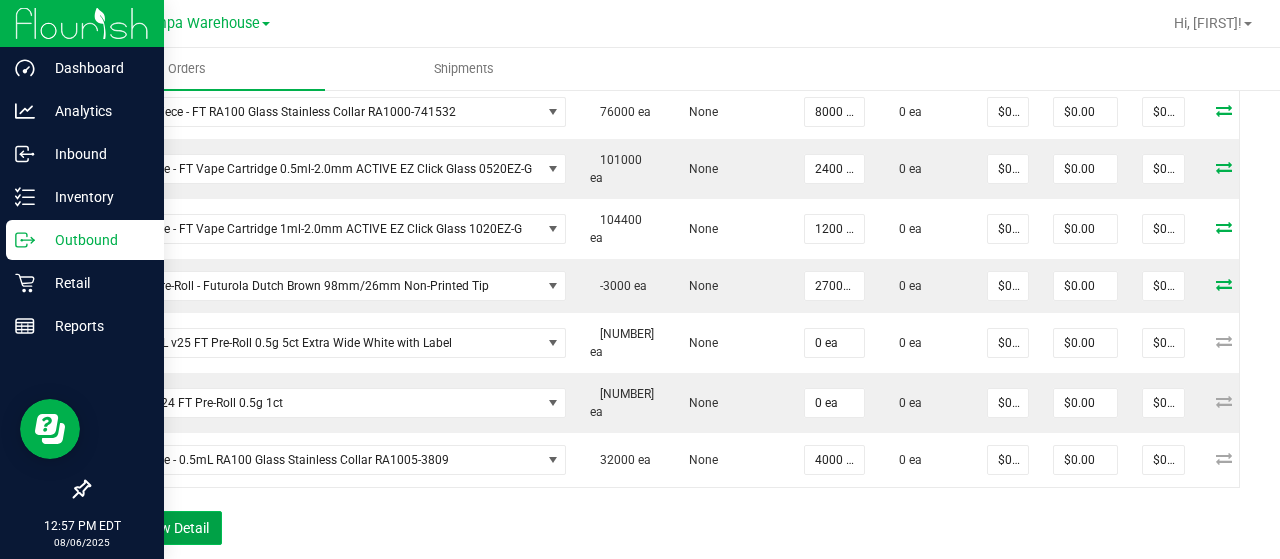 click on "Add New Detail" at bounding box center (155, 528) 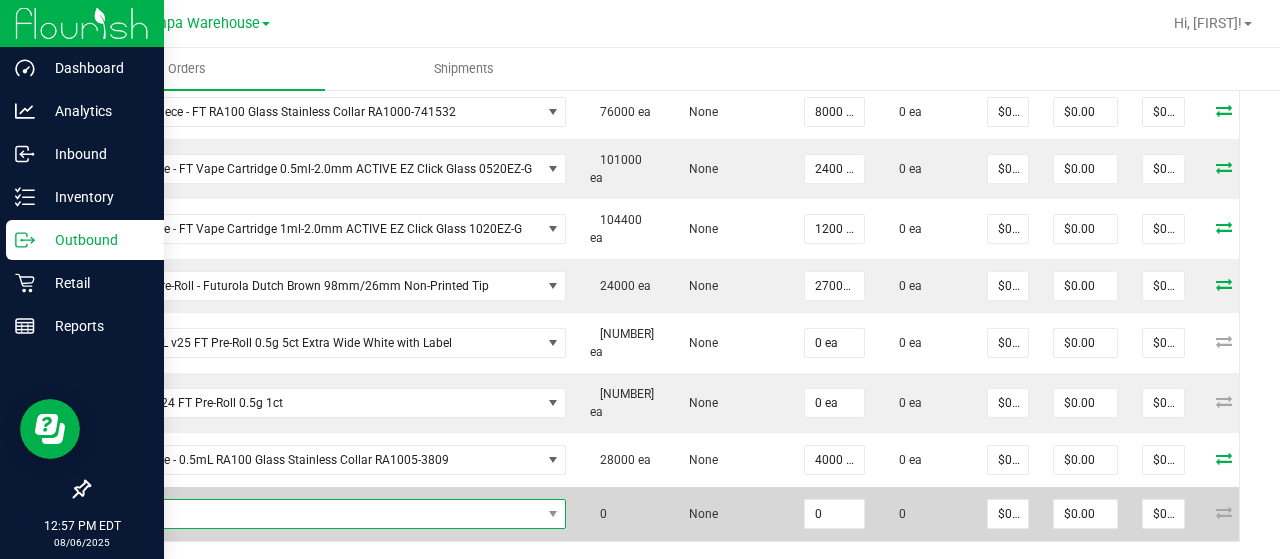 click at bounding box center (322, 514) 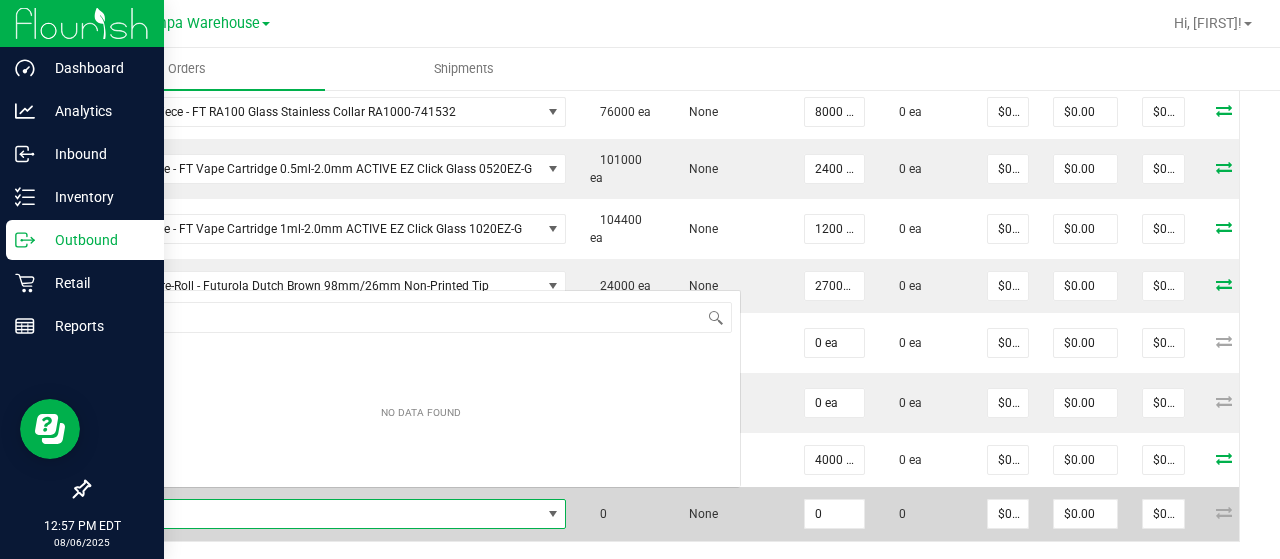 scroll, scrollTop: 0, scrollLeft: 0, axis: both 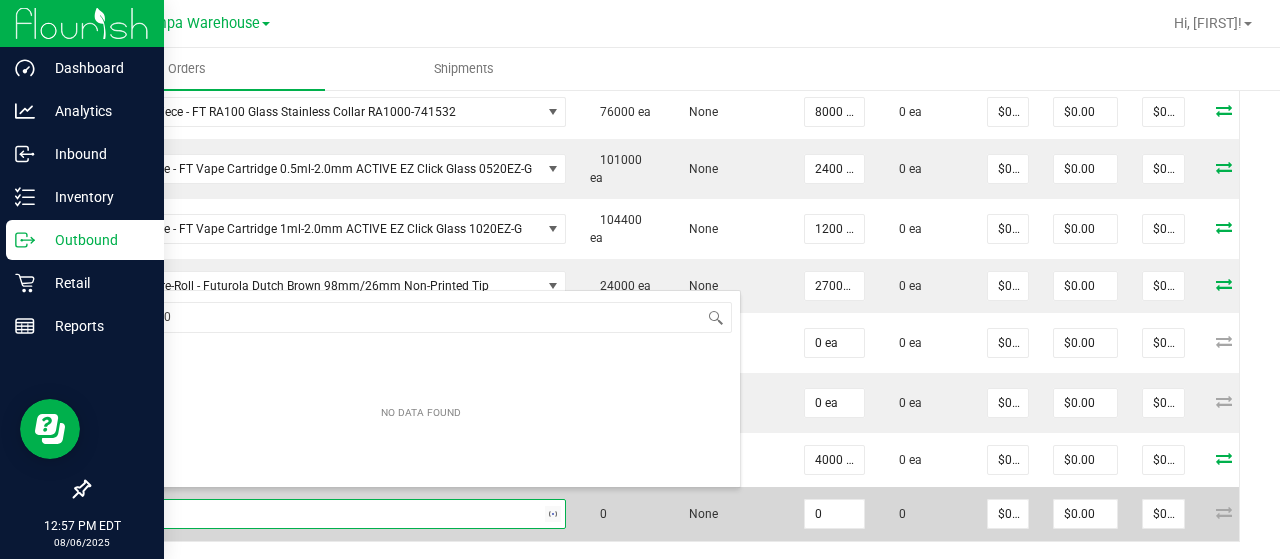 type on "3002903" 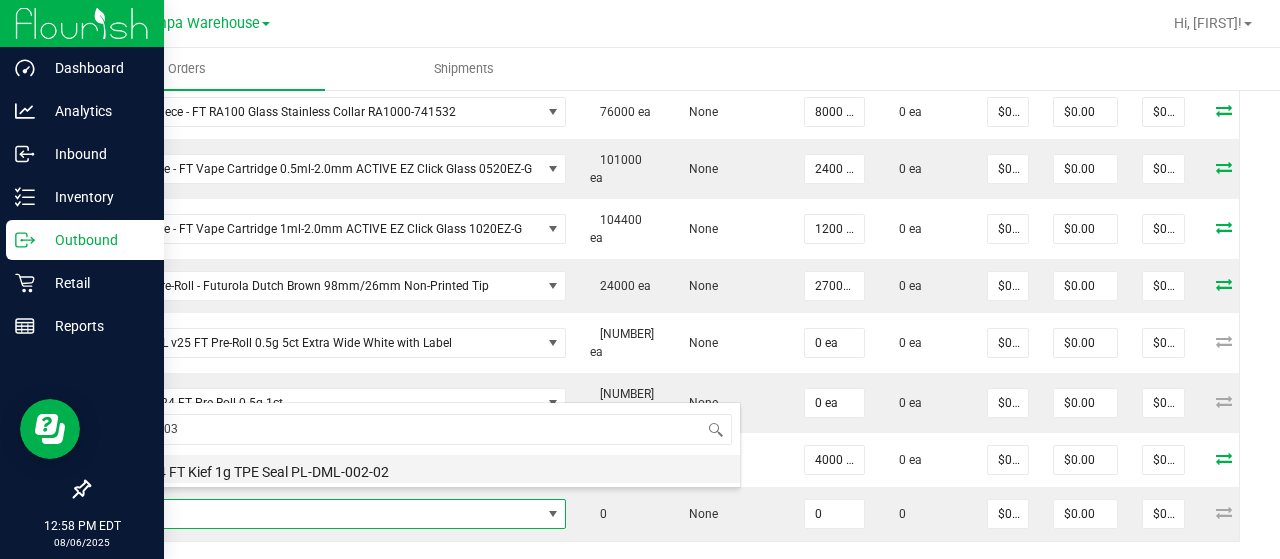 click on "Lid - v24 FT Kief 1g TPE Seal PL-DML-002-02" at bounding box center [421, 469] 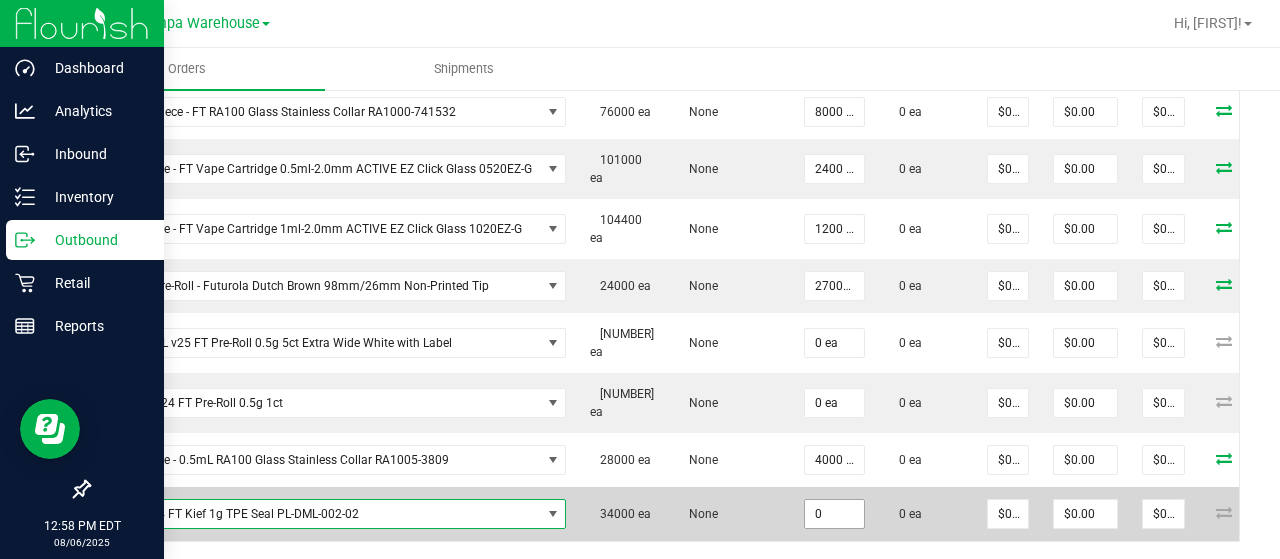 click on "0" at bounding box center [834, 514] 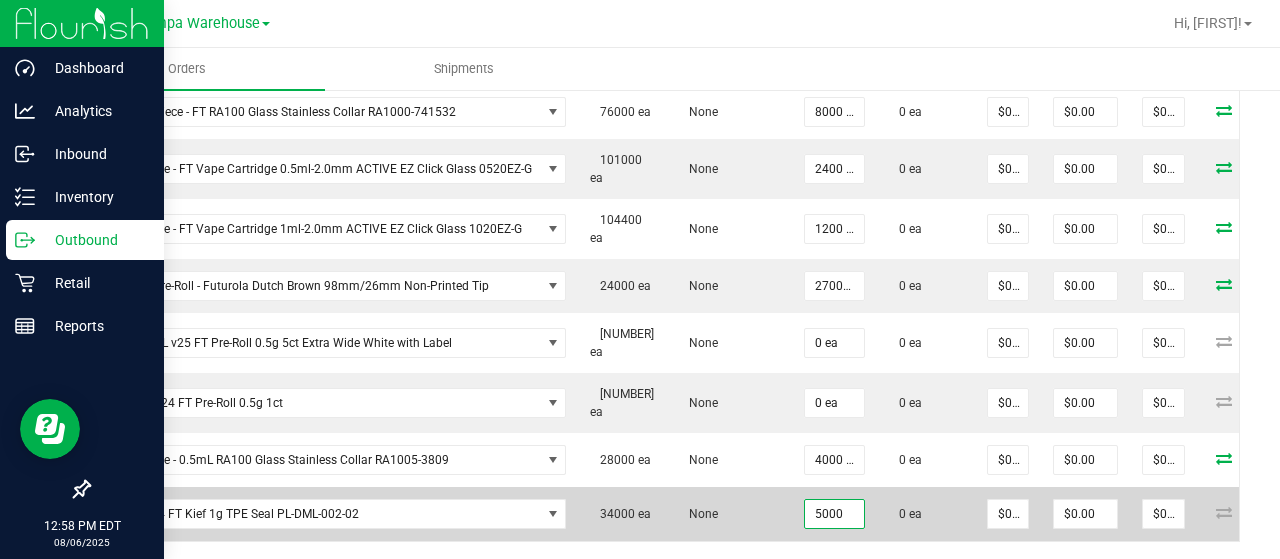 type on "5000 ea" 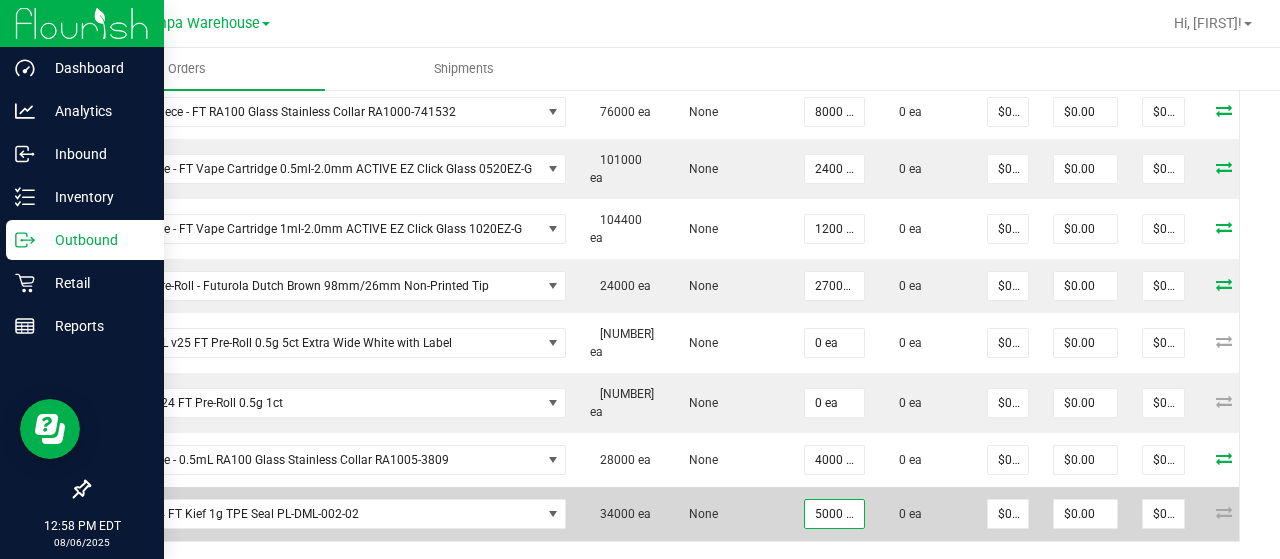 click on "None" at bounding box center [698, 514] 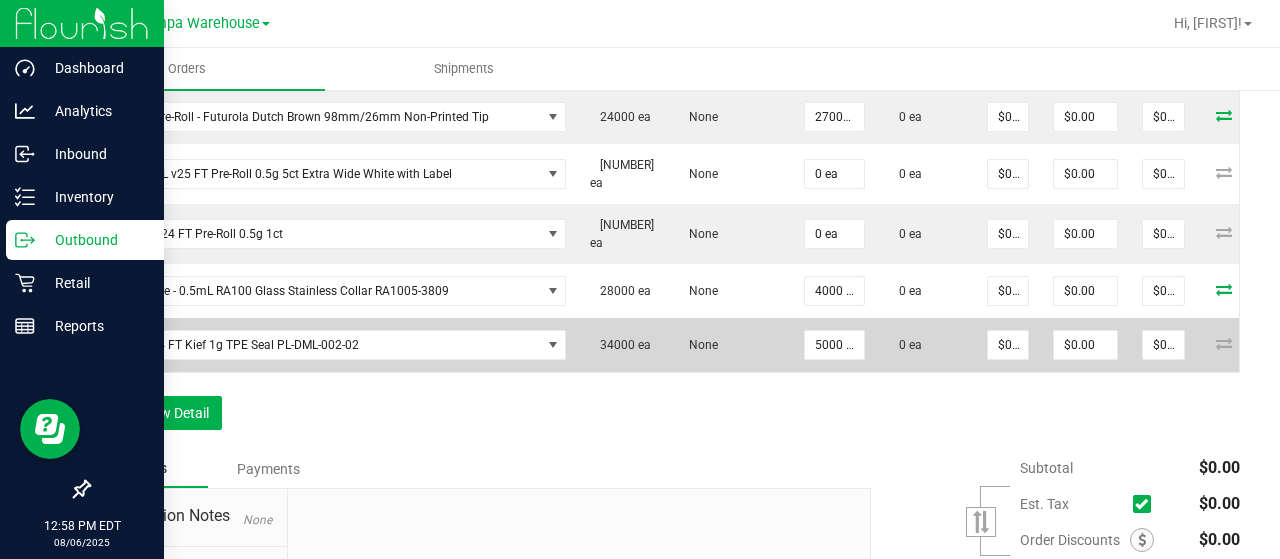 scroll, scrollTop: 946, scrollLeft: 0, axis: vertical 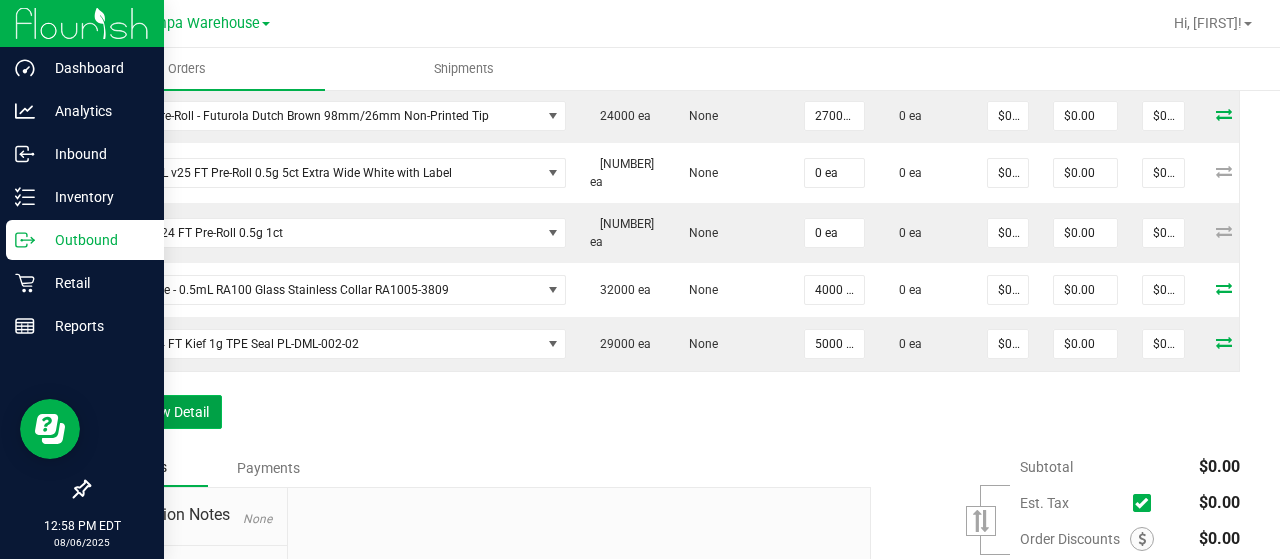 click on "Add New Detail" at bounding box center [155, 412] 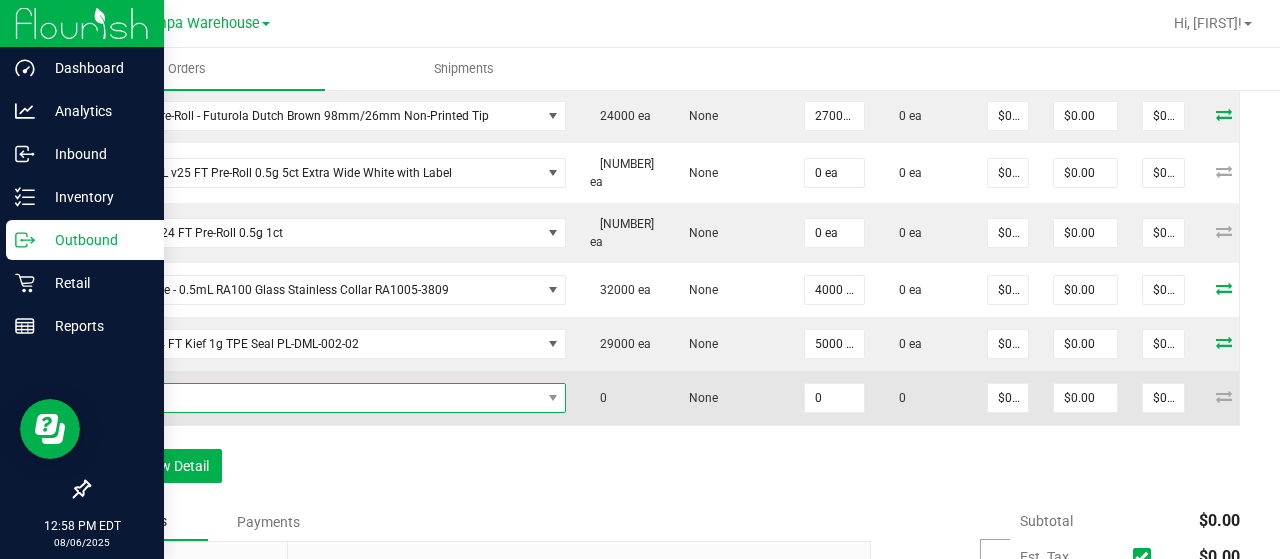 click at bounding box center (322, 398) 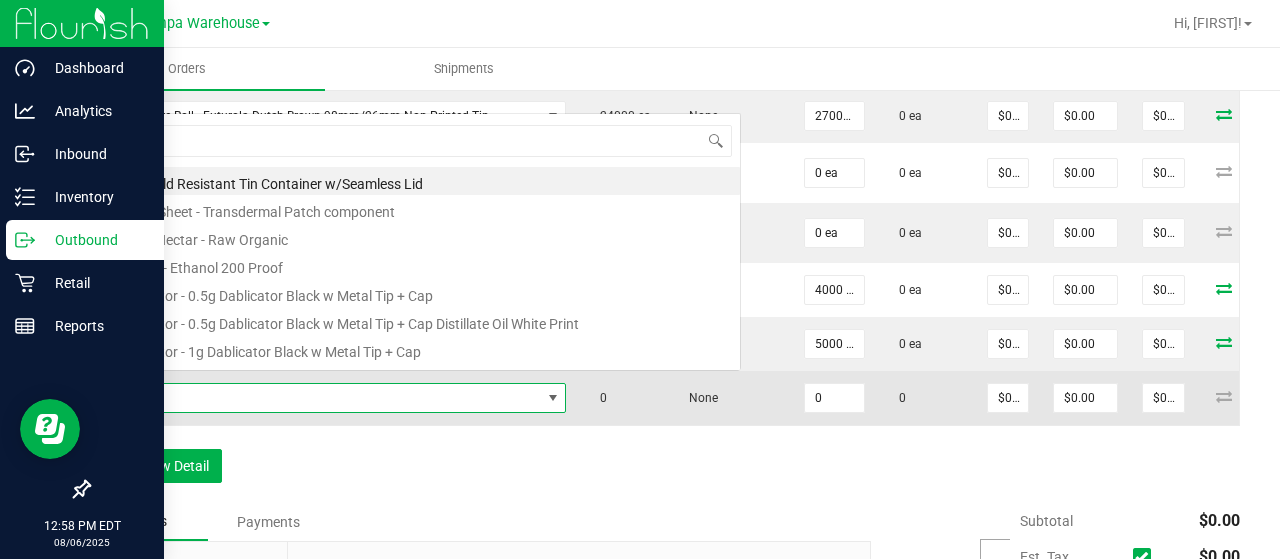 scroll, scrollTop: 0, scrollLeft: 0, axis: both 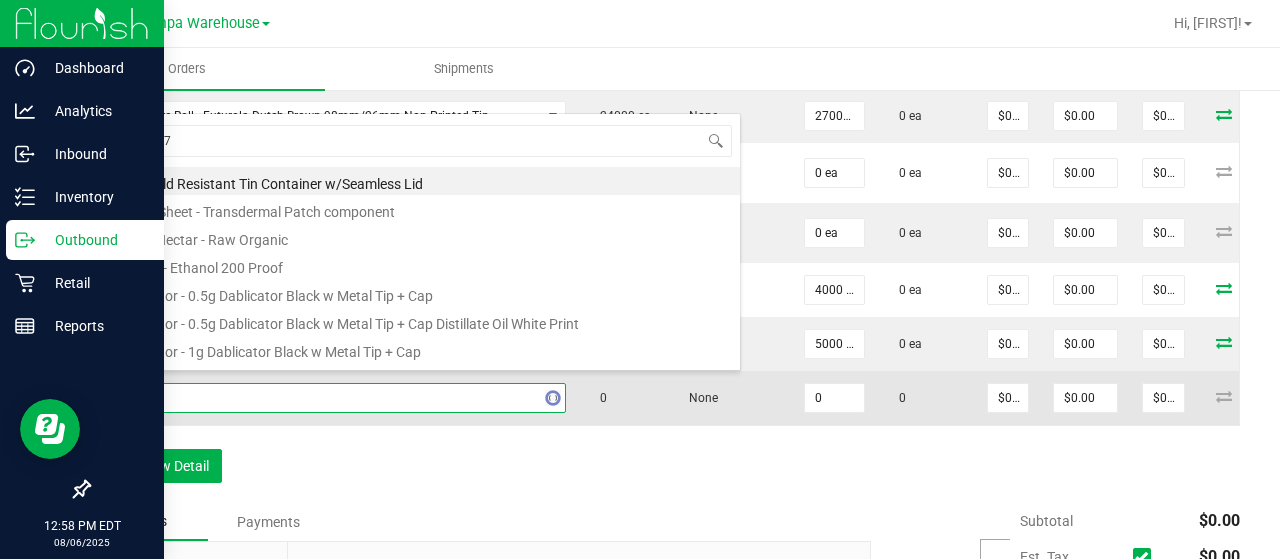 type on "3004270" 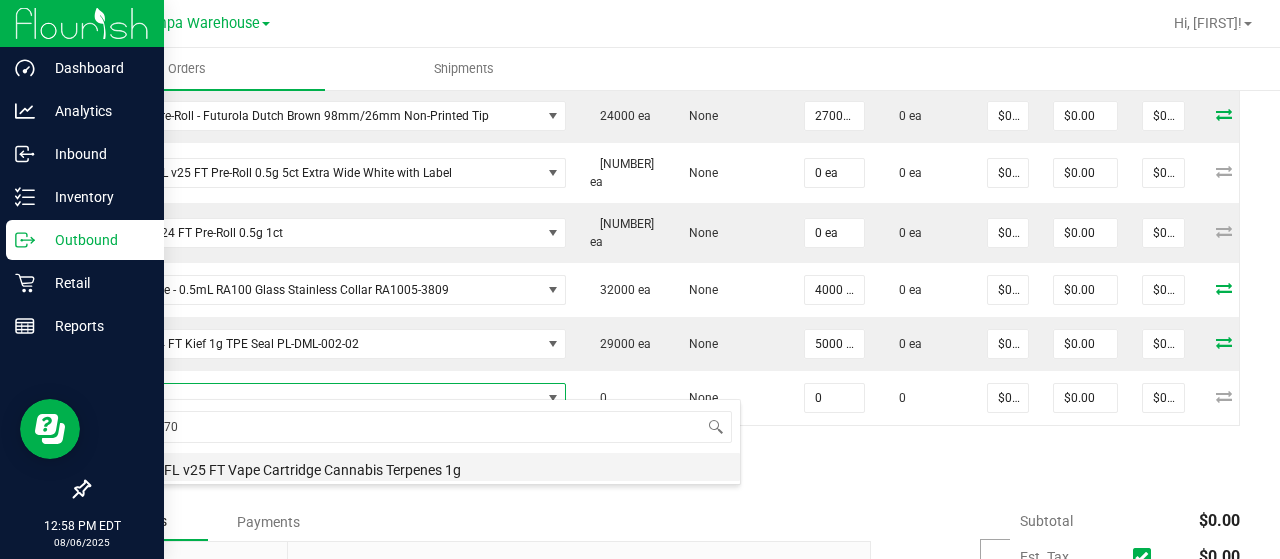 click on "Pouch - FL v25 FT Vape Cartridge Cannabis Terpenes 1g" at bounding box center [421, 467] 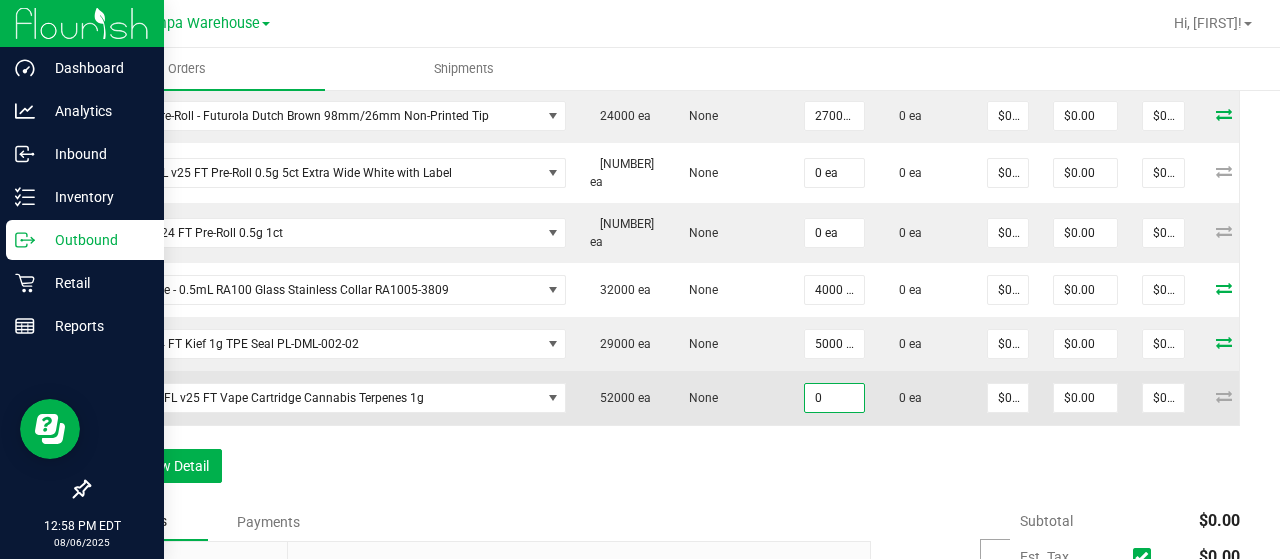 click on "0" at bounding box center (834, 398) 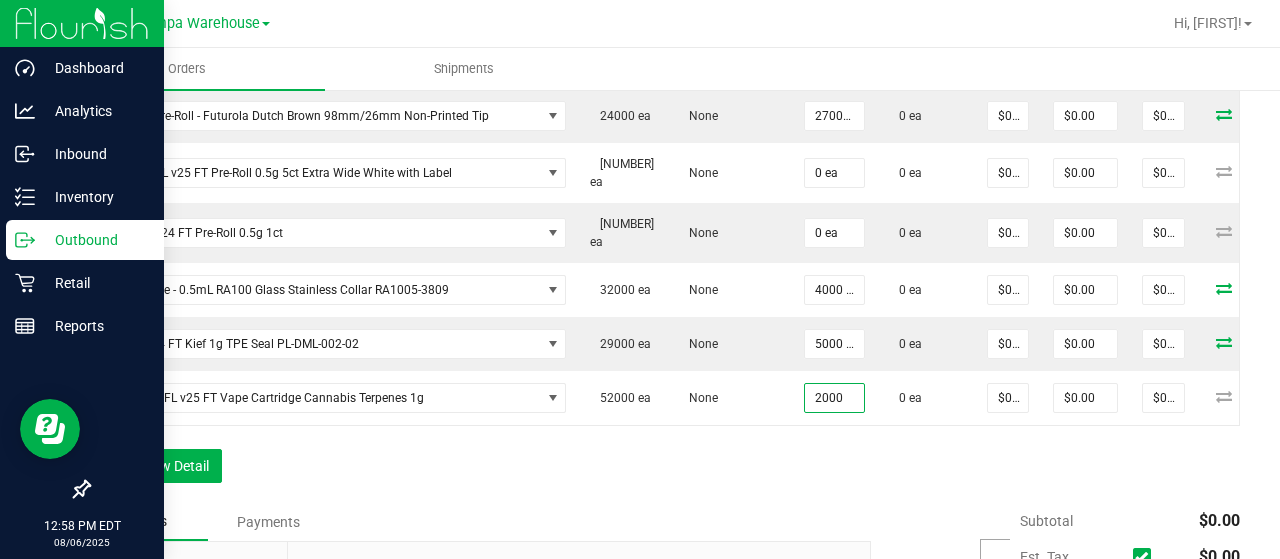 type on "2000 ea" 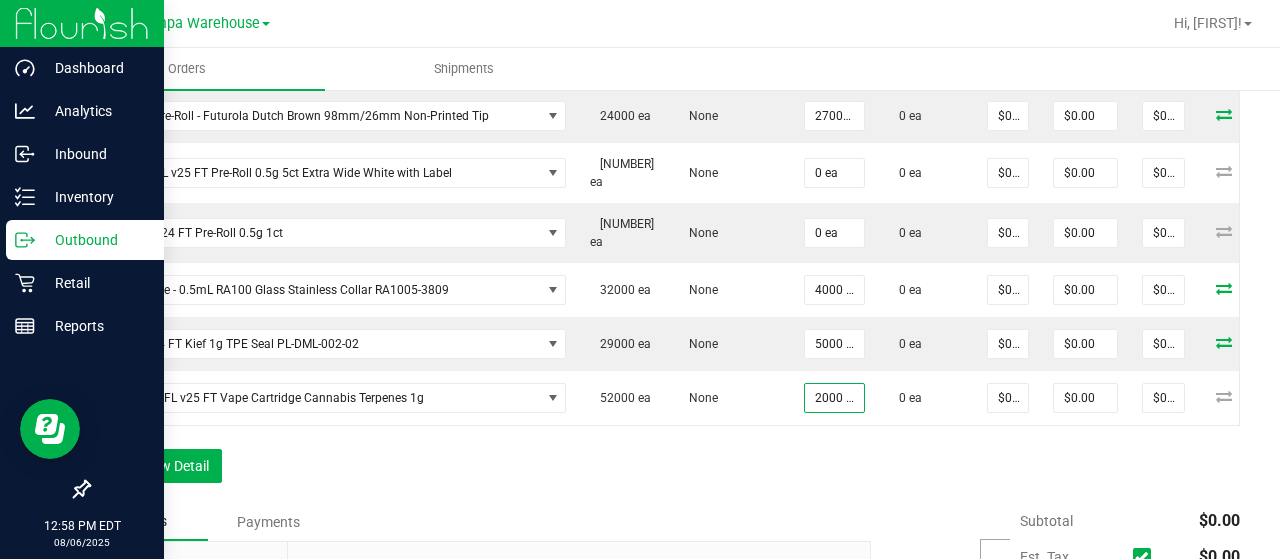 click on "Order Details Print All Labels Item Sellable Strain Qty Ordered Qty Allocated Unit Price Line Discount Total Actions Pouch - FL v25 SW Vaporizer Pen 0.3g 48260 ea None 4000 ea 0 ea $[PRICE] $[PRICE] $[PRICE] Cartridge - 1mL RA100 Glass Stainless Collar RA1010-3809 47000 ea None 5000 ea 0 ea $[PRICE] $[PRICE] $[PRICE] Mouthpiece - FT RA100 Glass Stainless Collar RA1000-741532 76000 ea None 8000 ea 0 ea $[PRICE] $[PRICE] $[PRICE] Cartridge - FT Vape Cartridge 0.5ml-2.0mm ACTIVE EZ Click Glass 0520EZ-G 101000 ea None 2400 ea 0 ea $[PRICE] $[PRICE] $[PRICE] Cartridge - FT Vape Cartridge 1ml-2.0mm ACTIVE EZ Click Glass 1020EZ-G 104400 ea None 1200 ea 0 ea $[PRICE] $[PRICE] $[PRICE] Cone, Pre-Roll - Futurola Dutch Brown 98mm/26mm Non-Printed Tip 24000 ea None 27000 ea 0 ea $[PRICE] $[PRICE] $[PRICE] Tube - FL v25 FT Pre-Roll 0.5g 5ct Extra Wide White with Label 61600 ea None 0 ea 0 ea $[PRICE] $[PRICE] $[PRICE] Tube - v24 FT Pre-Roll 0.5g 1ct 132000 ea None 0 ea 0 ea" at bounding box center (664, 102) 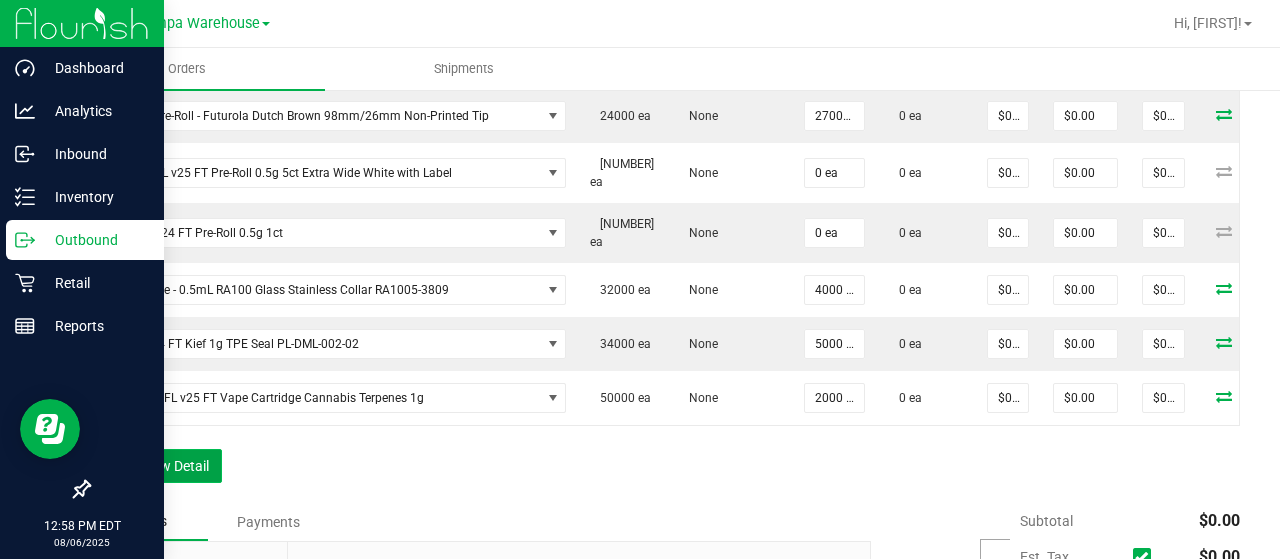 click on "Add New Detail" at bounding box center (155, 466) 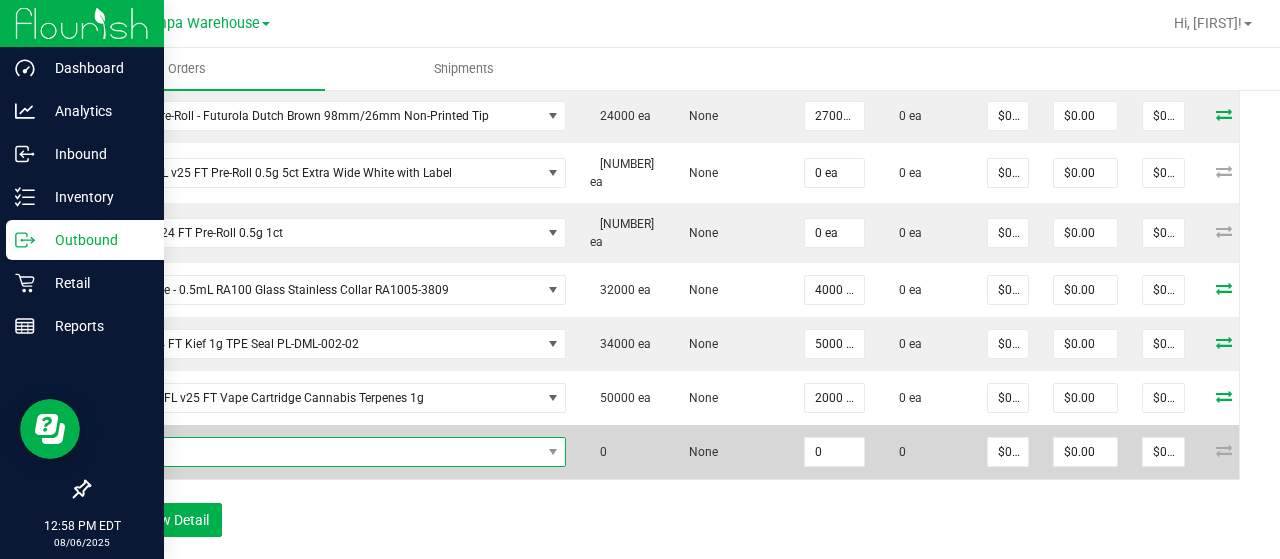click at bounding box center [322, 452] 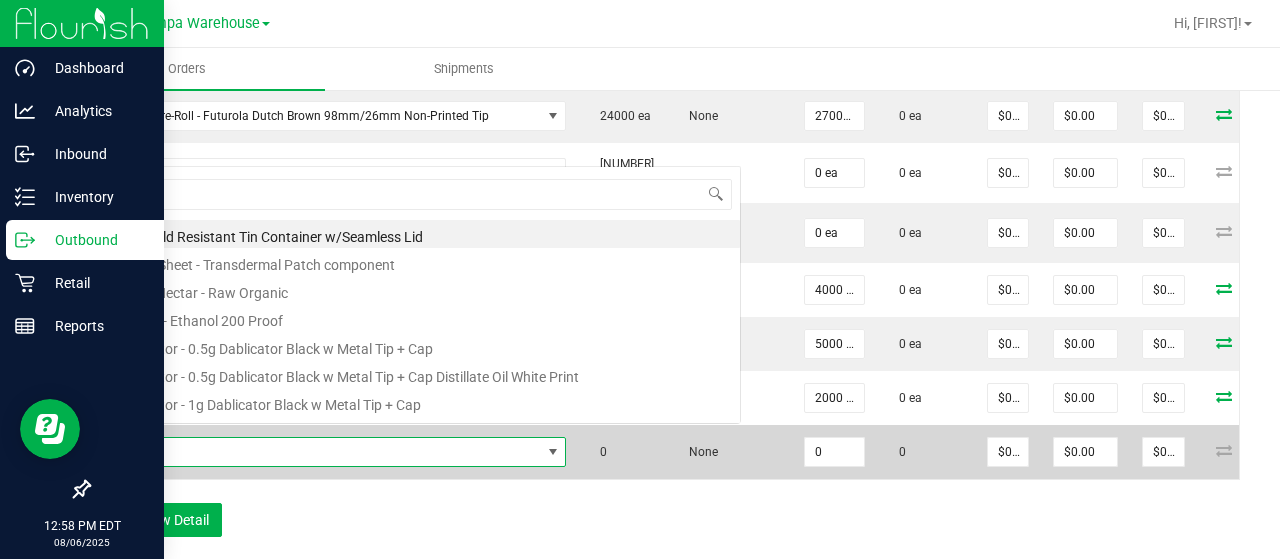 scroll, scrollTop: 0, scrollLeft: 0, axis: both 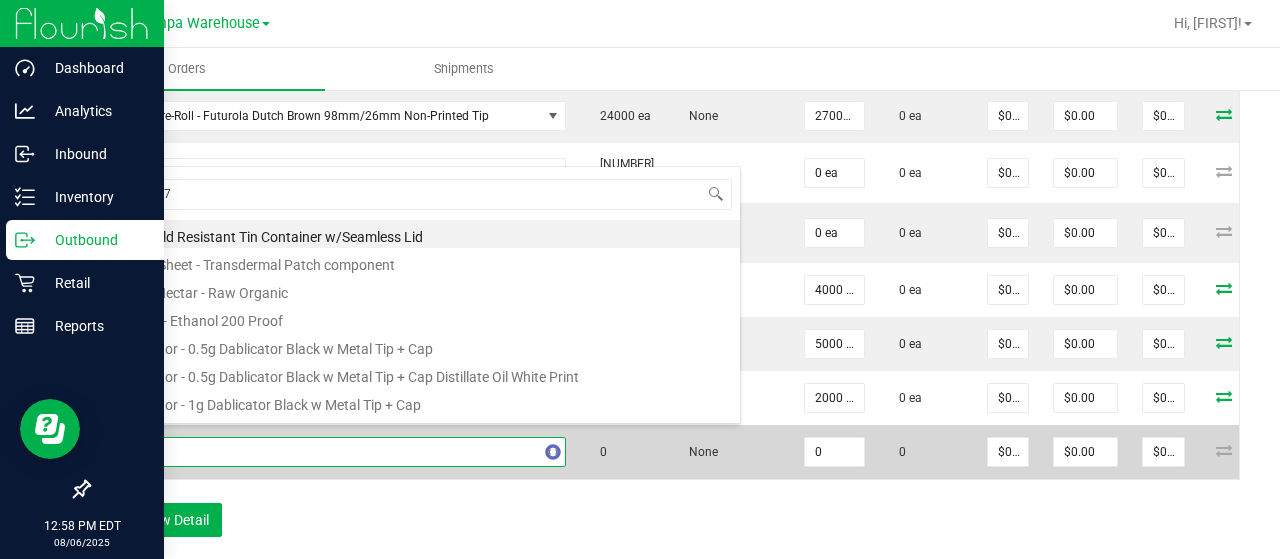 type on "3004271" 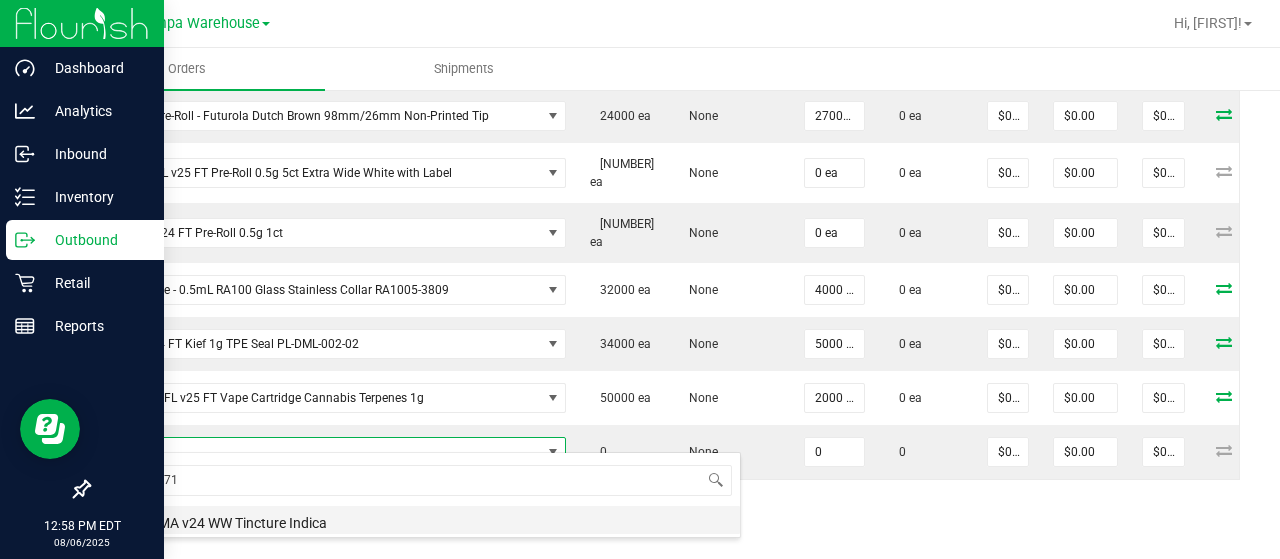 click on "Label - MA v24 WW Tincture Indica" at bounding box center (421, 520) 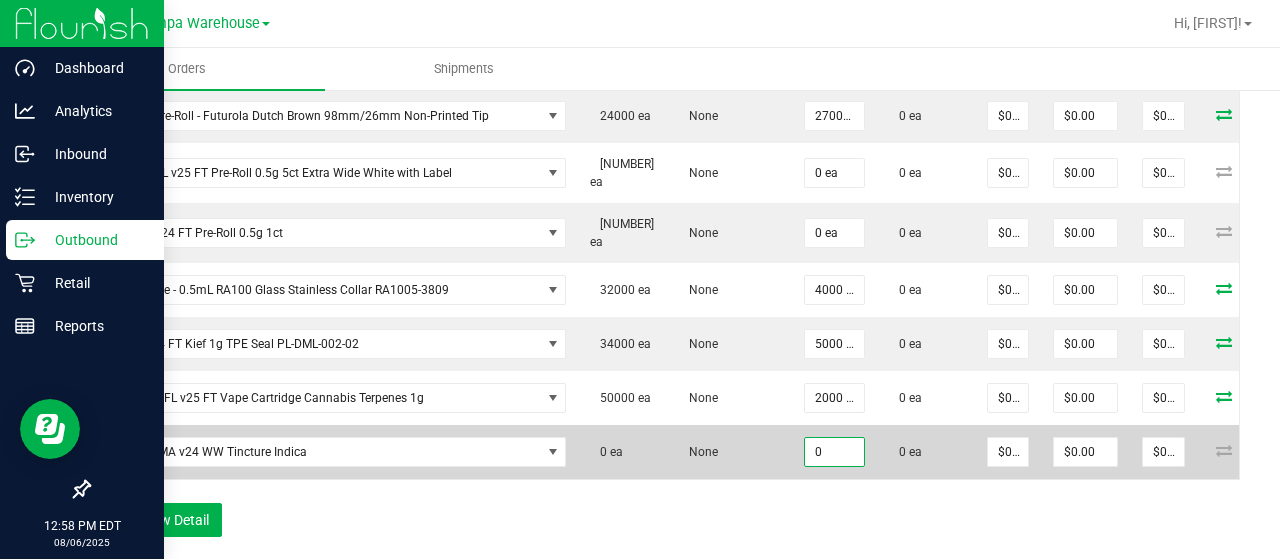 click on "0" at bounding box center (834, 452) 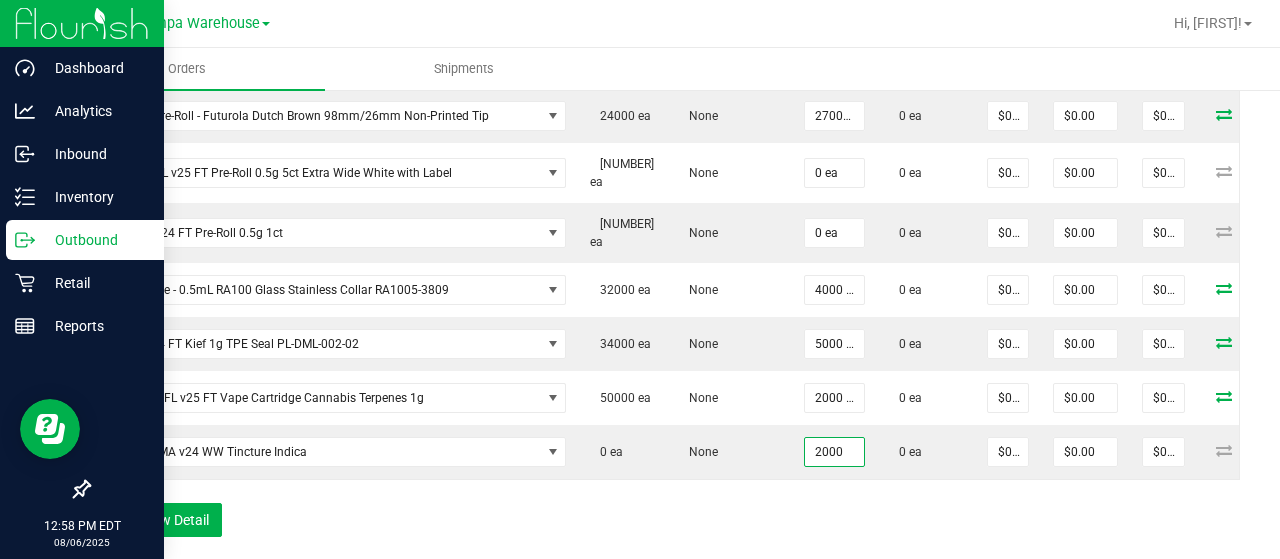 type on "2000 ea" 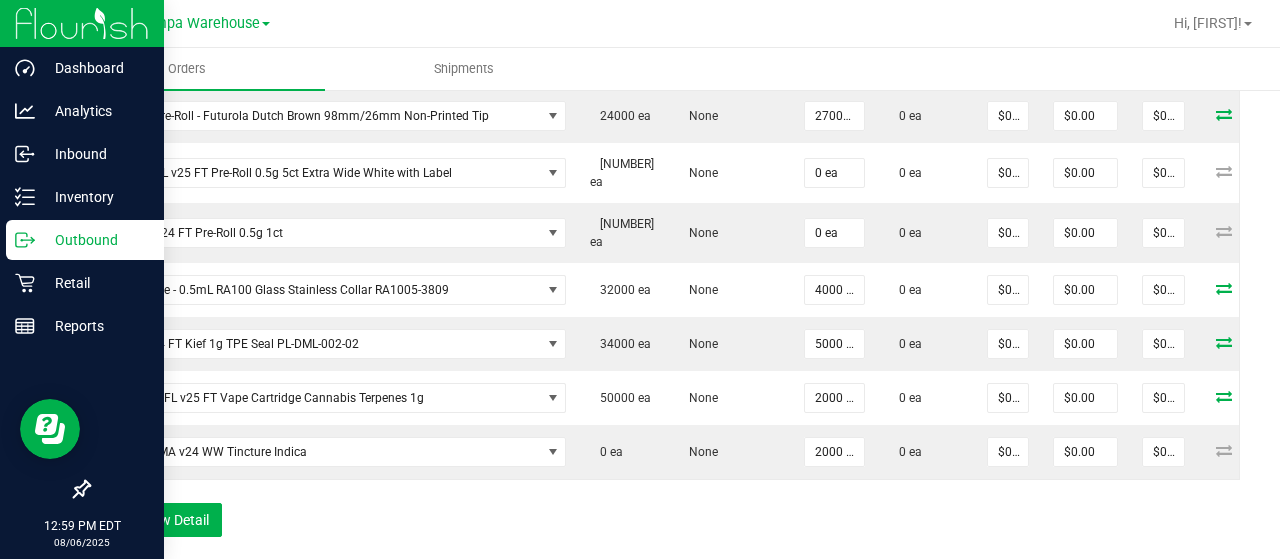 click on "Order Details Print All Labels Item Sellable Strain Qty Ordered Qty Allocated Unit Price Line Discount Total Actions Pouch - FL v25 SW Vaporizer Pen 0.3g 48260 ea None 4000 ea 0 ea $[PRICE] $[PRICE] $[PRICE] Cartridge - 1mL RA100 Glass Stainless Collar RA1010-3809 47000 ea None 5000 ea 0 ea $[PRICE] $[PRICE] $[PRICE] Mouthpiece - FT RA100 Glass Stainless Collar RA1000-741532 76000 ea None 8000 ea 0 ea $[PRICE] $[PRICE] $[PRICE] Cartridge - FT Vape Cartridge 0.5ml-2.0mm ACTIVE EZ Click Glass 0520EZ-G 101000 ea None 2400 ea 0 ea $[PRICE] $[PRICE] $[PRICE] Cartridge - FT Vape Cartridge 1ml-2.0mm ACTIVE EZ Click Glass 1020EZ-G 104400 ea None 1200 ea 0 ea $[PRICE] $[PRICE] $[PRICE] Cone, Pre-Roll - Futurola Dutch Brown 98mm/26mm Non-Printed Tip 24000 ea None 27000 ea 0 ea $[PRICE] $[PRICE] $[PRICE] Tube - FL v25 FT Pre-Roll 0.5g 5ct Extra Wide White with Label 61600 ea None 0 ea 0 ea $[PRICE] $[PRICE] $[PRICE] Tube - v24 FT Pre-Roll 0.5g 1ct 132000 ea None 0 ea 0 ea" at bounding box center [664, 129] 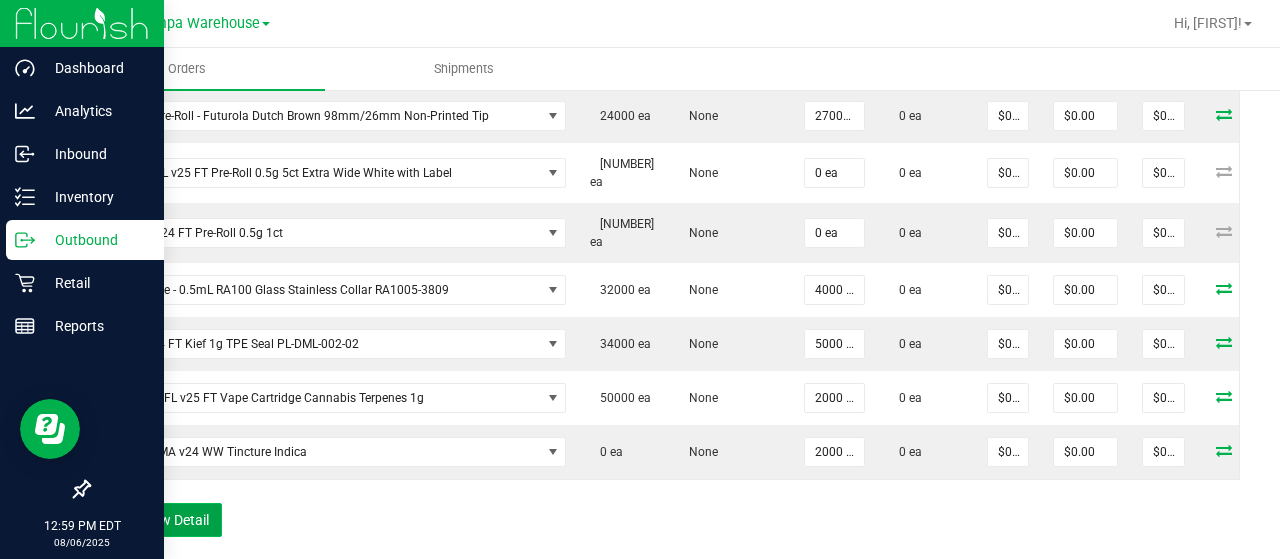 click on "Add New Detail" at bounding box center [155, 520] 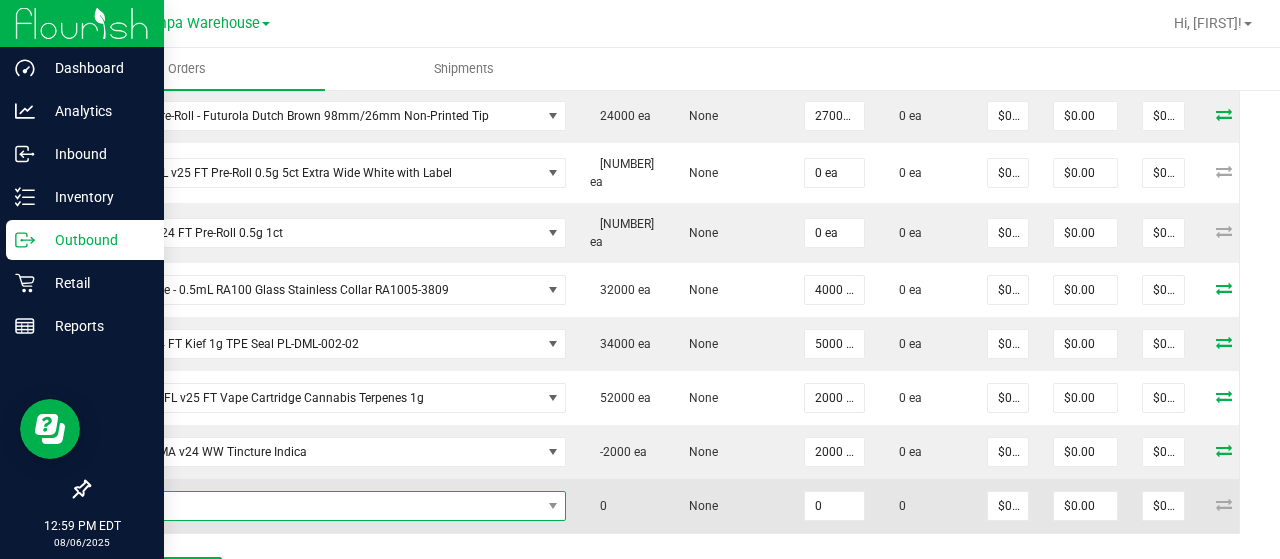click at bounding box center [322, 506] 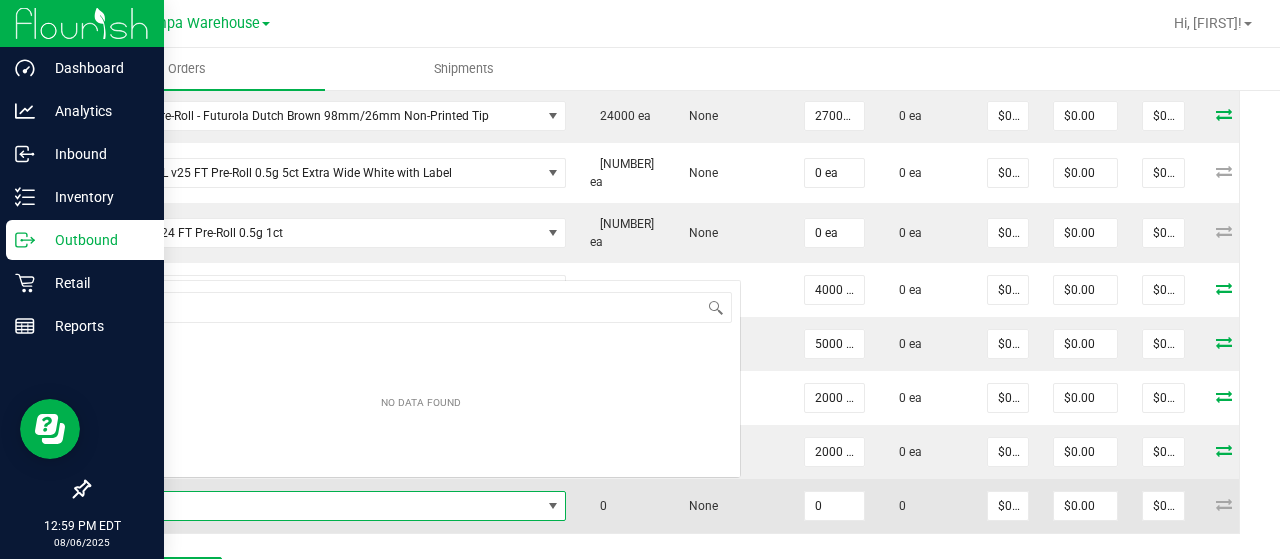 scroll, scrollTop: 0, scrollLeft: 0, axis: both 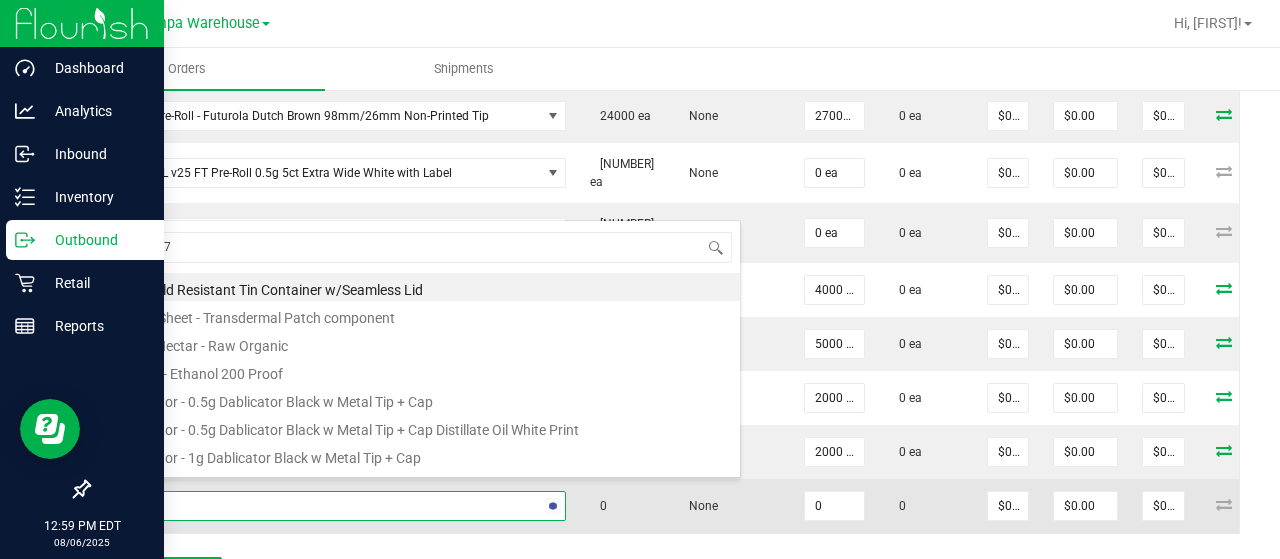type on "3004378" 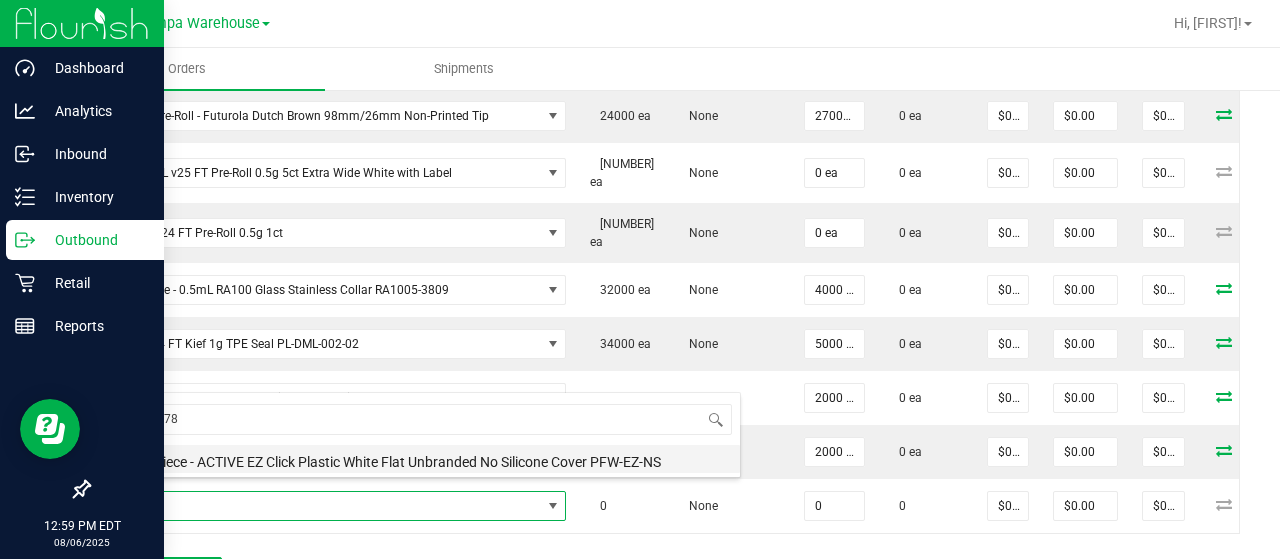click on "Mouthpiece - ACTIVE EZ Click Plastic White Flat Unbranded No Silicone Cover PFW-EZ-NS" at bounding box center [421, 459] 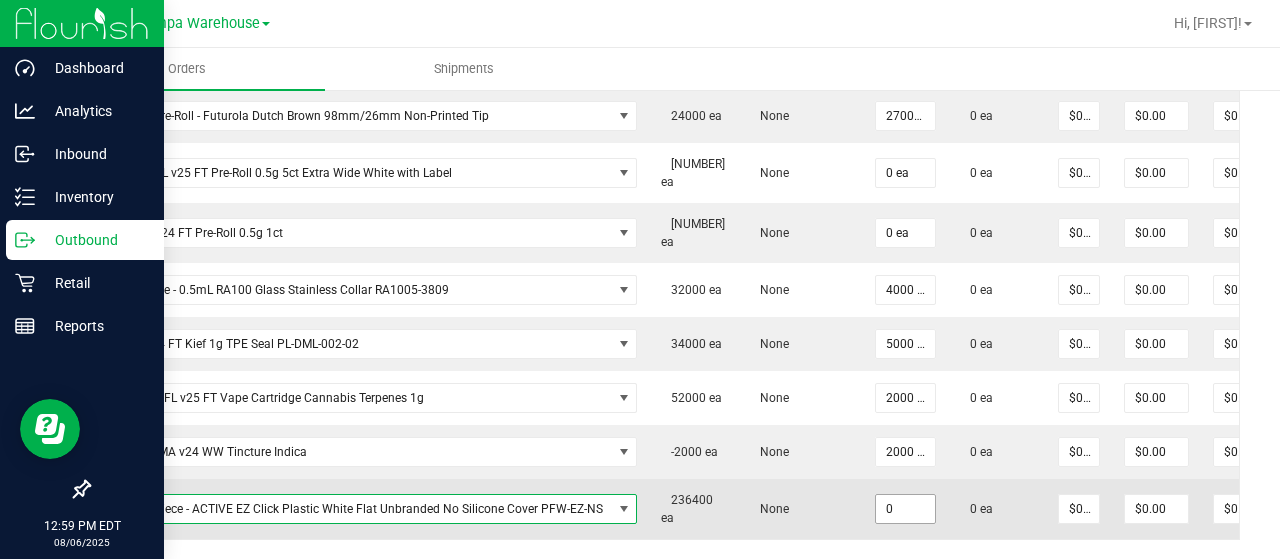click on "0" at bounding box center (905, 509) 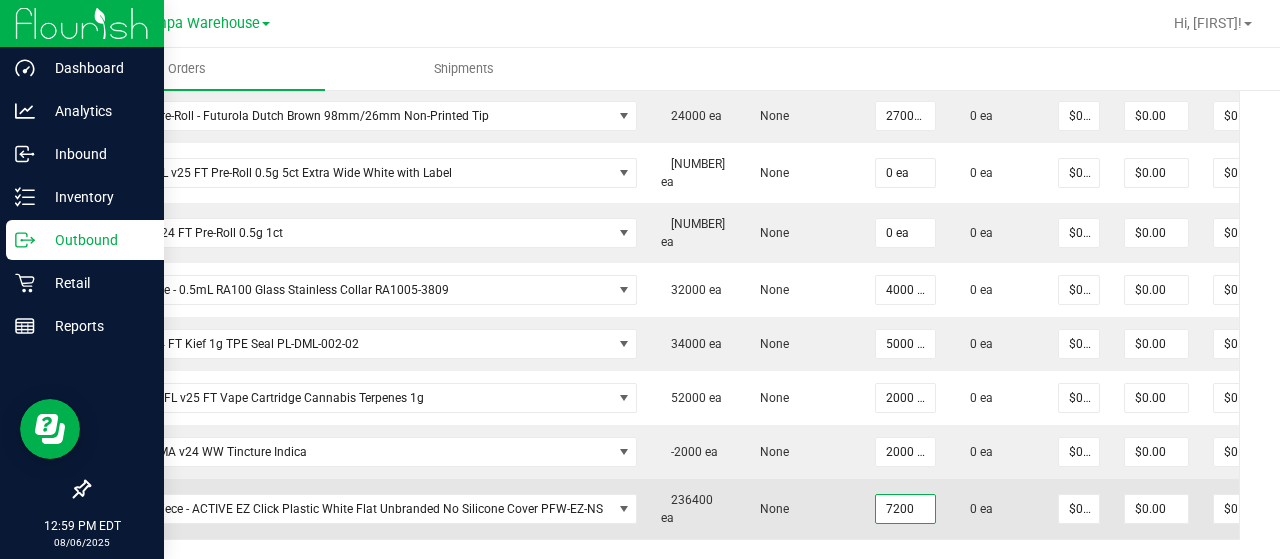 type on "7200 ea" 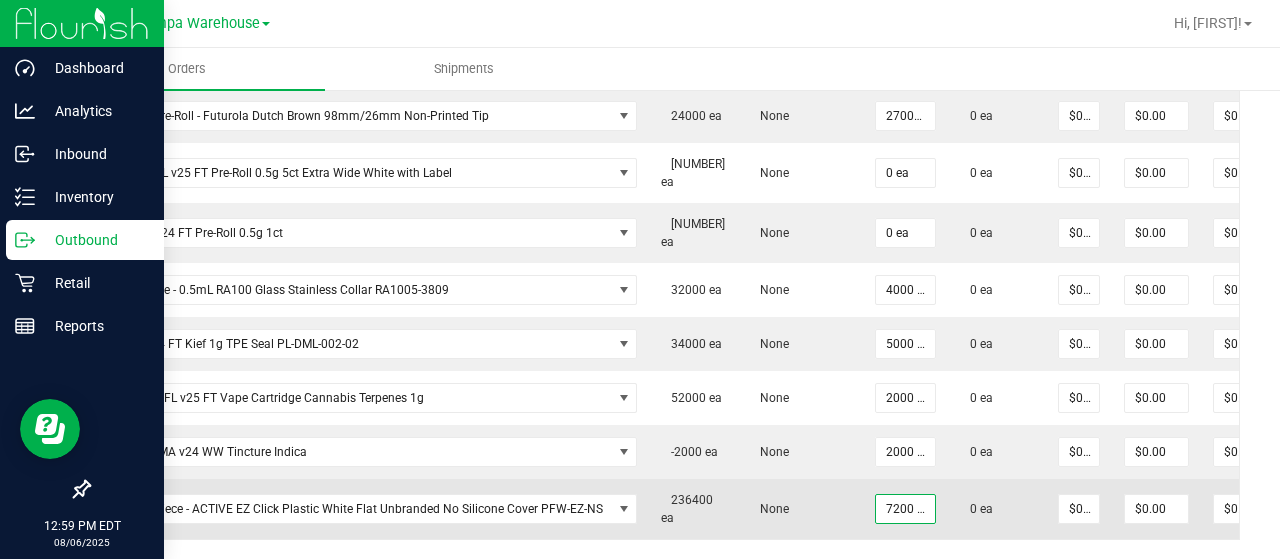 click on "None" at bounding box center [800, 509] 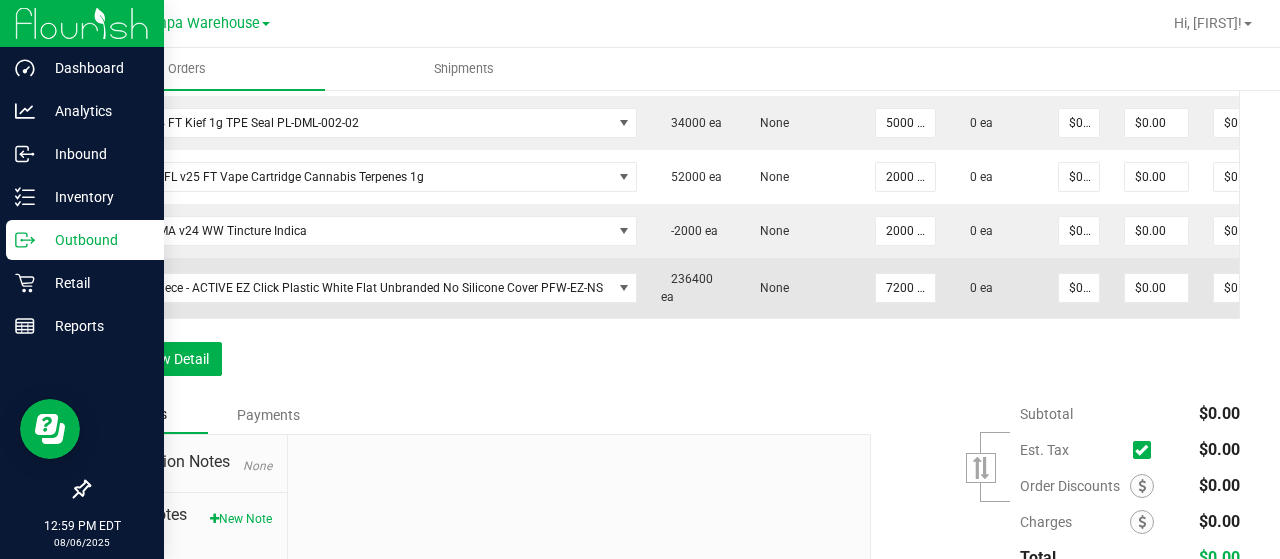 scroll, scrollTop: 1182, scrollLeft: 0, axis: vertical 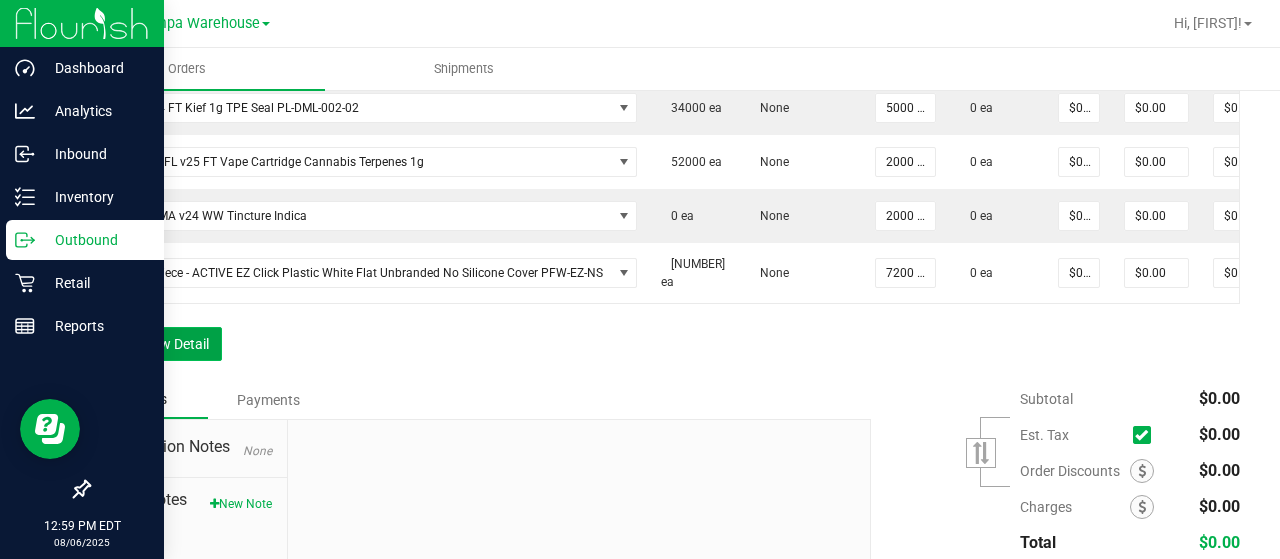 click on "Add New Detail" at bounding box center (155, 344) 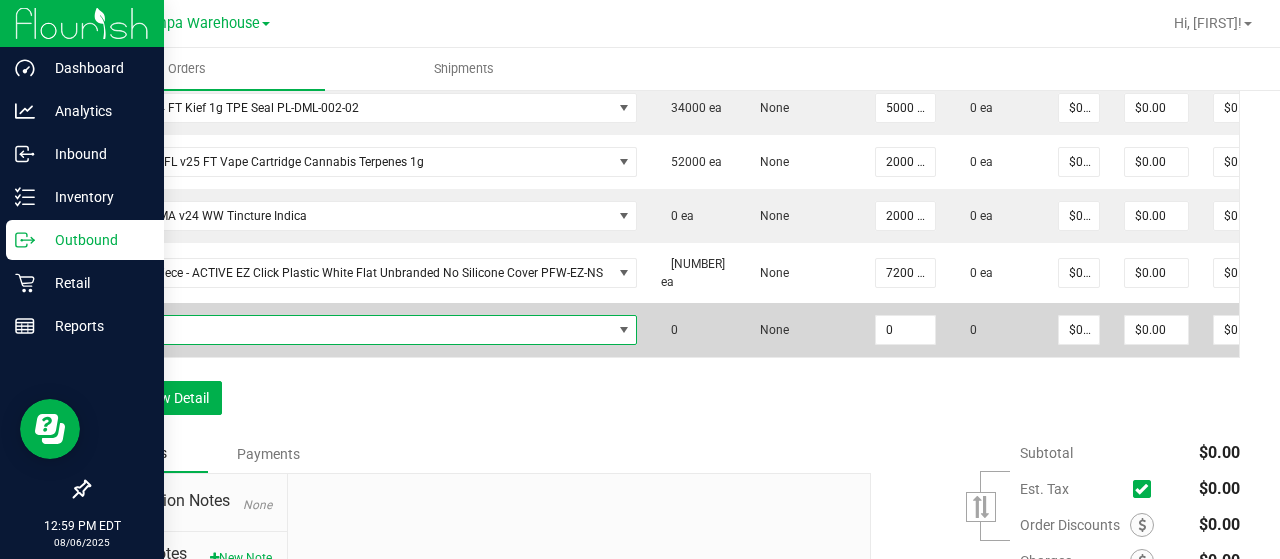 click at bounding box center (357, 330) 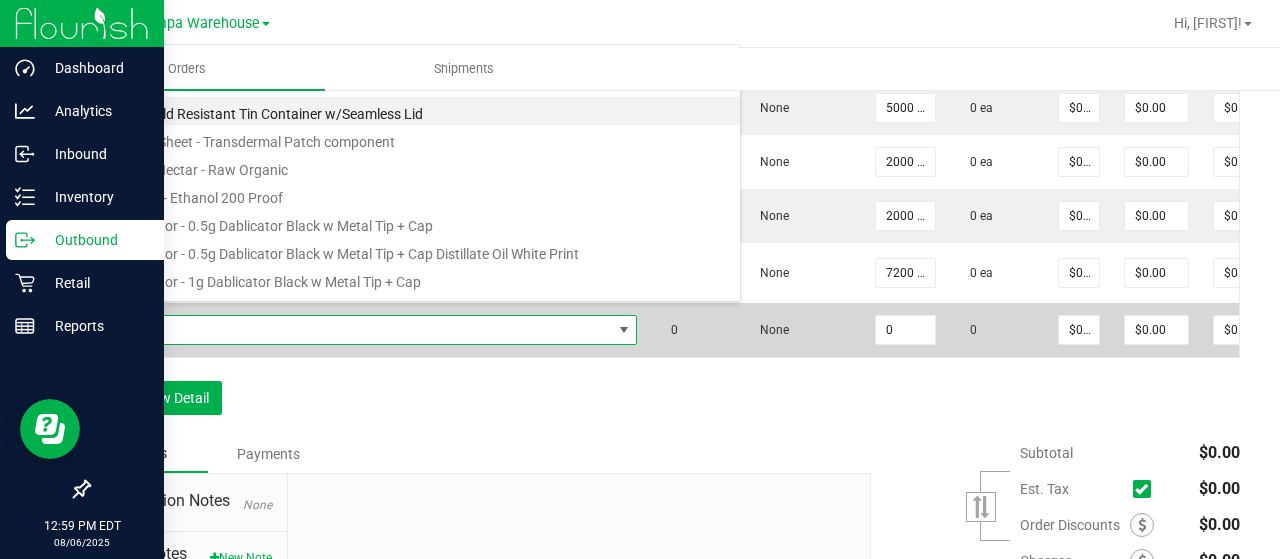 scroll, scrollTop: 99970, scrollLeft: 99472, axis: both 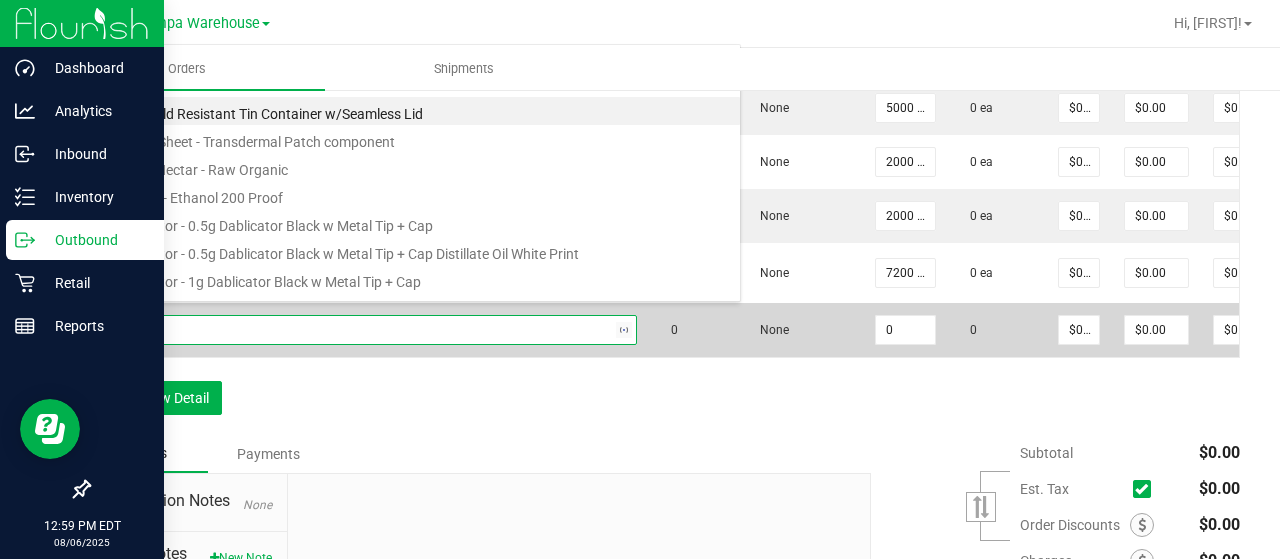 type on "300" 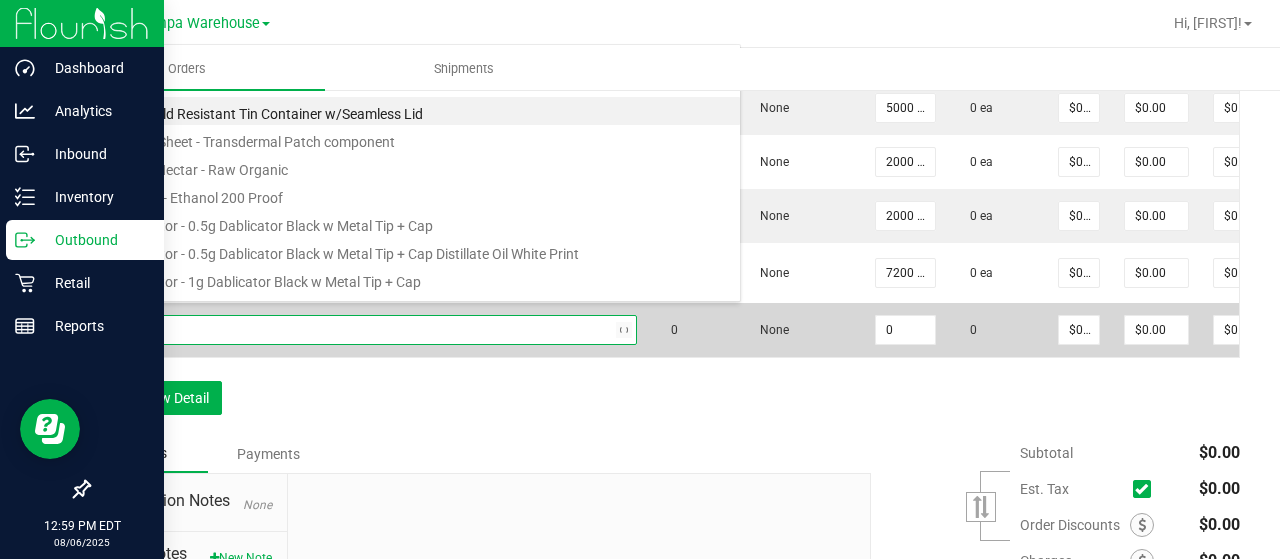 click at bounding box center [357, 330] 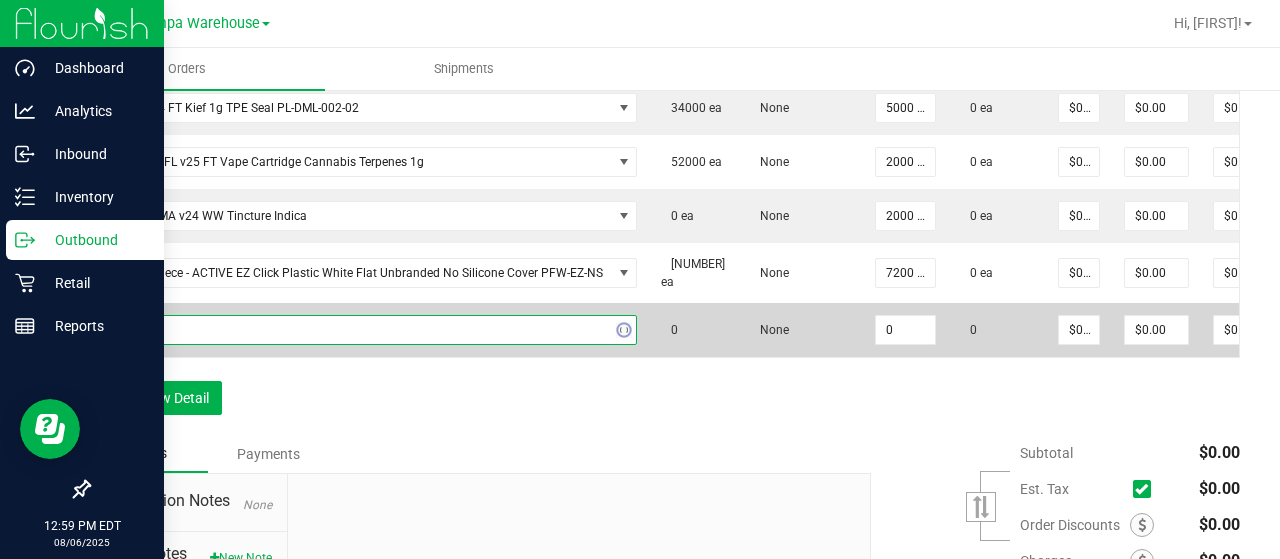 click at bounding box center [357, 330] 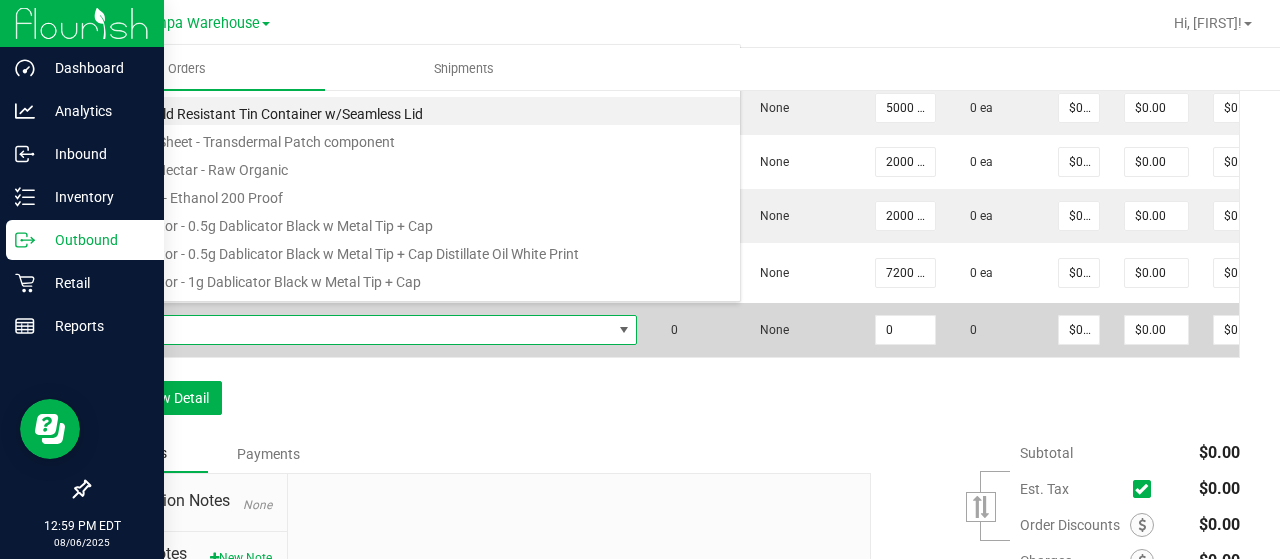 scroll, scrollTop: 99970, scrollLeft: 99472, axis: both 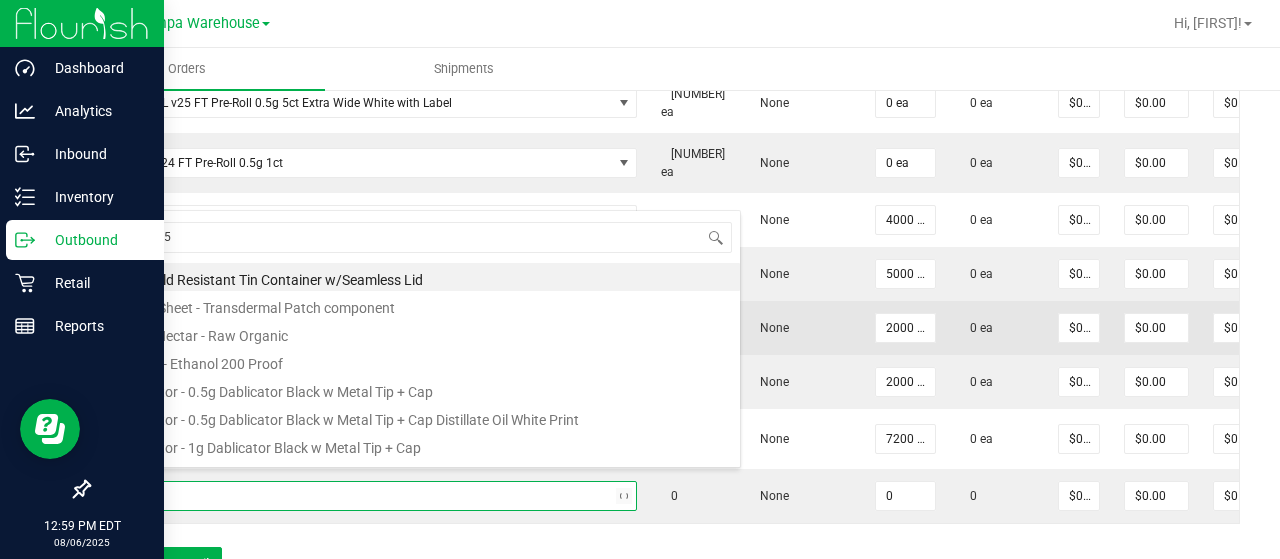 type on "[NUMBER]" 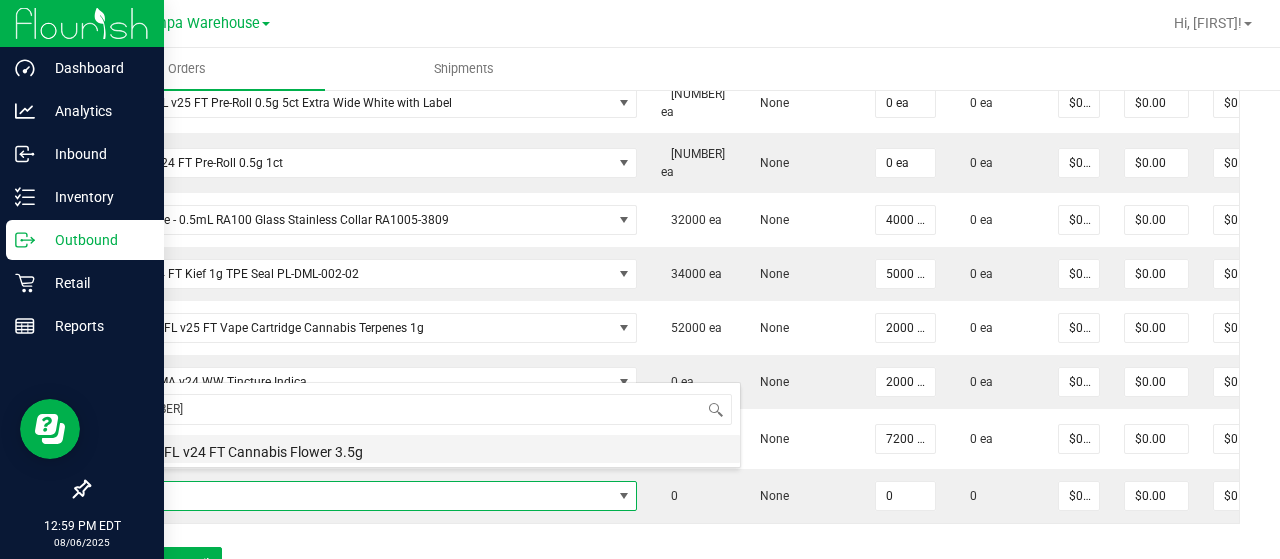 click on "Pouch - FL v24 FT Cannabis Flower 3.5g" at bounding box center [421, 449] 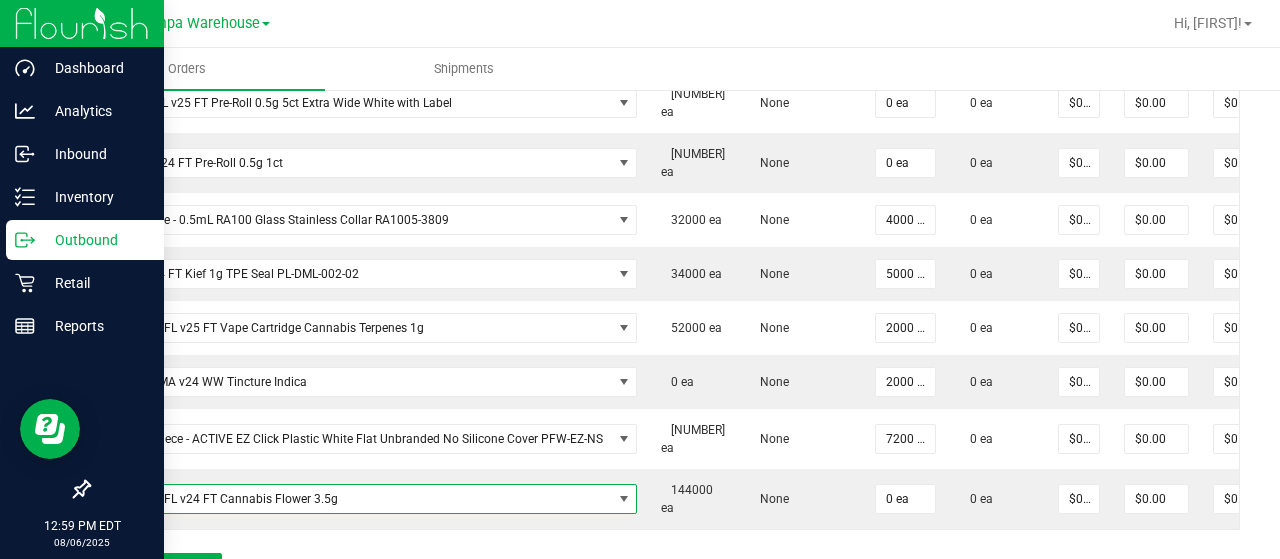 scroll, scrollTop: 1090, scrollLeft: 0, axis: vertical 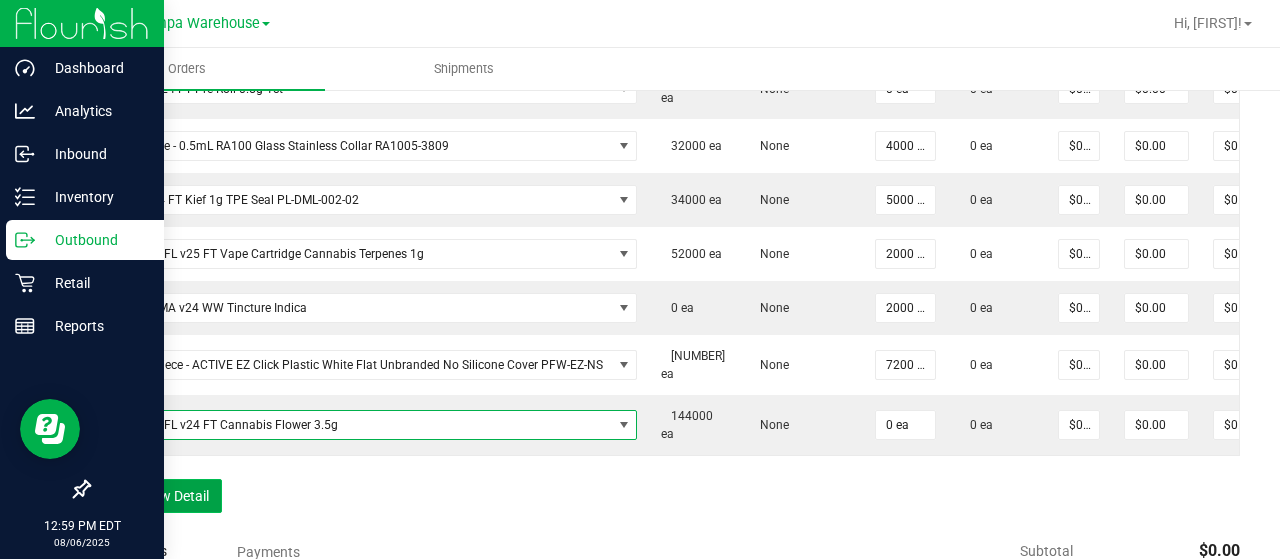 click on "Add New Detail" at bounding box center (155, 496) 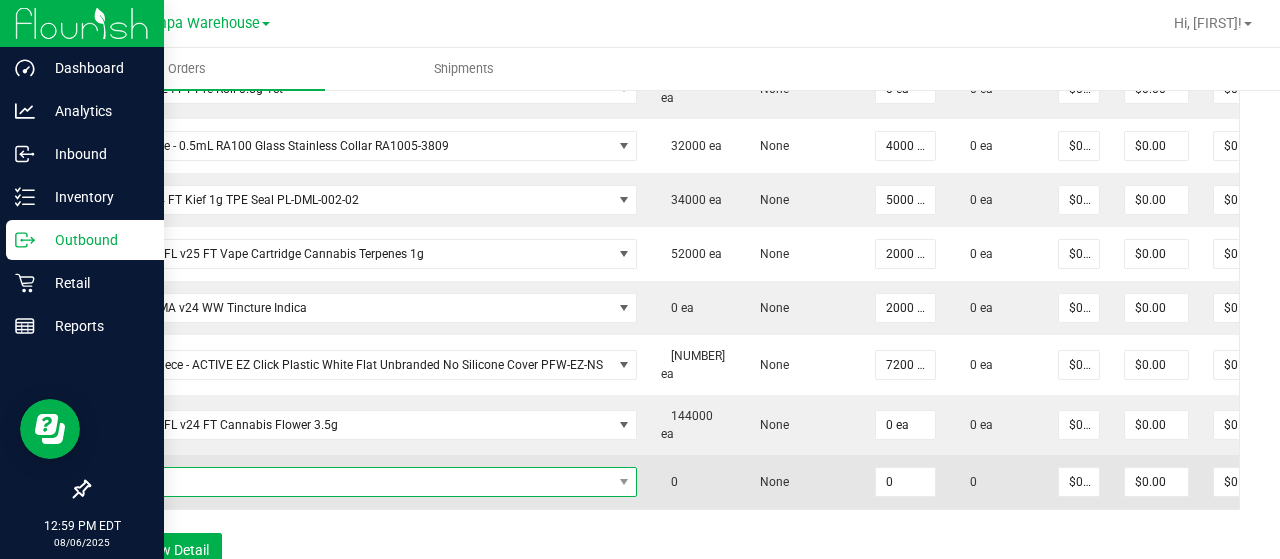 click at bounding box center (357, 482) 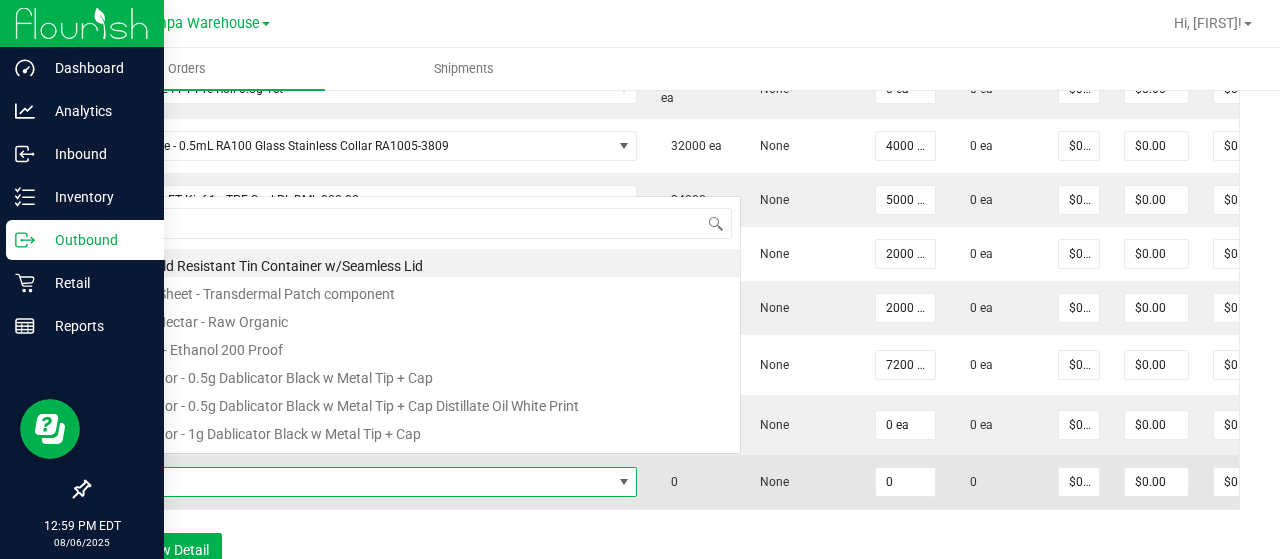 scroll, scrollTop: 0, scrollLeft: 0, axis: both 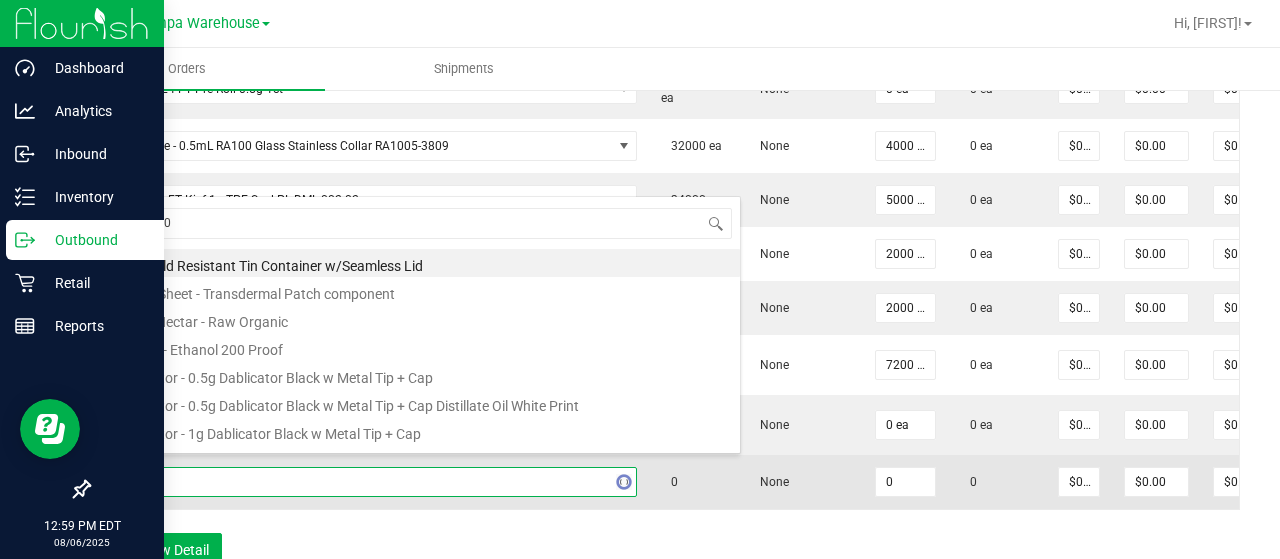 type on "3004308" 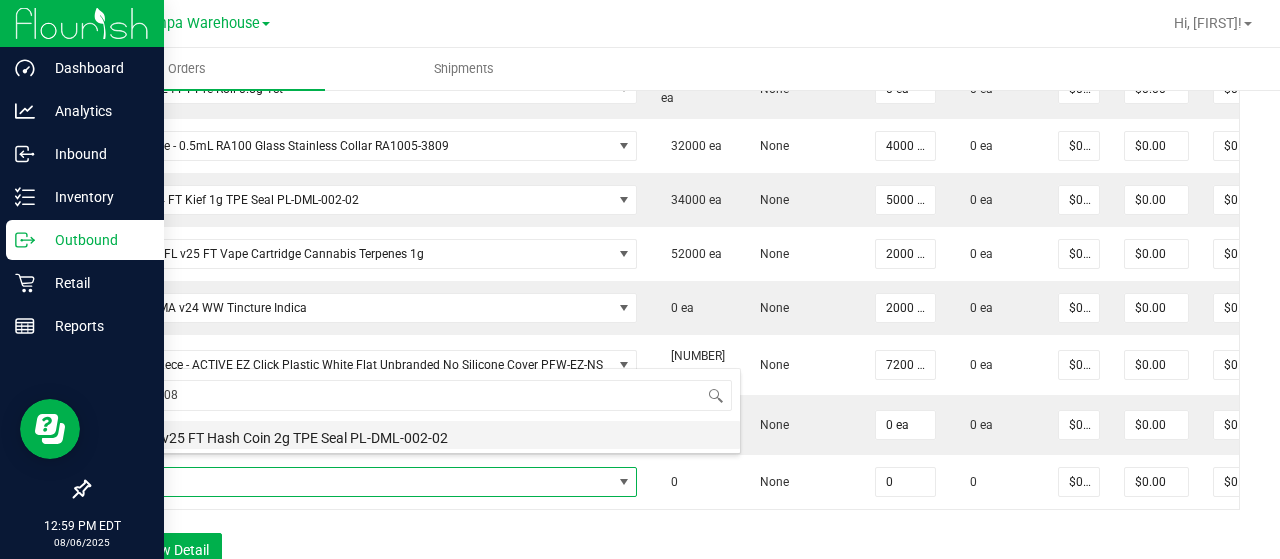 click on "Lid - FL v25 FT Hash Coin 2g TPE Seal PL-DML-002-02" at bounding box center [421, 435] 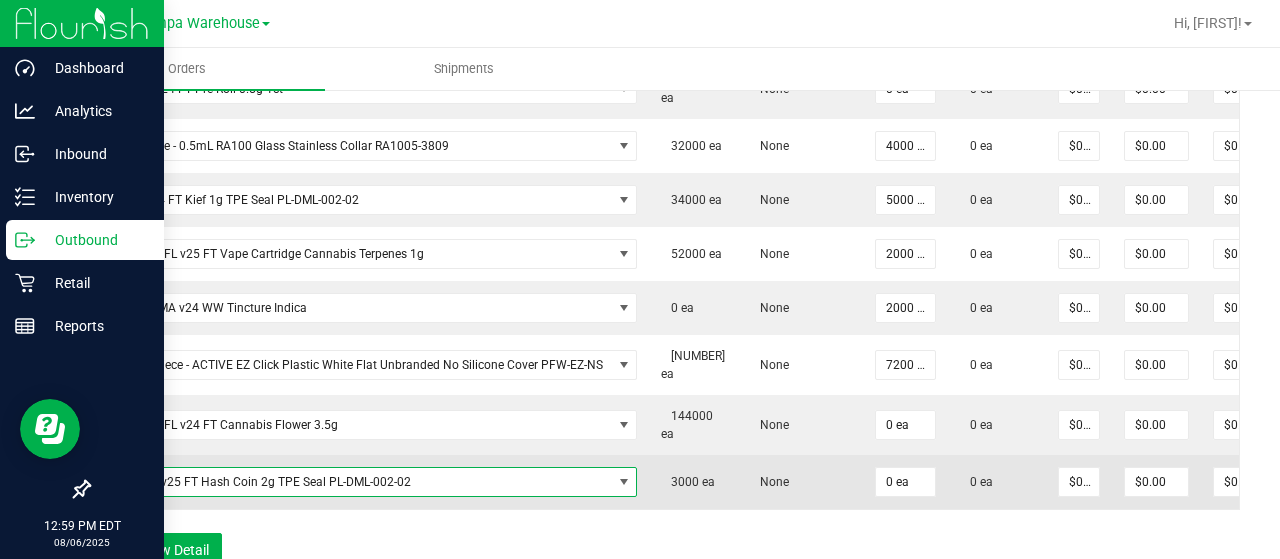 click on "0 ea" at bounding box center (905, 482) 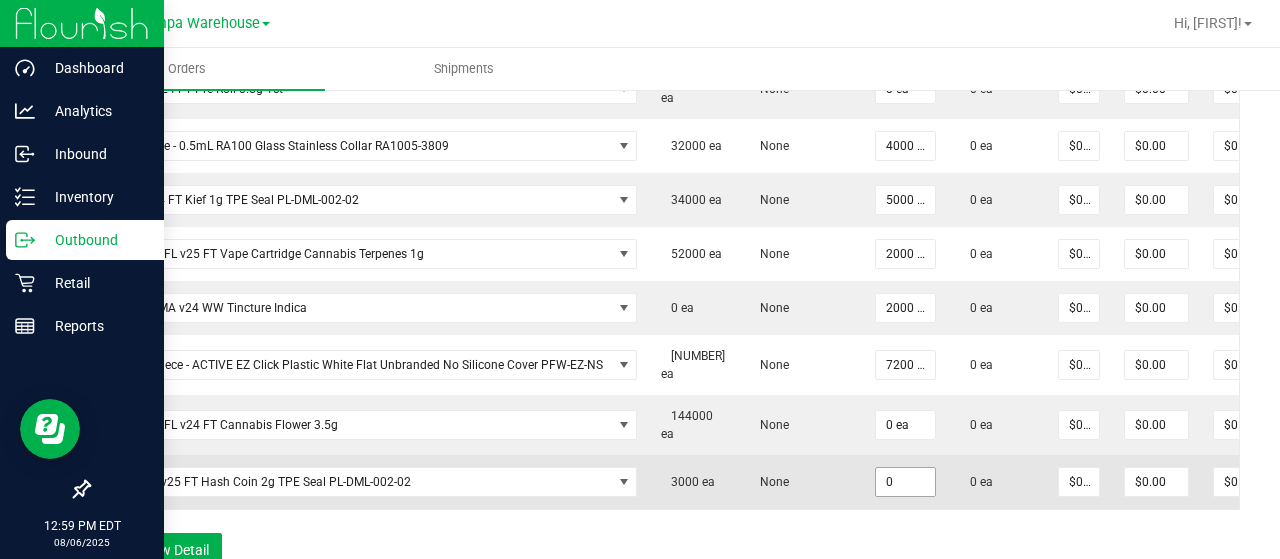 click on "0" at bounding box center [905, 482] 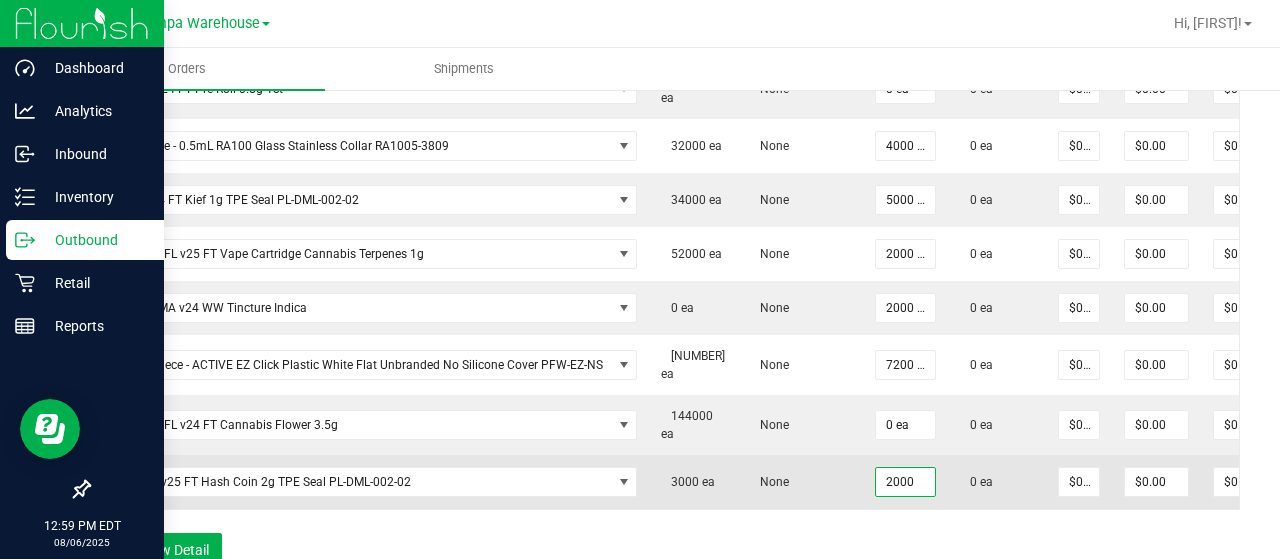 type on "2000 ea" 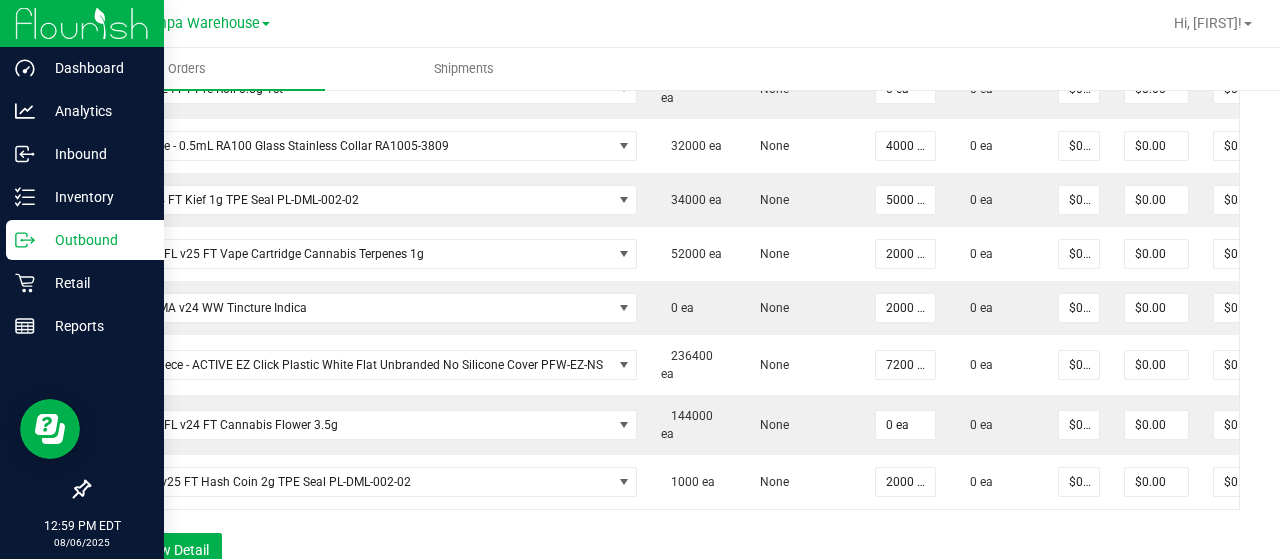drag, startPoint x: 742, startPoint y: 481, endPoint x: 689, endPoint y: 537, distance: 77.10383 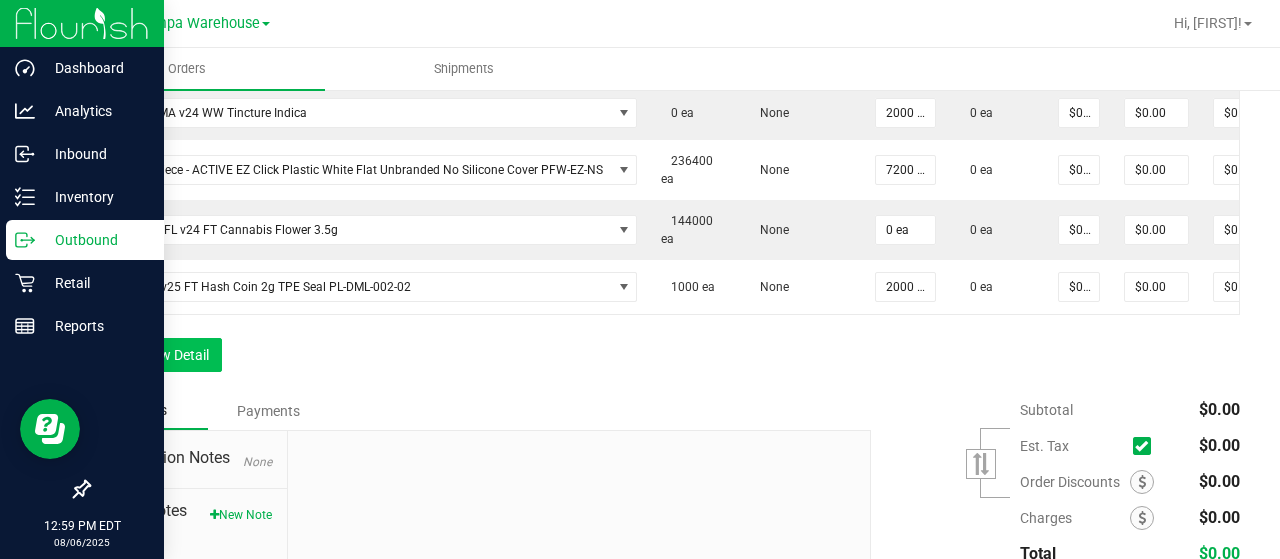 scroll, scrollTop: 1294, scrollLeft: 0, axis: vertical 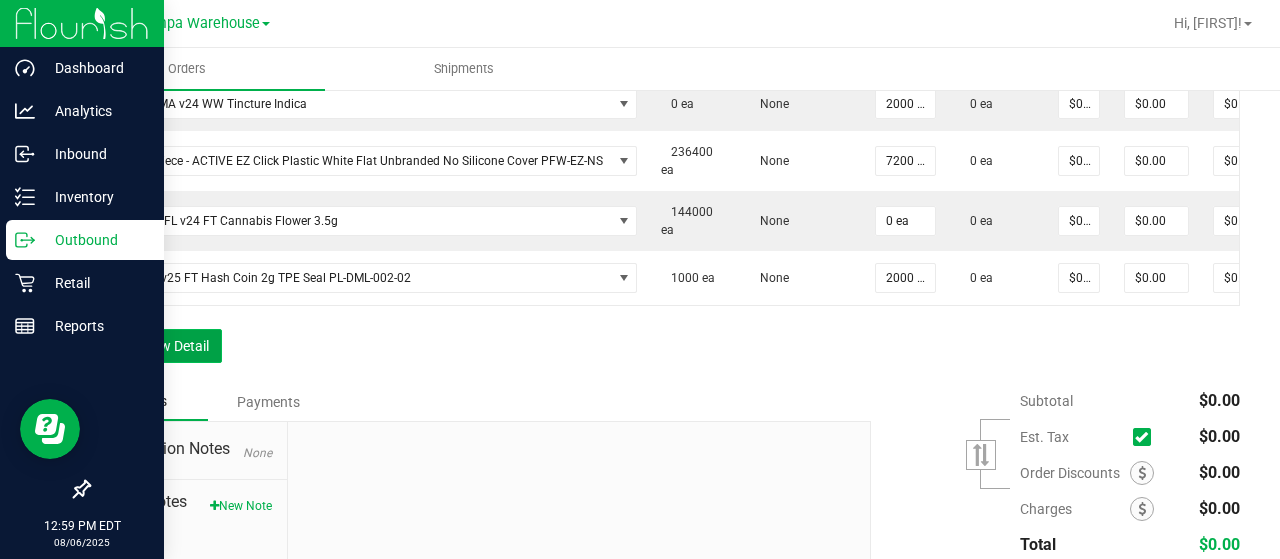 click on "Add New Detail" at bounding box center (155, 346) 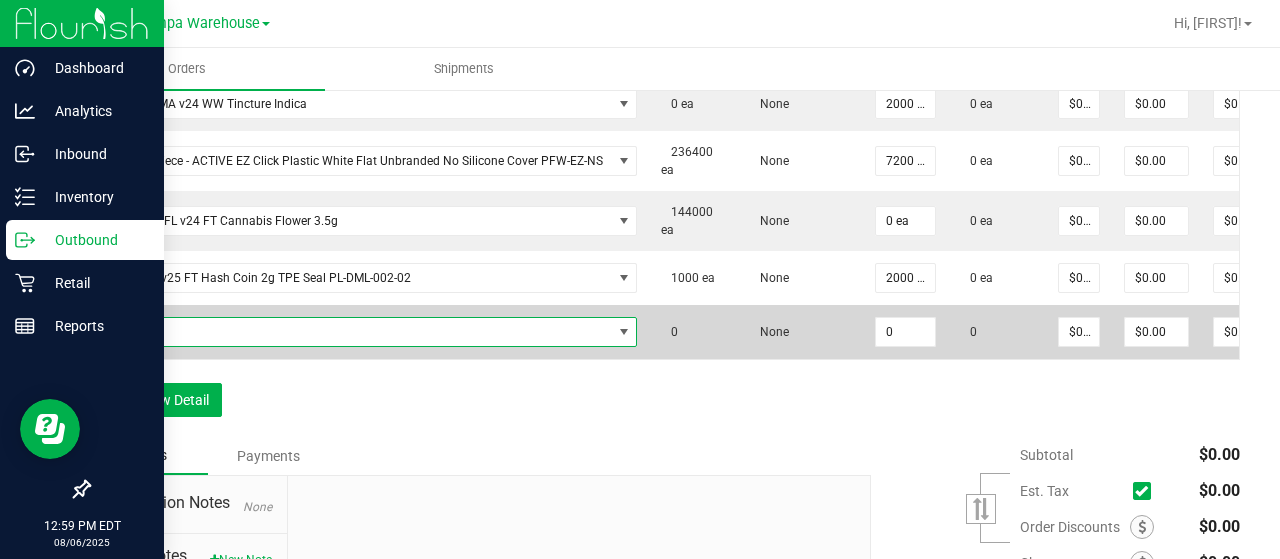 click at bounding box center [357, 332] 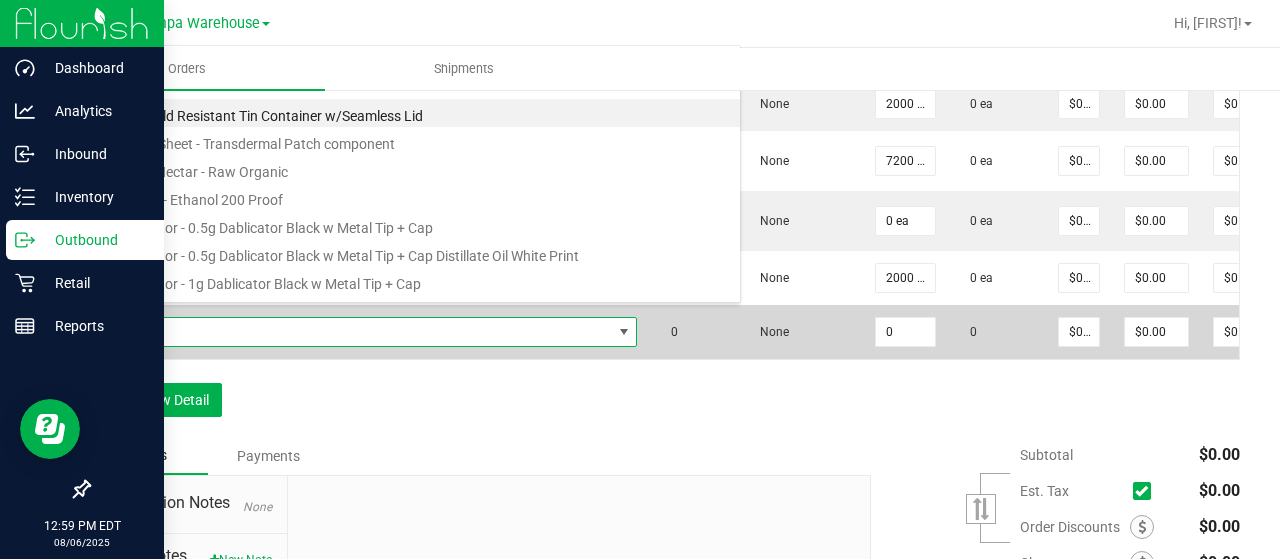 scroll, scrollTop: 99970, scrollLeft: 99472, axis: both 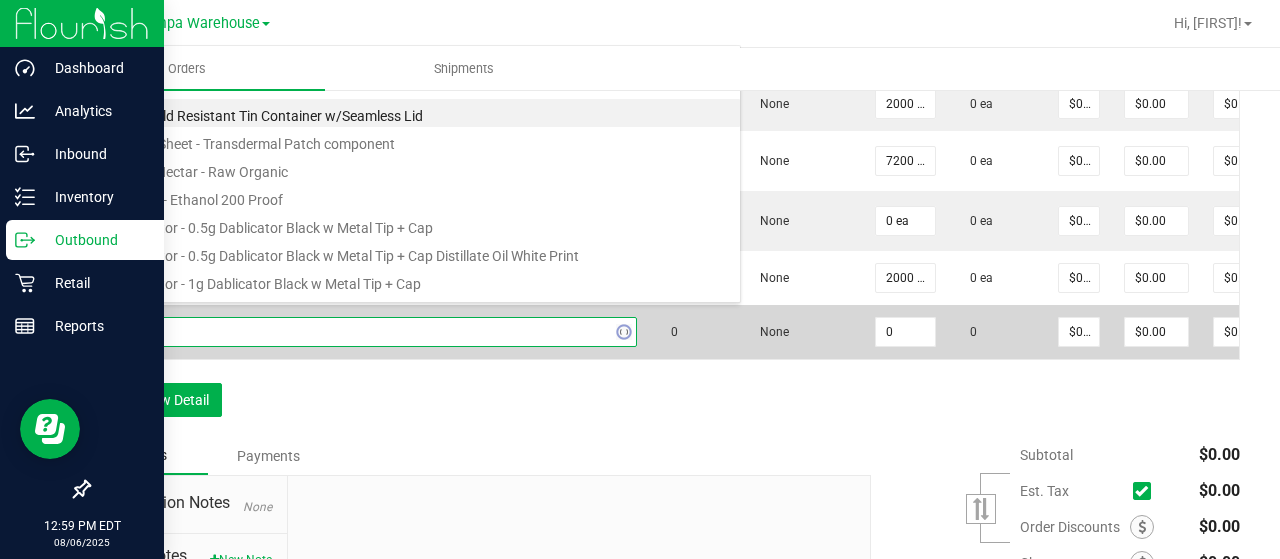 type on "300050" 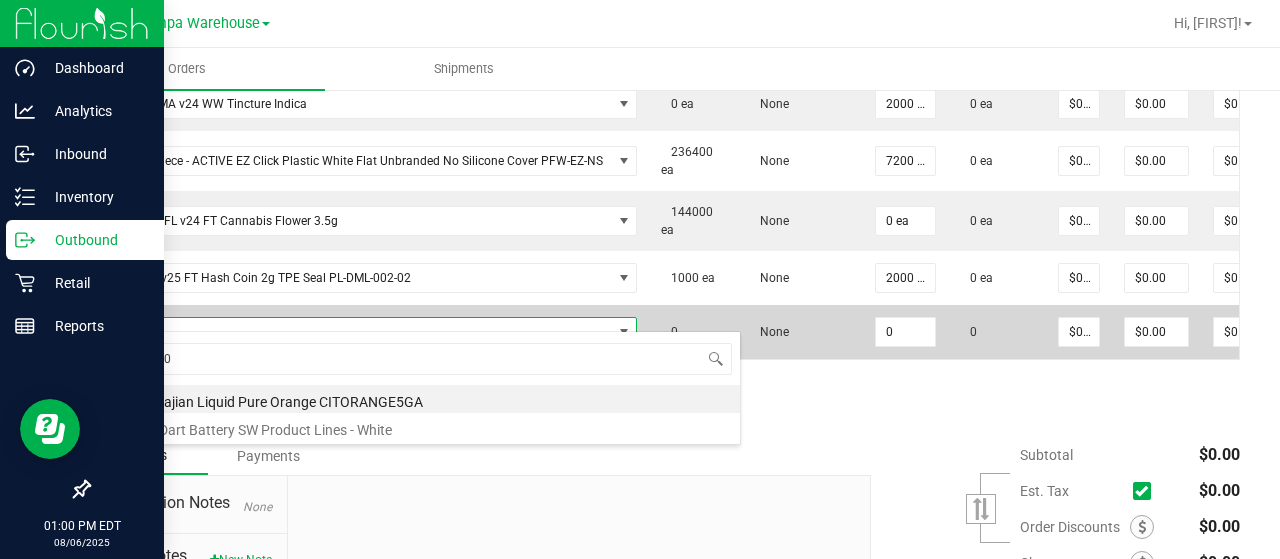 type on "0.0000 g" 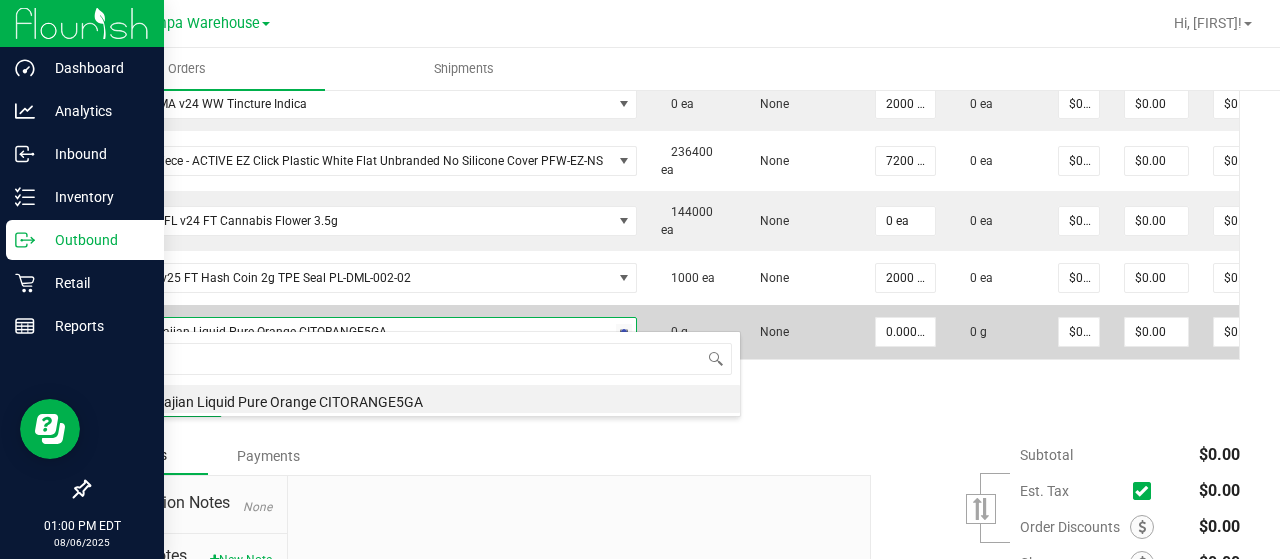 type on "3" 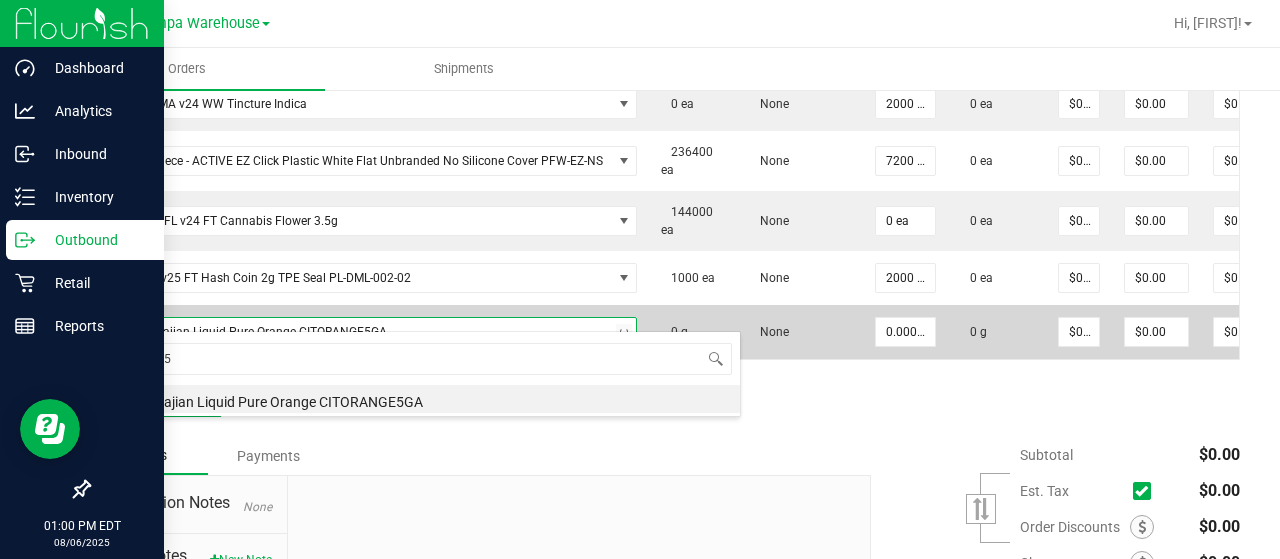 type on "3000050" 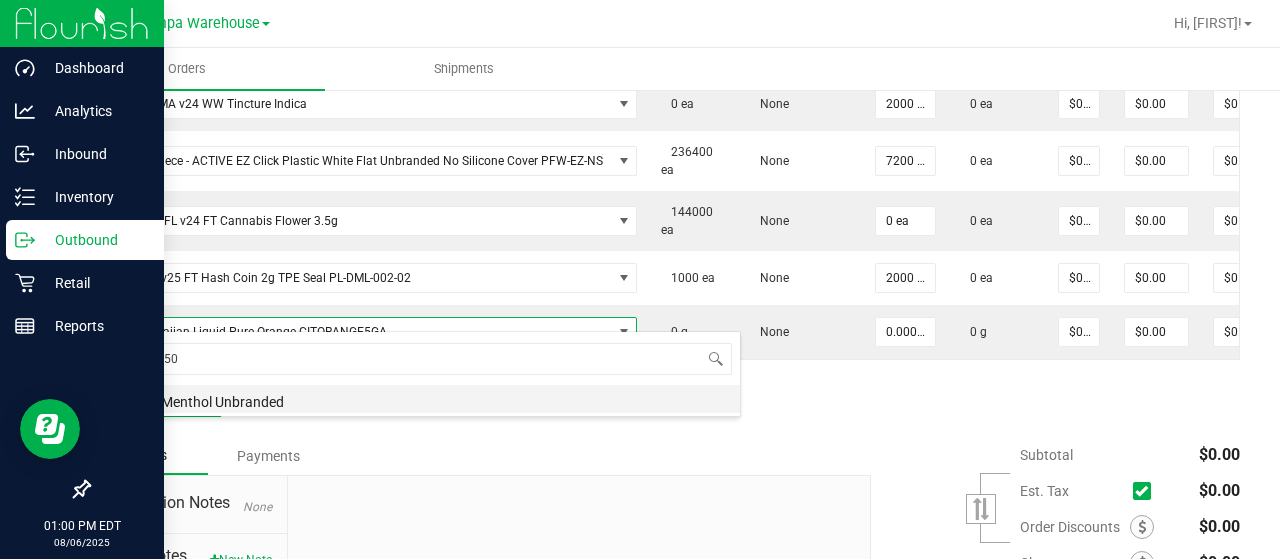 click on "Patch - Menthol Unbranded" at bounding box center [421, 399] 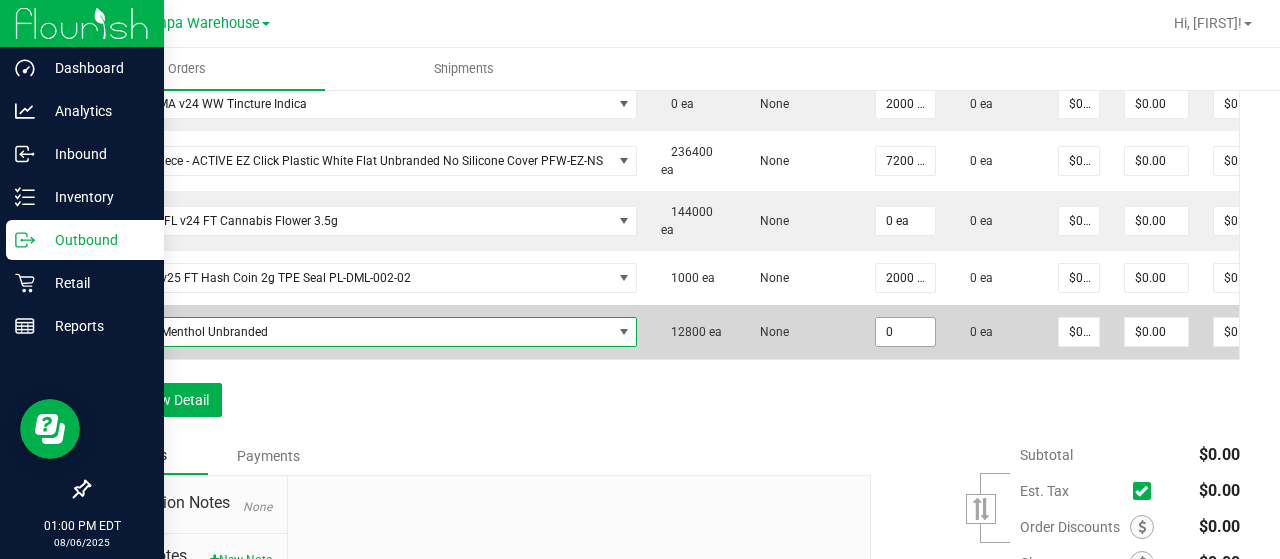 click on "0" at bounding box center [905, 332] 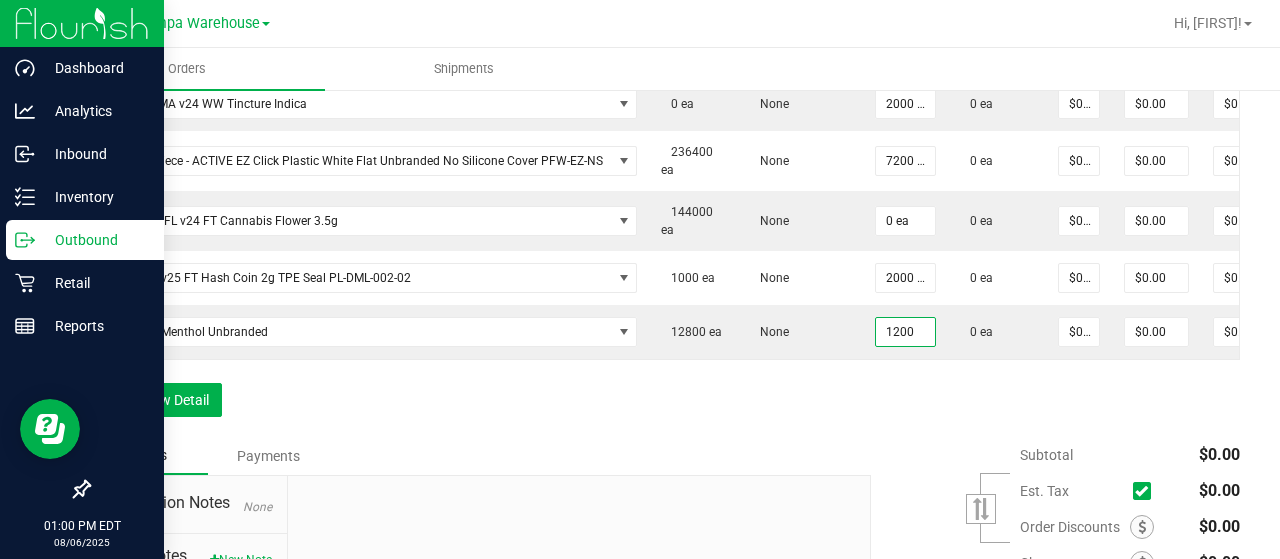 type on "1200 ea" 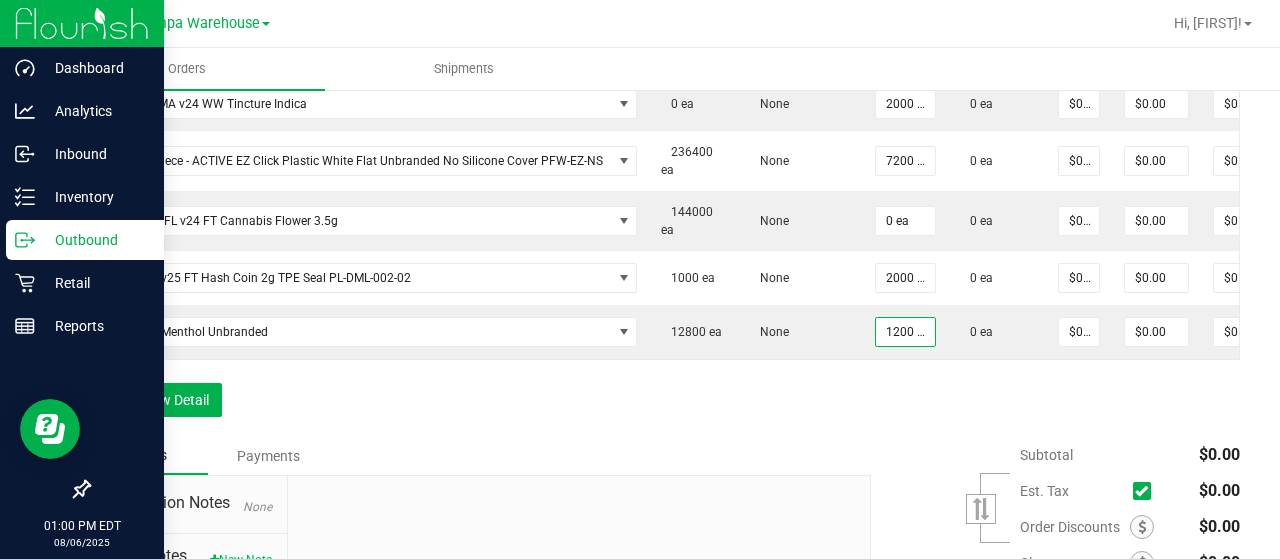 click on "Order Details Print All Labels Item Sellable Strain Qty Ordered Qty Allocated Unit Price Line Discount Total Actions Pouch - FL v25 SW Vaporizer Pen 0.3g 48260 ea None 4000 ea 0 ea $[PRICE] $[PRICE] $[PRICE] Cartridge - 1mL RA100 Glass Stainless Collar RA1010-3809 47000 ea None 5000 ea 0 ea $[PRICE] $[PRICE] $[PRICE] Mouthpiece - FT RA100 Glass Stainless Collar RA1000-741532 76000 ea None 8000 ea 0 ea $[PRICE] $[PRICE] $[PRICE] Cartridge - FT Vape Cartridge 0.5ml-2.0mm ACTIVE EZ Click Glass 0520EZ-G 101000 ea None 2400 ea 0 ea $[PRICE] $[PRICE] $[PRICE] Cartridge - FT Vape Cartridge 1ml-2.0mm ACTIVE EZ Click Glass 1020EZ-G 104400 ea None 1200 ea 0 ea $[PRICE] $[PRICE] $[PRICE] Cone, Pre-Roll - Futurola Dutch Brown 98mm/26mm Non-Printed Tip 24000 ea None 27000 ea 0 ea $[PRICE] $[PRICE] $[PRICE] Tube - FL v25 FT Pre-Roll 0.5g 5ct Extra Wide White with Label 61600 ea None 0 ea 0 ea $[PRICE] $[PRICE] $[PRICE] Tube - v24 FT Pre-Roll 0.5g 1ct 132000 ea None 0 ea 0 ea" at bounding box center (664, -105) 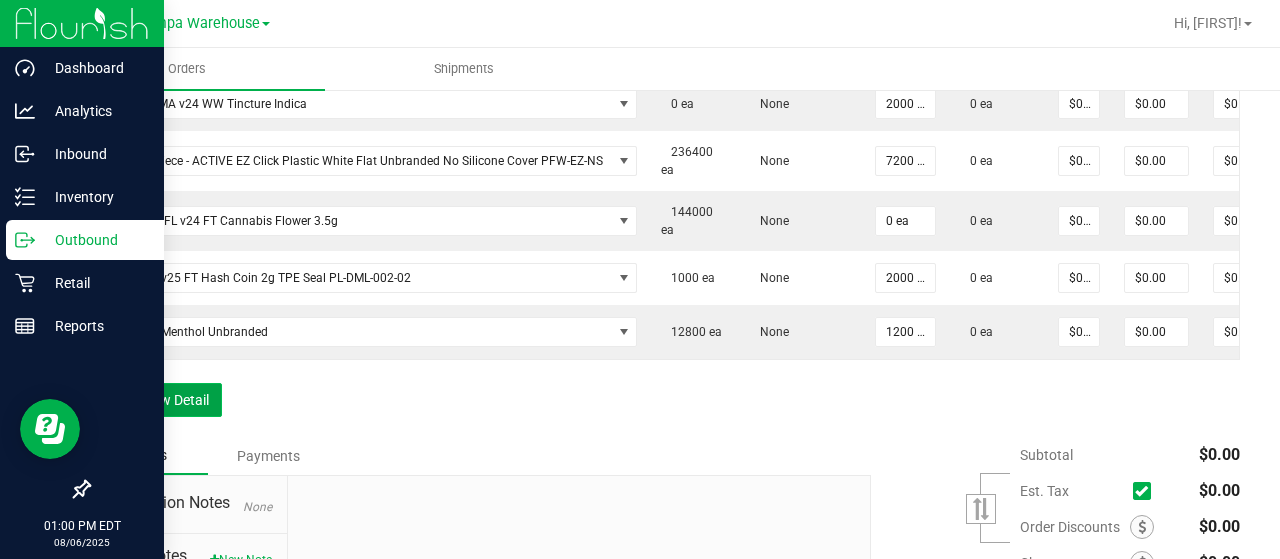 click on "Add New Detail" at bounding box center (155, 400) 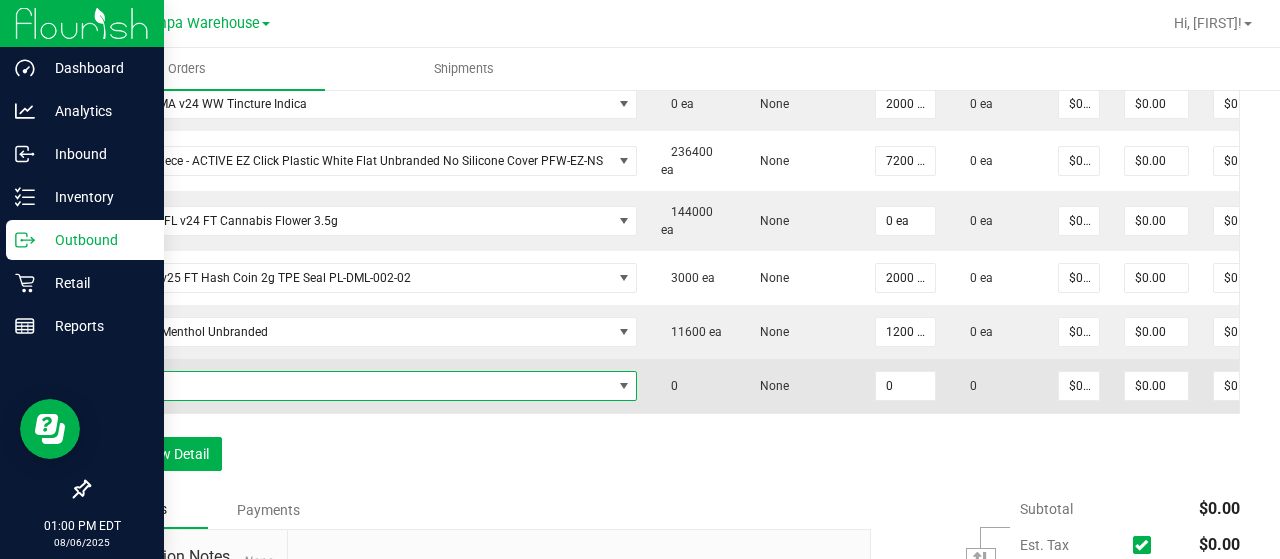 click at bounding box center [357, 386] 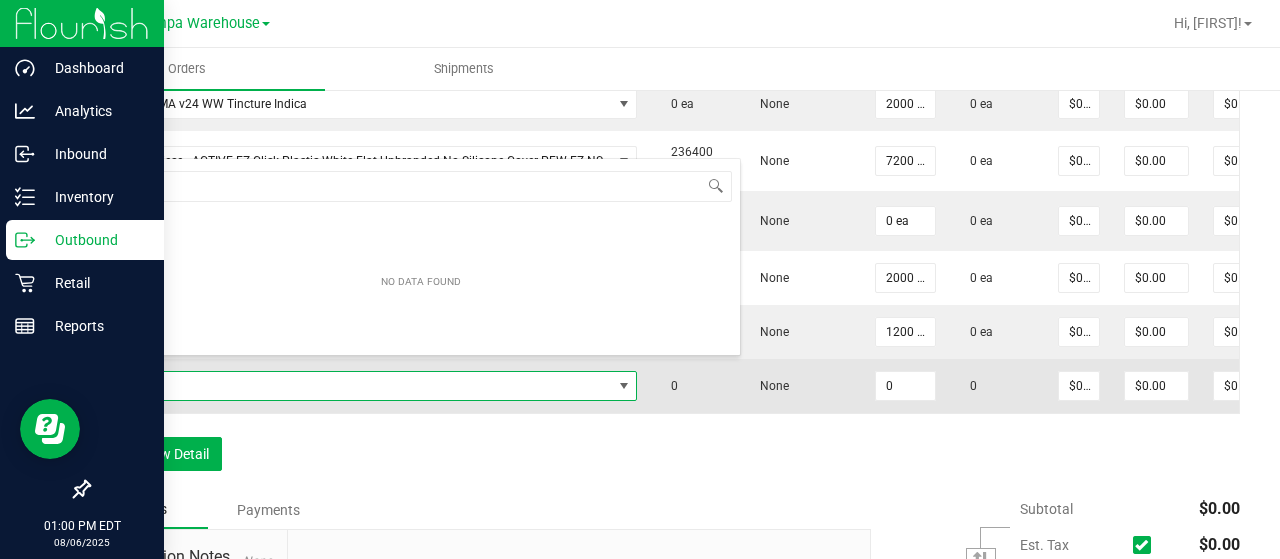 scroll, scrollTop: 99970, scrollLeft: 99472, axis: both 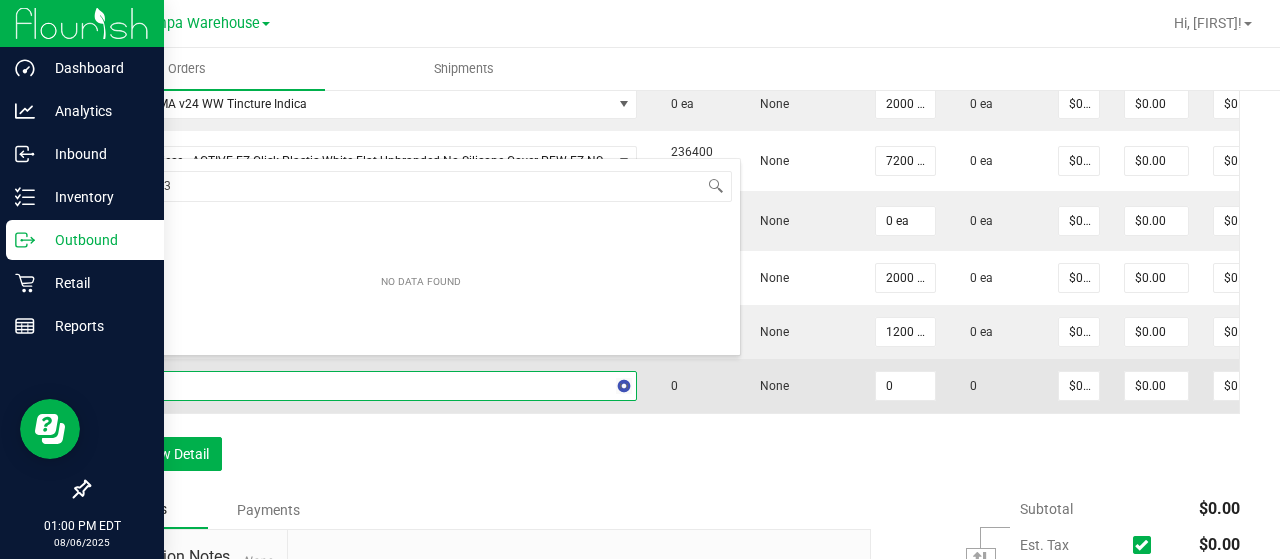 type on "[NUMBER]" 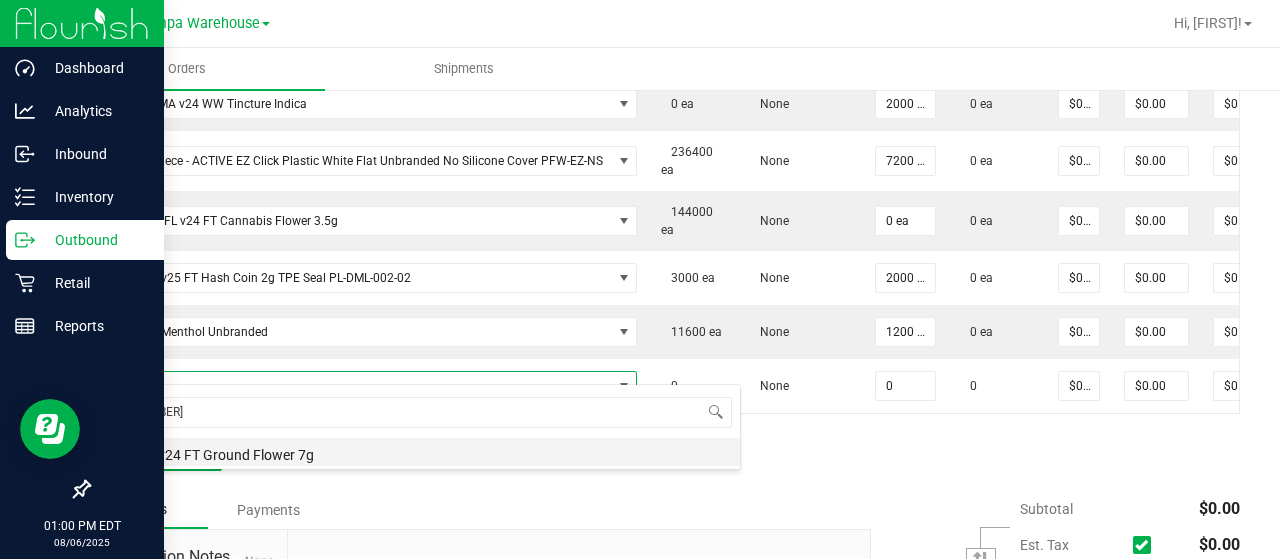 click on "Label - v24 FT Ground Flower 7g" at bounding box center (421, 452) 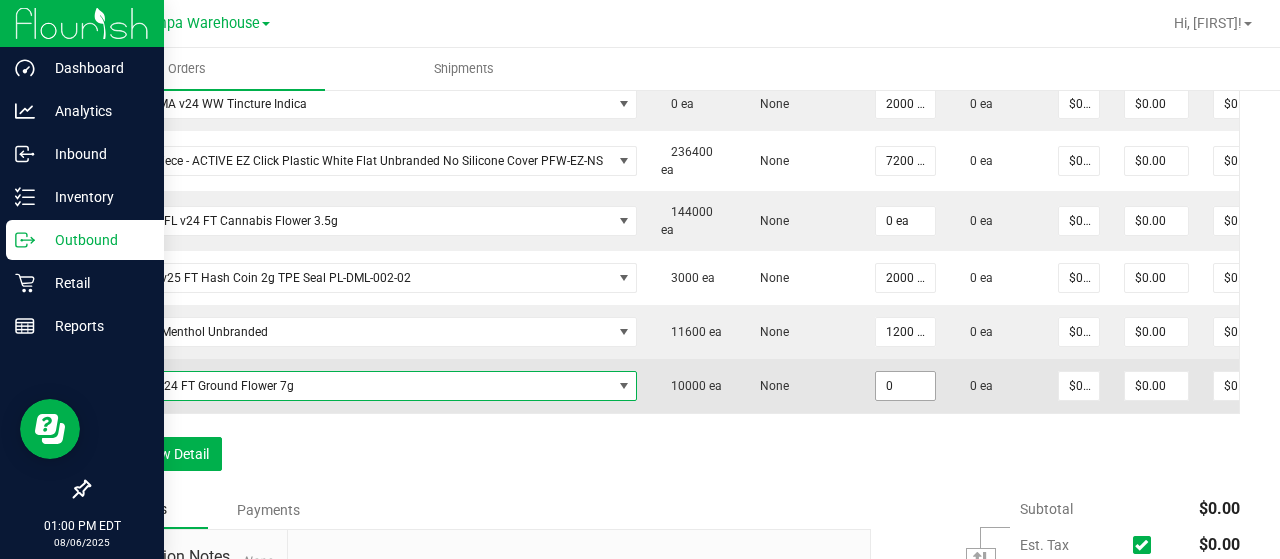 click on "0" at bounding box center [905, 386] 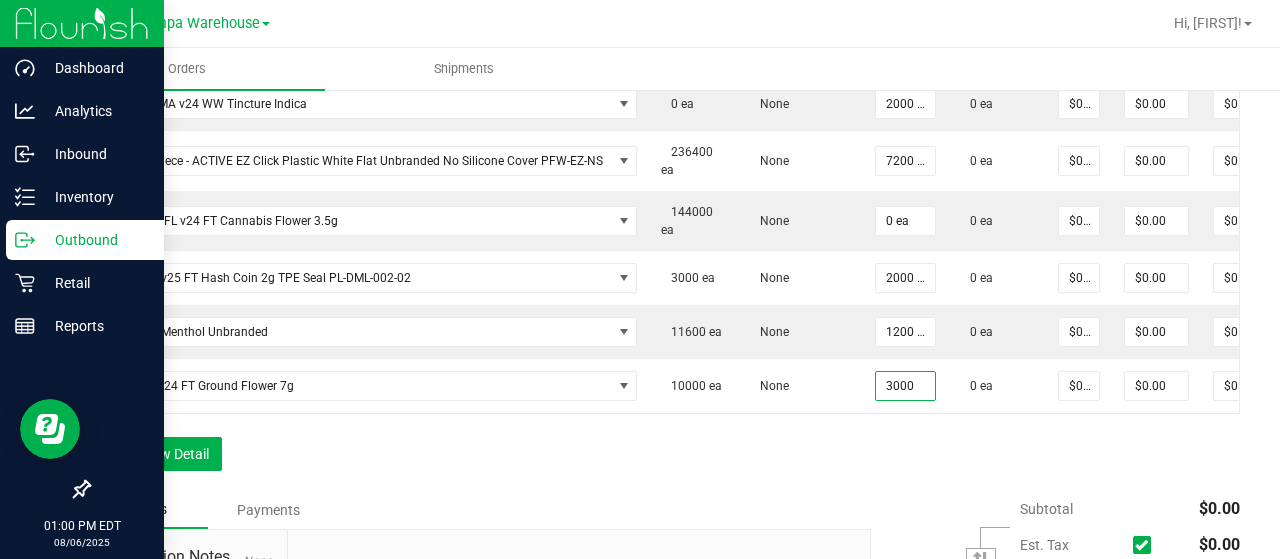 type on "3000 ea" 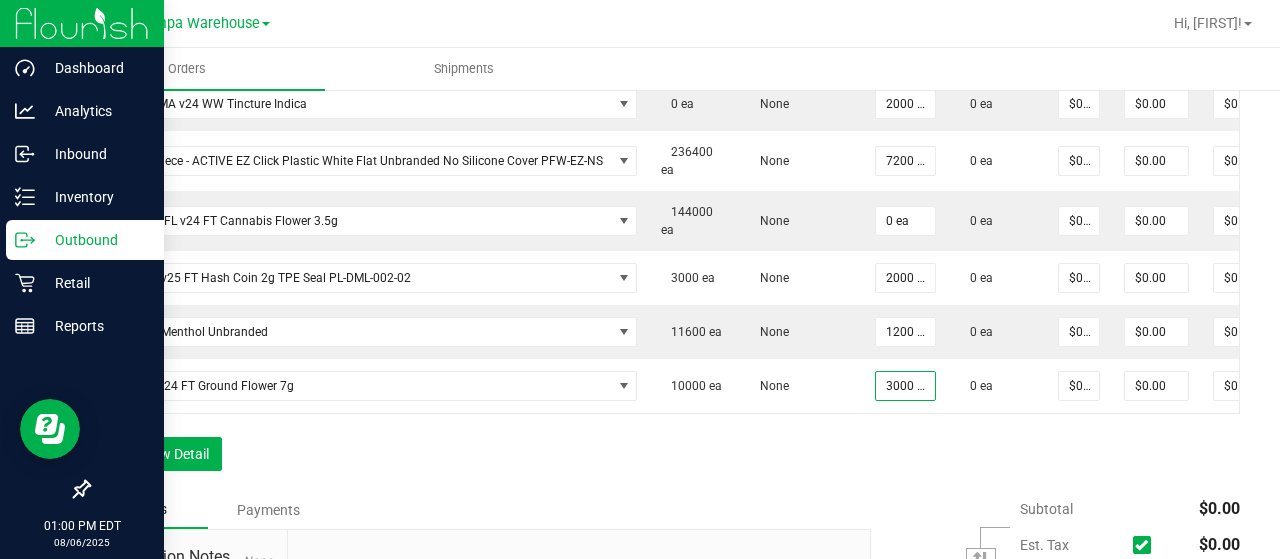 click on "Order Details Print All Labels Item Sellable Strain Qty Ordered Qty Allocated Unit Price Line Discount Total Actions Pouch - FL v25 SW Vaporizer Pen 0.3g 48260 ea None 4000 ea 0 ea $[PRICE] $[PRICE] $[PRICE] Cartridge - 1mL RA100 Glass Stainless Collar RA1010-3809 47000 ea None 5000 ea 0 ea $[PRICE] $[PRICE] $[PRICE] Mouthpiece - FT RA100 Glass Stainless Collar RA1000-741532 76000 ea None 8000 ea 0 ea $[PRICE] $[PRICE] $[PRICE] Cartridge - FT Vape Cartridge 0.5ml-2.0mm ACTIVE EZ Click Glass 0520EZ-G 101000 ea None 2400 ea 0 ea $[PRICE] $[PRICE] $[PRICE] Cartridge - FT Vape Cartridge 1ml-2.0mm ACTIVE EZ Click Glass 1020EZ-G 104400 ea None 1200 ea 0 ea $[PRICE] $[PRICE] $[PRICE] Cone, Pre-Roll - Futurola Dutch Brown 98mm/26mm Non-Printed Tip 24000 ea None 27000 ea 0 ea $[PRICE] $[PRICE] $[PRICE] Tube - FL v25 FT Pre-Roll 0.5g 5ct Extra Wide White with Label 61600 ea None 0 ea 0 ea $[PRICE] $[PRICE] $[PRICE] Tube - v24 FT Pre-Roll 0.5g 1ct 132000 ea None 0 ea 0 ea" at bounding box center [664, -78] 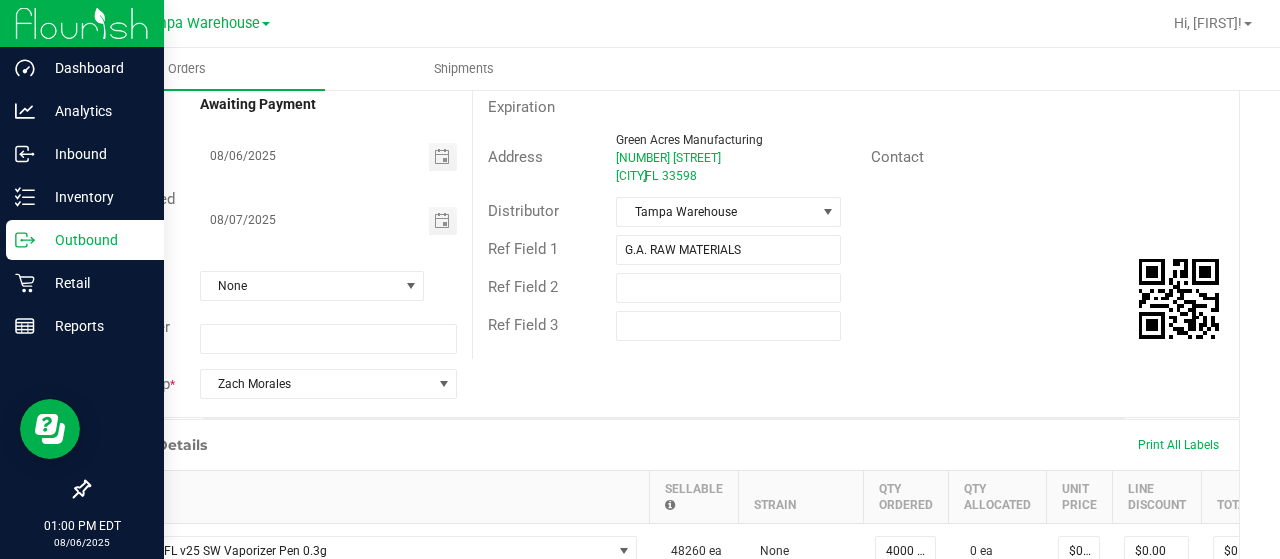 scroll, scrollTop: 0, scrollLeft: 0, axis: both 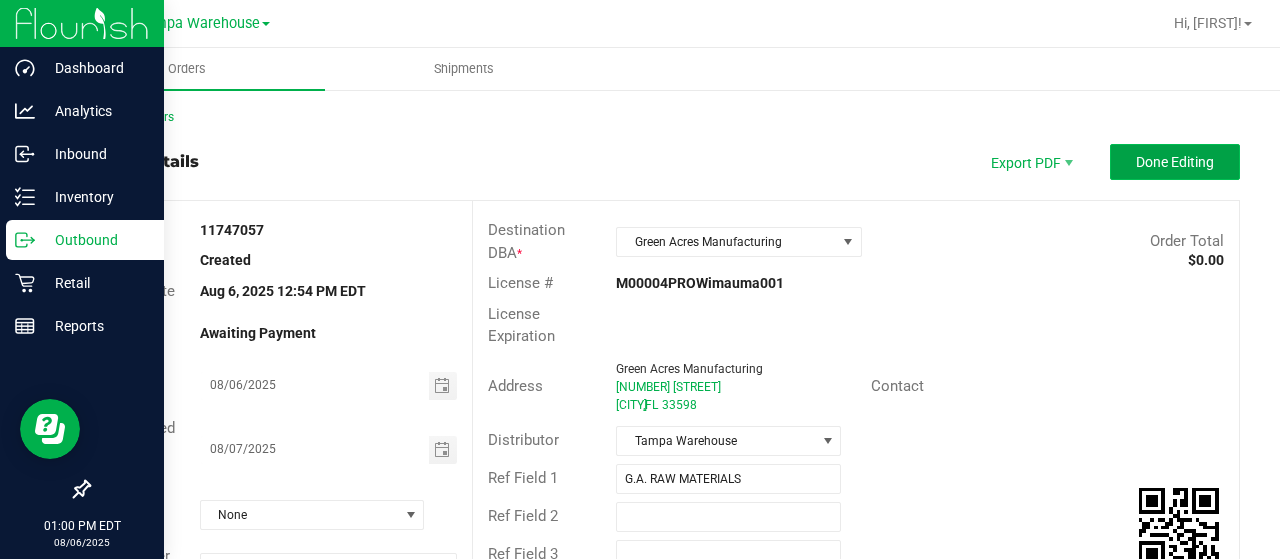 click on "Done Editing" at bounding box center [1175, 162] 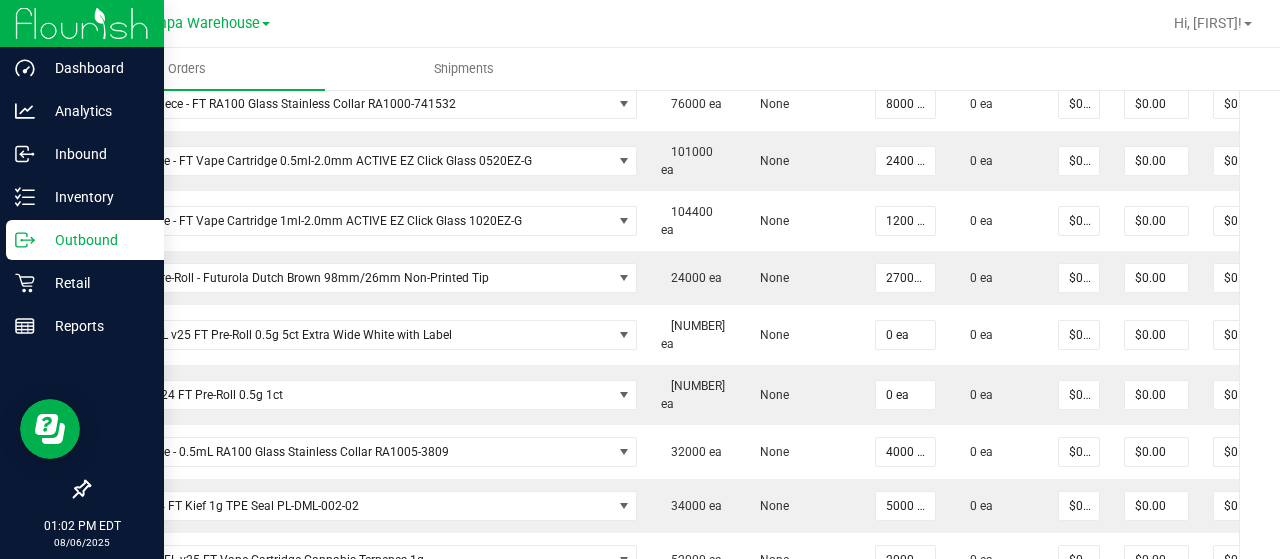 scroll, scrollTop: 785, scrollLeft: 0, axis: vertical 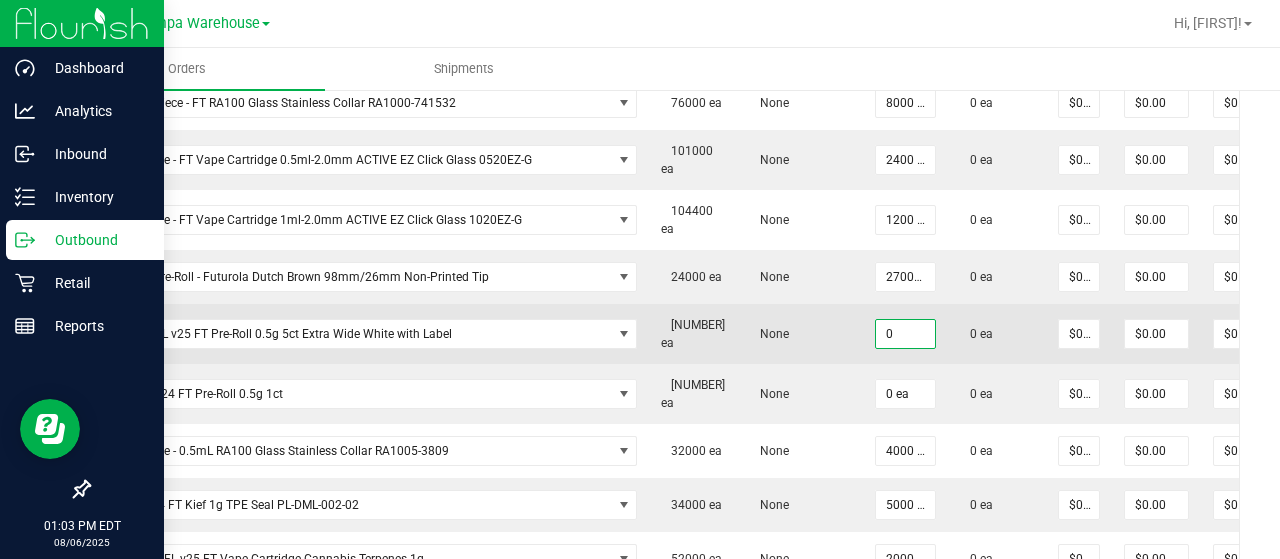 click on "0" at bounding box center [905, 334] 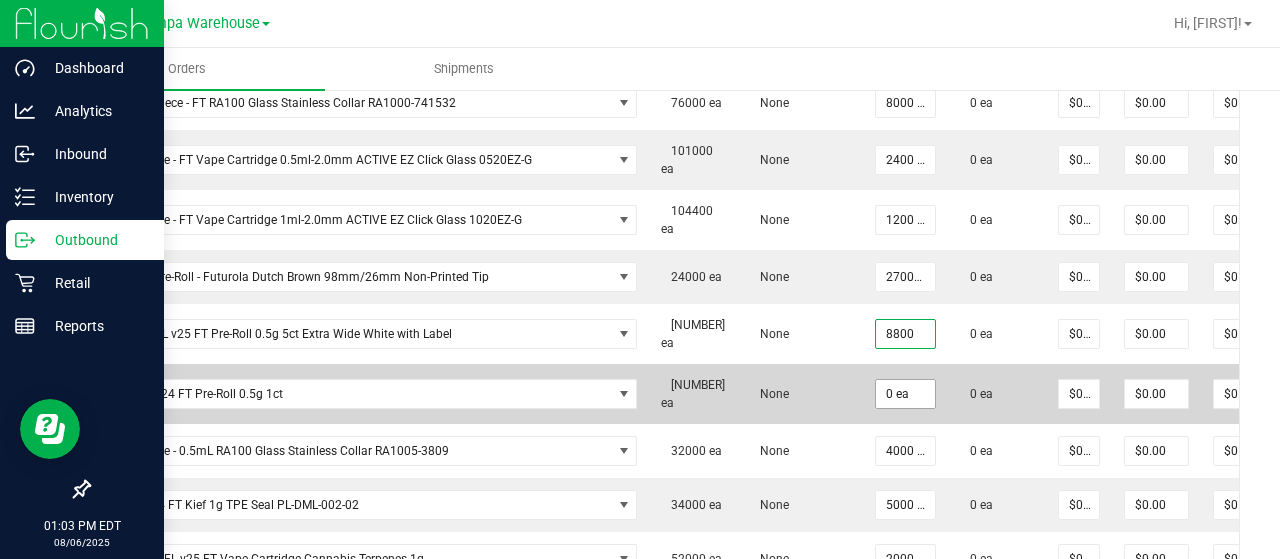 type on "8800 ea" 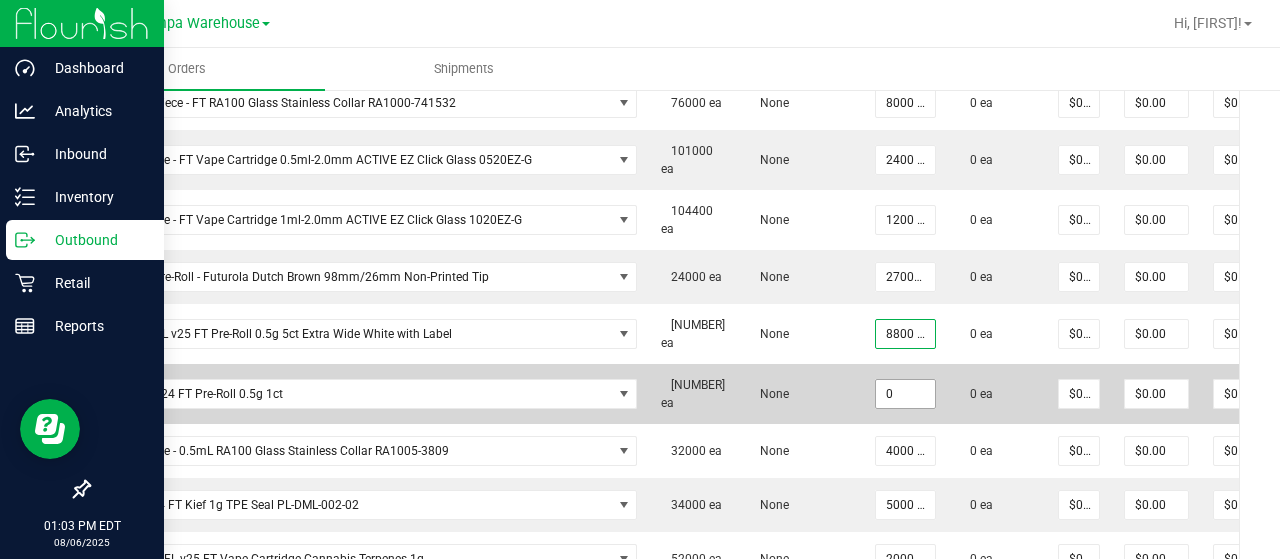 click on "0" at bounding box center [905, 394] 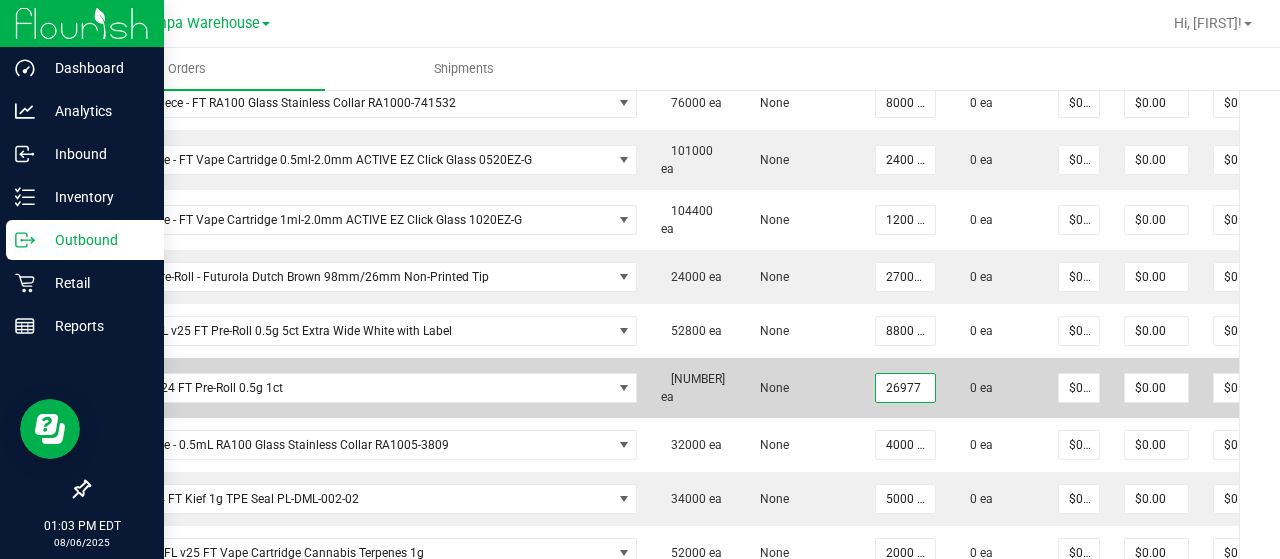 click on "26977" at bounding box center (905, 388) 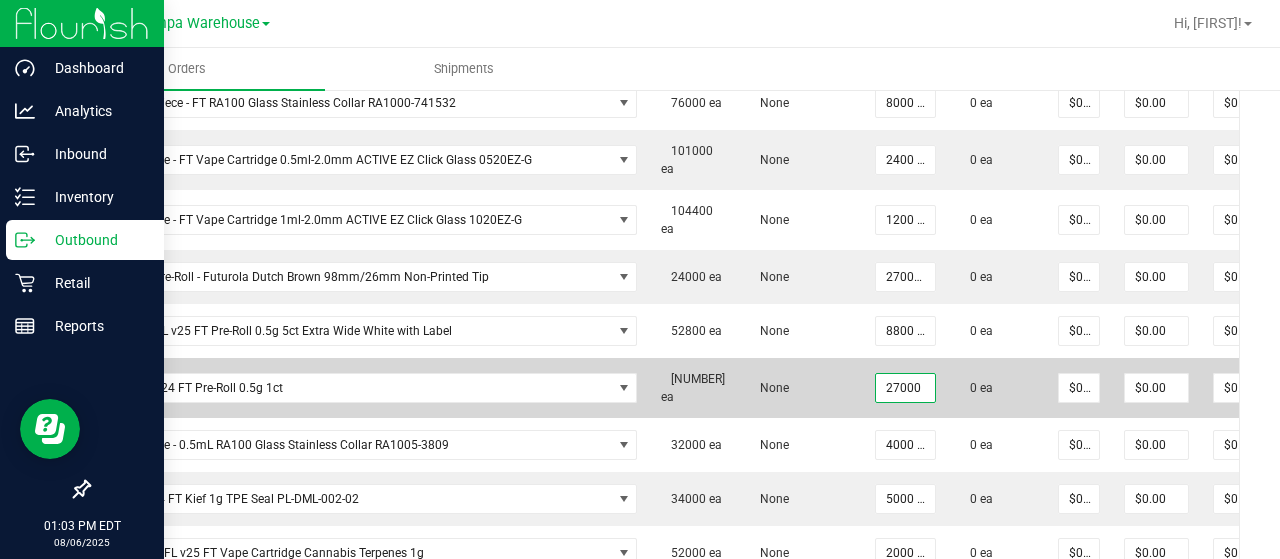 type on "27000 ea" 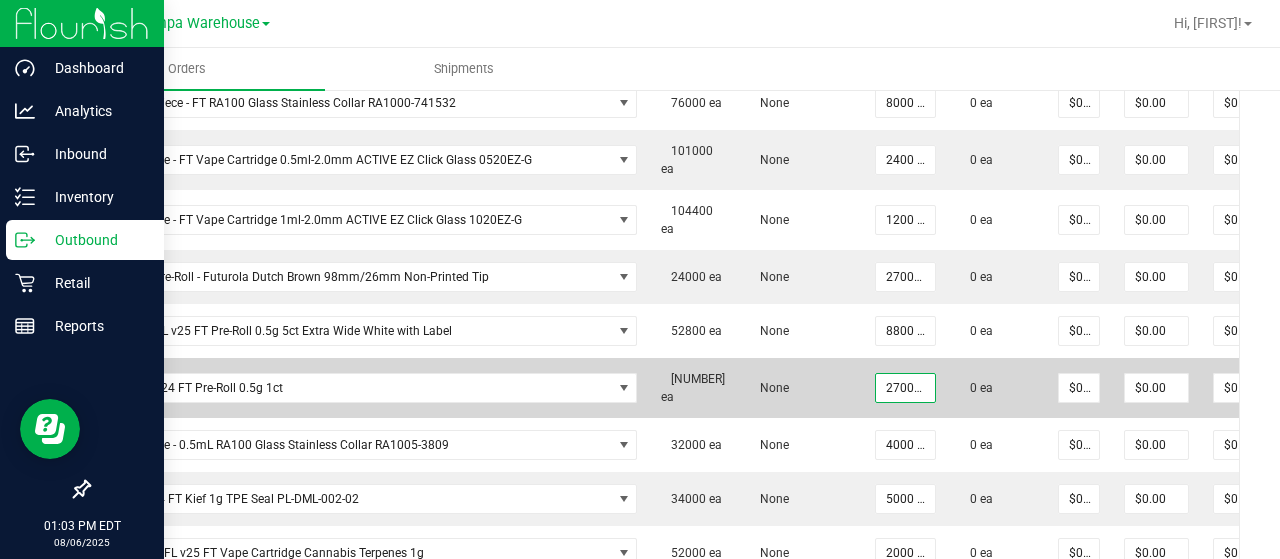 click on "None" at bounding box center [800, 388] 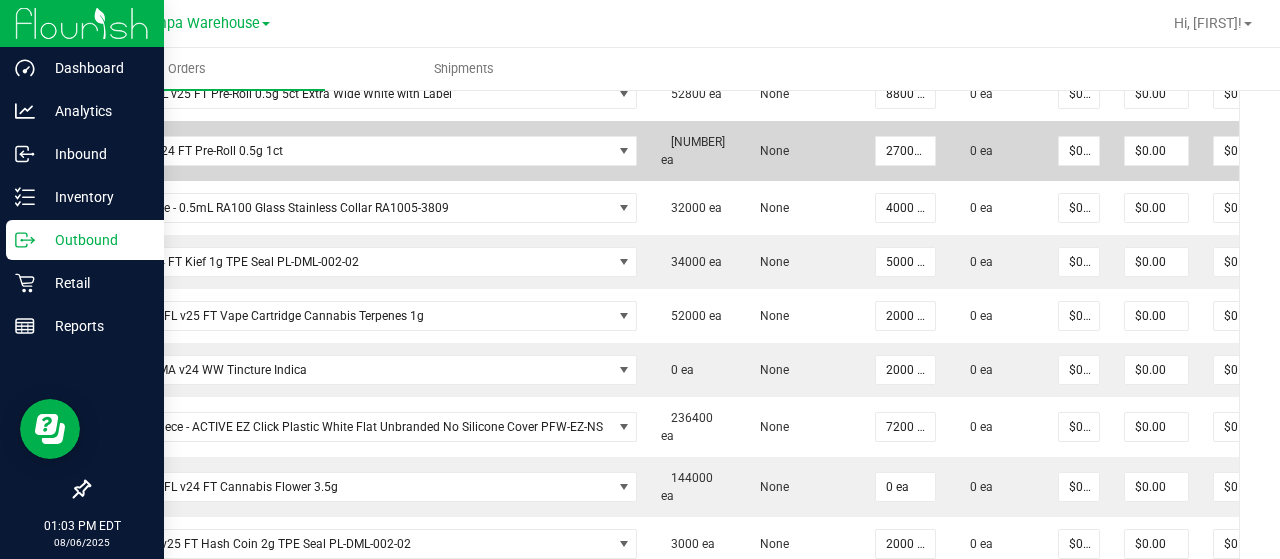 scroll, scrollTop: 1038, scrollLeft: 0, axis: vertical 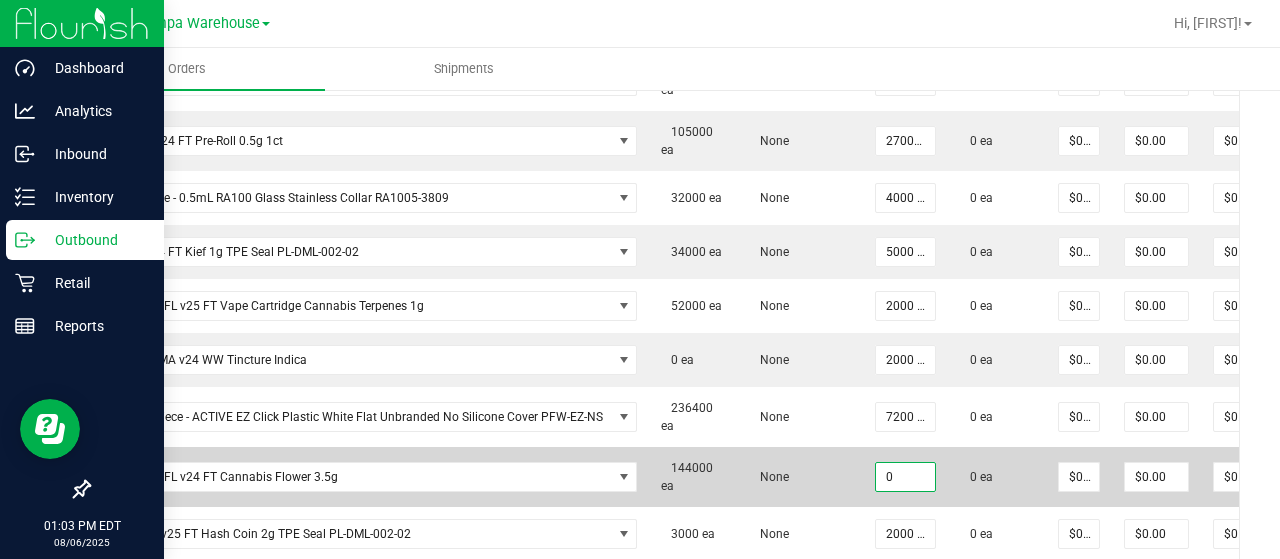 click on "0" at bounding box center (905, 477) 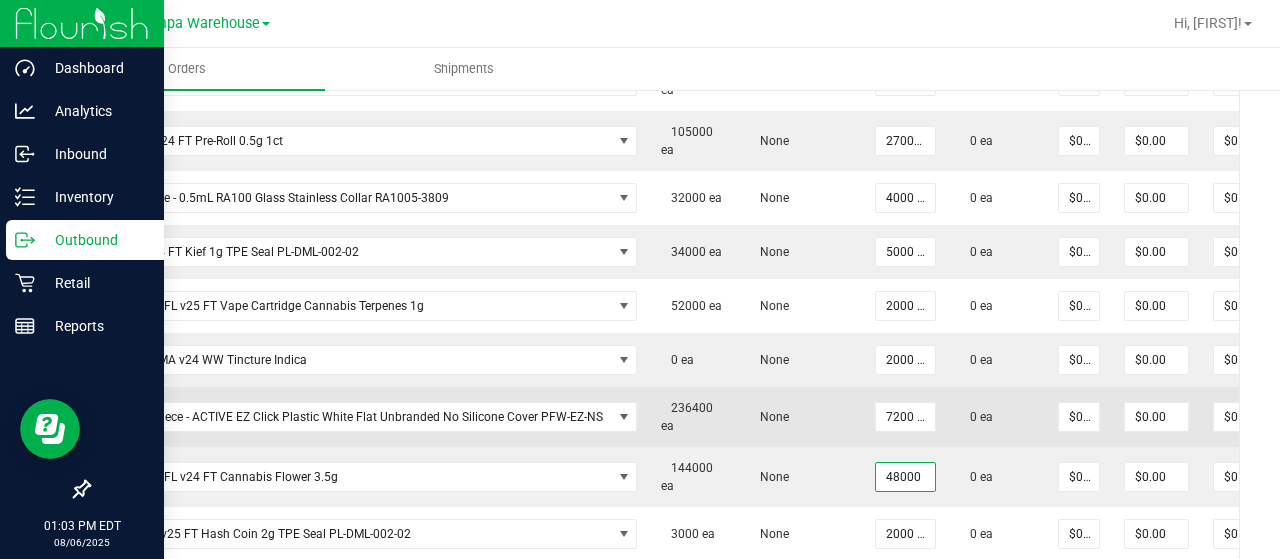 type on "48000 ea" 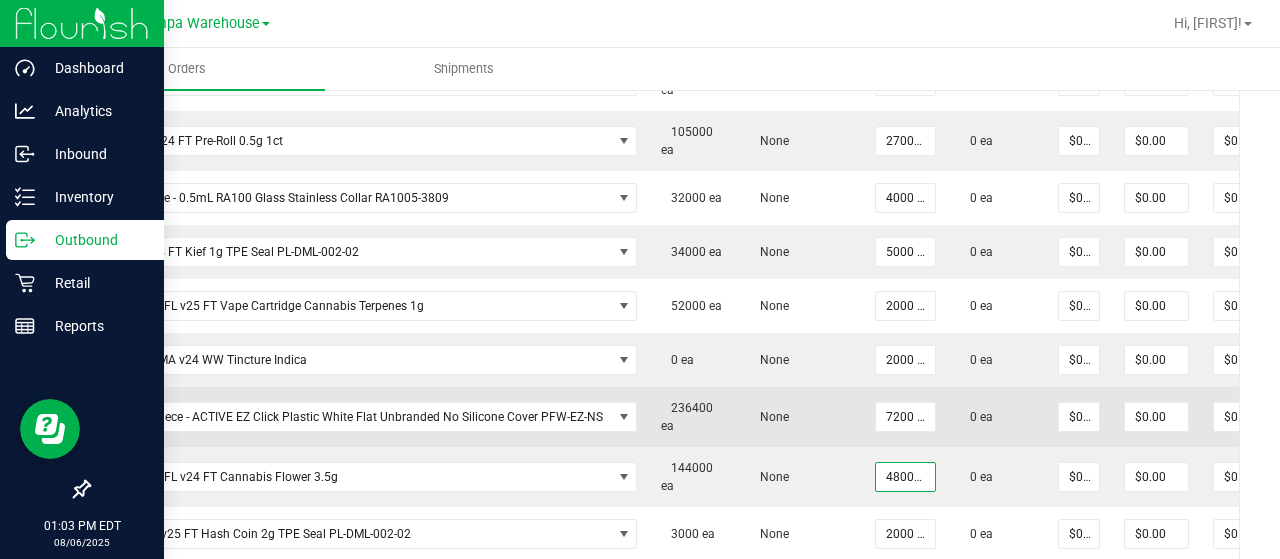 click on "None" at bounding box center [800, 417] 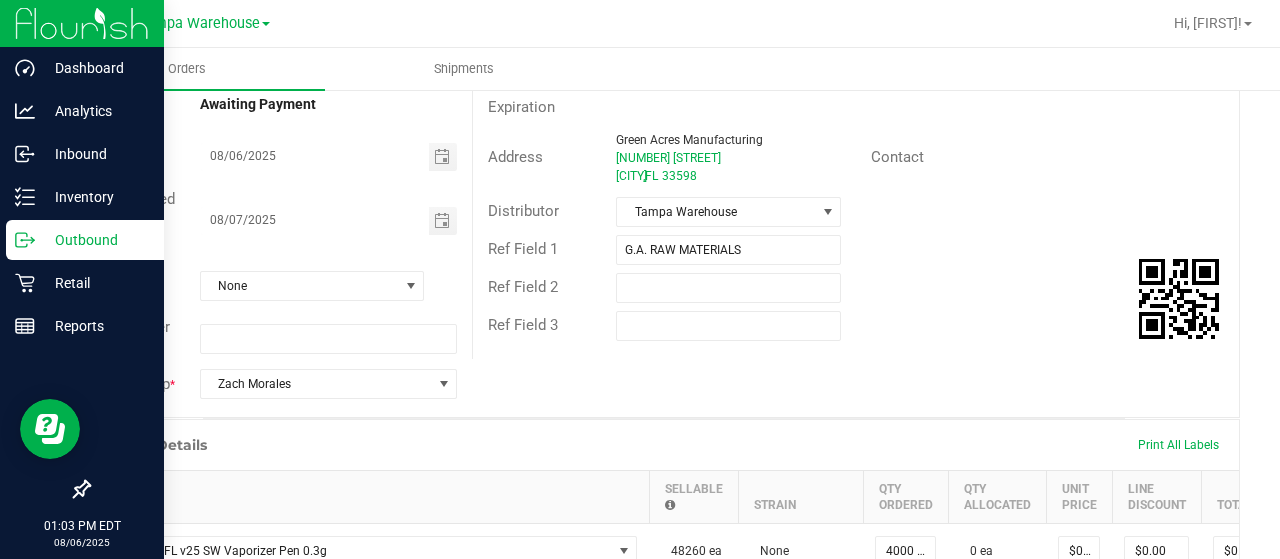 scroll, scrollTop: 0, scrollLeft: 0, axis: both 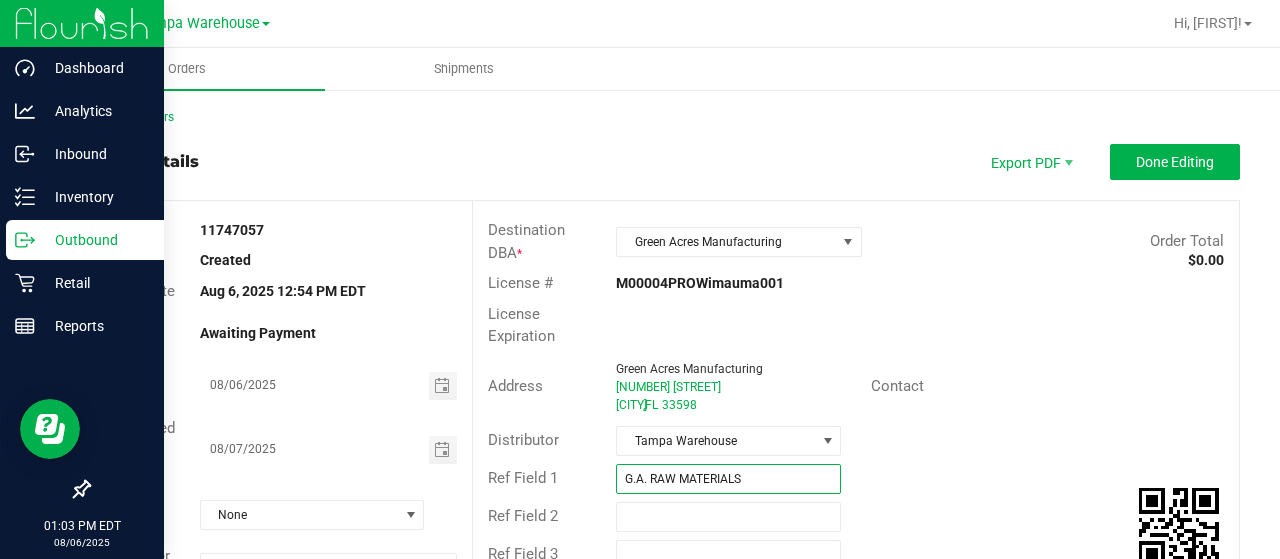 click on "G.A. RAW MATERIALS" at bounding box center (728, 479) 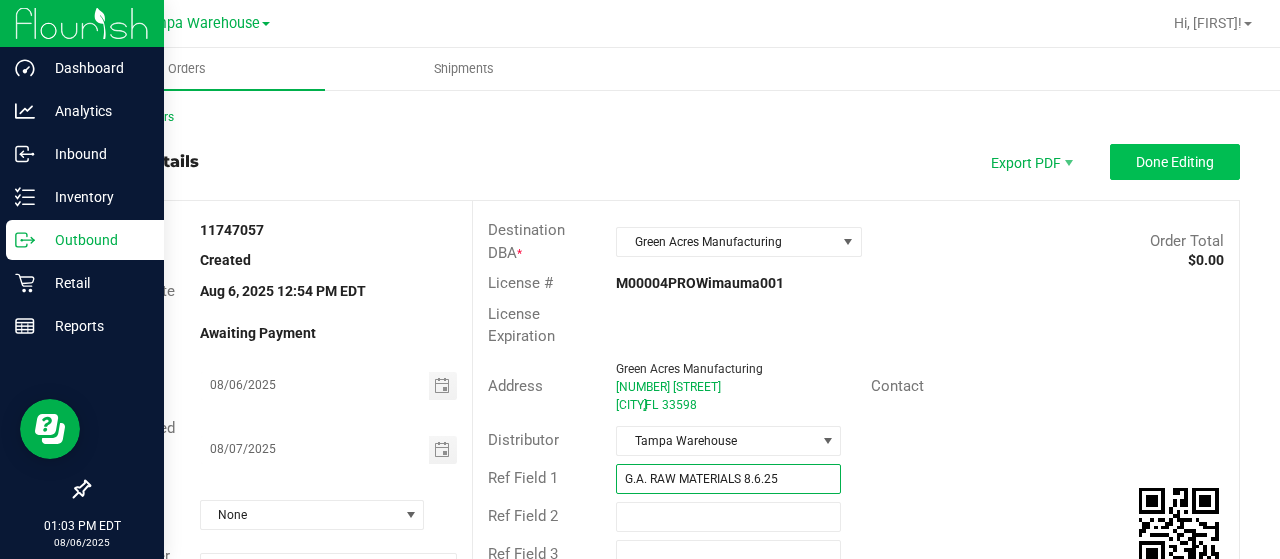 type on "G.A. RAW MATERIALS 8.6.25" 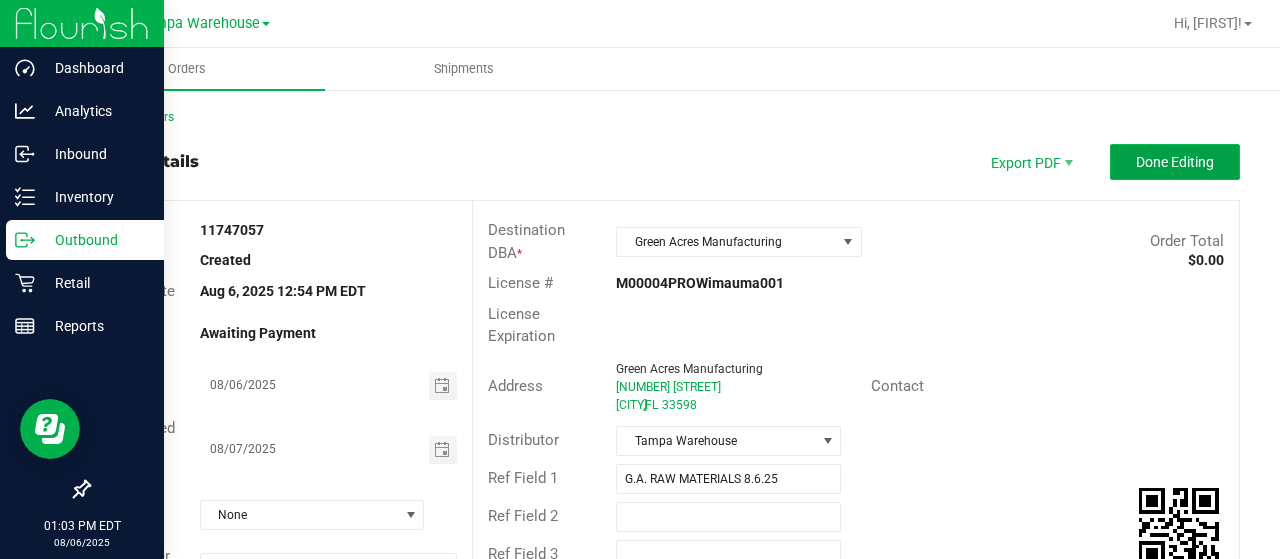 click on "Done Editing" at bounding box center (1175, 162) 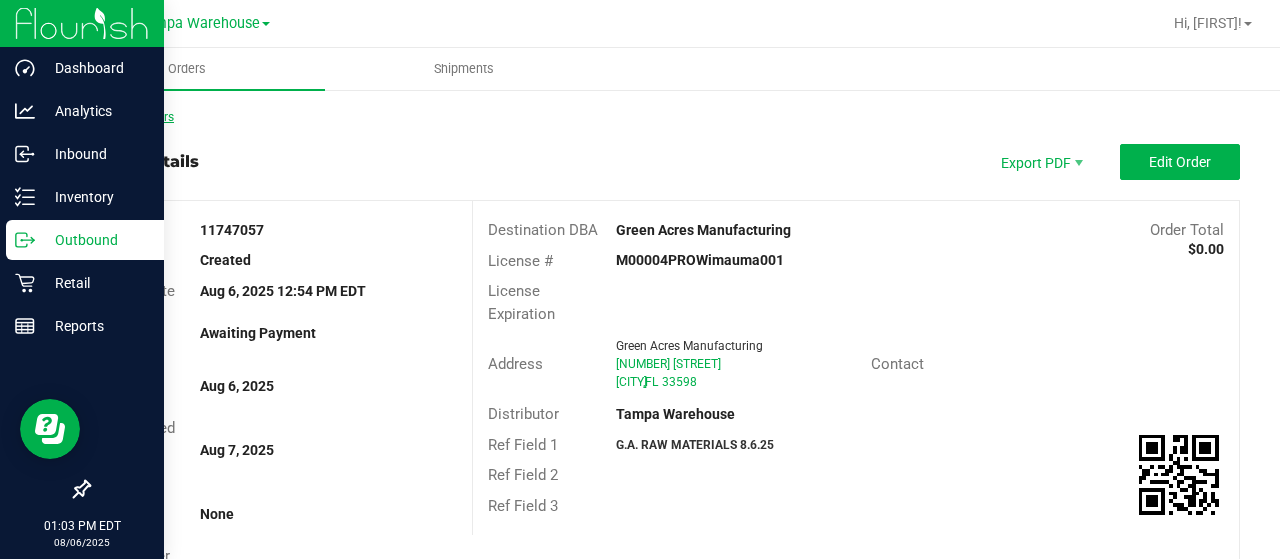 click on "Back to Orders" at bounding box center (131, 117) 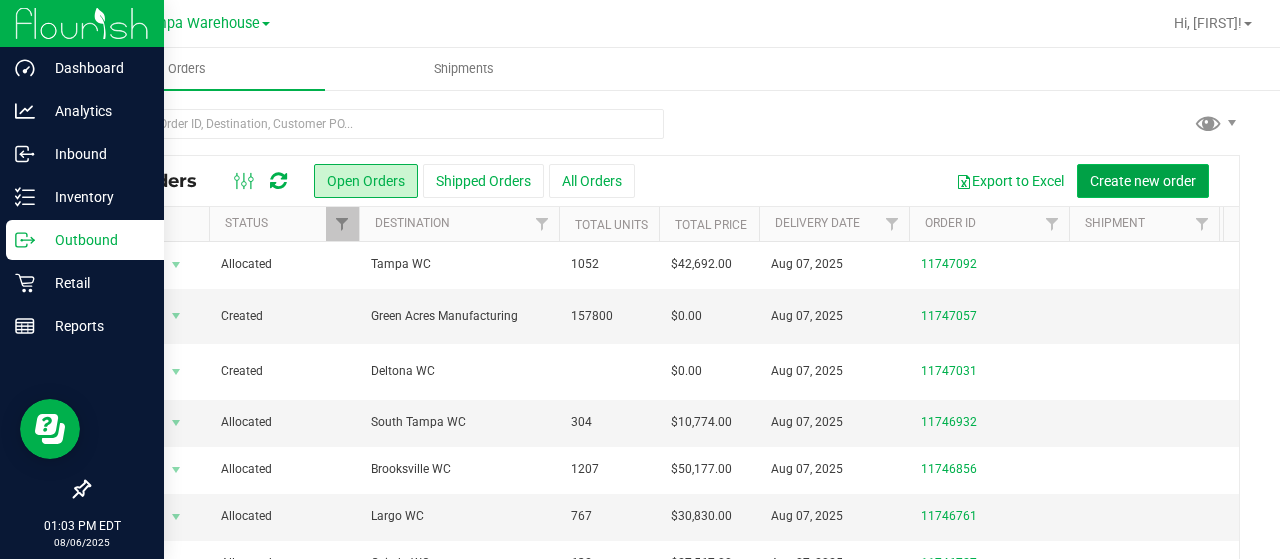 click on "Create new order" at bounding box center (1143, 181) 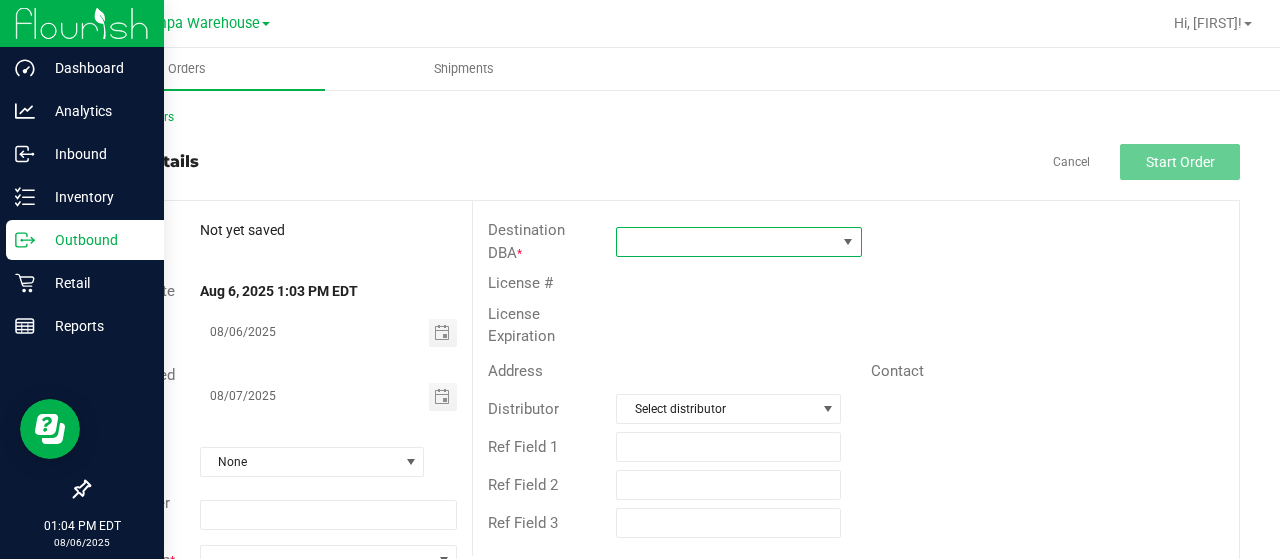 click at bounding box center (726, 242) 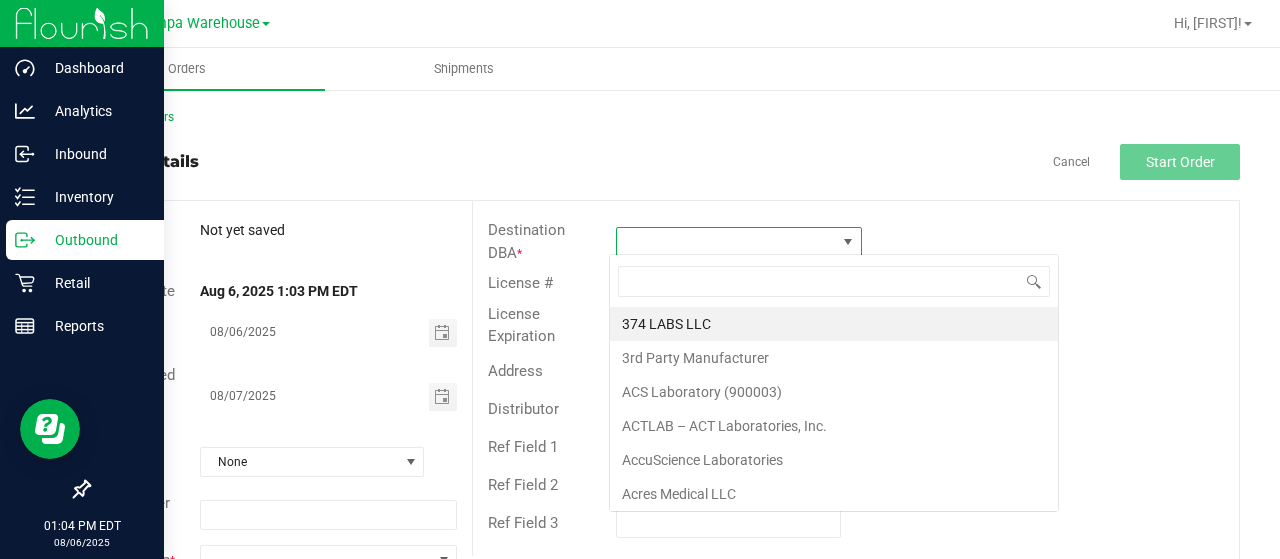 scroll, scrollTop: 99970, scrollLeft: 99758, axis: both 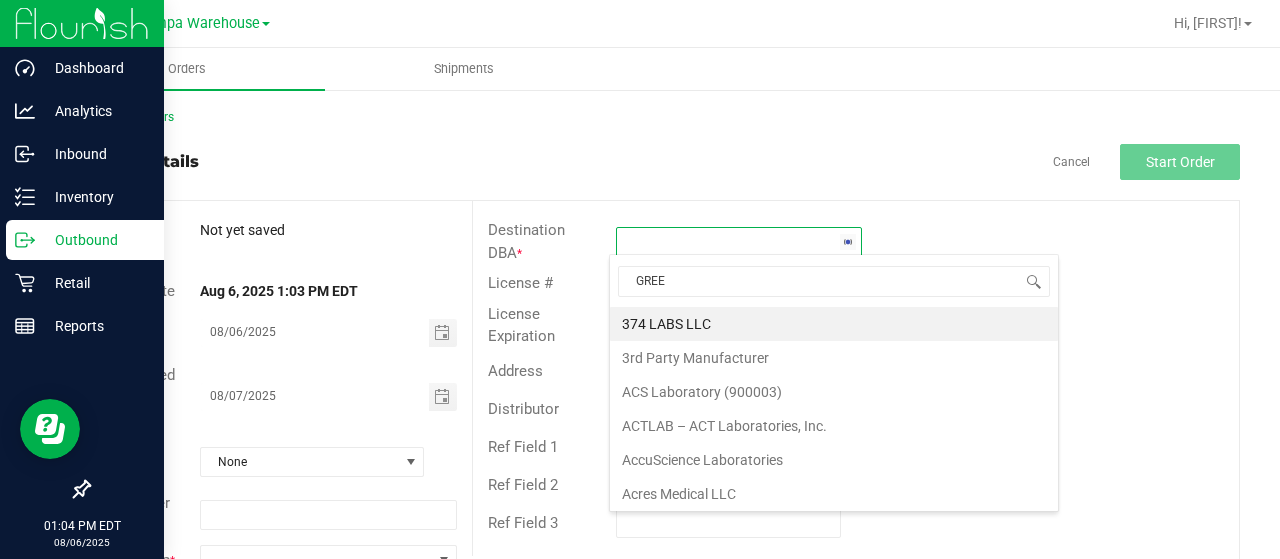 type on "GREEN" 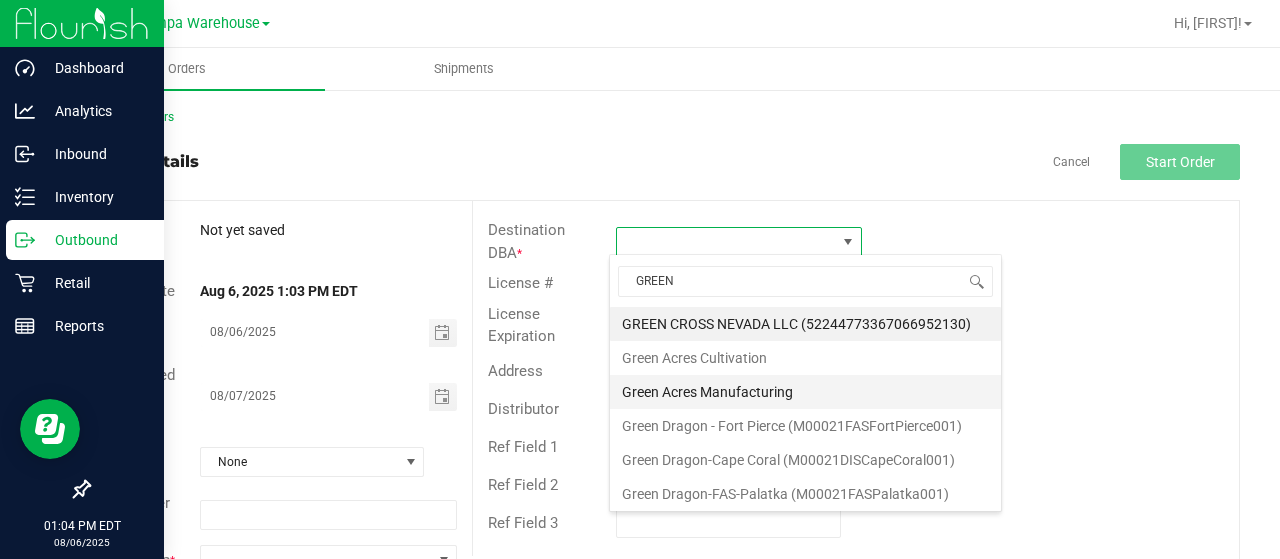 click on "Green Acres Manufacturing" at bounding box center [805, 392] 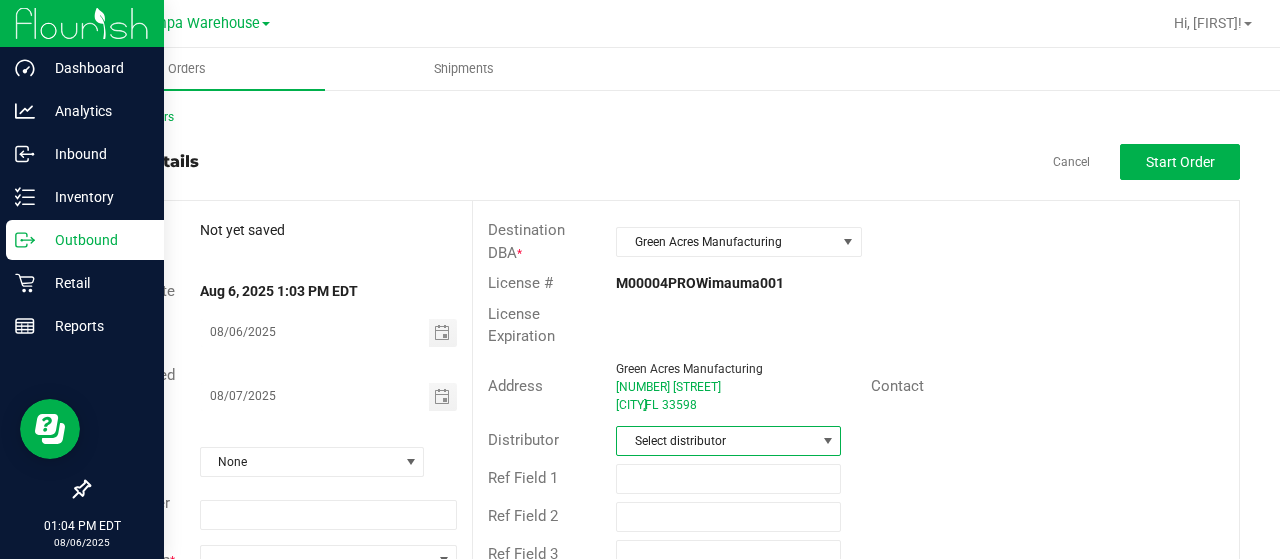 click on "Select distributor" at bounding box center (716, 441) 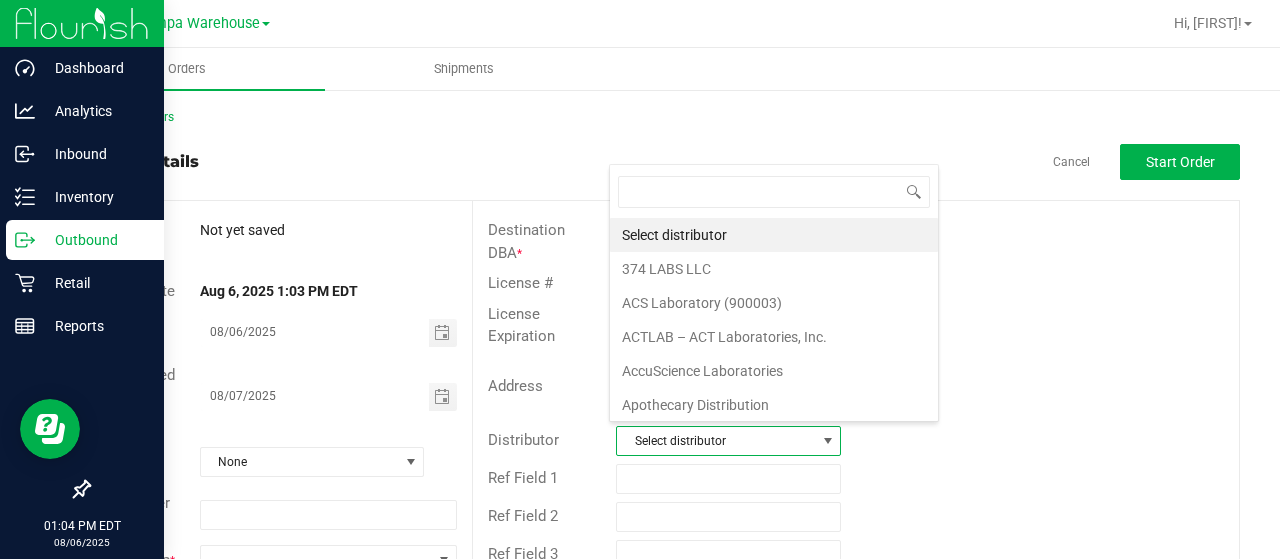 scroll, scrollTop: 99970, scrollLeft: 99778, axis: both 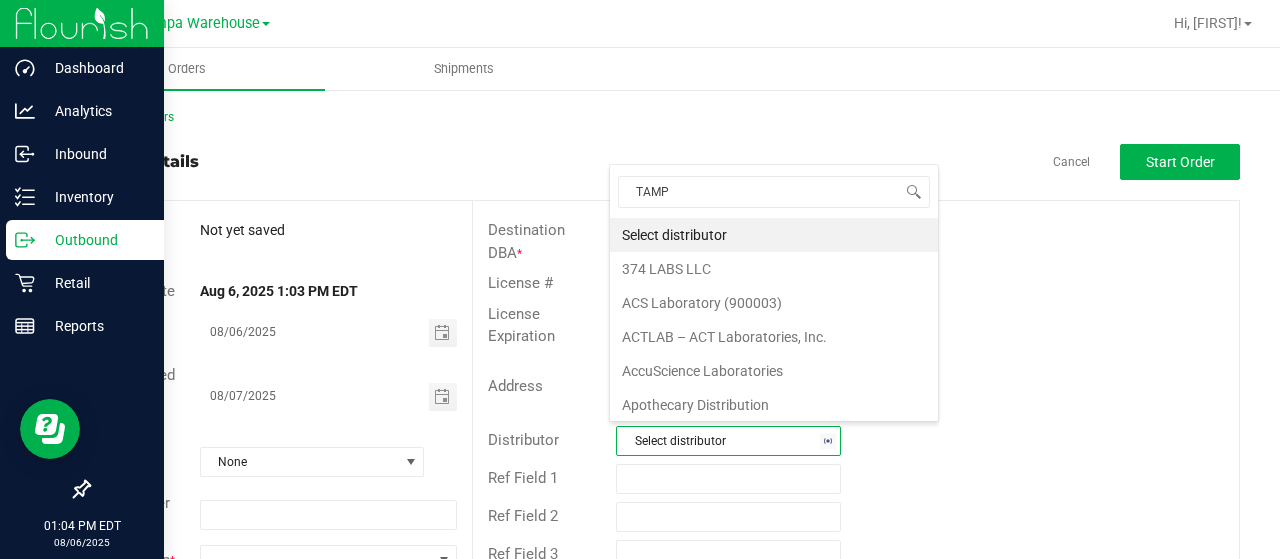 type on "[CITY]" 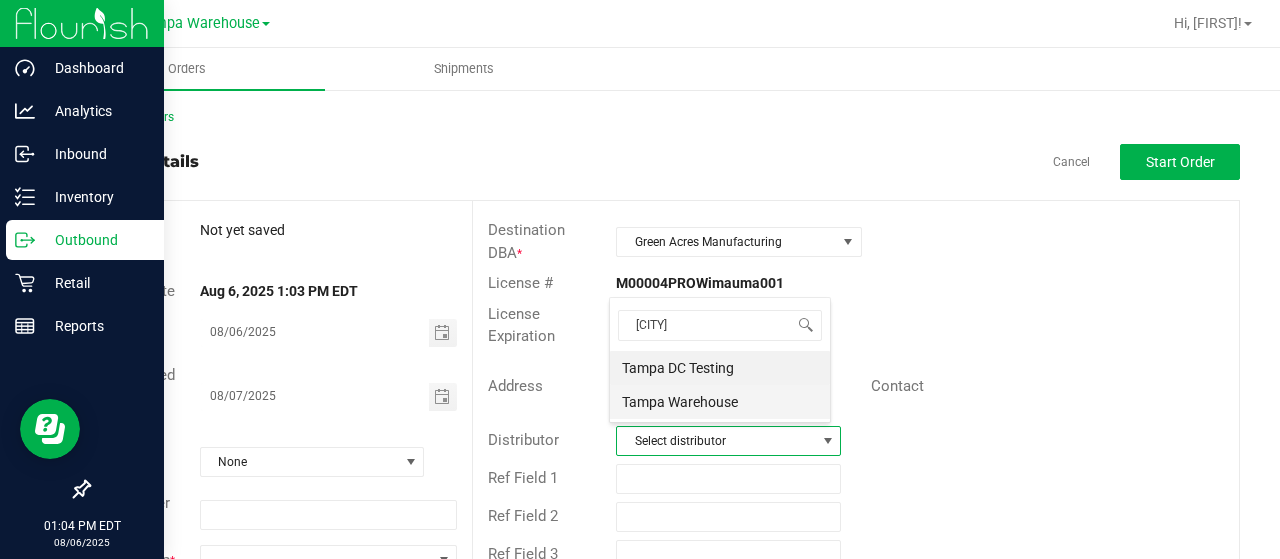 click on "Tampa Warehouse" at bounding box center [720, 402] 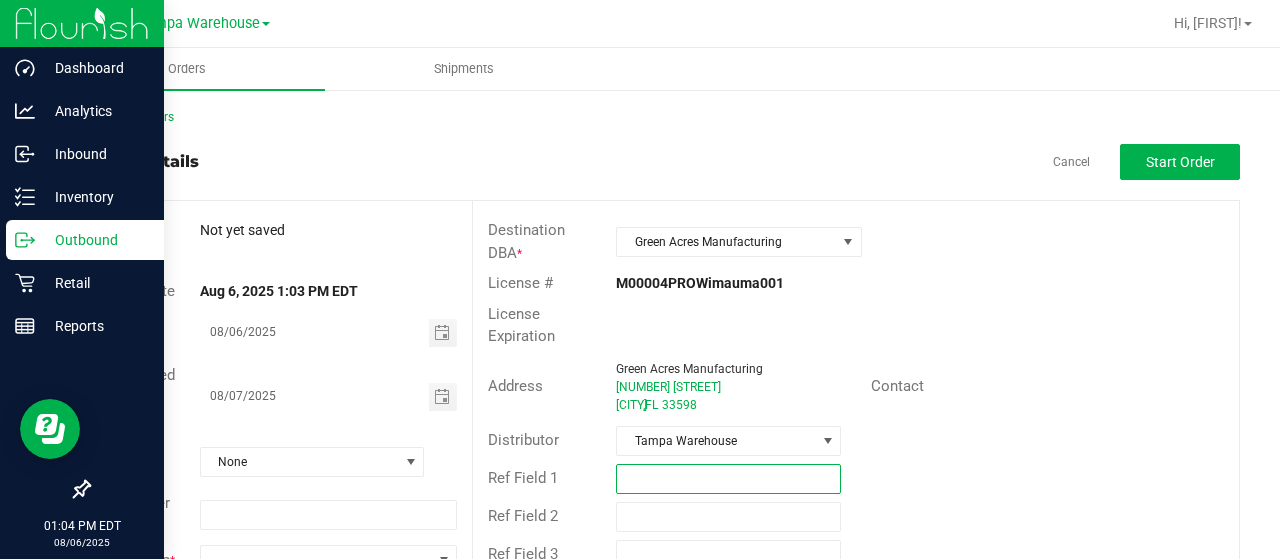 click at bounding box center (728, 479) 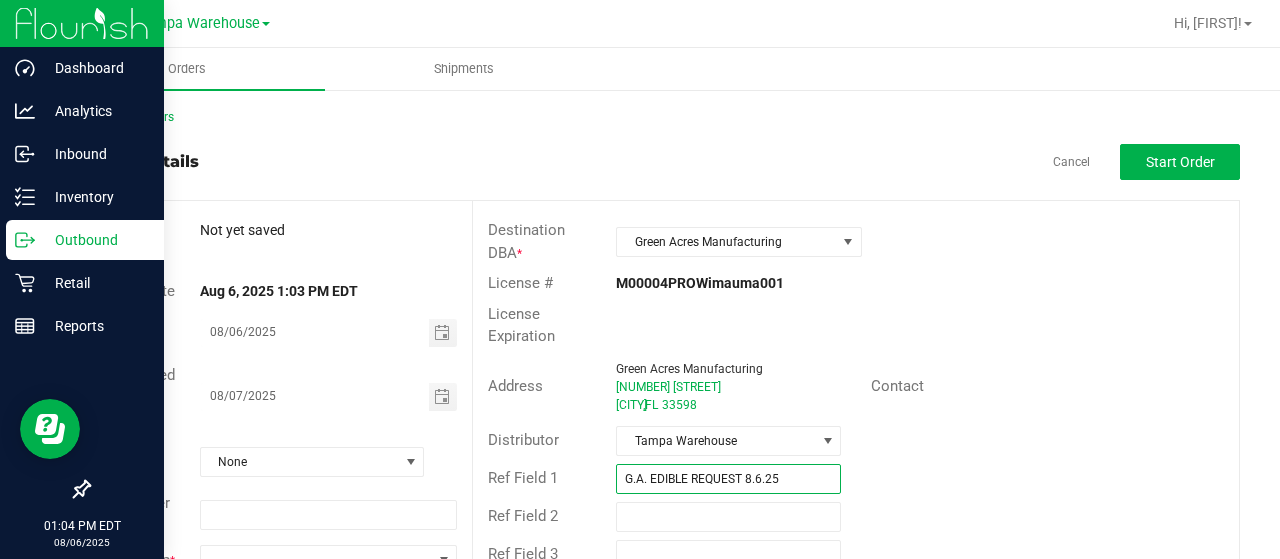 scroll, scrollTop: 54, scrollLeft: 0, axis: vertical 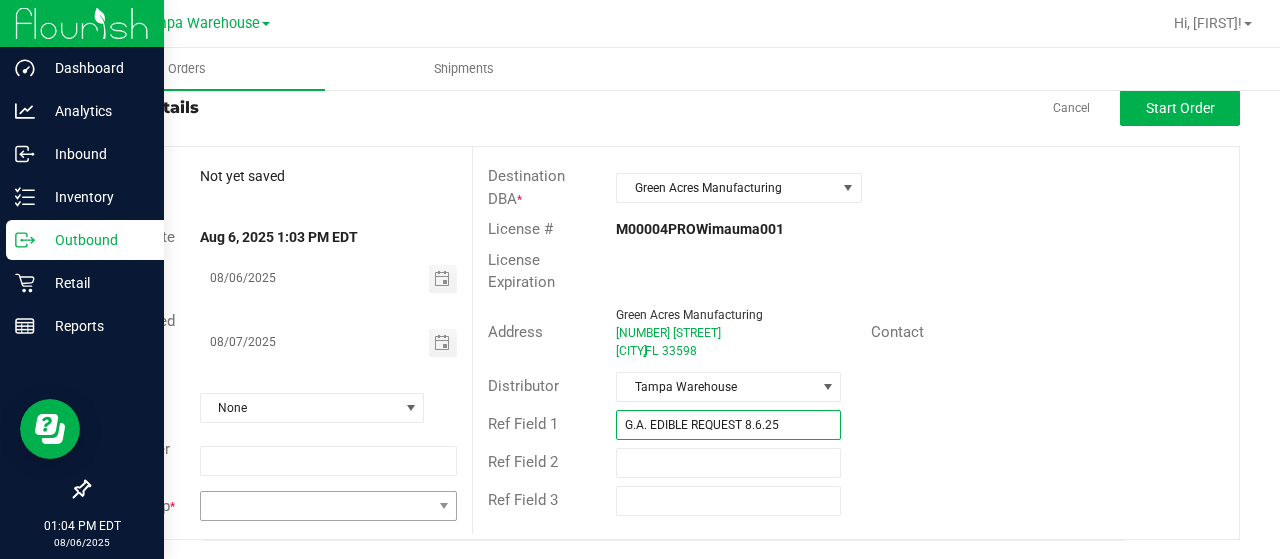 type on "G.A. EDIBLE REQUEST 8.6.25" 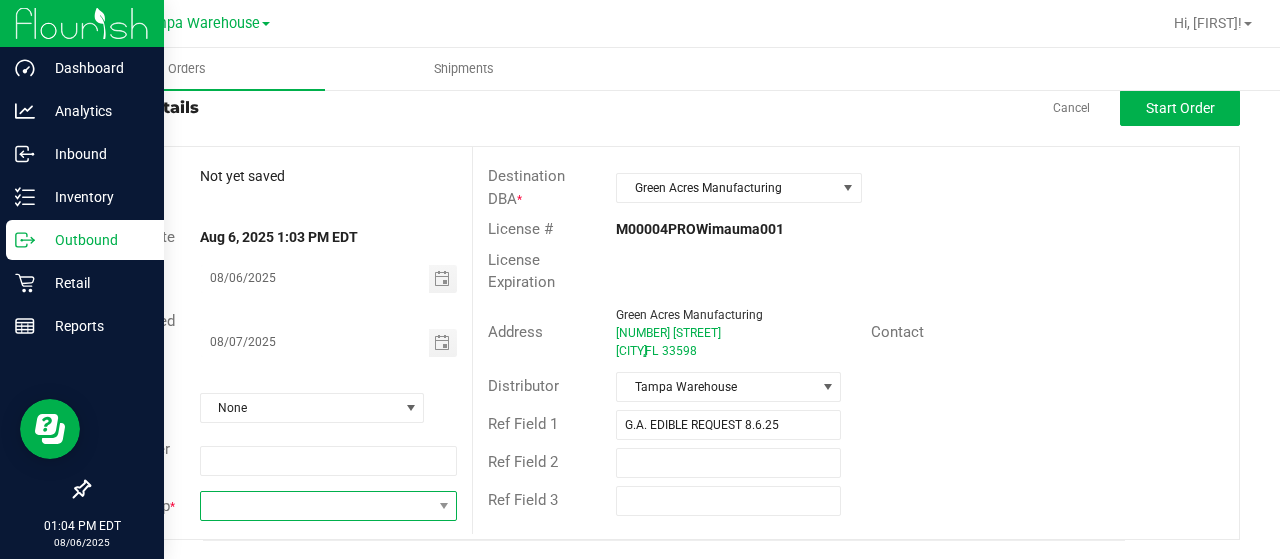 click at bounding box center [316, 506] 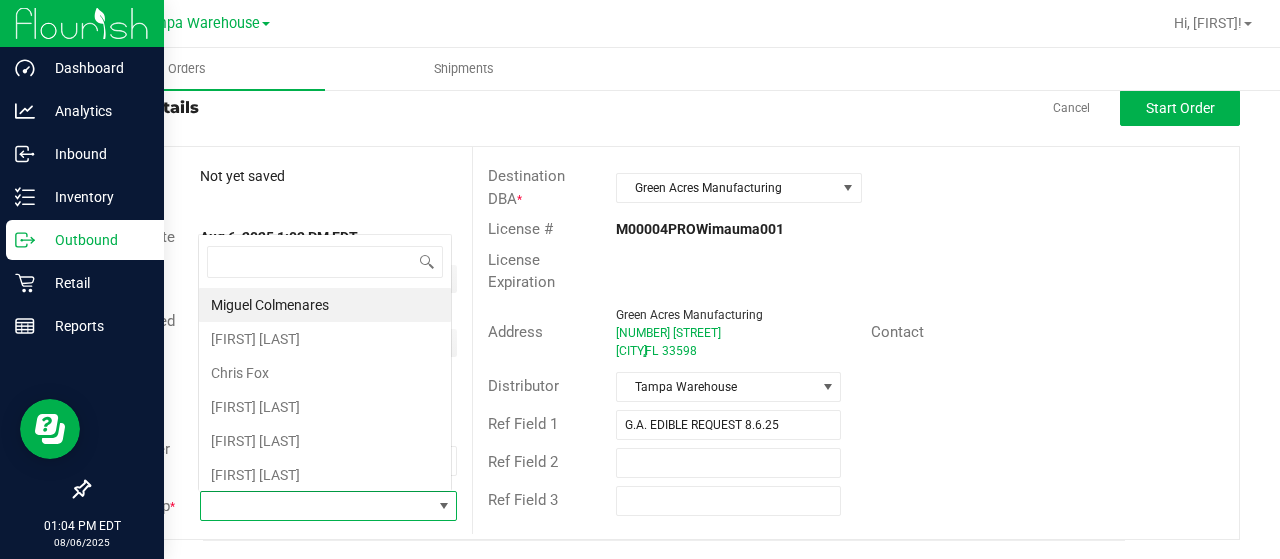 scroll, scrollTop: 0, scrollLeft: 0, axis: both 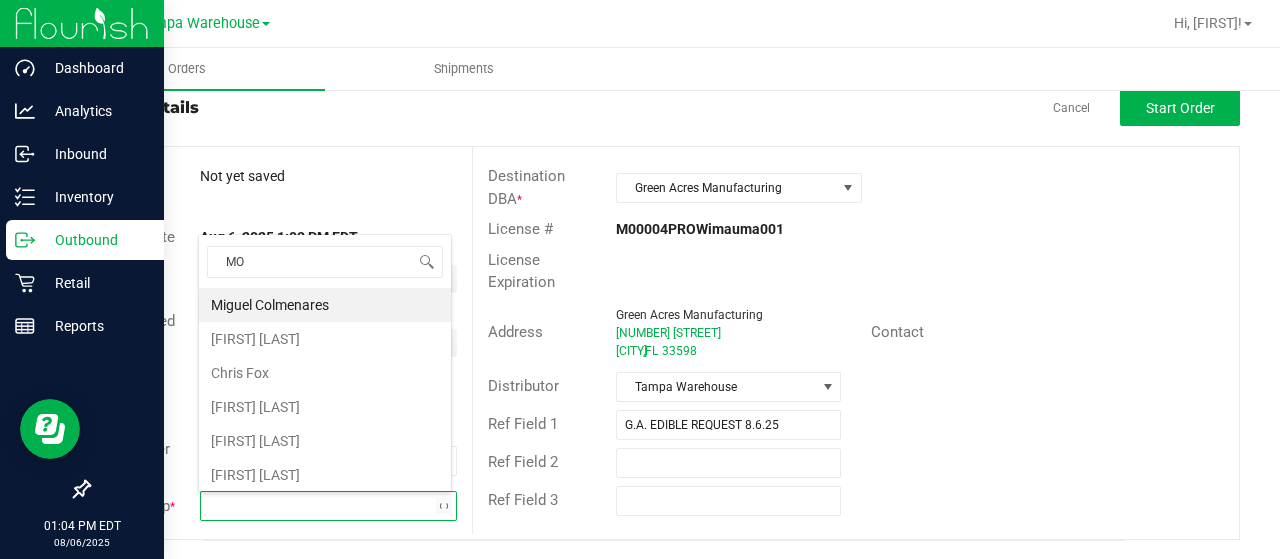 type on "MOR" 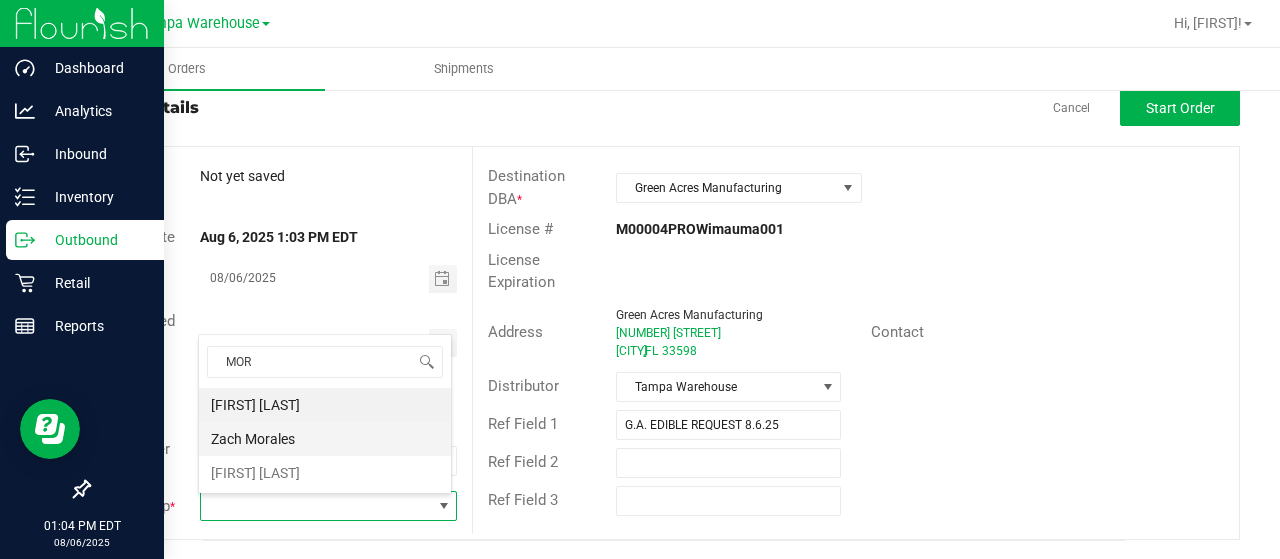 click on "Zach Morales" at bounding box center (325, 439) 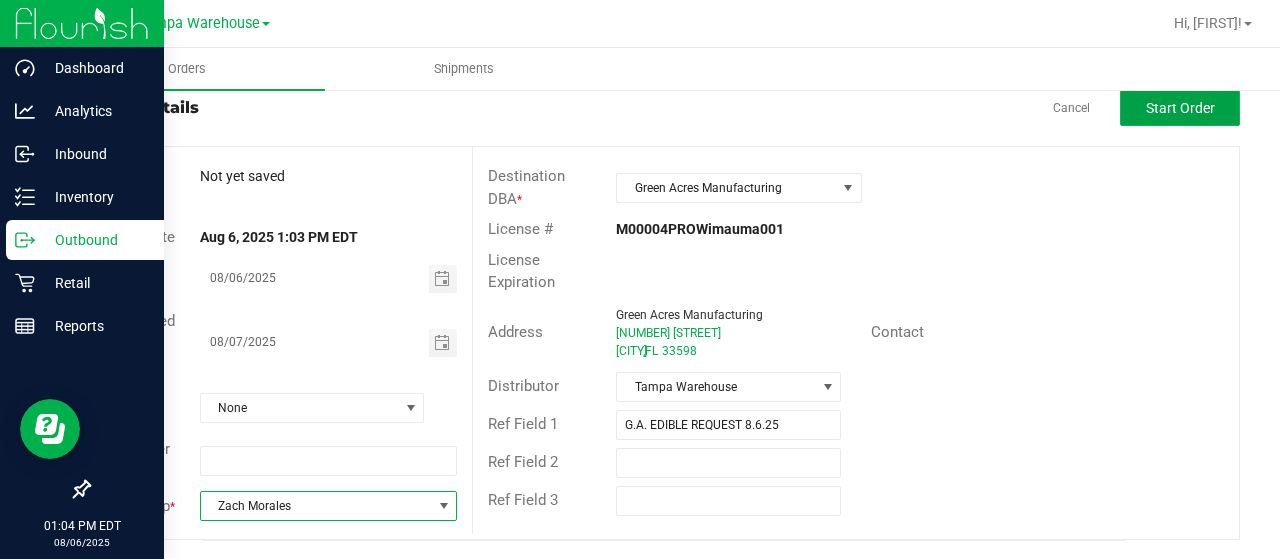 click on "Start Order" at bounding box center [1180, 108] 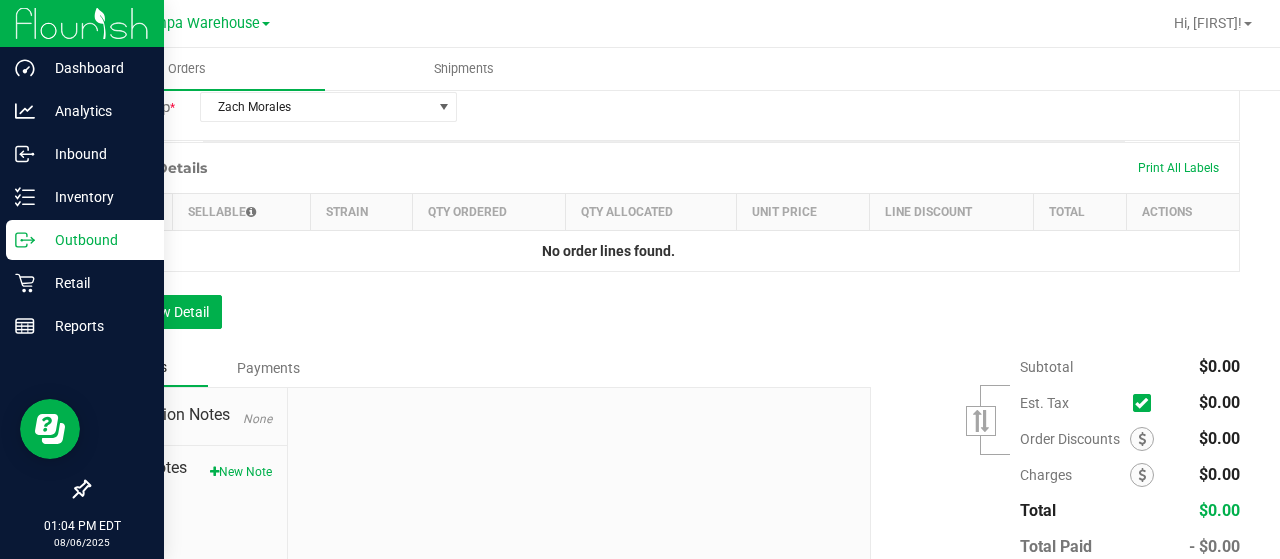 scroll, scrollTop: 515, scrollLeft: 0, axis: vertical 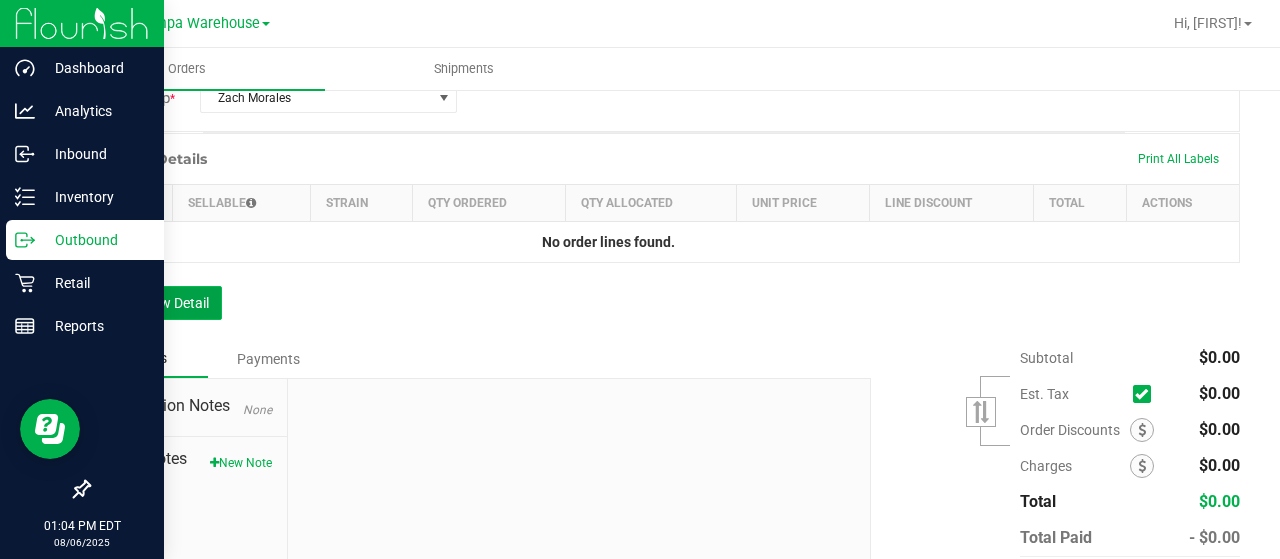 click on "Add New Detail" at bounding box center [155, 303] 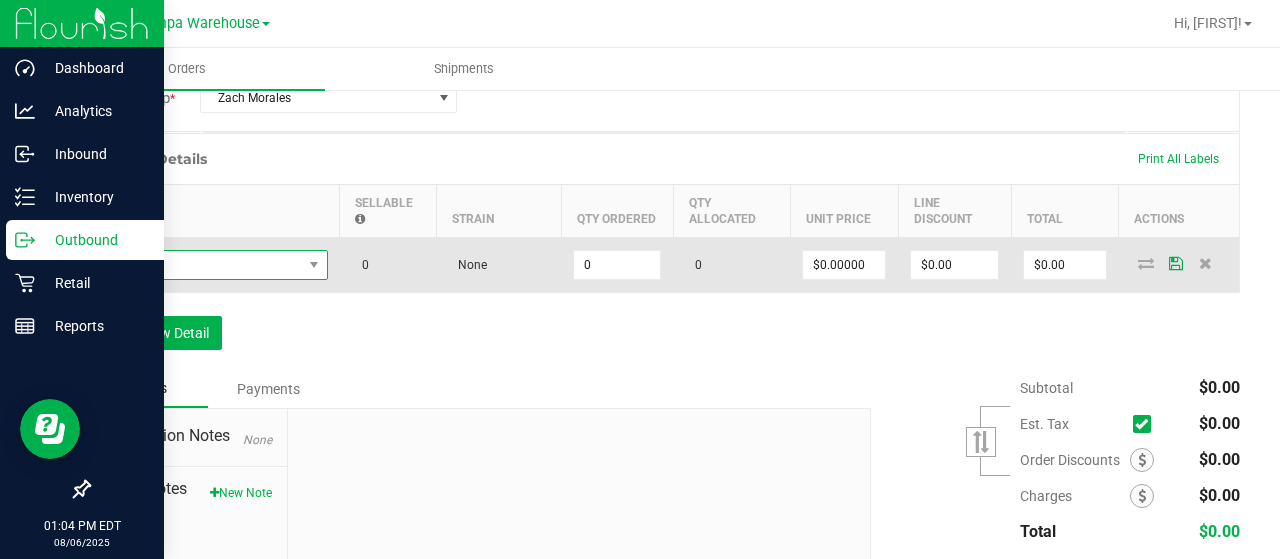 click at bounding box center [202, 265] 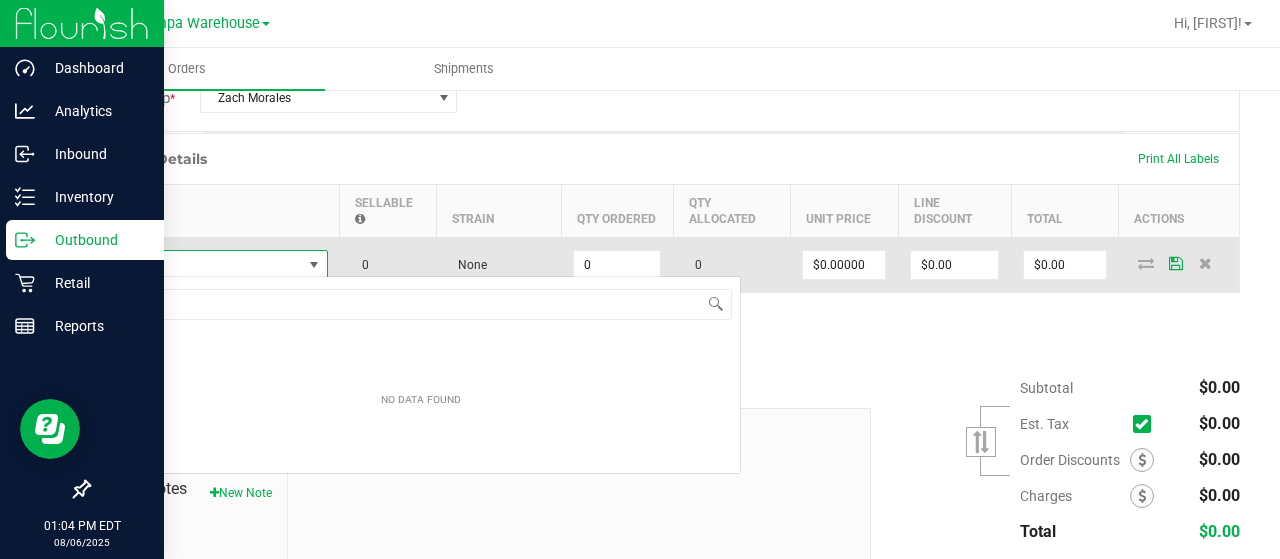 scroll, scrollTop: 99970, scrollLeft: 99774, axis: both 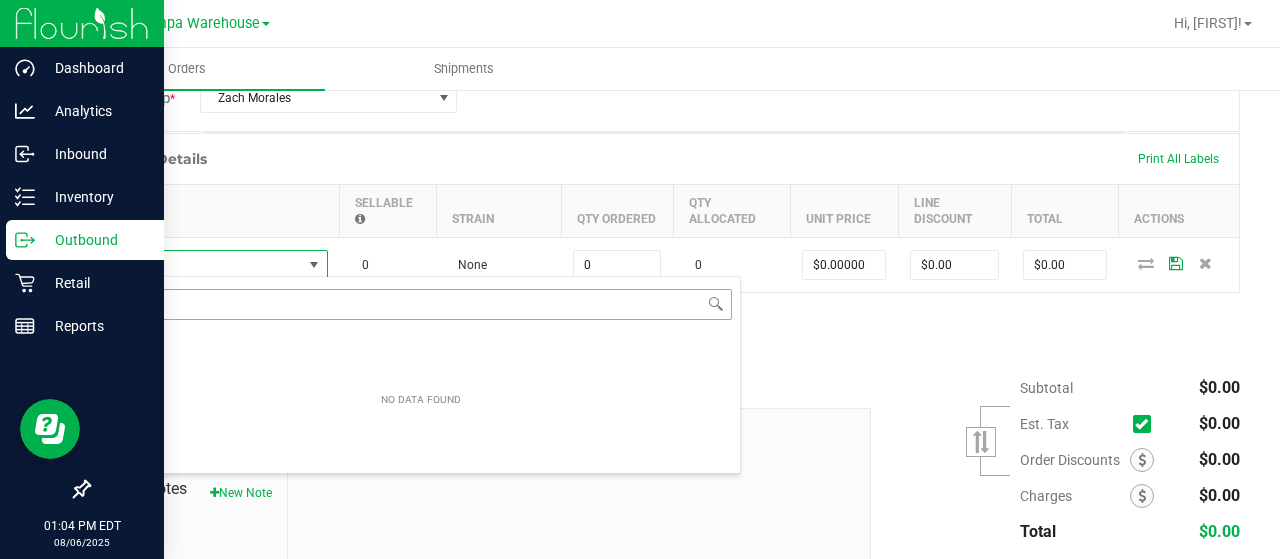 click at bounding box center (421, 304) 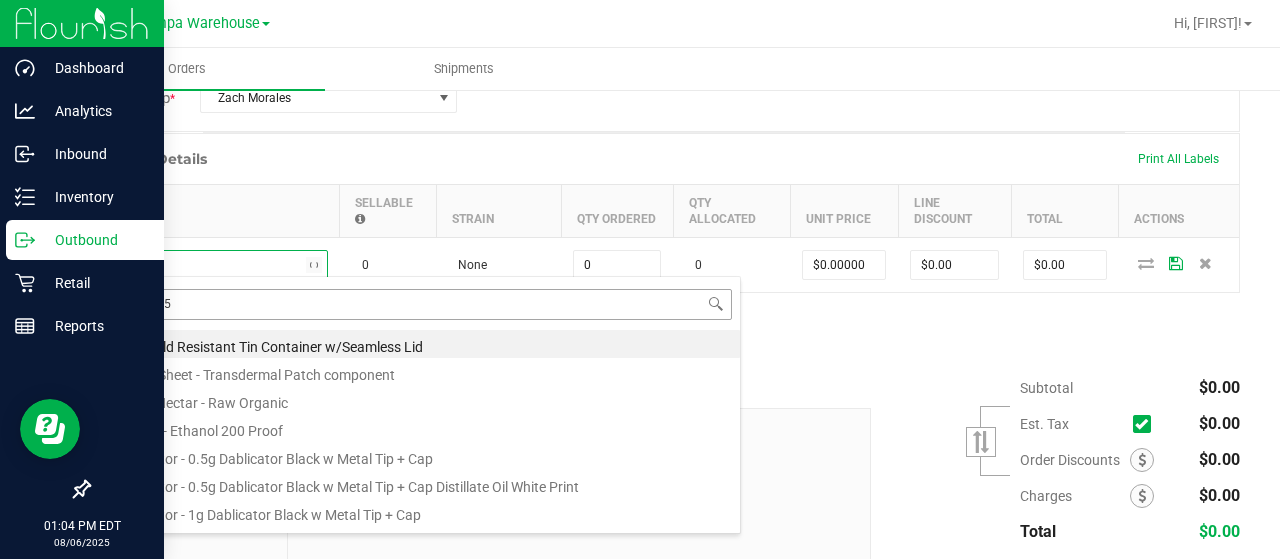 type on "3004455" 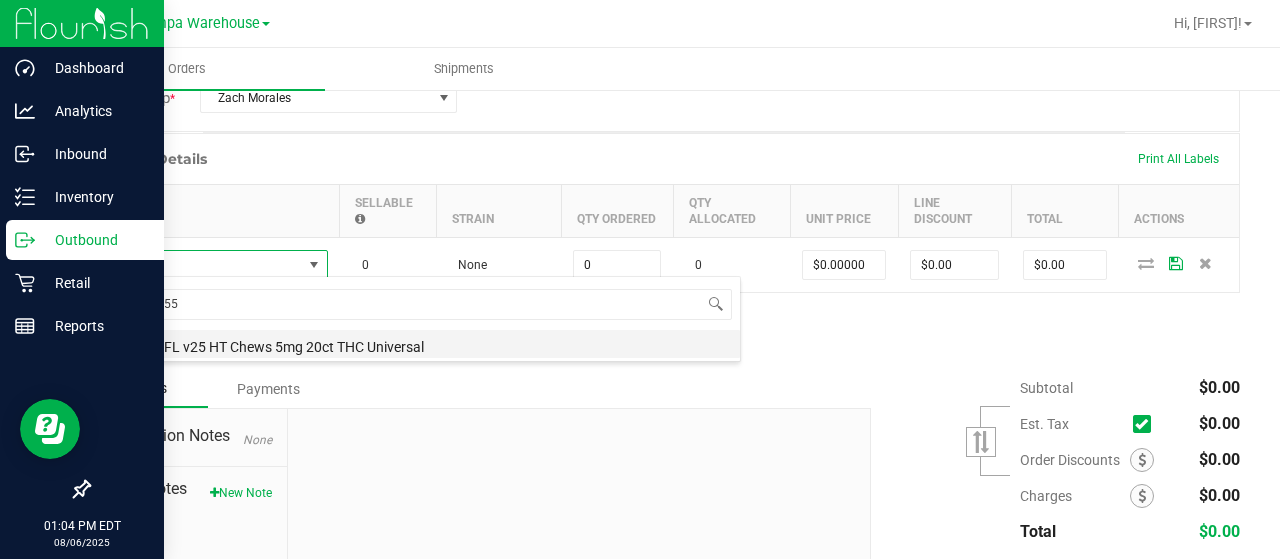 click on "Pouch - FL v25 HT Chews 5mg 20ct THC Universal" at bounding box center [421, 344] 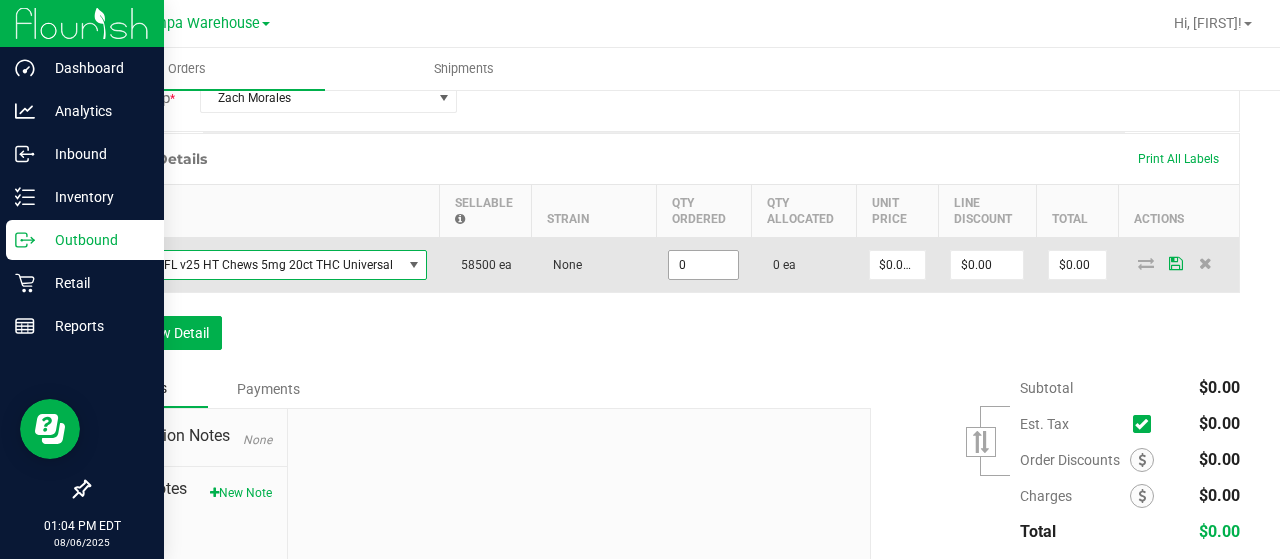 click on "0" at bounding box center [703, 265] 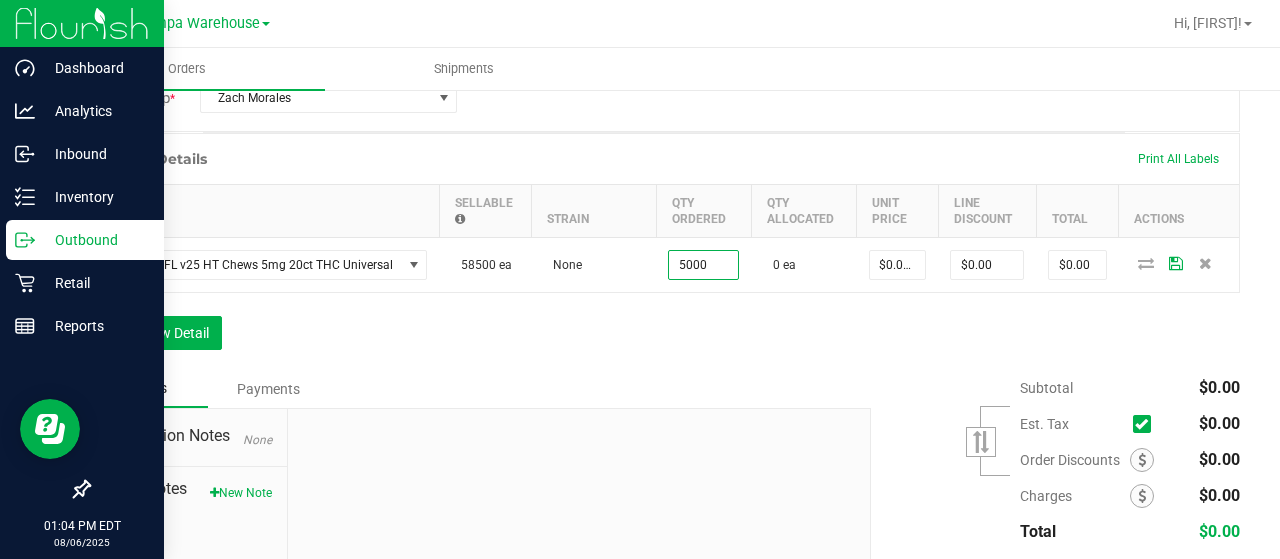 type on "5000 ea" 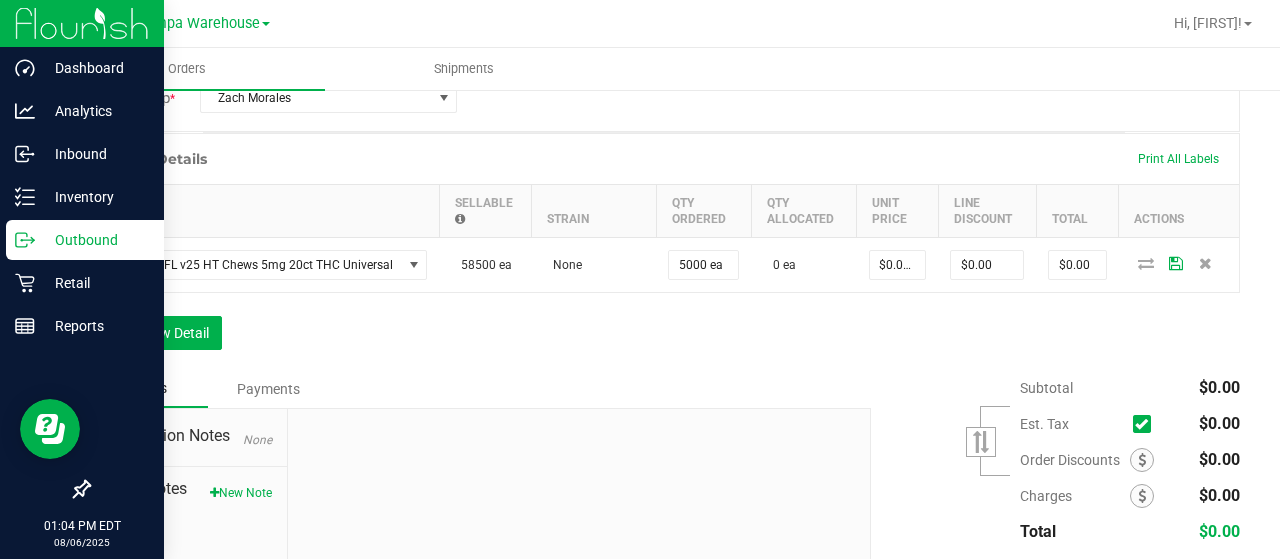 click on "Notes
Payments" at bounding box center (472, 389) 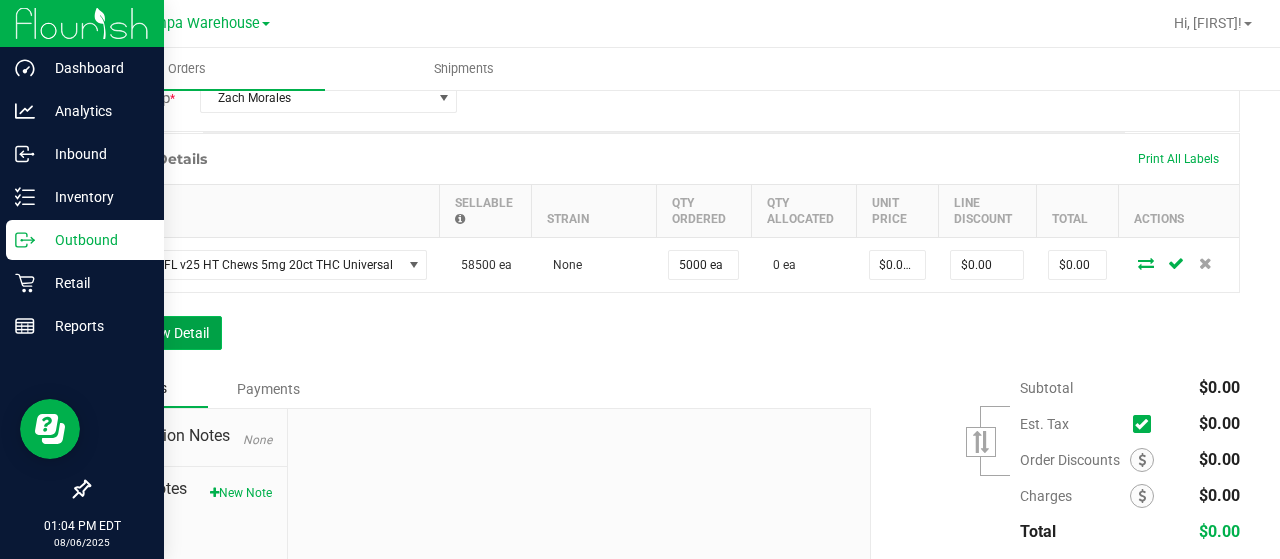 click on "Add New Detail" at bounding box center (155, 333) 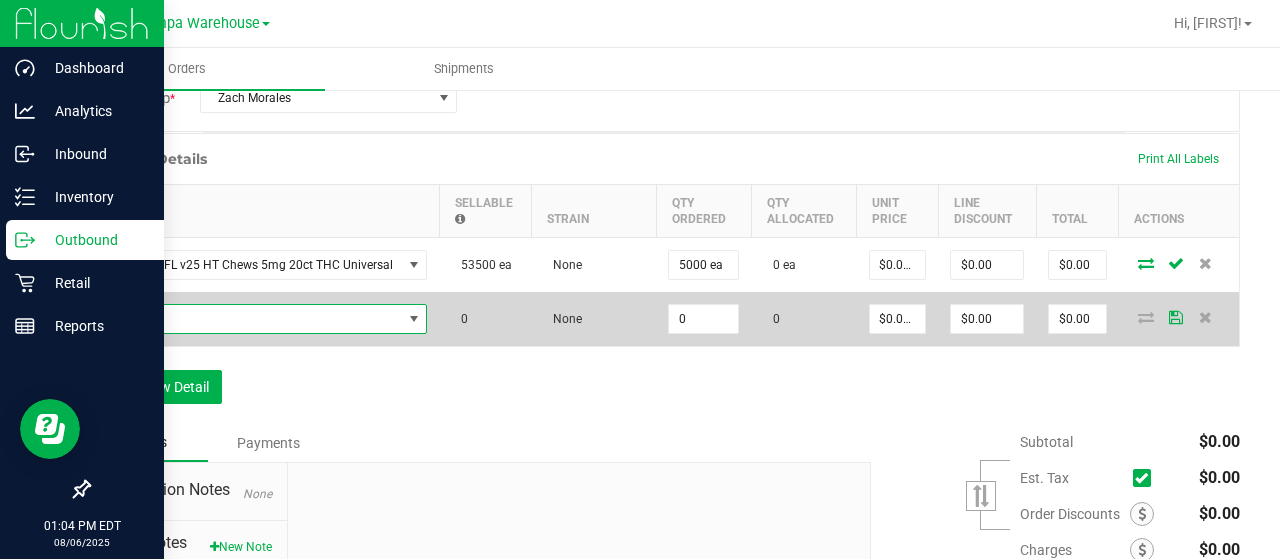 click at bounding box center (252, 319) 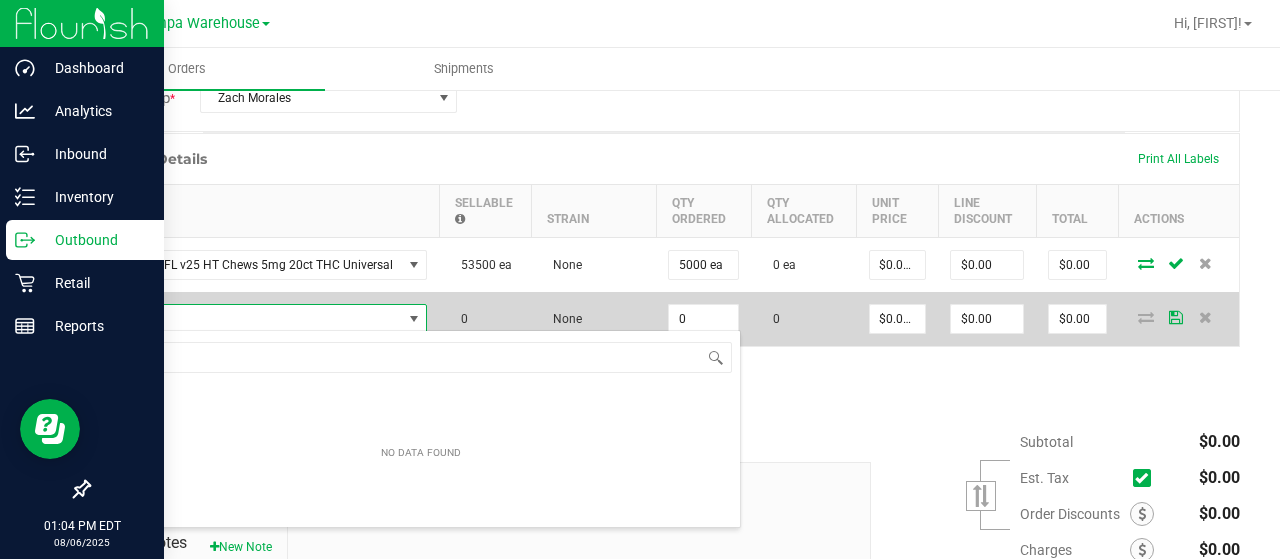 scroll, scrollTop: 99970, scrollLeft: 99680, axis: both 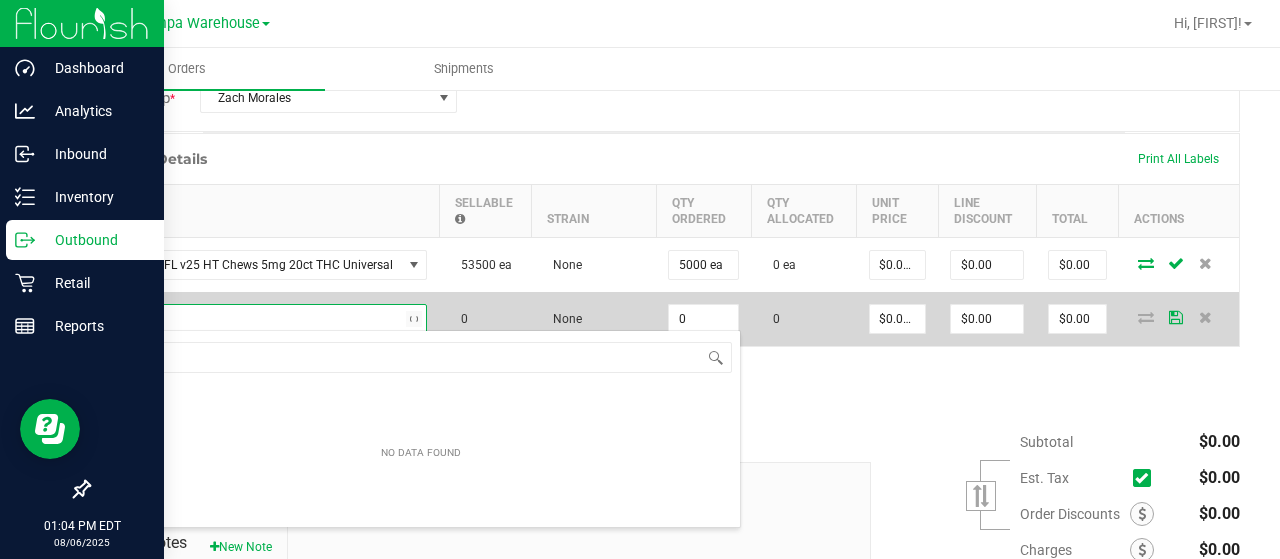 type on "4" 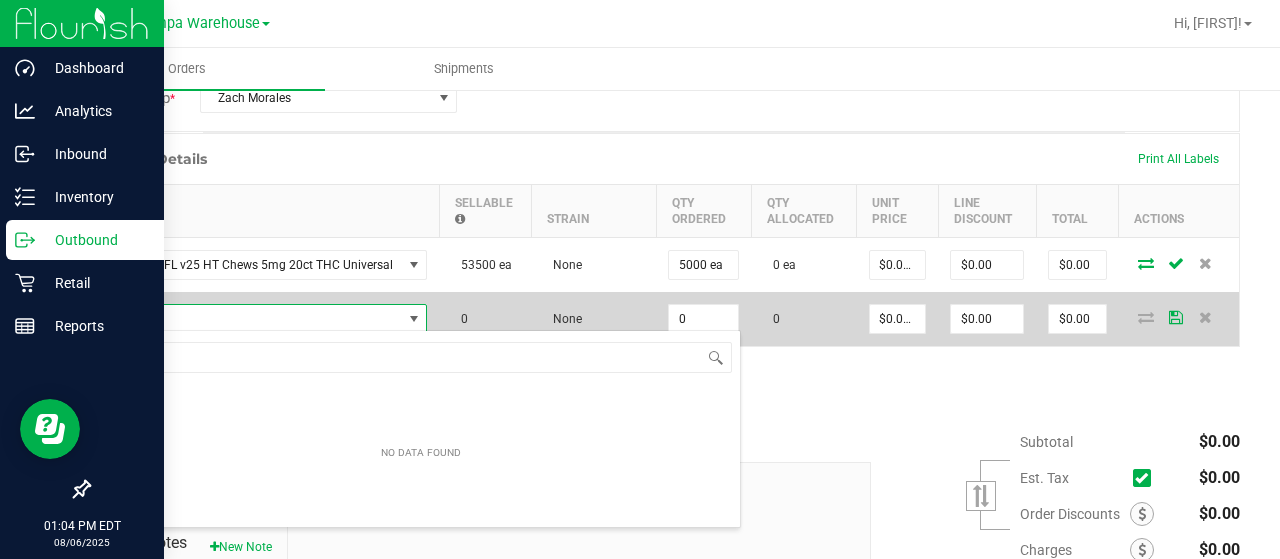 scroll, scrollTop: 0, scrollLeft: 0, axis: both 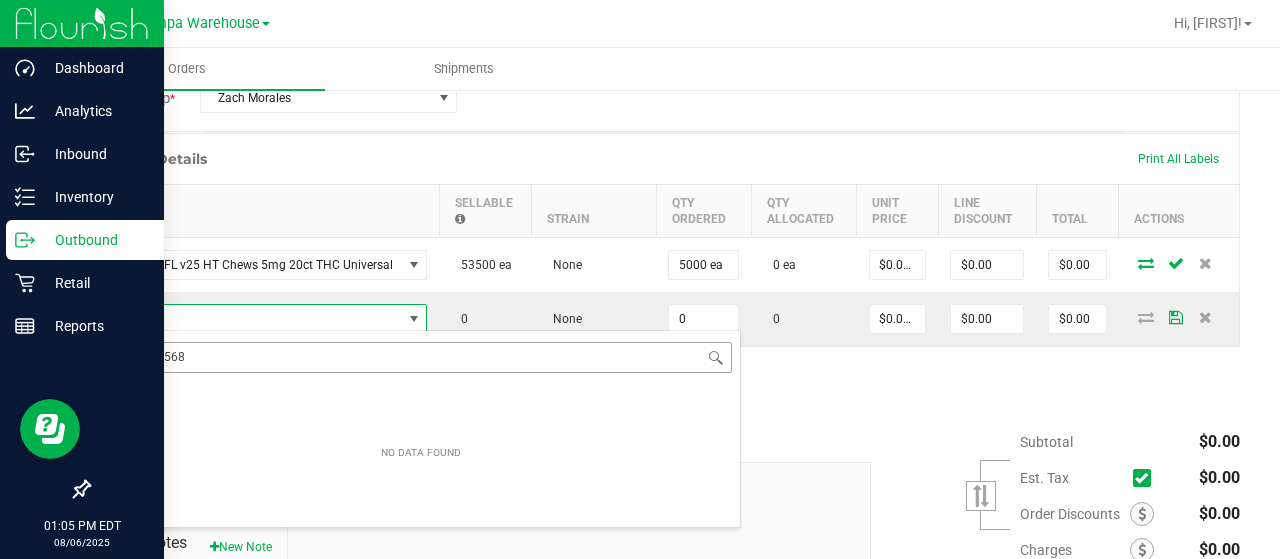 type on "3004168" 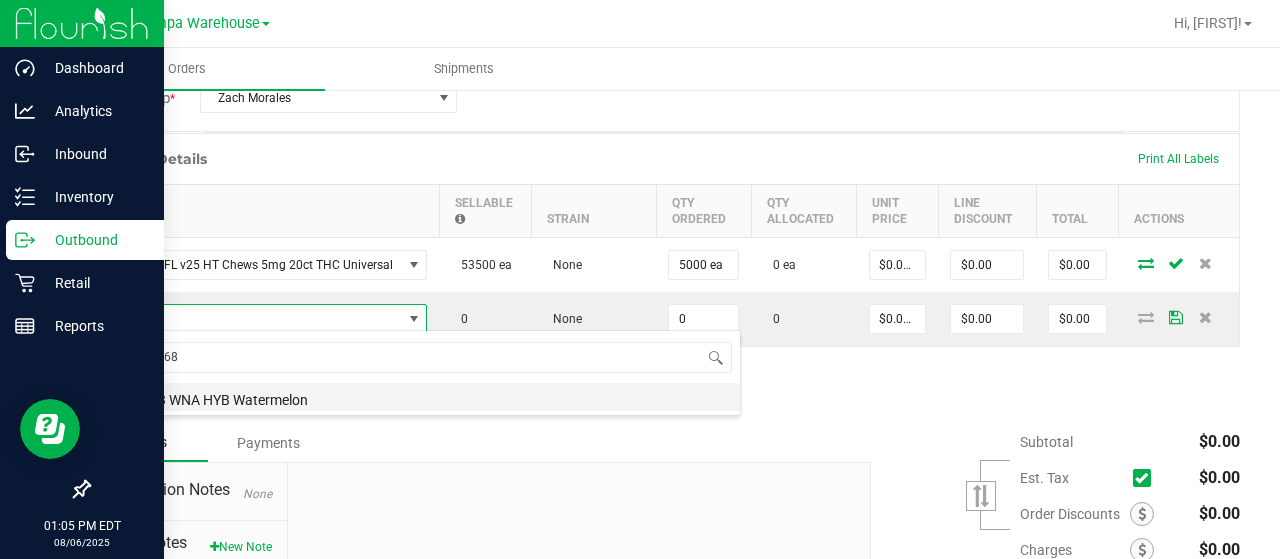 click on "Lid - v23 WNA HYB Watermelon" at bounding box center (421, 397) 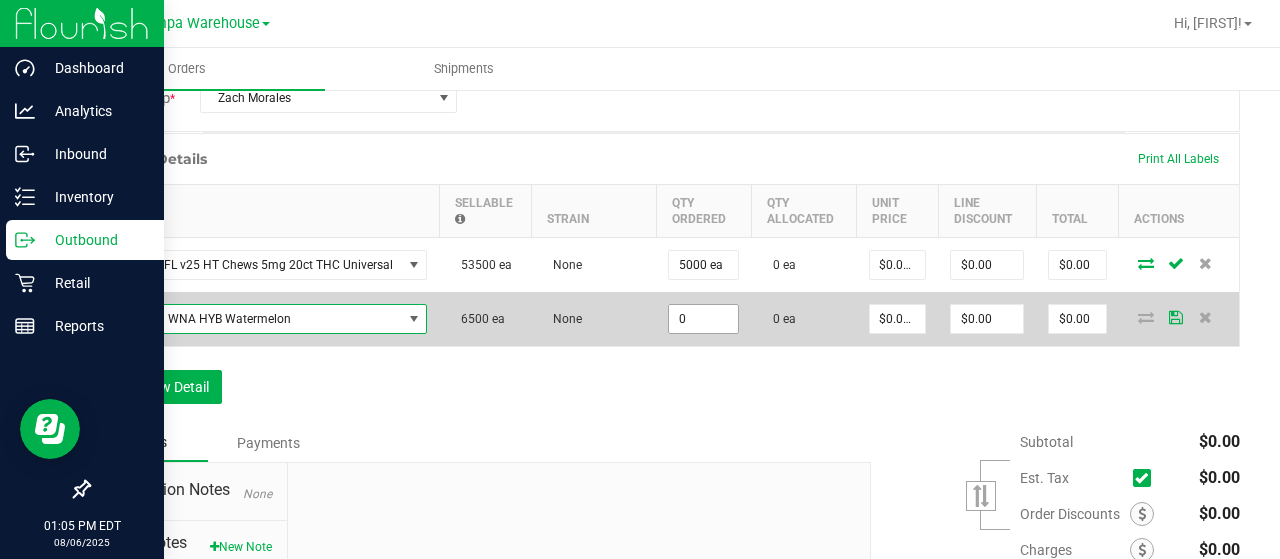 click on "0" at bounding box center [703, 319] 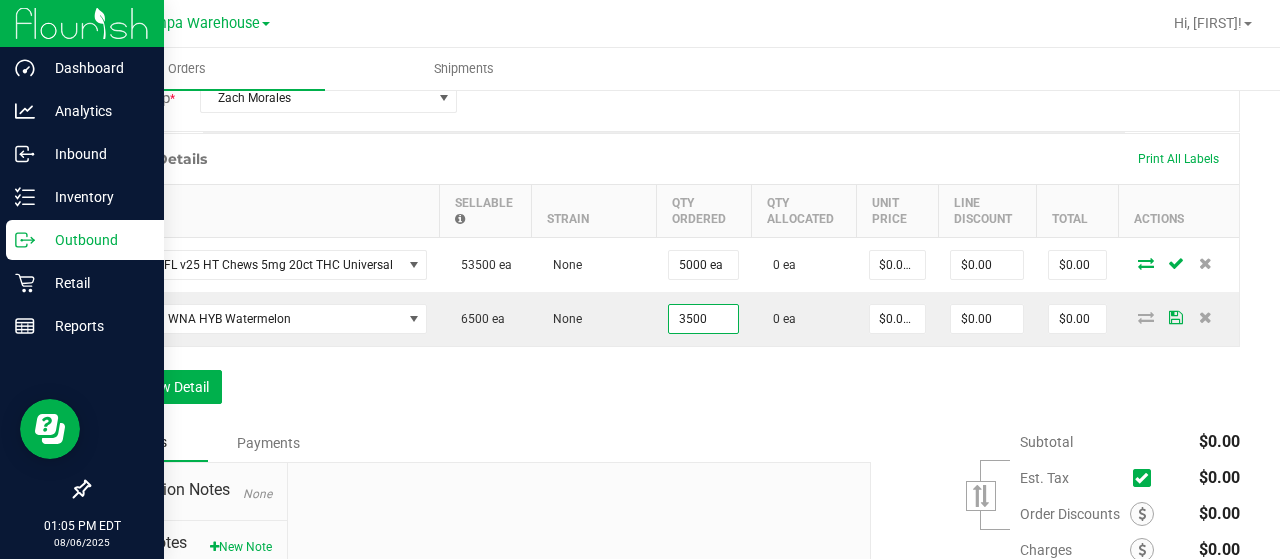 type on "3500 ea" 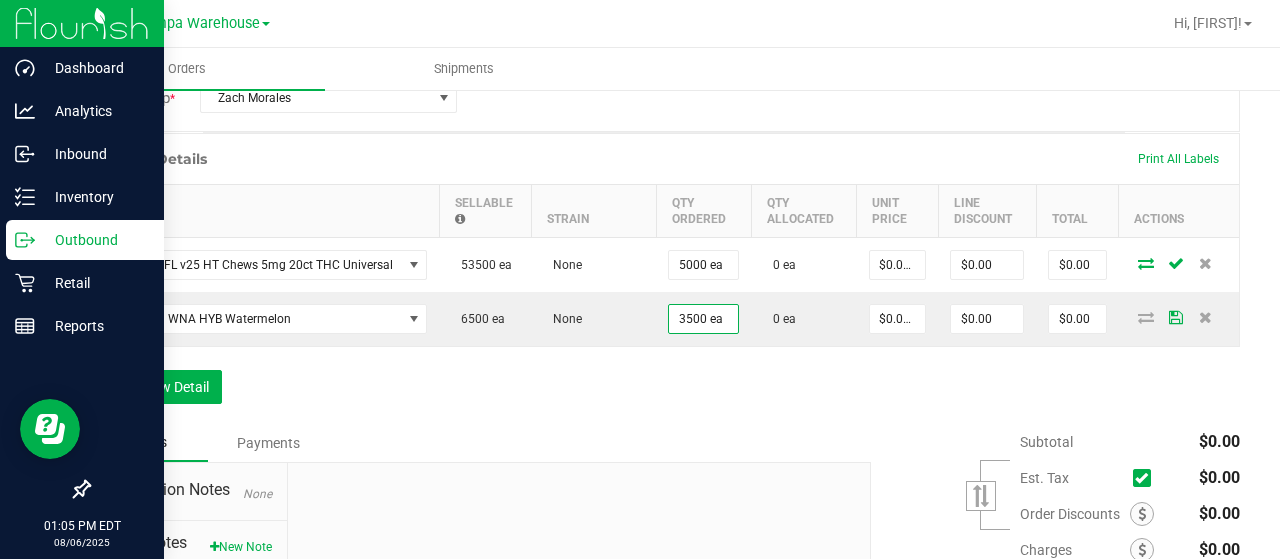 click on "Notes
Payments" at bounding box center [472, 443] 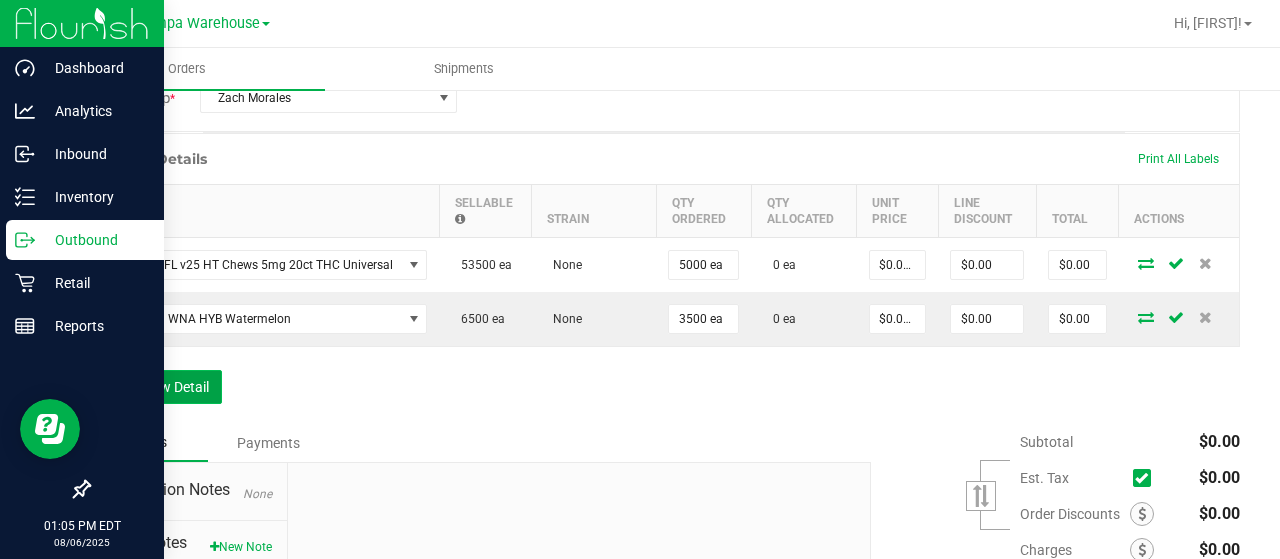 click on "Add New Detail" at bounding box center (155, 387) 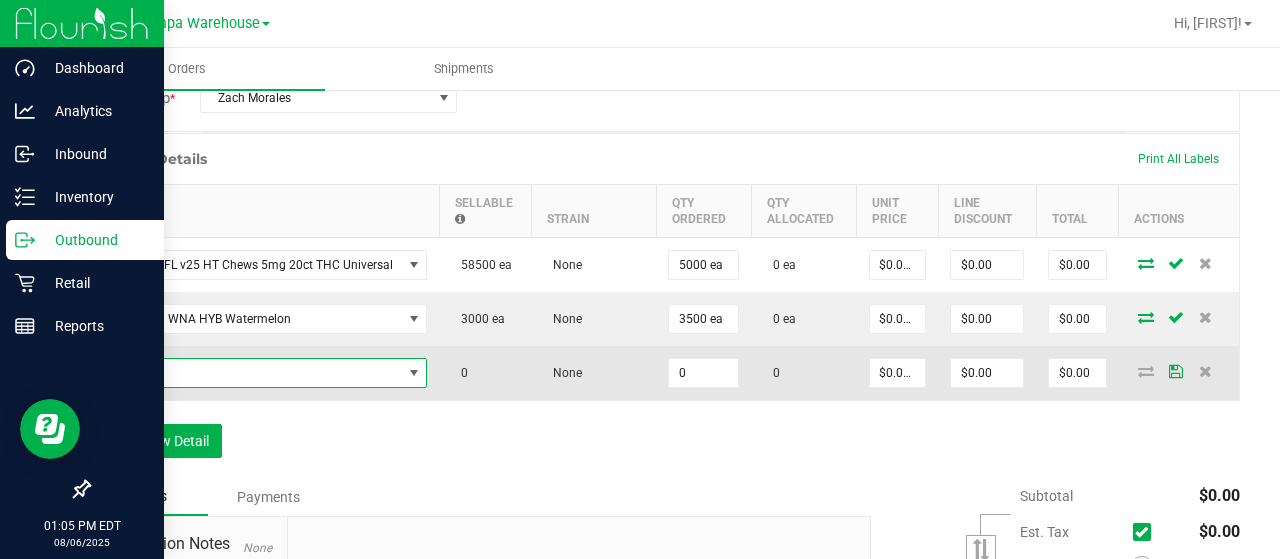 click at bounding box center [252, 373] 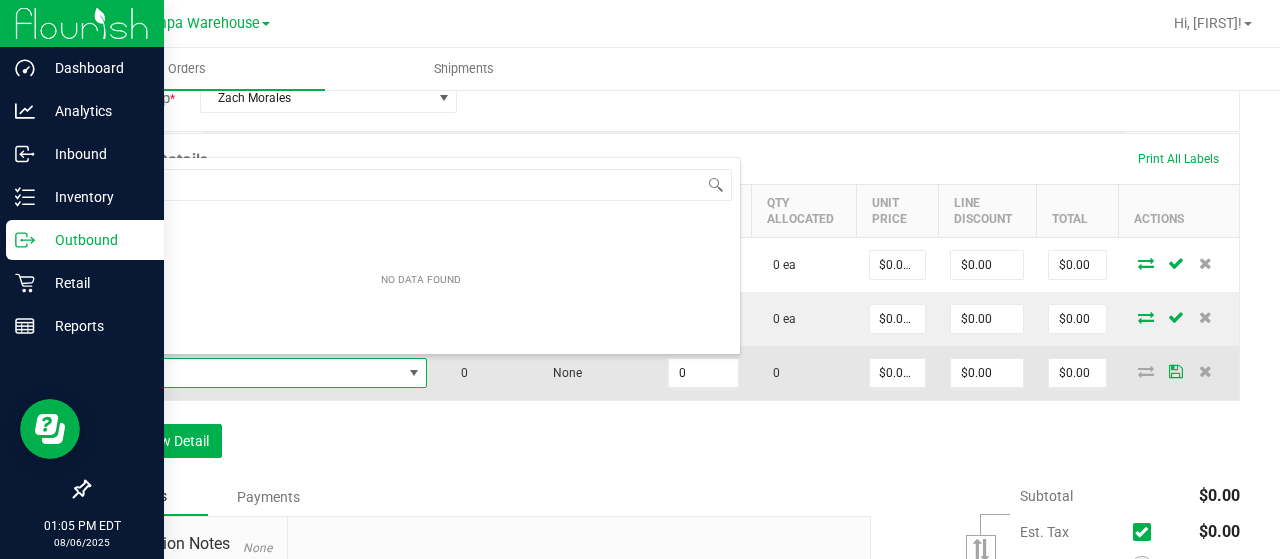 scroll, scrollTop: 99970, scrollLeft: 99680, axis: both 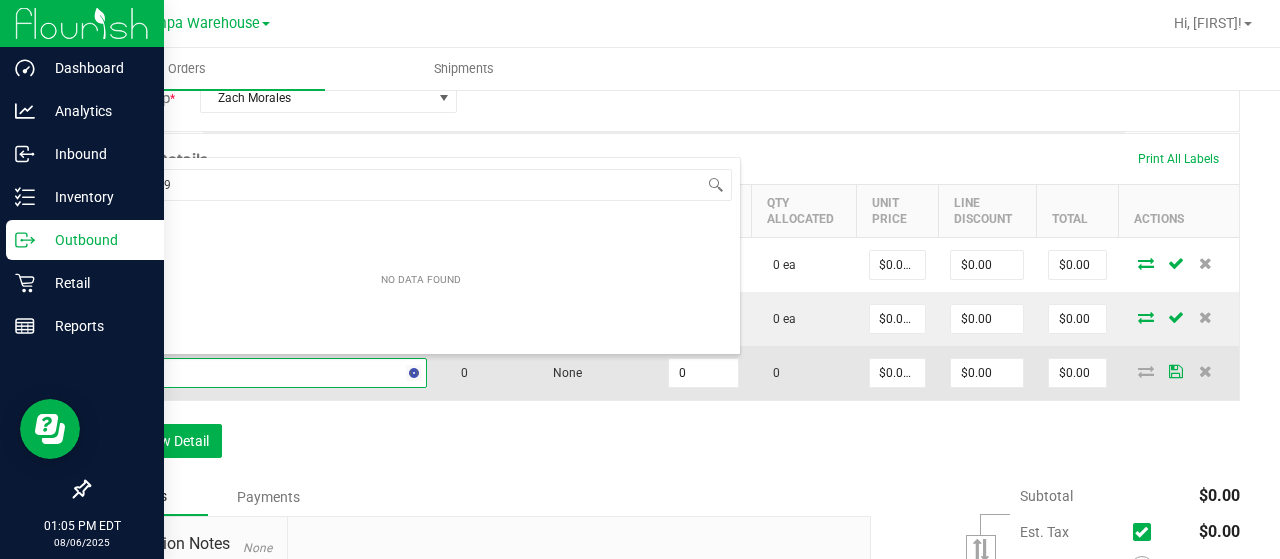 type on "3002999" 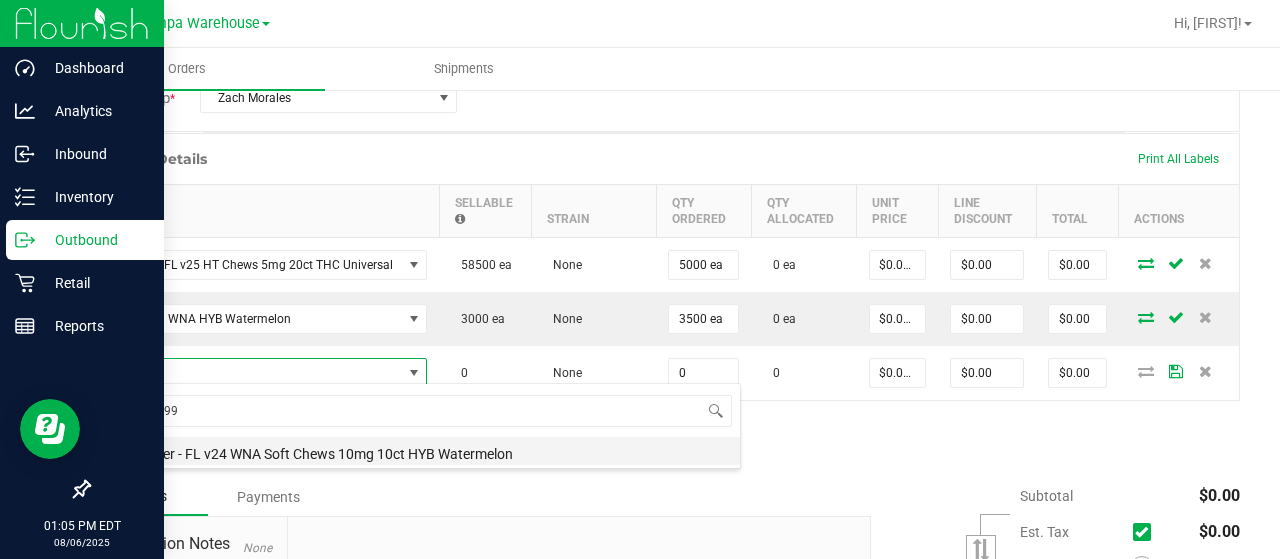 drag, startPoint x: 339, startPoint y: 453, endPoint x: 276, endPoint y: 450, distance: 63.07139 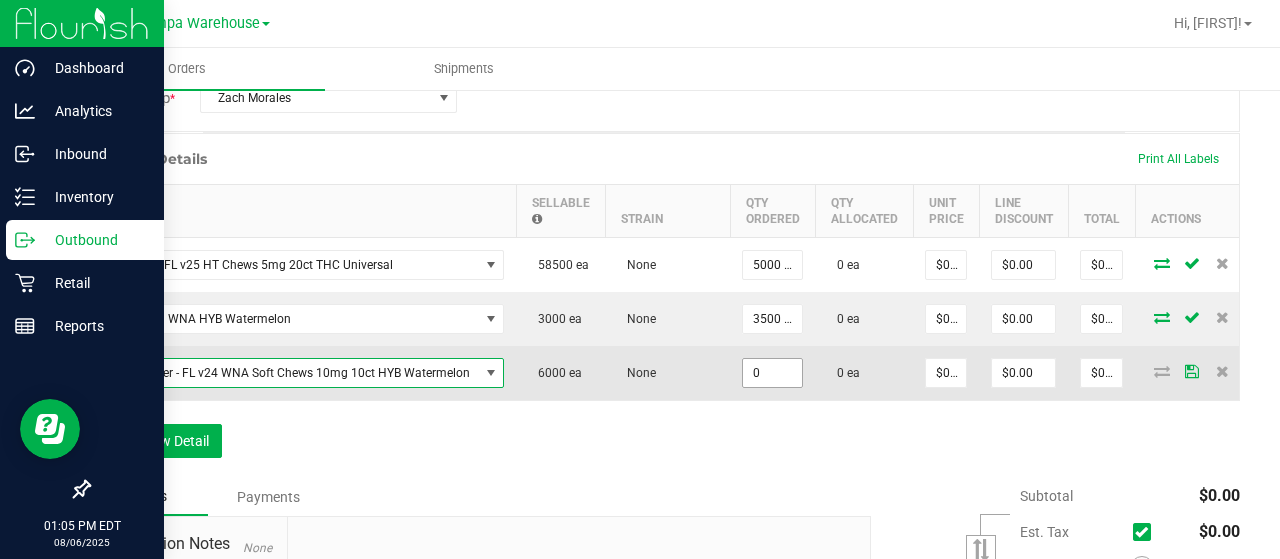 click on "0" at bounding box center (772, 373) 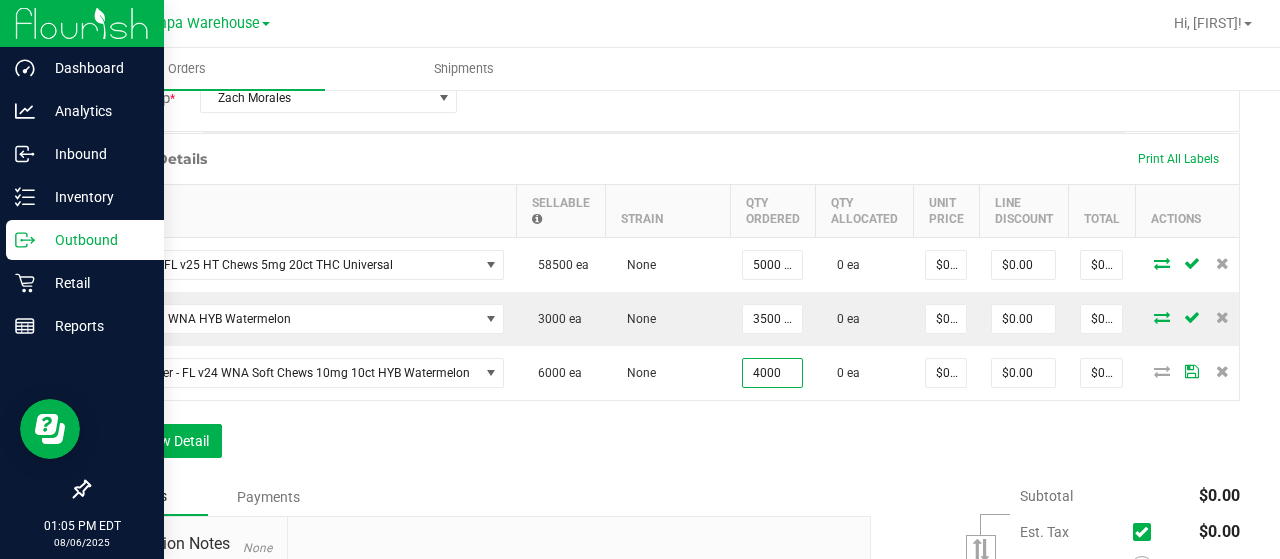 type on "4000 ea" 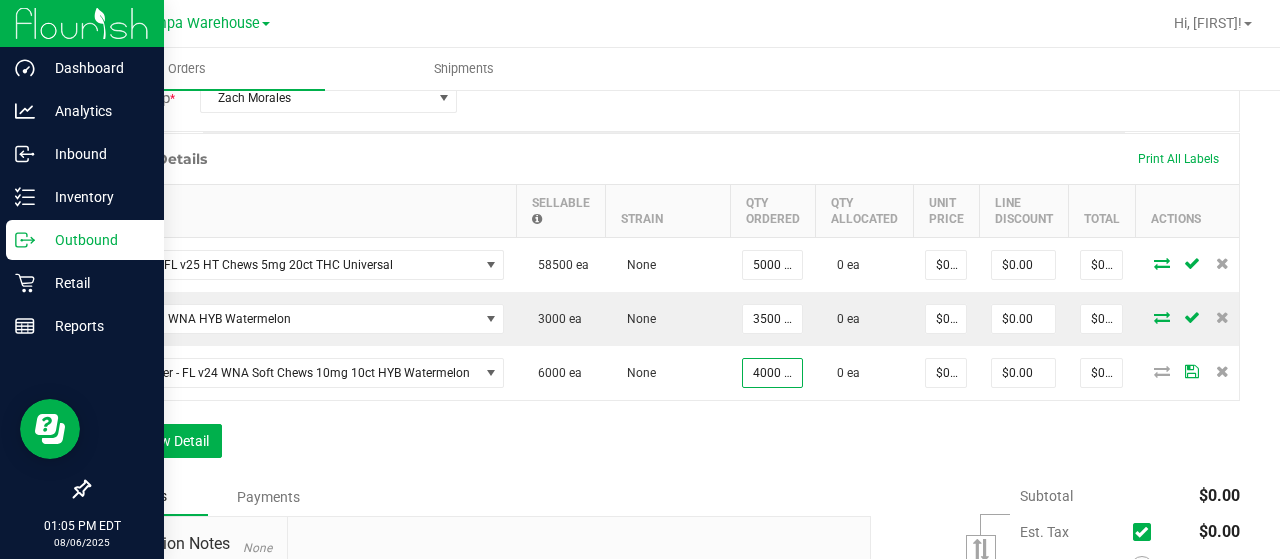 click on "Order Details Print All Labels Item  Sellable  Strain Qty Ordered Qty Allocated Unit Price Line Discount Total Actions Pouch - FL v25 HT Chews 5mg 20ct THC Universal  58500 ea   None  5000 ea  0 ea  $0.00000 $0.00 $0.00 Lid - v23 WNA HYB Watermelon  3000 ea   None  3500 ea  0 ea  $0.00000 $0.00 $0.00 Container - FL v24 WNA Soft Chews 10mg 10ct HYB Watermelon  6000 ea   None  4000 ea  0 ea  $0.00000 $0.00 $0.00
Add New Detail" at bounding box center [664, 305] 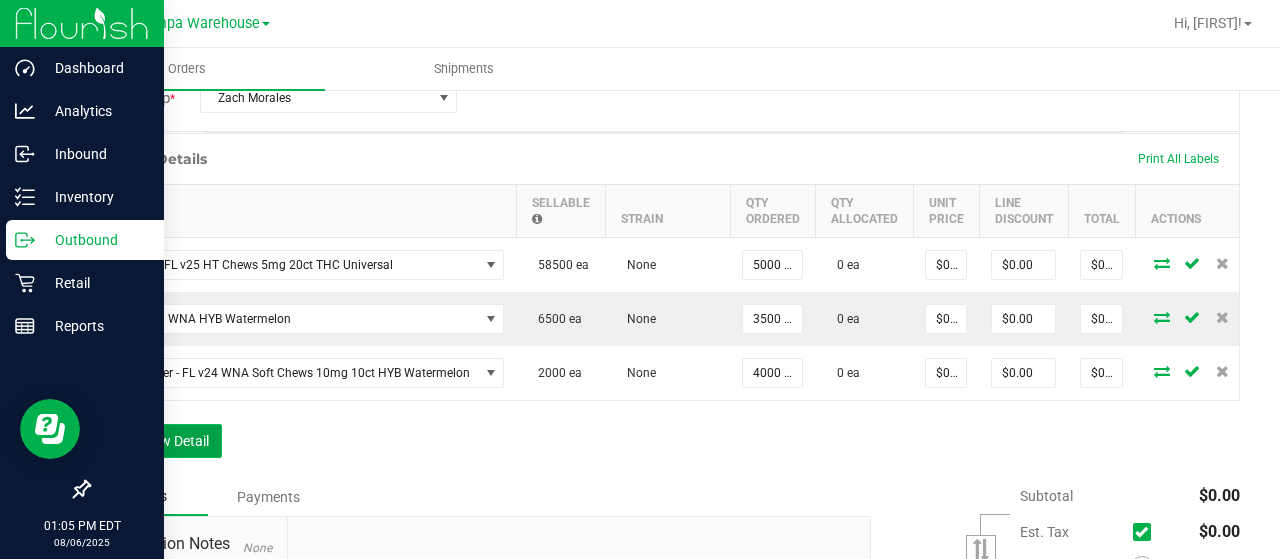 click on "Add New Detail" at bounding box center [155, 441] 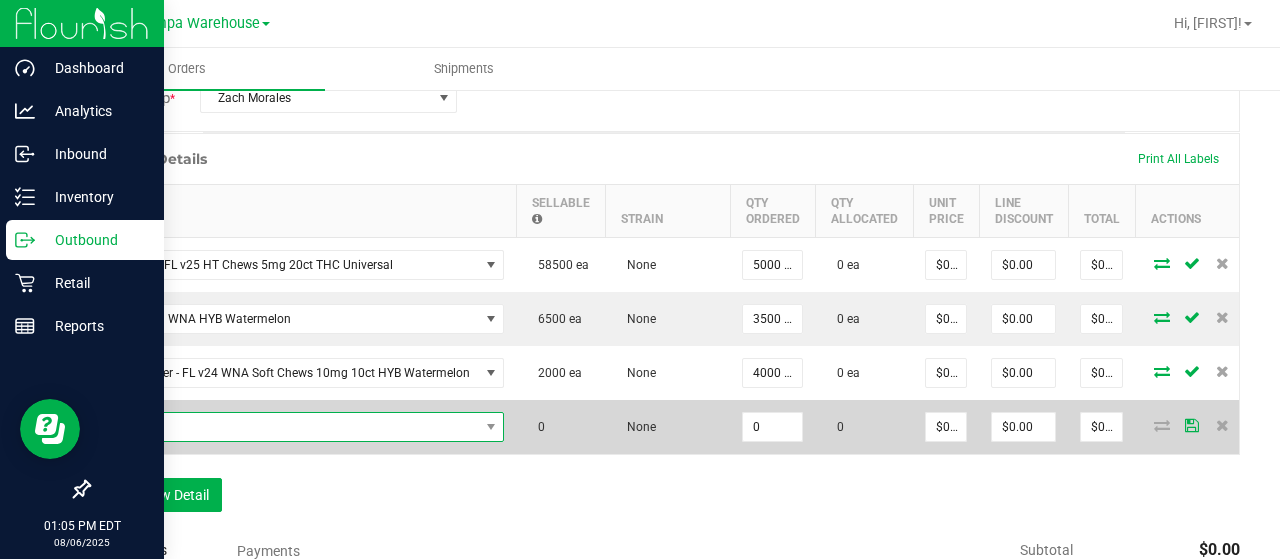 click at bounding box center [291, 427] 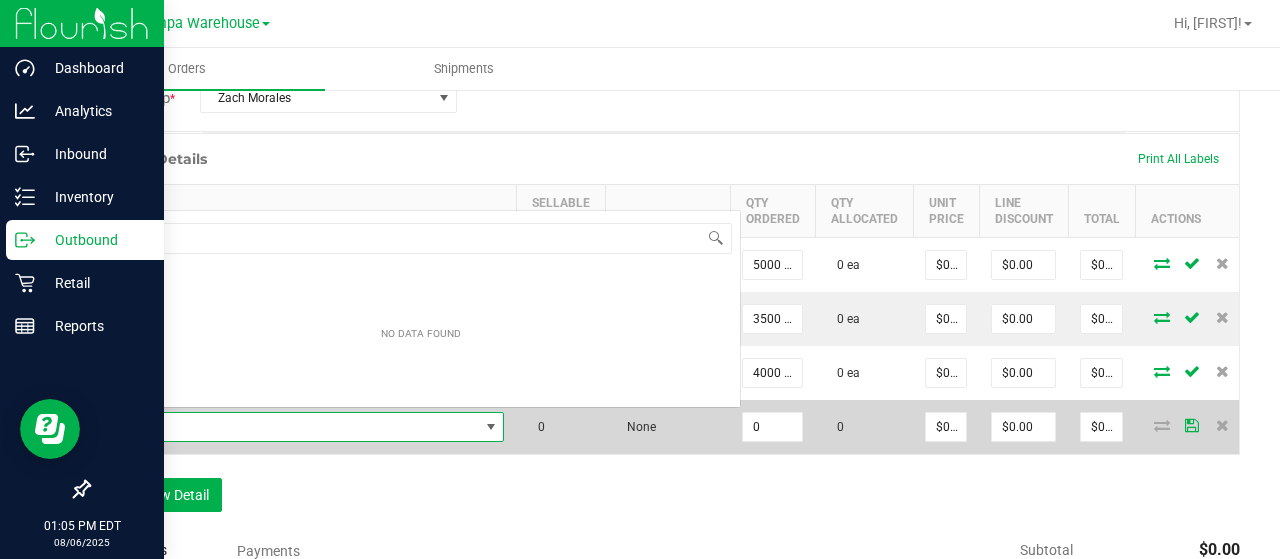 scroll, scrollTop: 0, scrollLeft: 0, axis: both 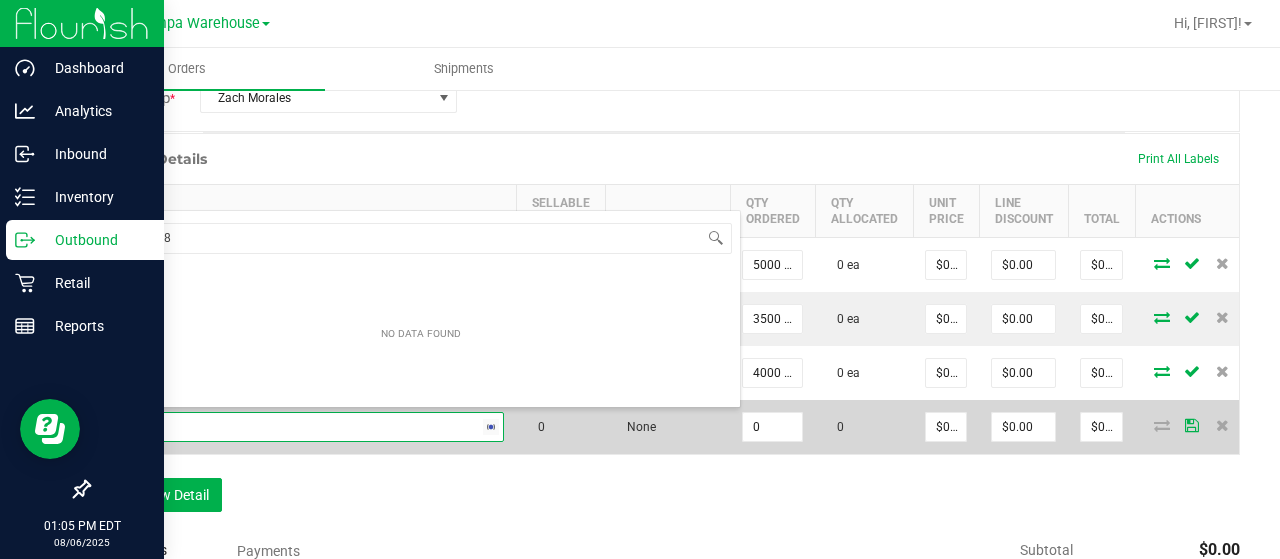 type on "3004180" 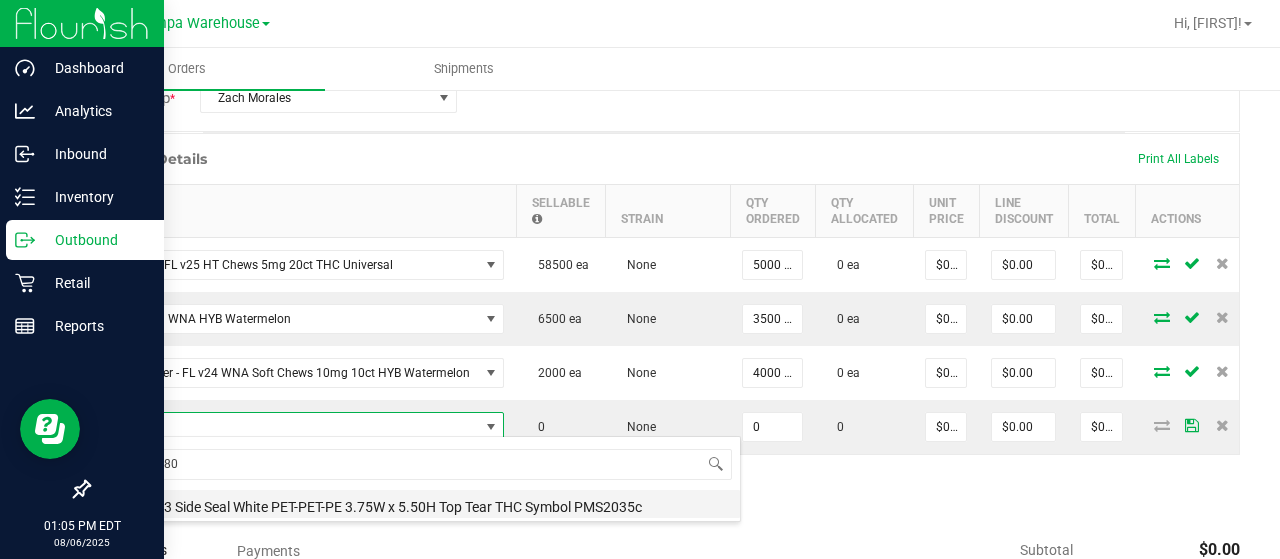 click on "Pouch - 3 Side Seal White PET-PET-PE 3.75W x 5.50H Top Tear THC Symbol PMS2035c" at bounding box center (421, 504) 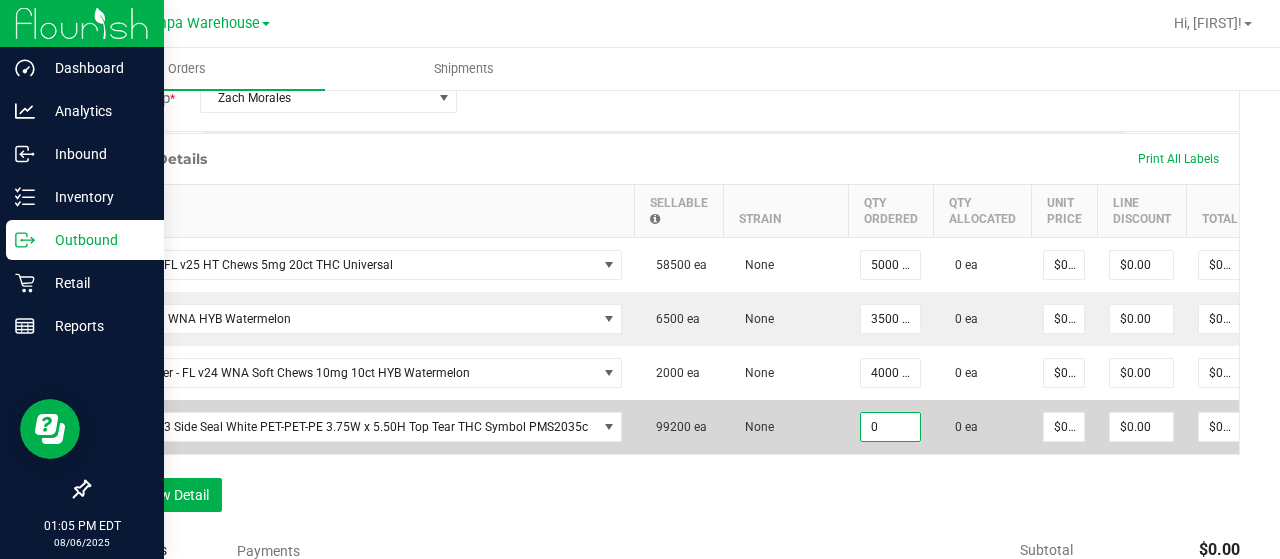 click on "0" at bounding box center [890, 427] 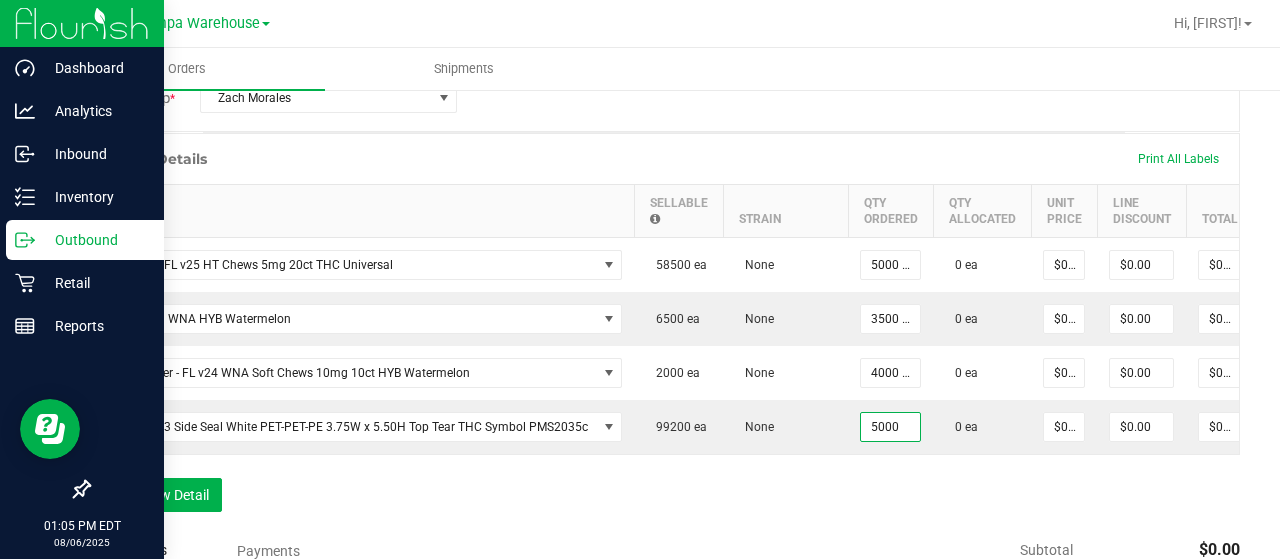 type on "5000 ea" 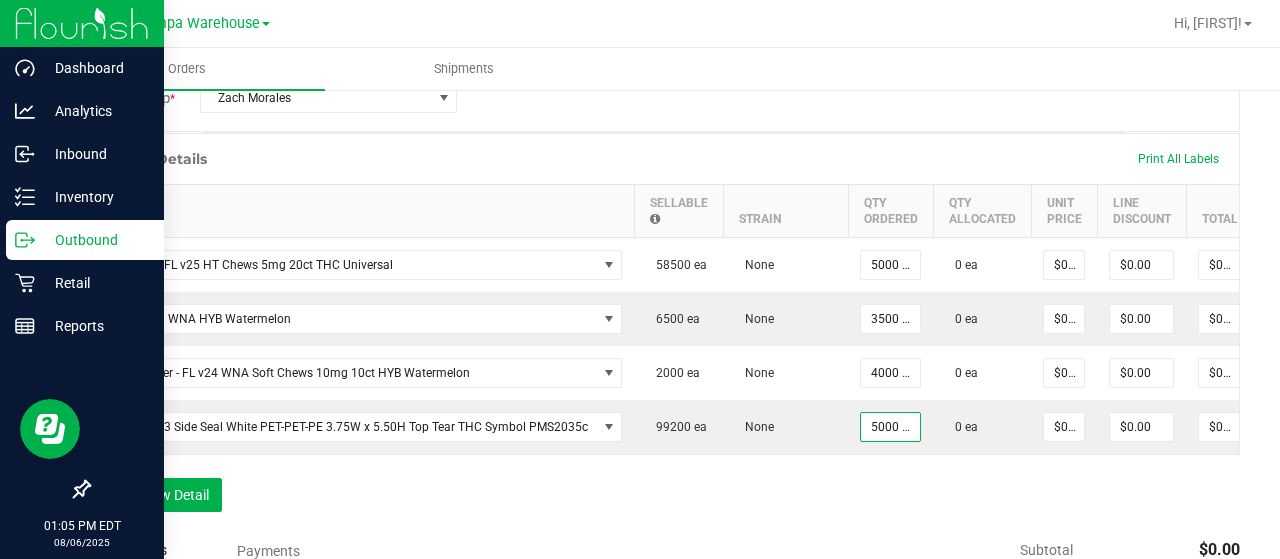 click on "Order Details Print All Labels Item  Sellable  Strain Qty Ordered Qty Allocated Unit Price Line Discount Total Actions Pouch - FL v25 SW Vaporizer Pen 0.3g  [NUMBER] ea   None  [NUMBER] ea  0 ea  $0.00000 $0.00 $0.00 Cartridge - 1mL RA100 Glass Stainless Collar RA1010-3809  [NUMBER] ea   None  [NUMBER] ea  0 ea  $0.00000 $0.00 $0.00
Add New Detail" at bounding box center [664, 332] 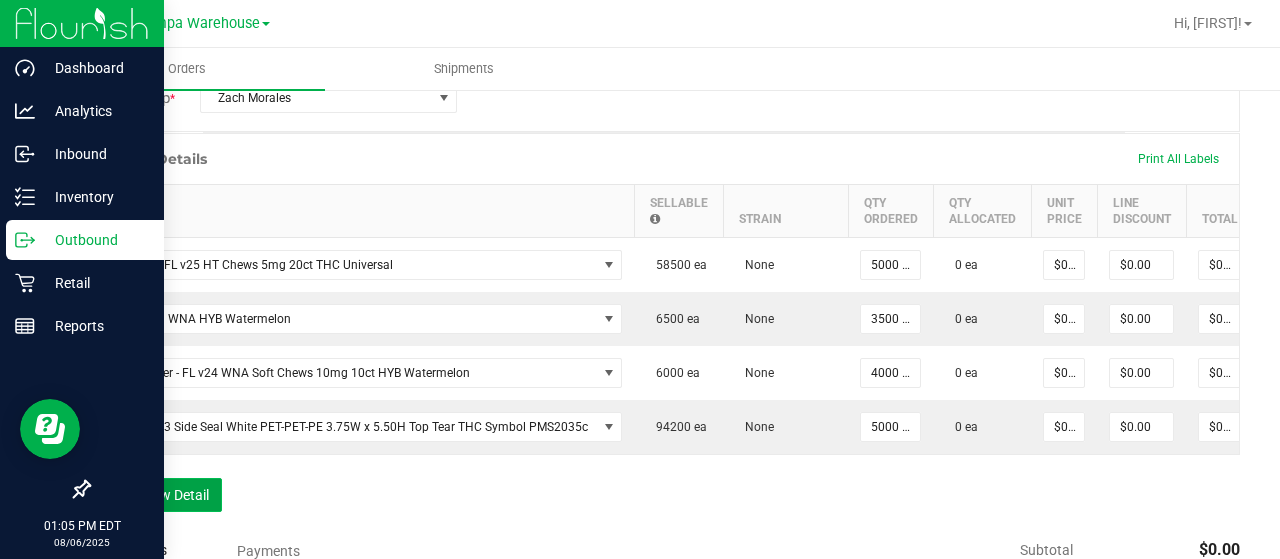 click on "Add New Detail" at bounding box center [155, 495] 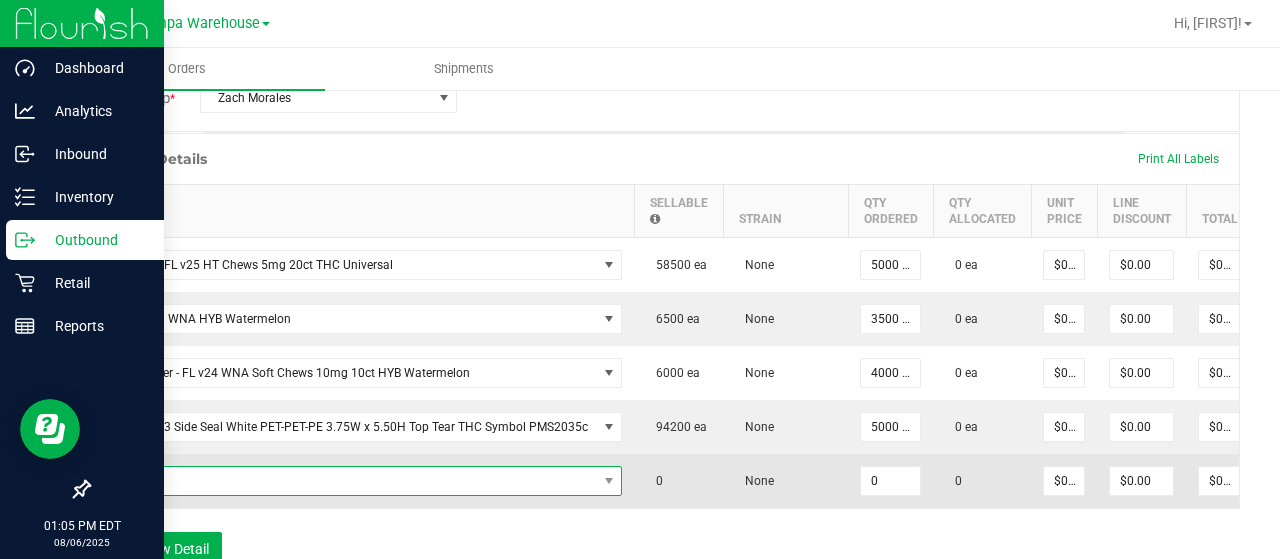 click at bounding box center [350, 481] 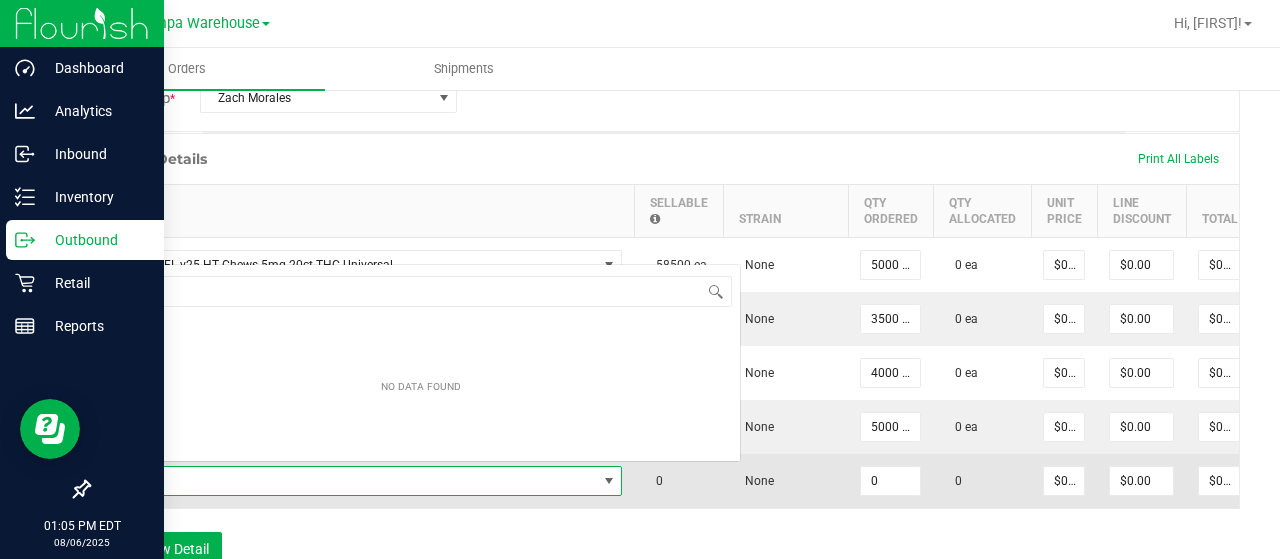 scroll, scrollTop: 0, scrollLeft: 0, axis: both 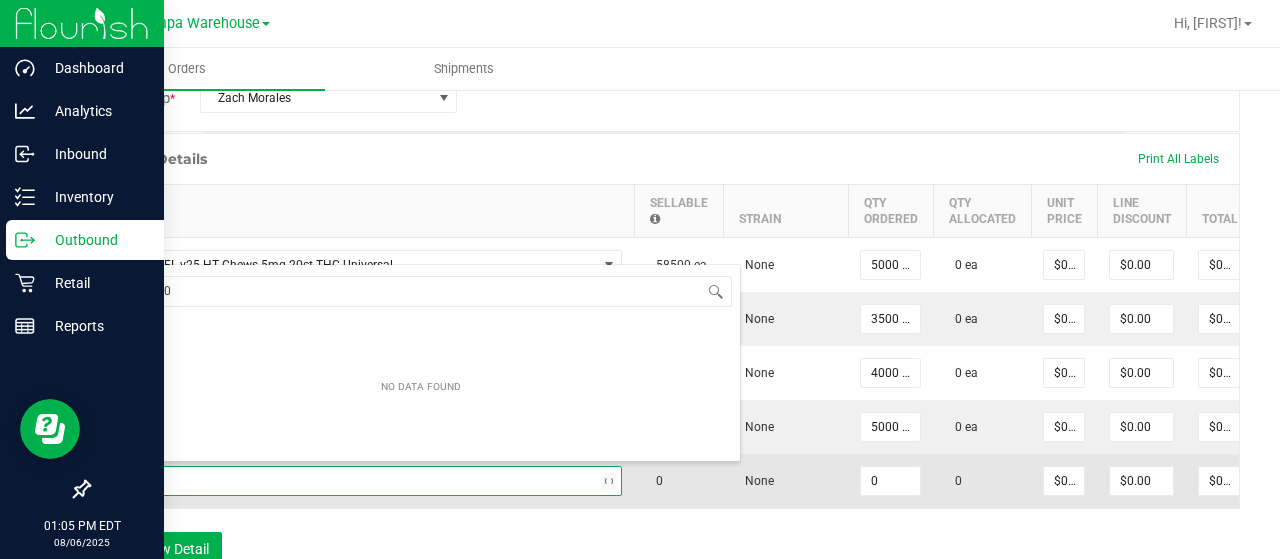 type on "3000605" 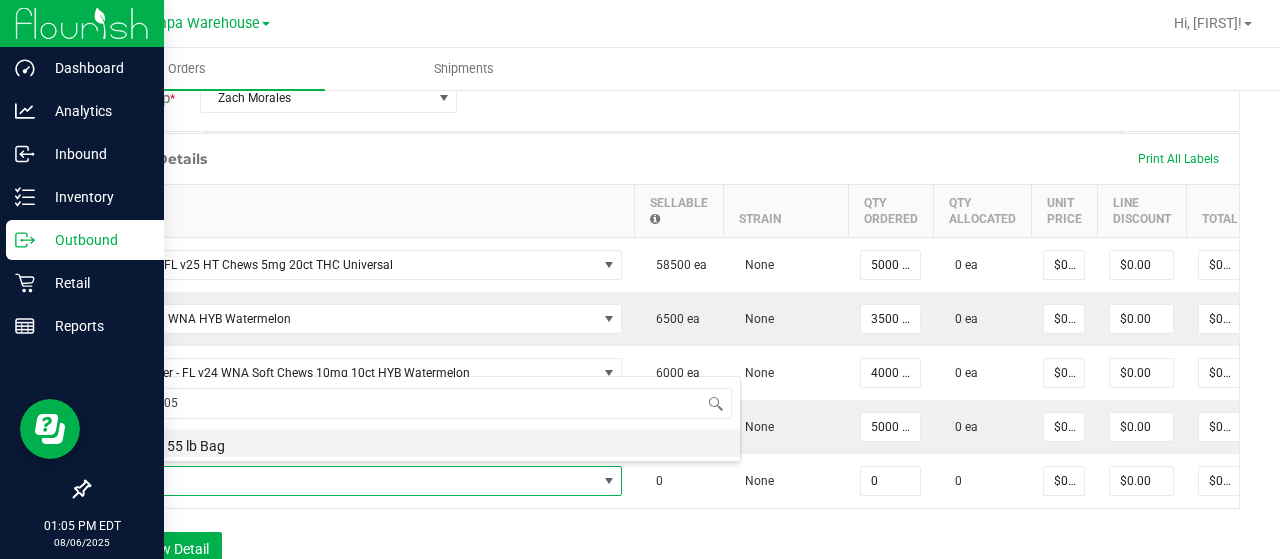 click on "Isomalt, 55 lb Bag" at bounding box center (421, 443) 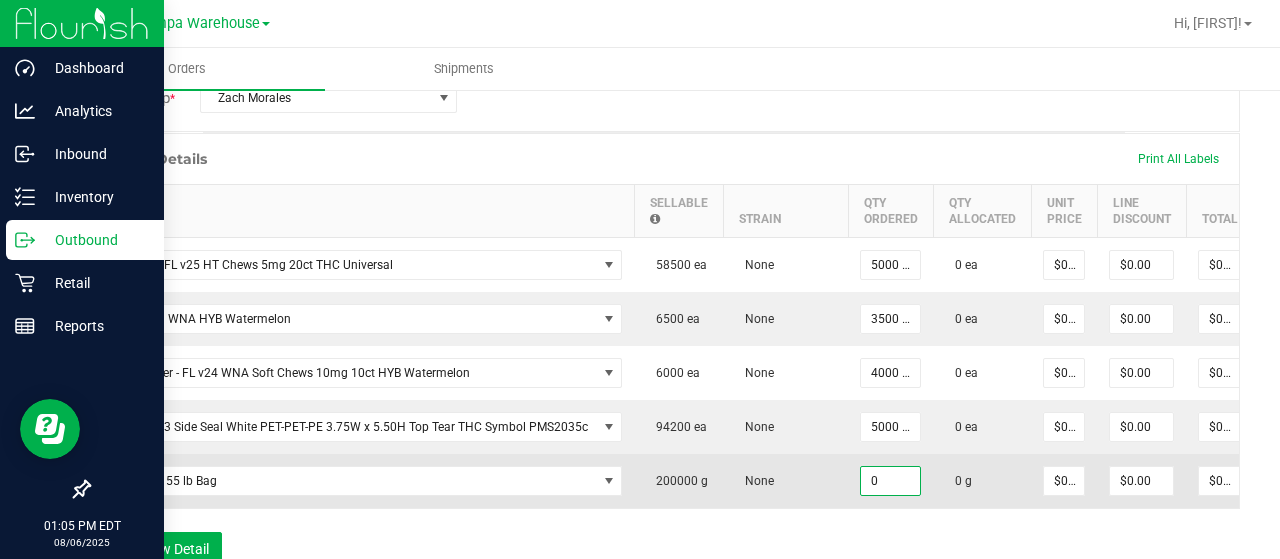 click on "0" at bounding box center [890, 481] 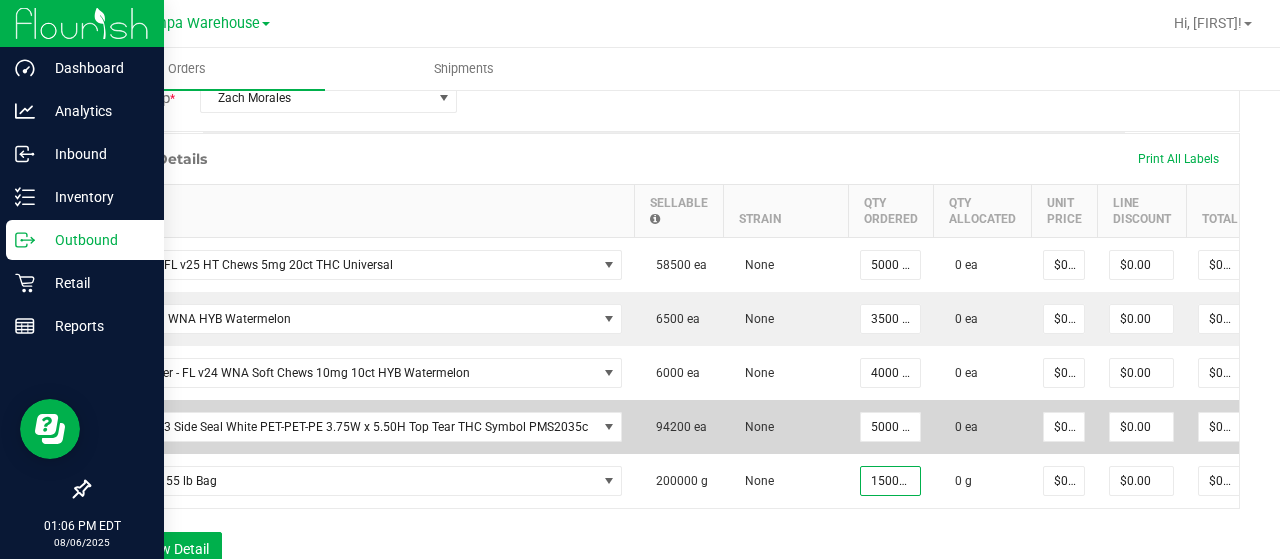 type on "150000.0000 g" 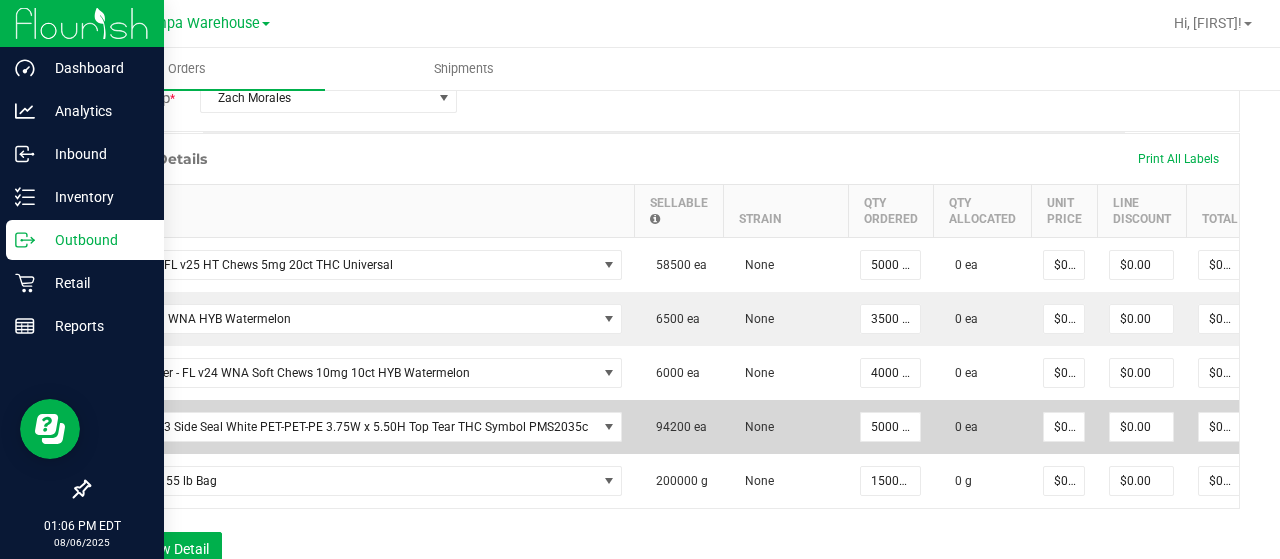 click on "None" at bounding box center [785, 427] 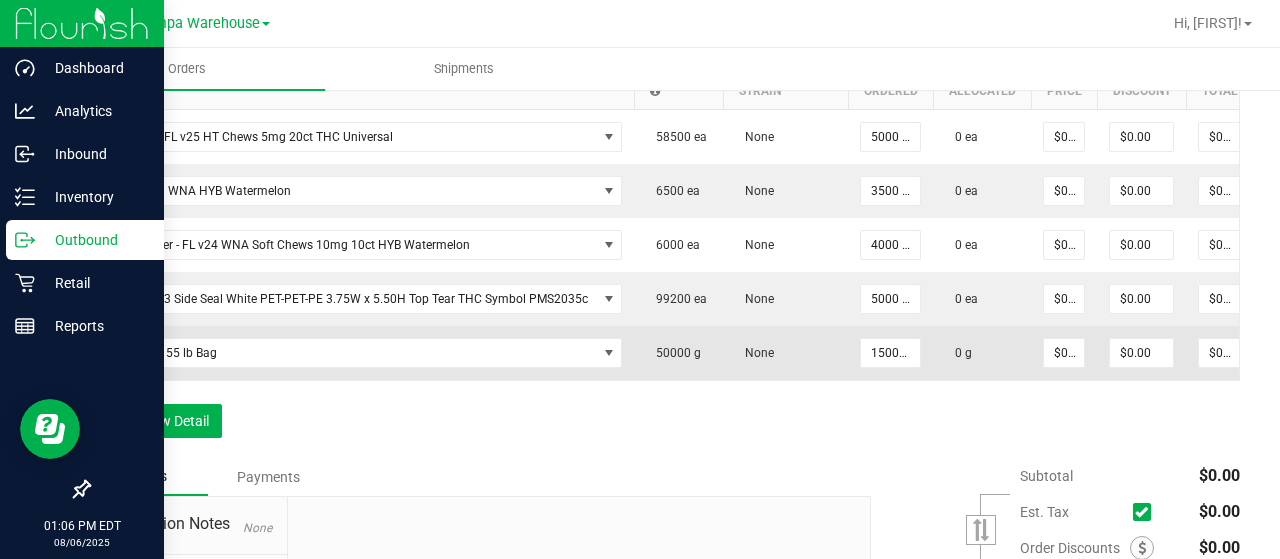 scroll, scrollTop: 647, scrollLeft: 0, axis: vertical 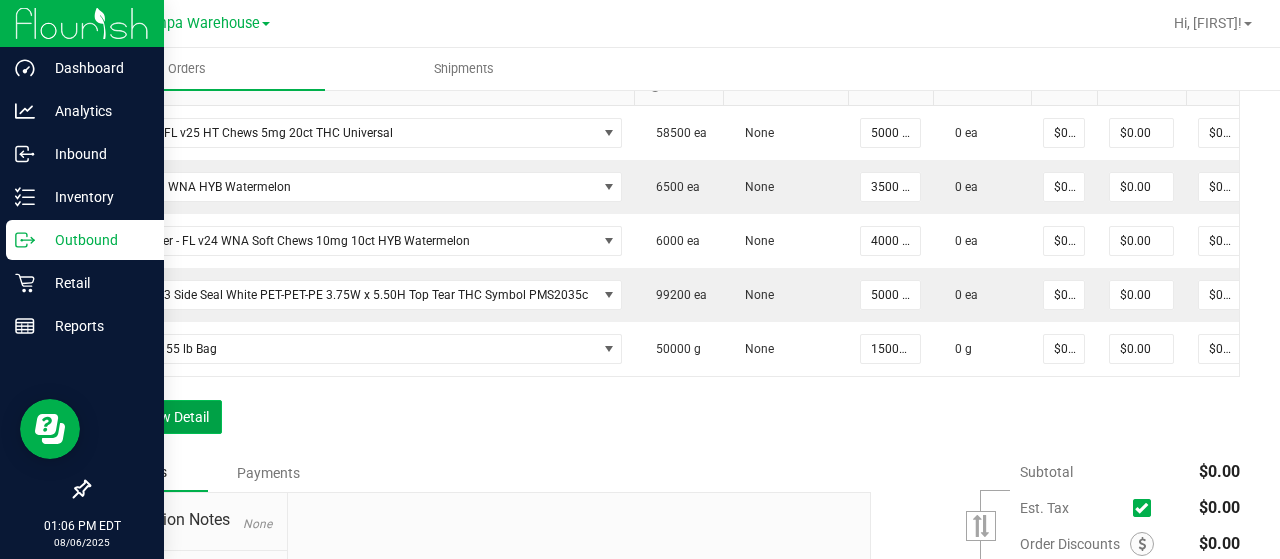 click on "Add New Detail" at bounding box center [155, 417] 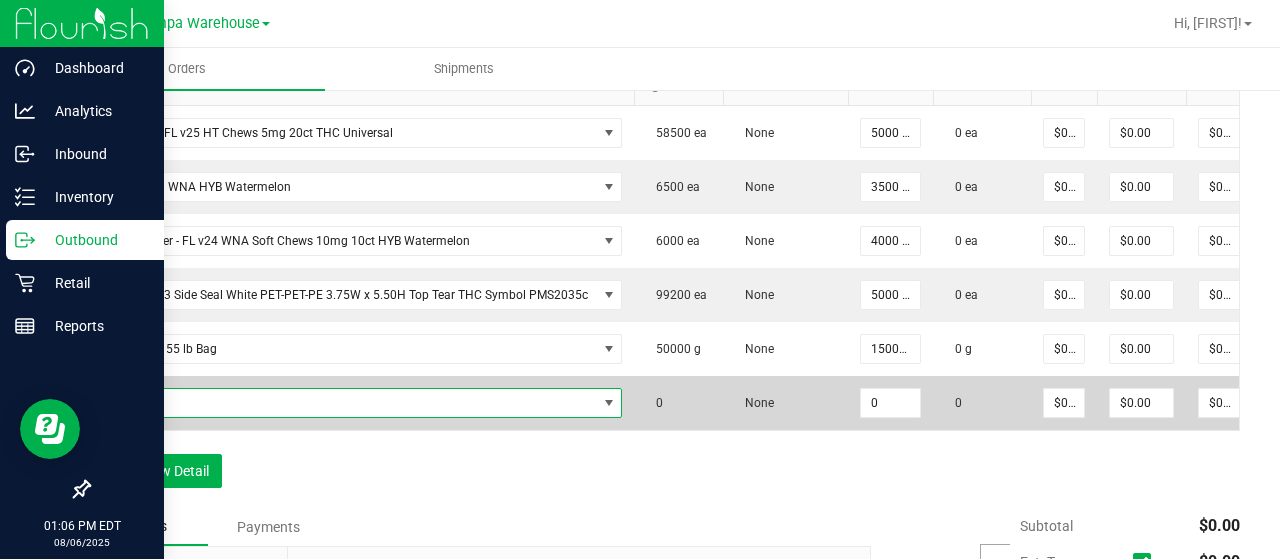 click at bounding box center (350, 403) 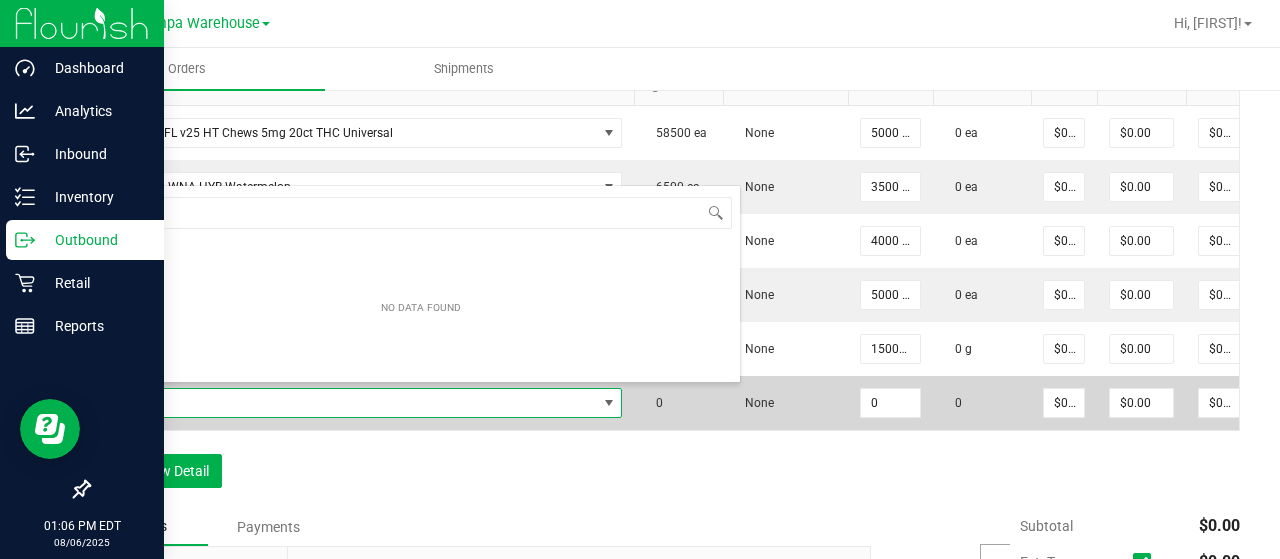 scroll, scrollTop: 99970, scrollLeft: 99487, axis: both 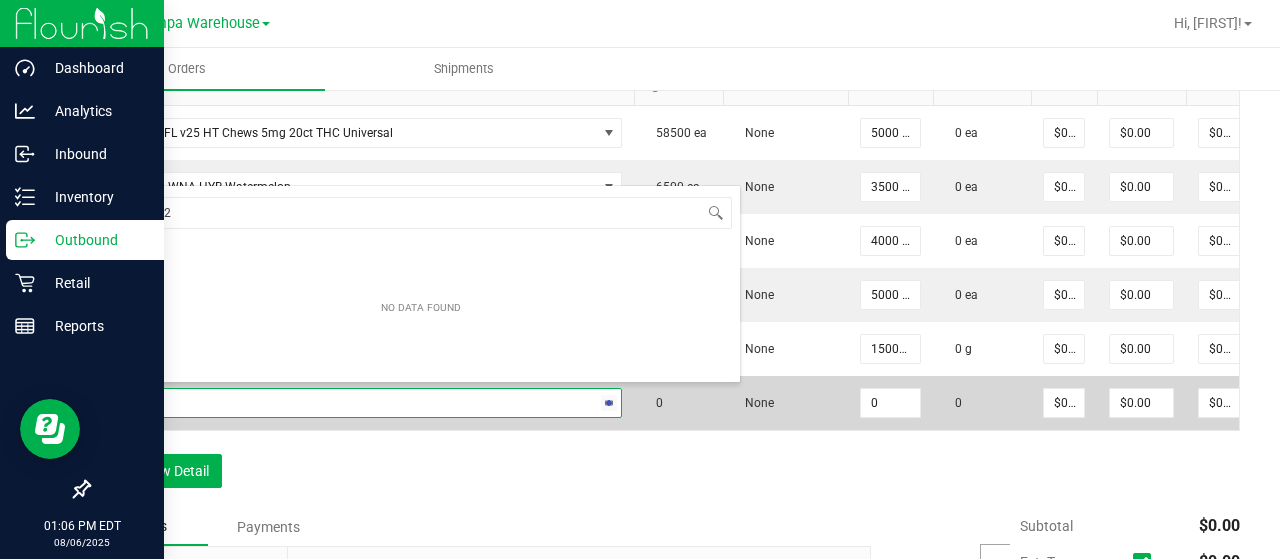 type on "3000521" 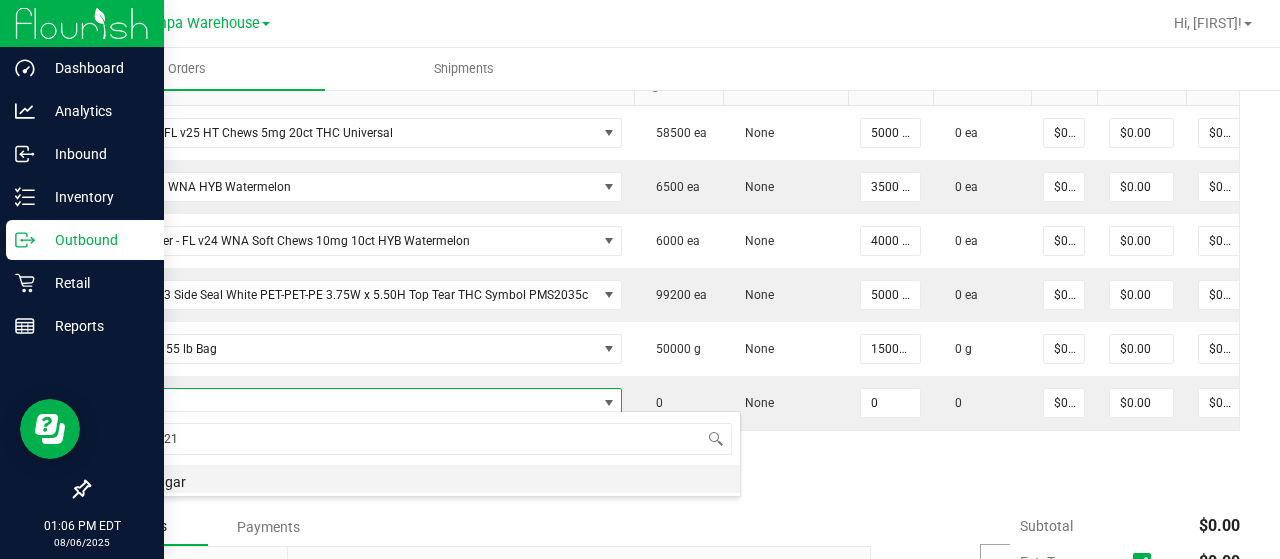 click on "Cane Sugar" at bounding box center [421, 479] 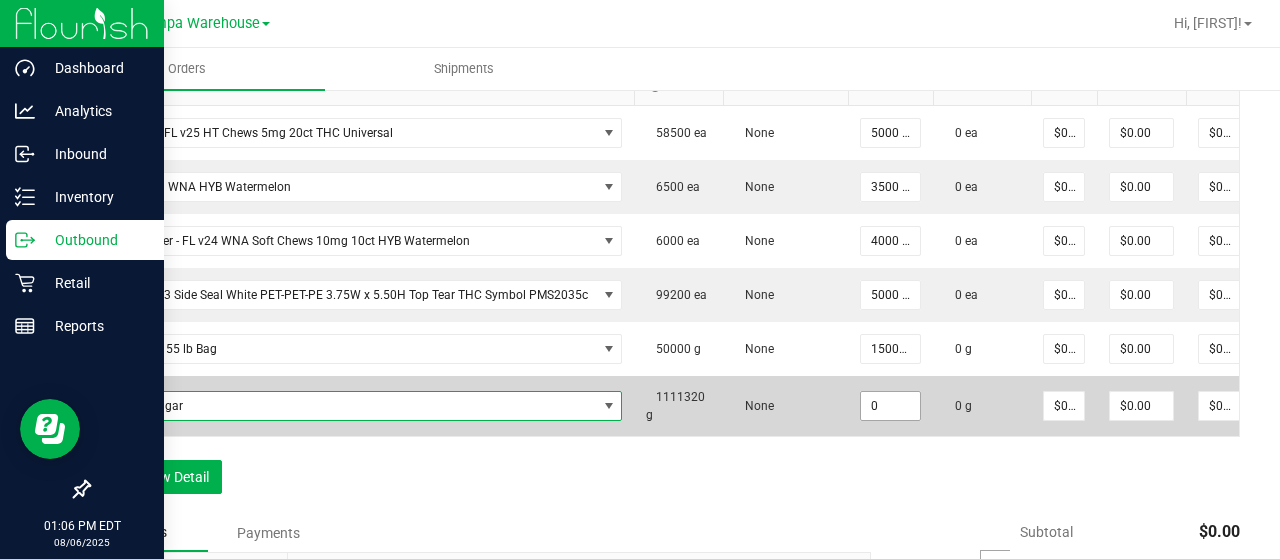 click on "0" at bounding box center (890, 406) 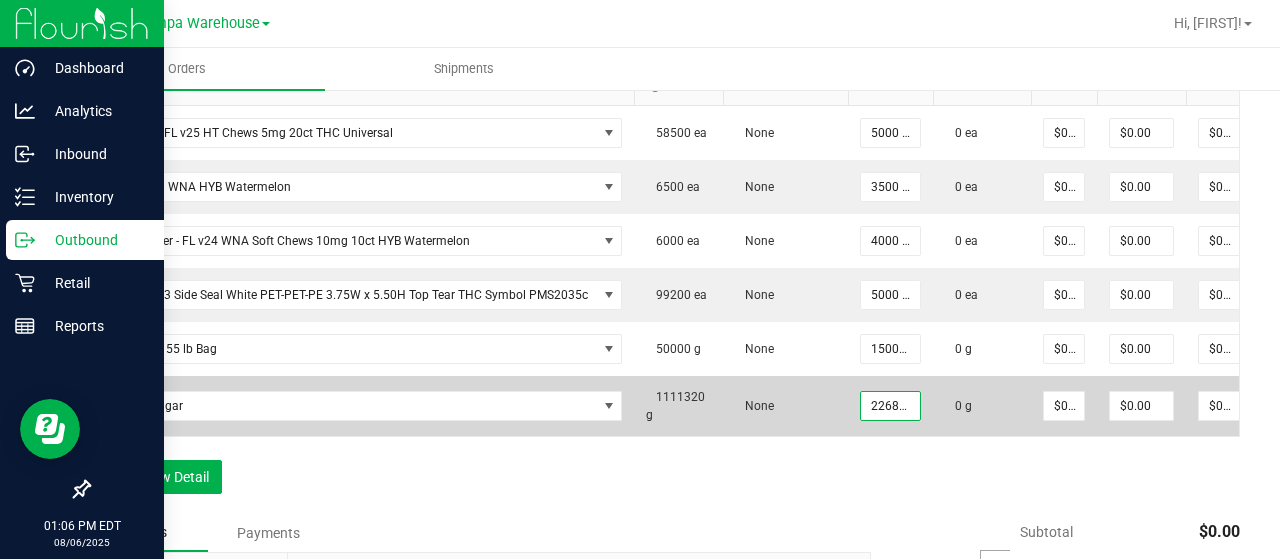 type on "226800.0000 g" 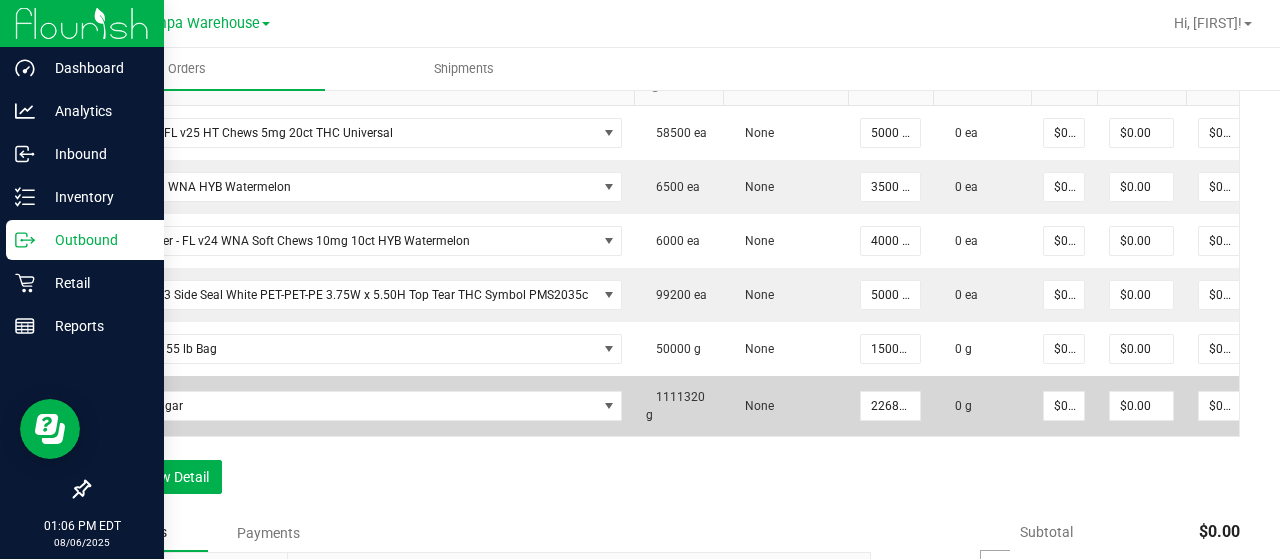 click on "None" at bounding box center (785, 406) 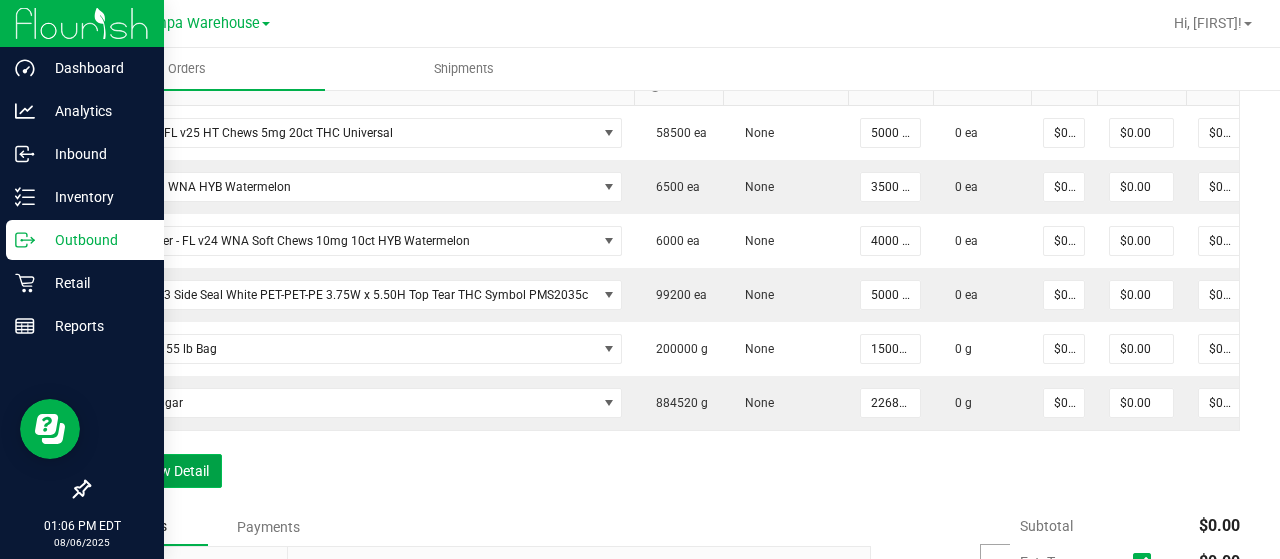 click on "Add New Detail" at bounding box center [155, 471] 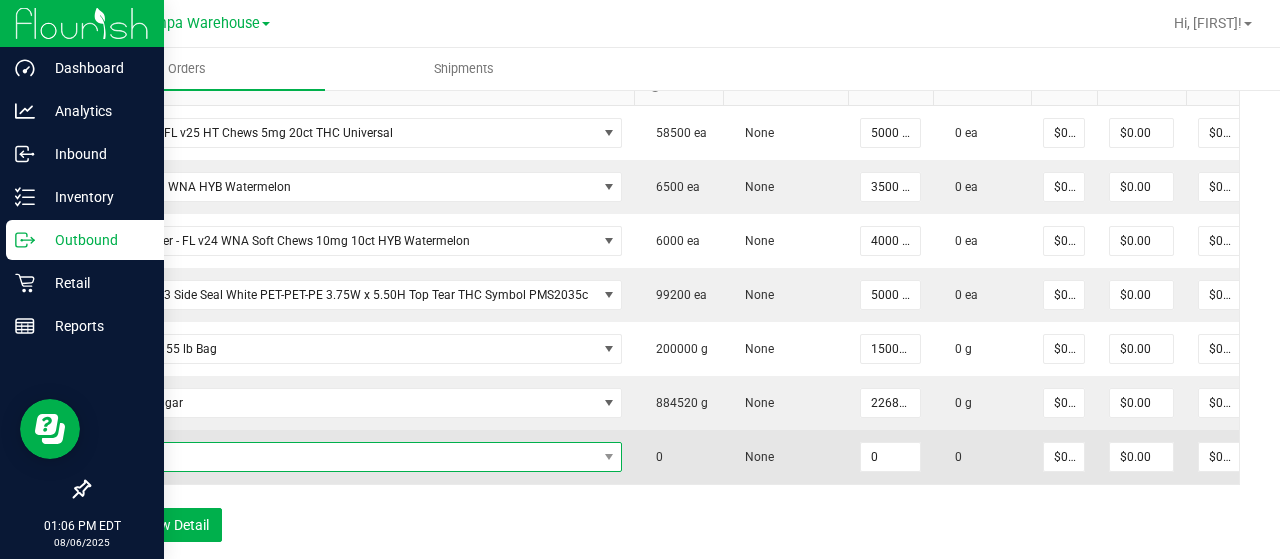 click at bounding box center [350, 457] 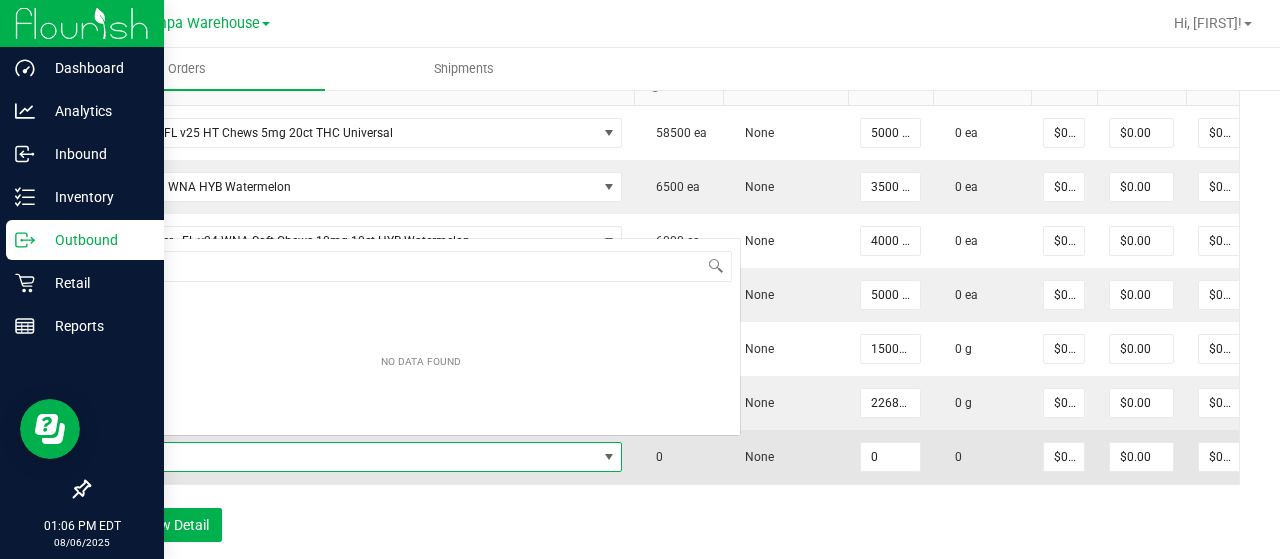 scroll, scrollTop: 0, scrollLeft: 0, axis: both 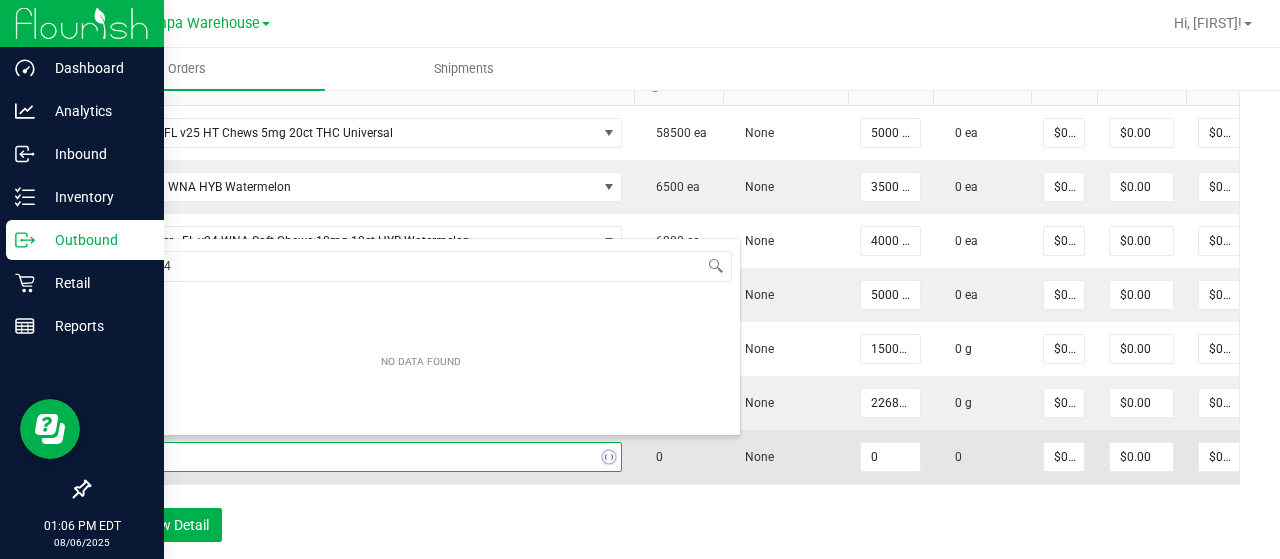 type on "3001041" 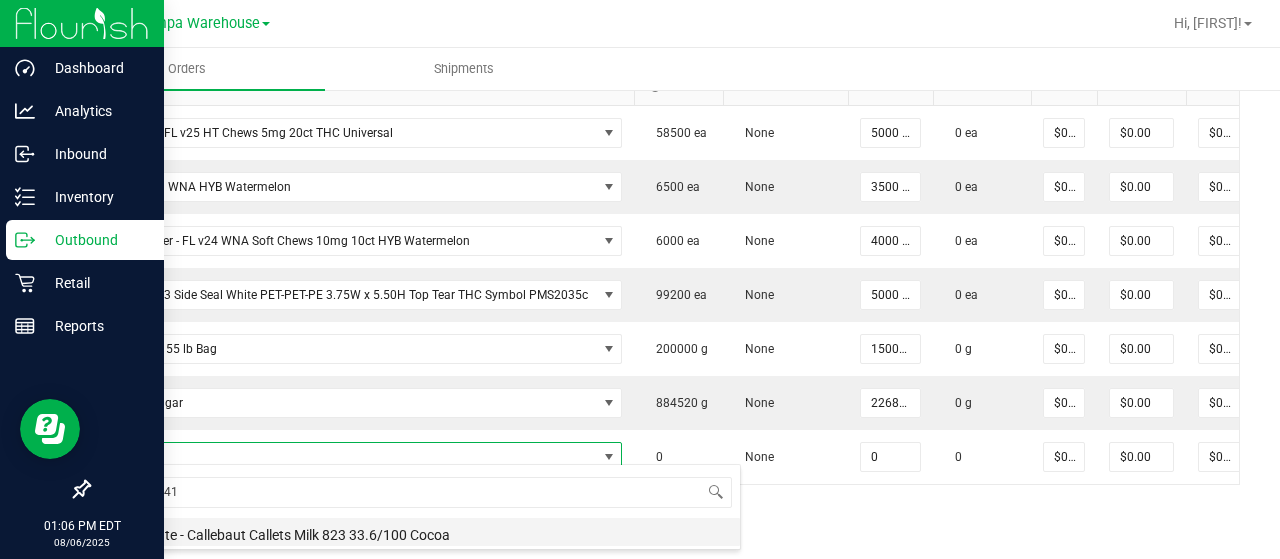 click on "Chocolate - Callebaut Callets Milk 823 33.6/100 Cocoa" at bounding box center (421, 532) 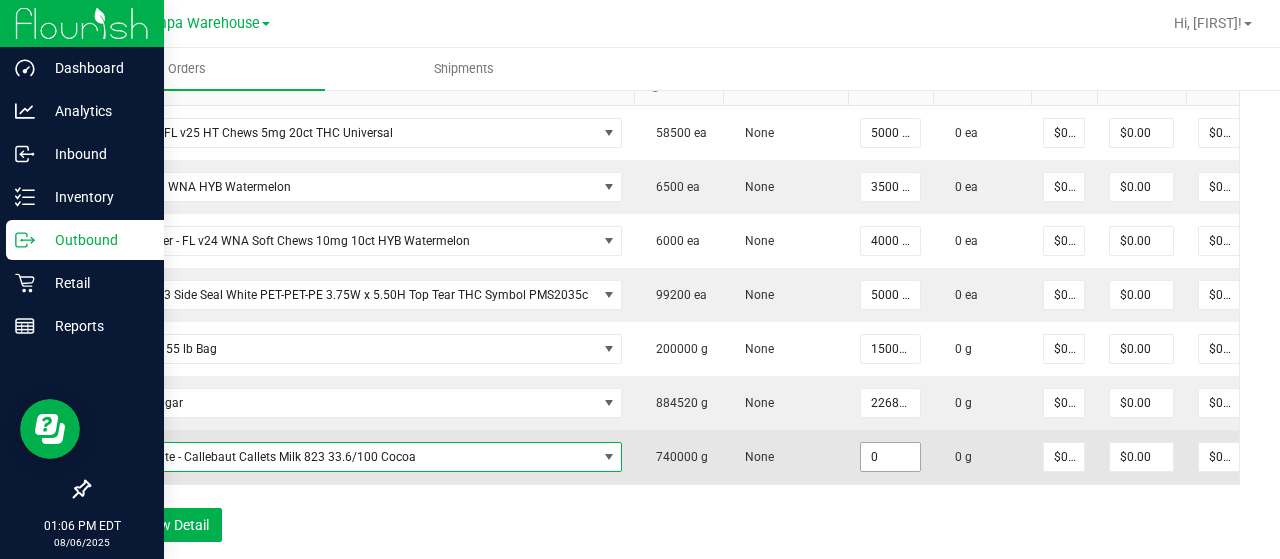 click on "0" at bounding box center (890, 457) 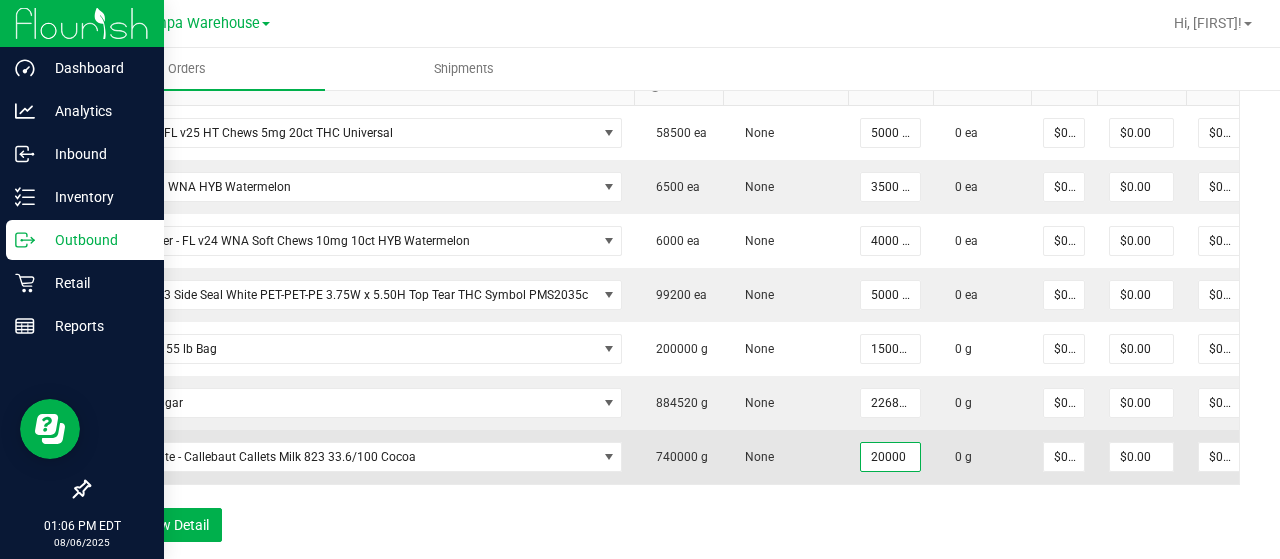 type on "20000.0000 g" 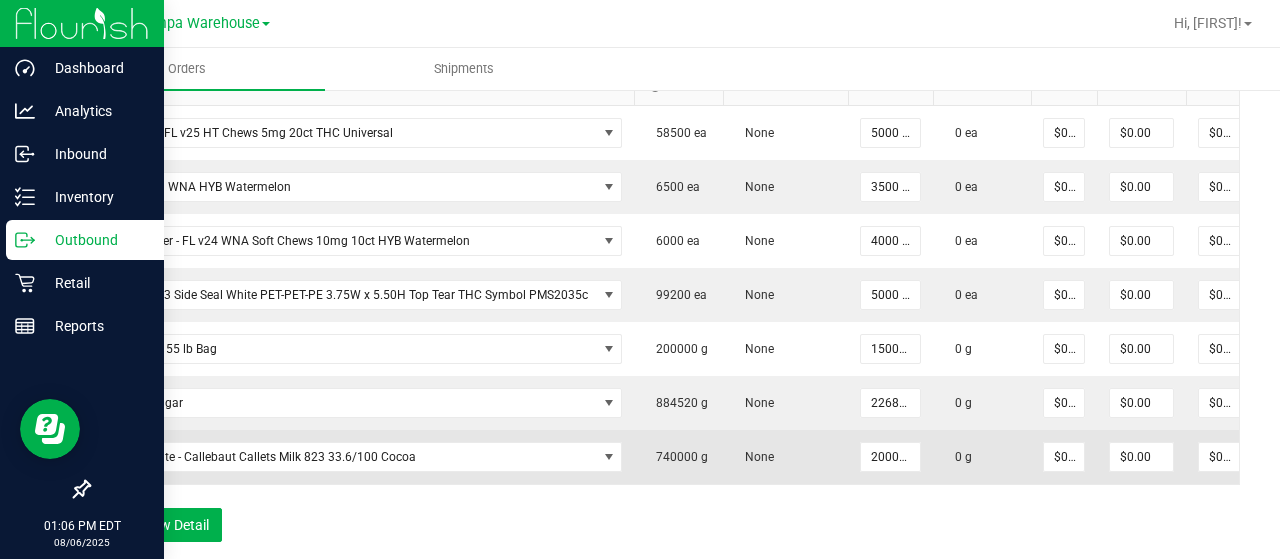 click on "None" at bounding box center [785, 457] 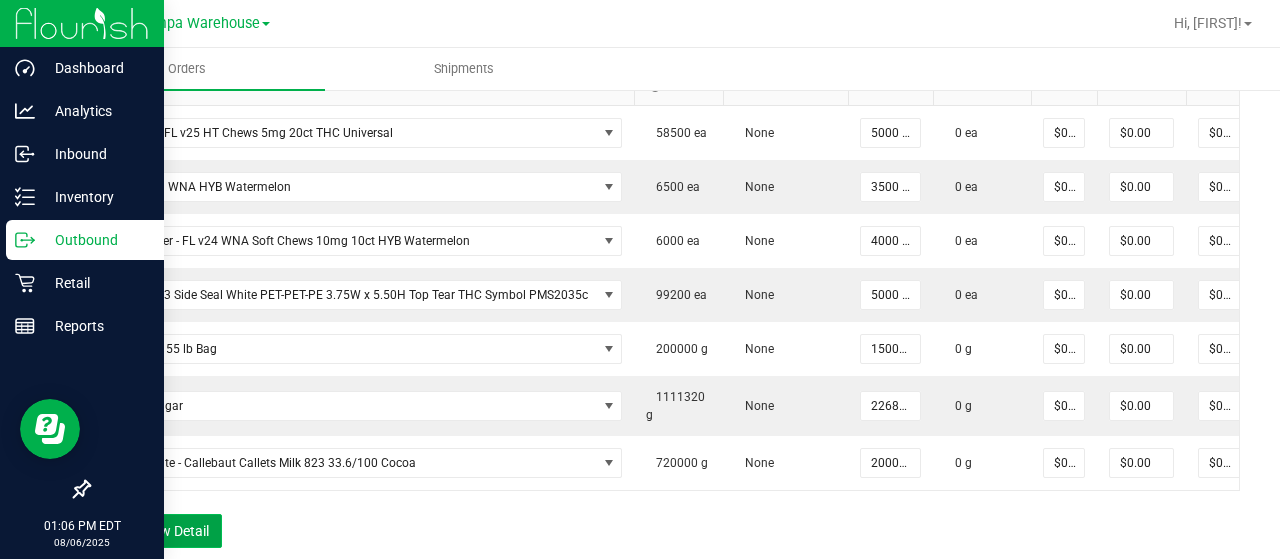 click on "Add New Detail" at bounding box center (155, 531) 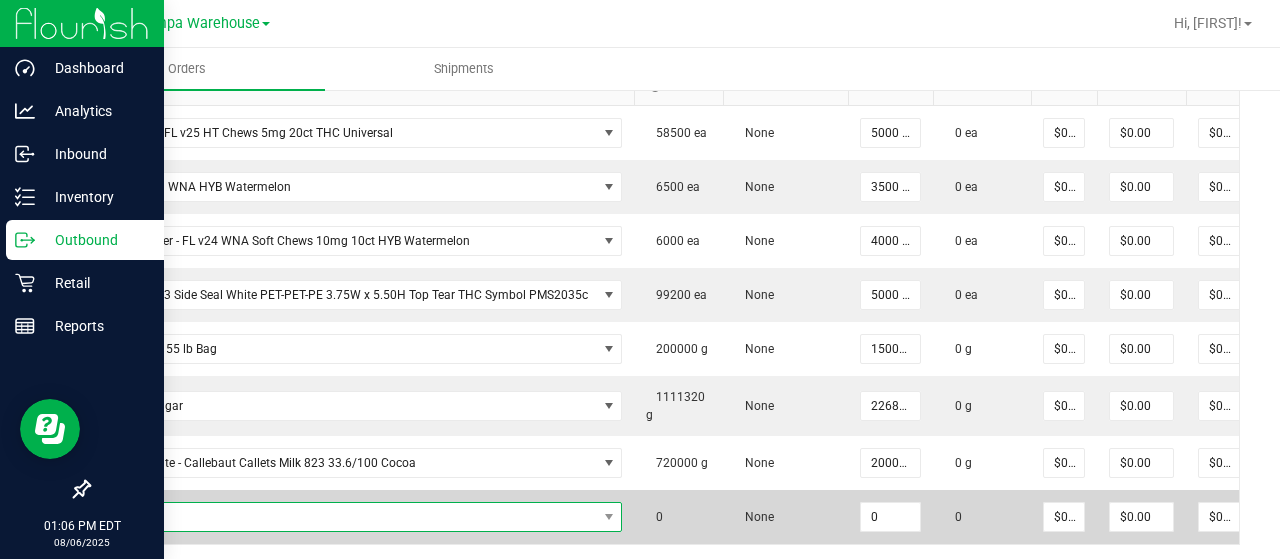 click at bounding box center (350, 517) 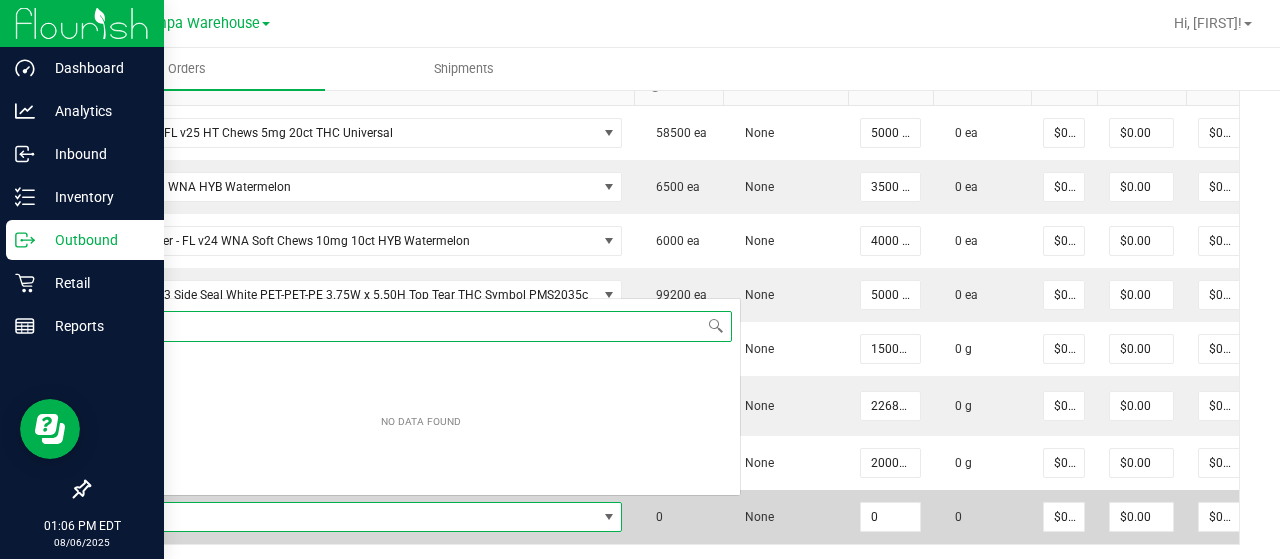 scroll, scrollTop: 0, scrollLeft: 0, axis: both 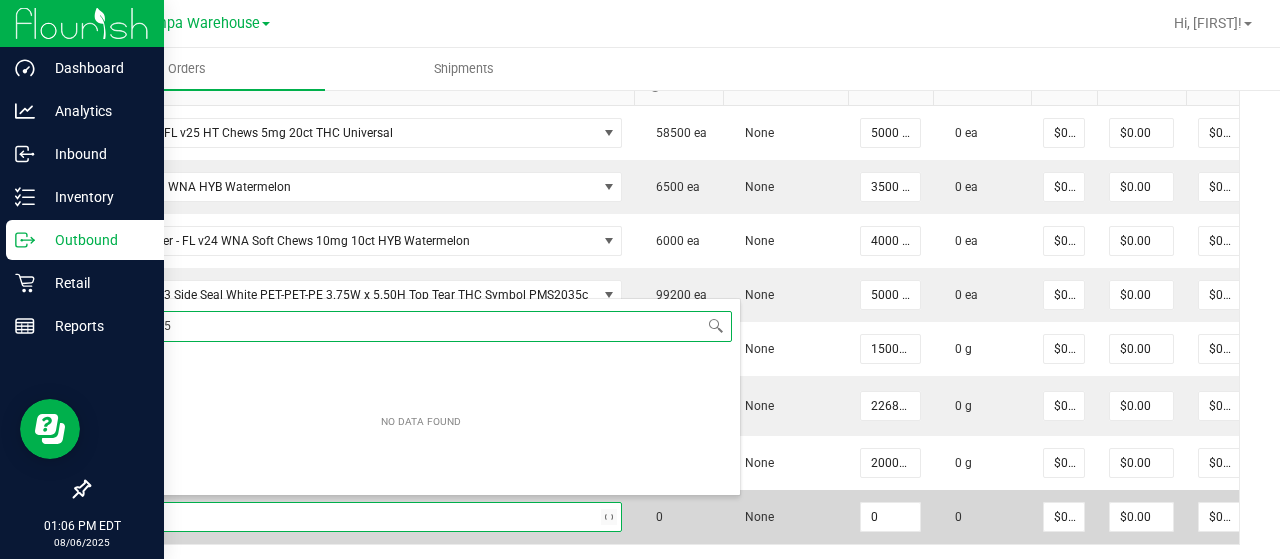 type on "3004157" 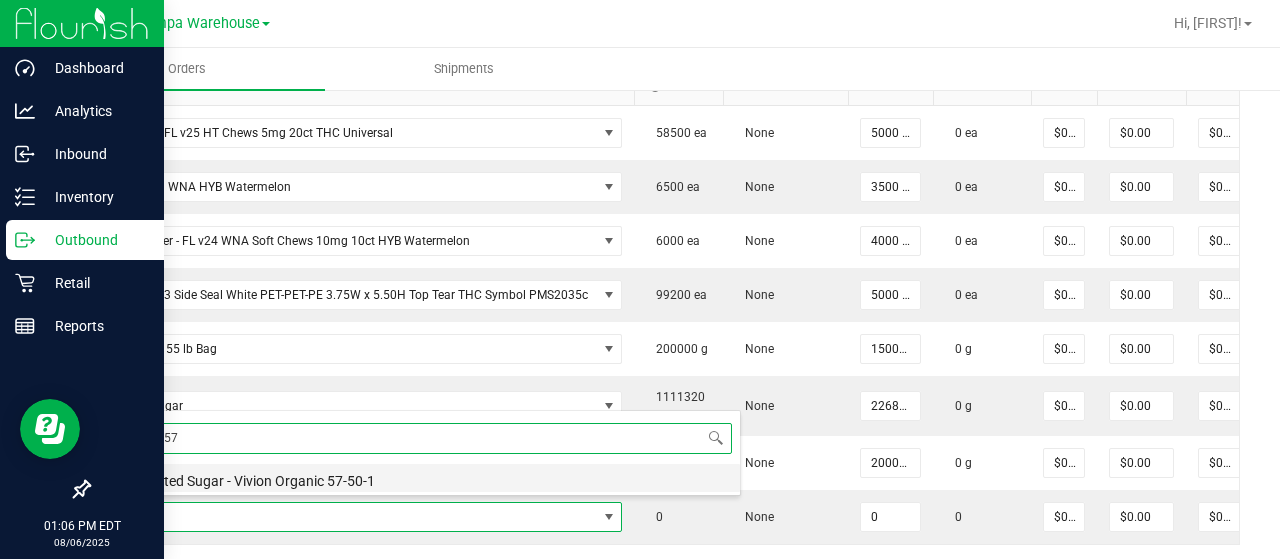 click on "Granulated Sugar - Vivion Organic 57-50-1" at bounding box center [421, 478] 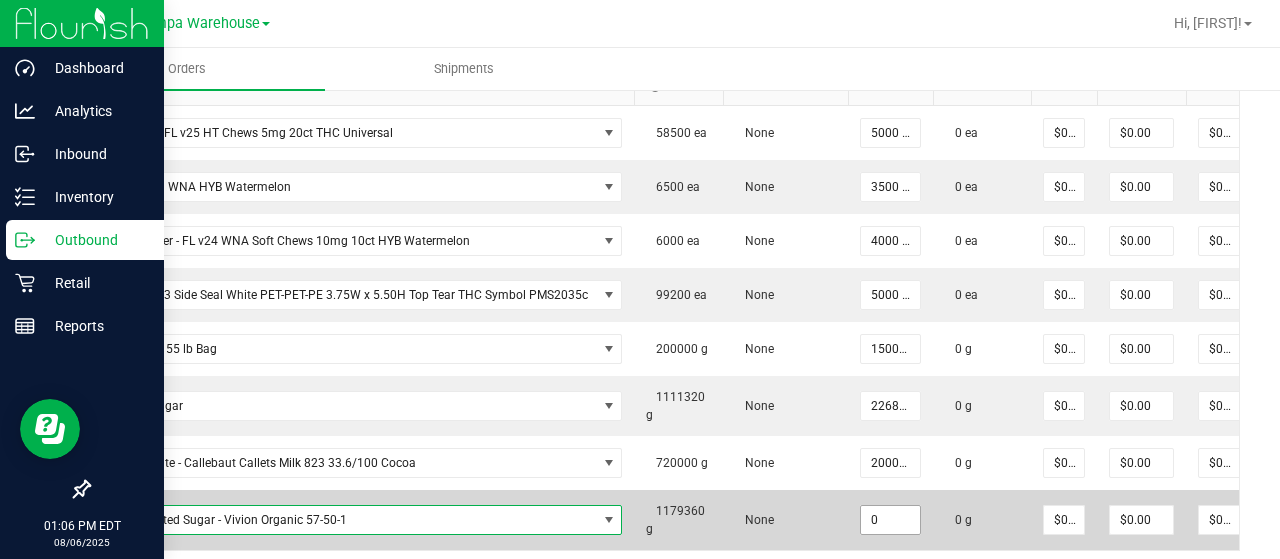 click on "0" at bounding box center (890, 520) 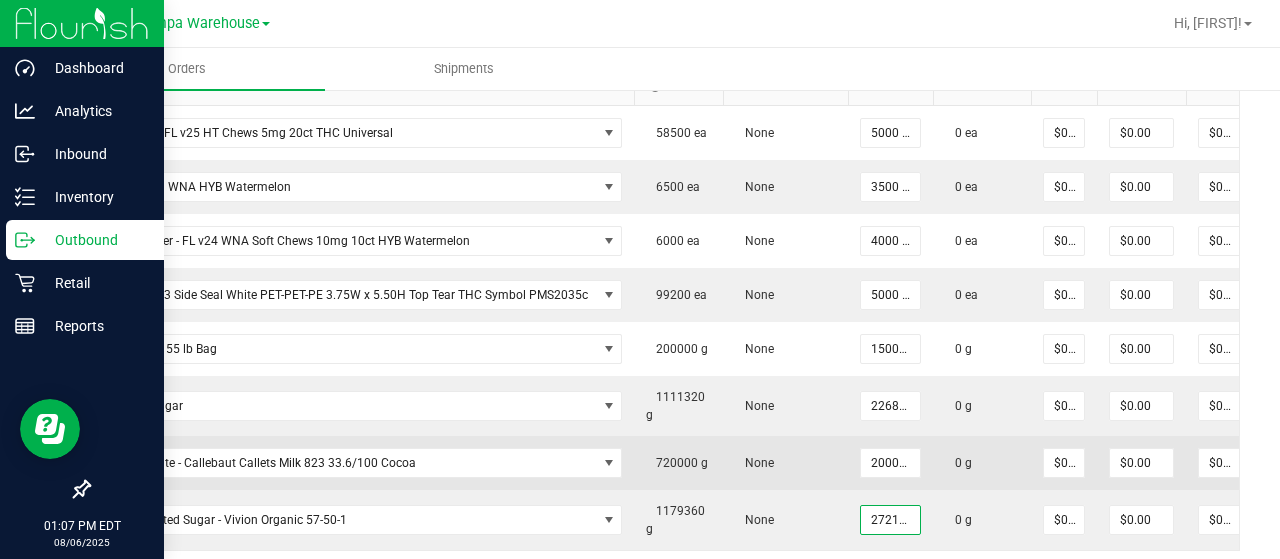 type on "272160.0000 g" 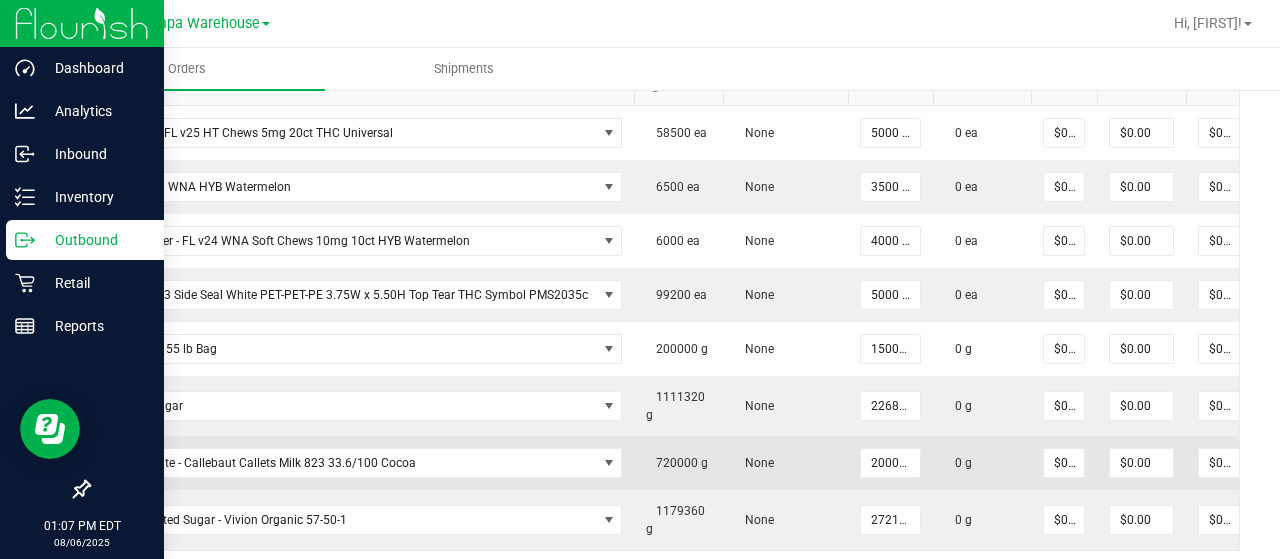click on "None" at bounding box center [785, 463] 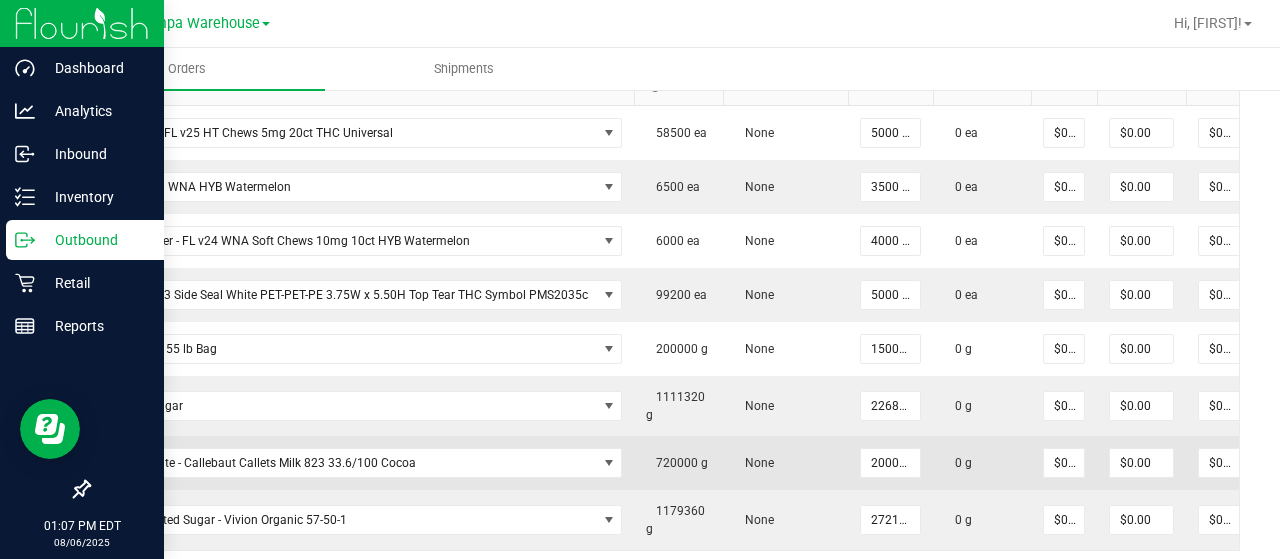scroll, scrollTop: 0, scrollLeft: 0, axis: both 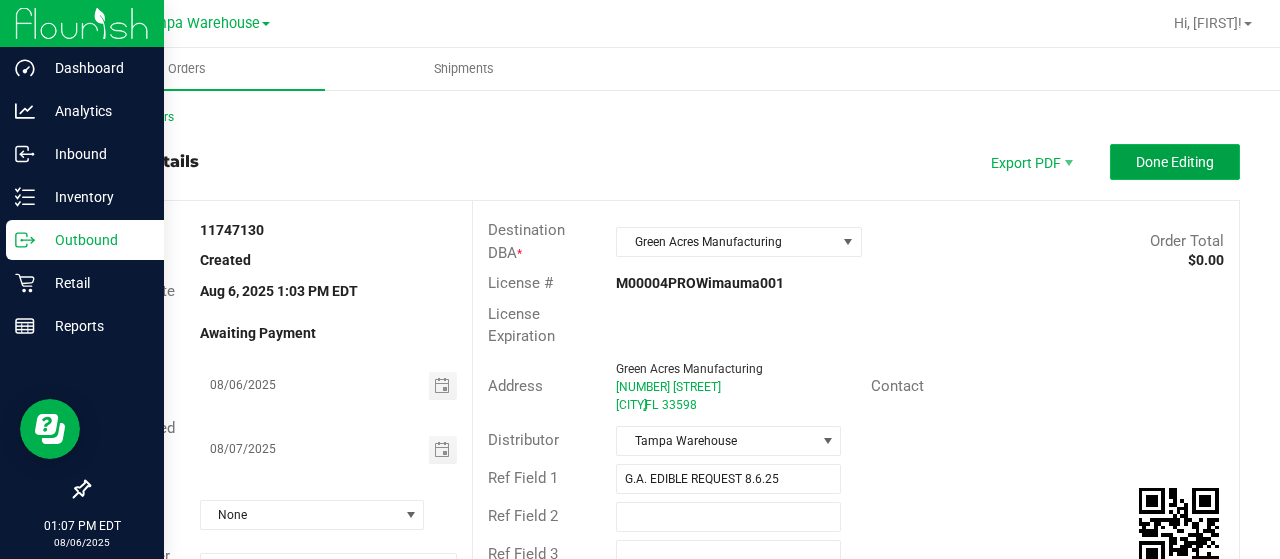 click on "Done Editing" at bounding box center (1175, 162) 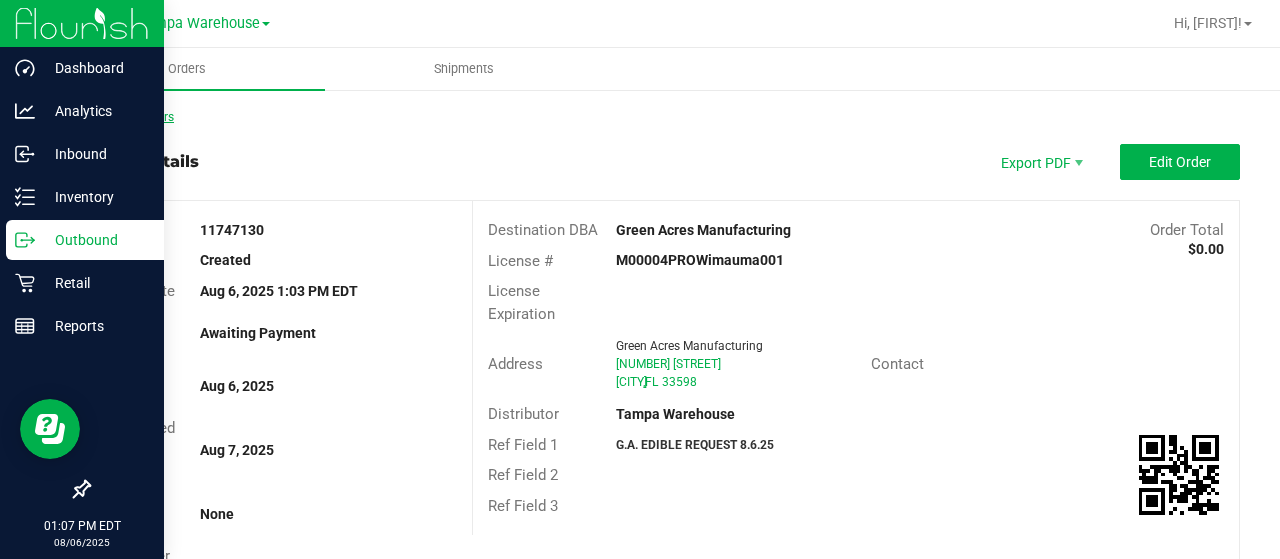 click on "Back to Orders" at bounding box center [131, 117] 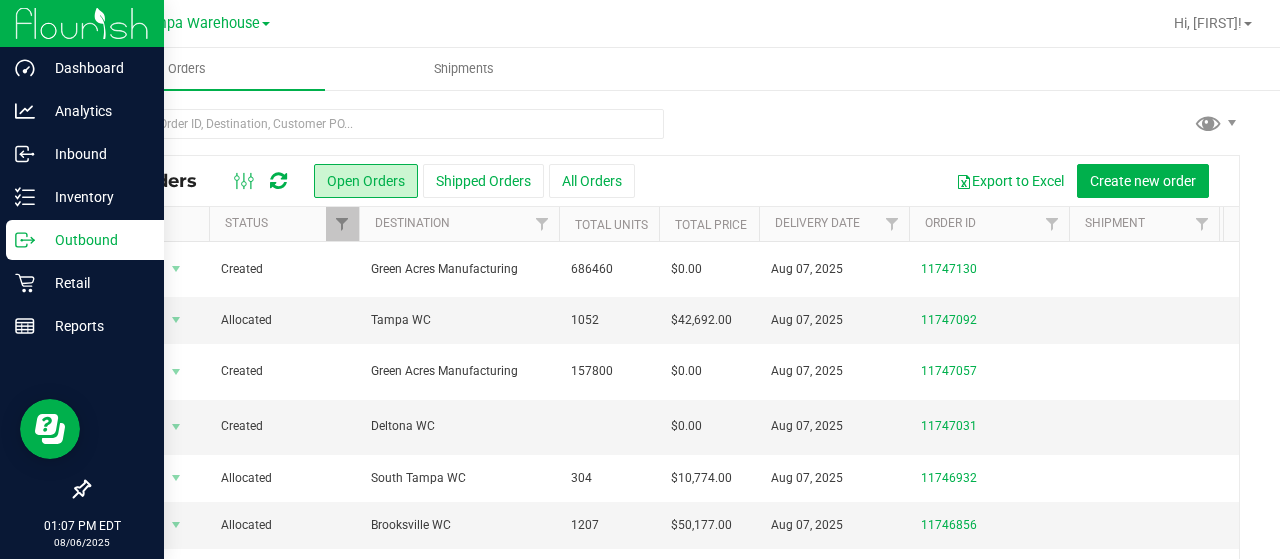 click on "All Orders
Open Orders
Shipped Orders
All Orders
Export to Excel
Create new order
Actions Status Destination Total Units Total Price Delivery Date Order ID Shipment Total Packages Sales Rep" at bounding box center (664, 375) 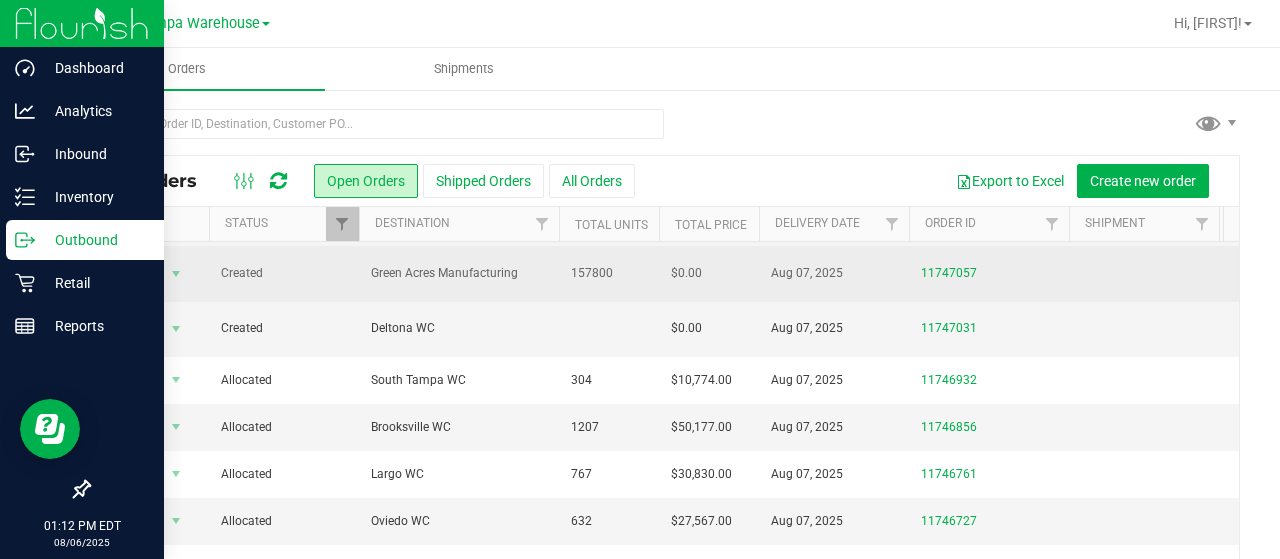 scroll, scrollTop: 42, scrollLeft: 6, axis: both 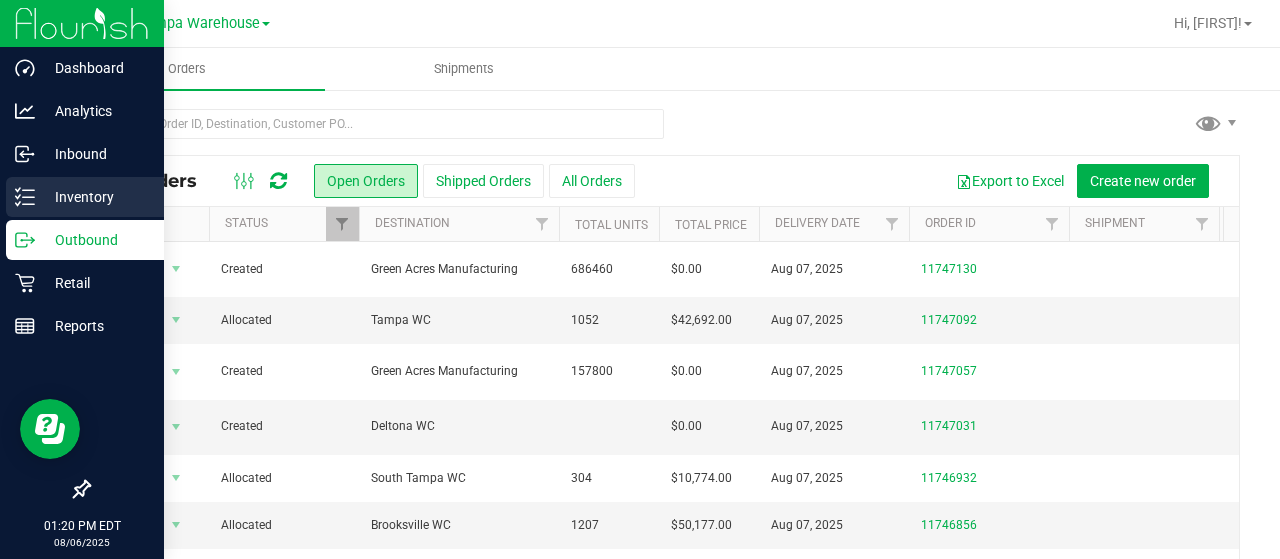 click 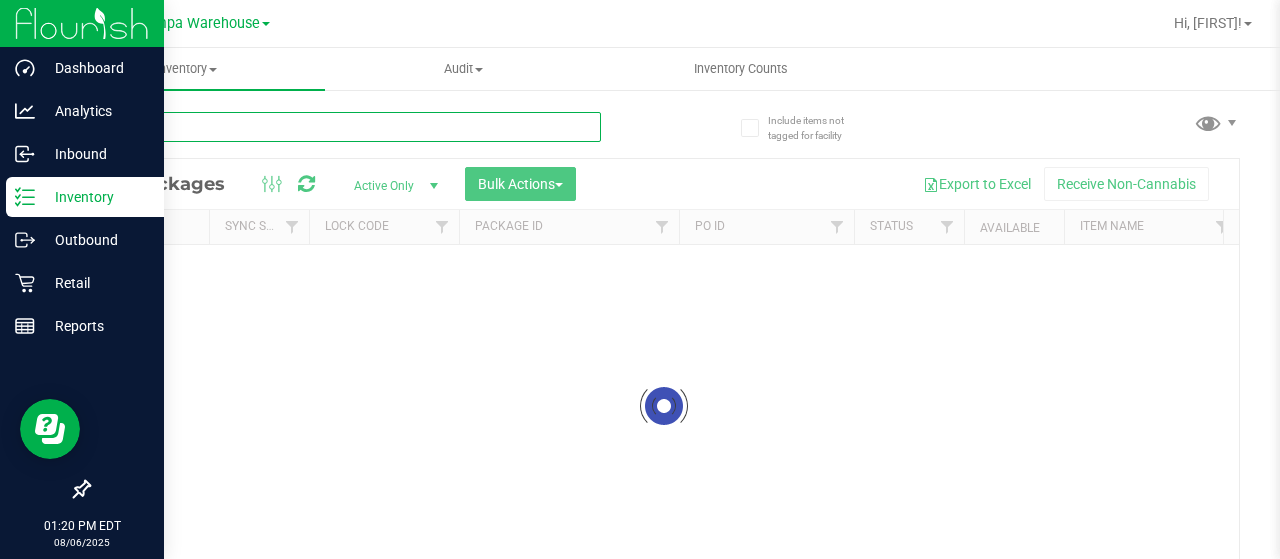 click at bounding box center [344, 127] 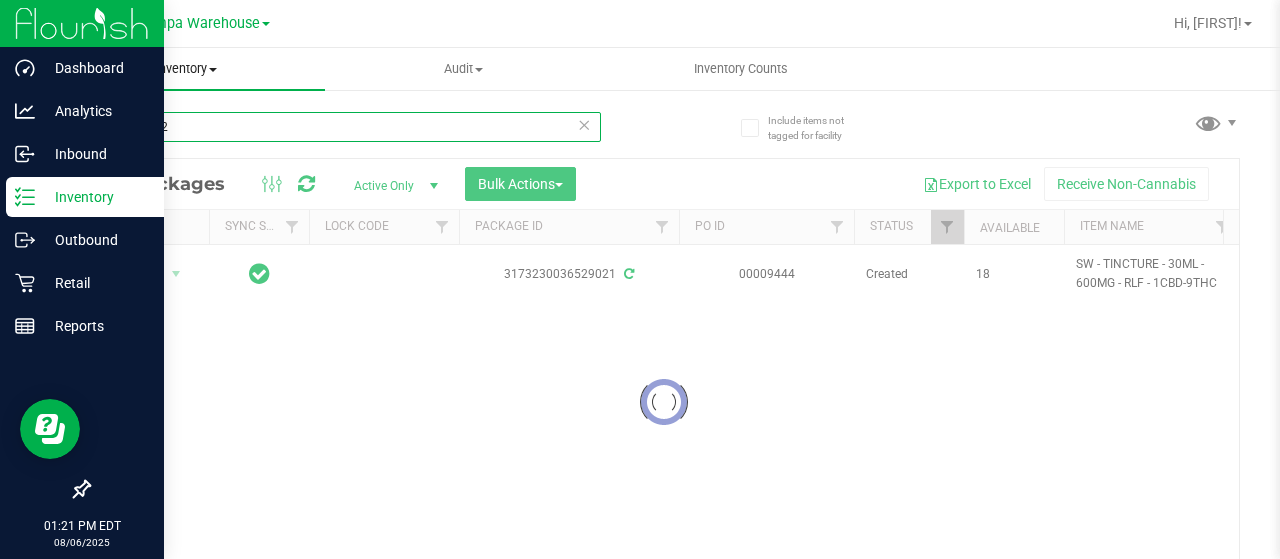 type on "3003672" 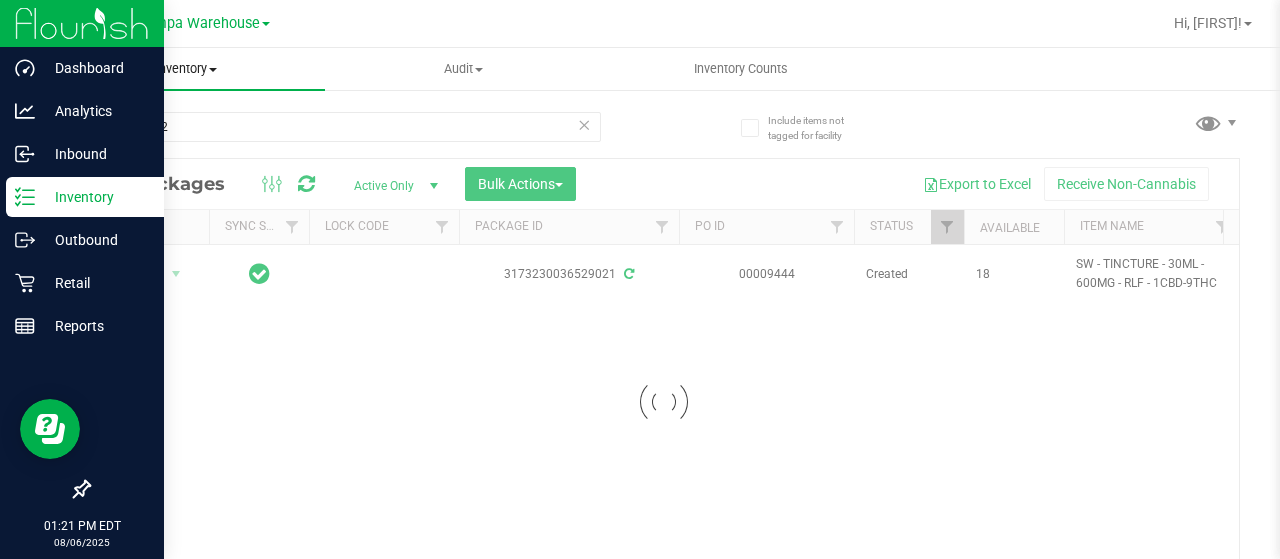 click on "Inventory" at bounding box center [186, 69] 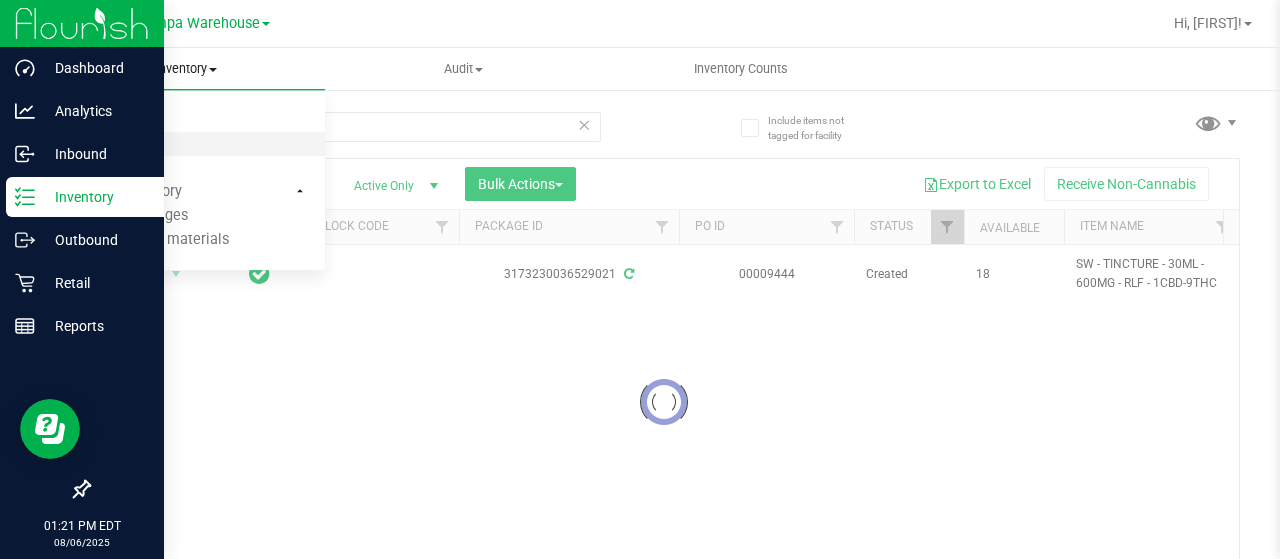 click on "All inventory" at bounding box center [115, 144] 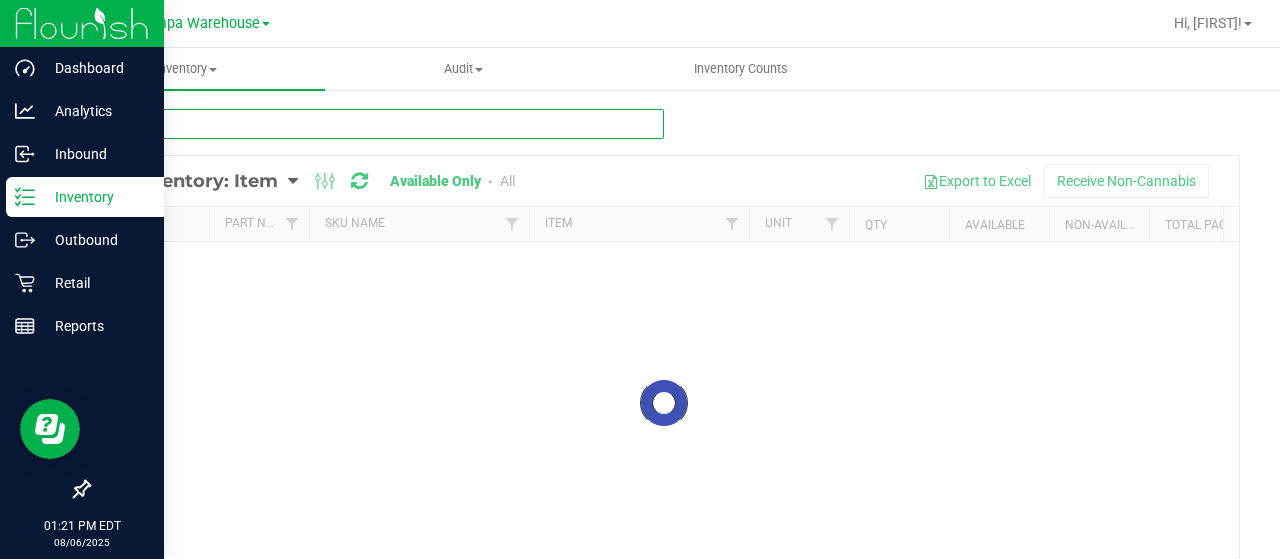 click at bounding box center [376, 124] 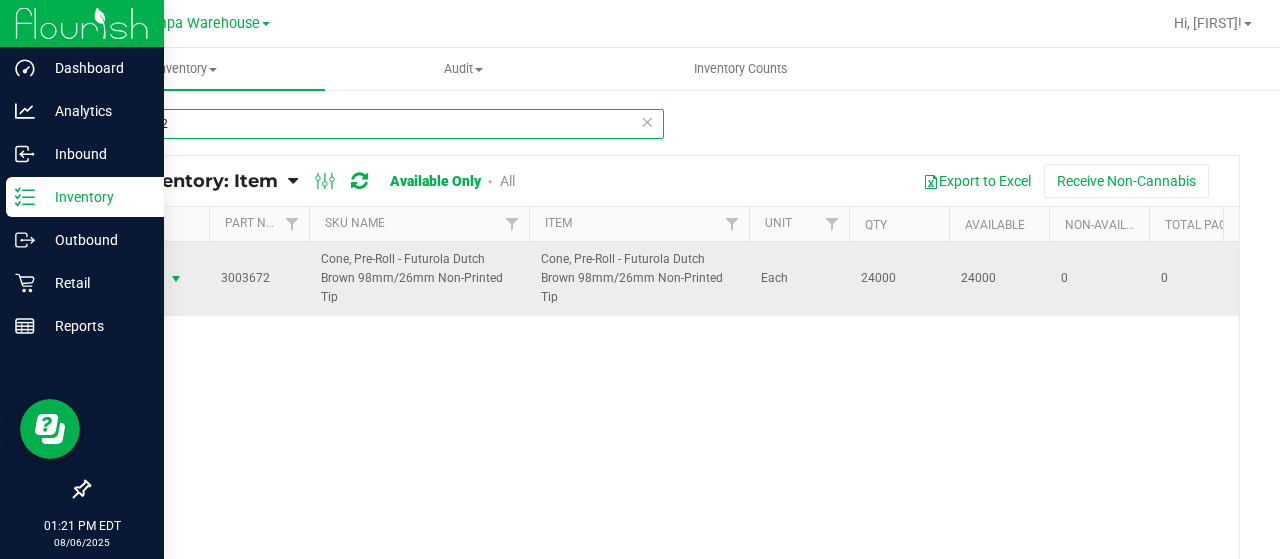 type on "3003672" 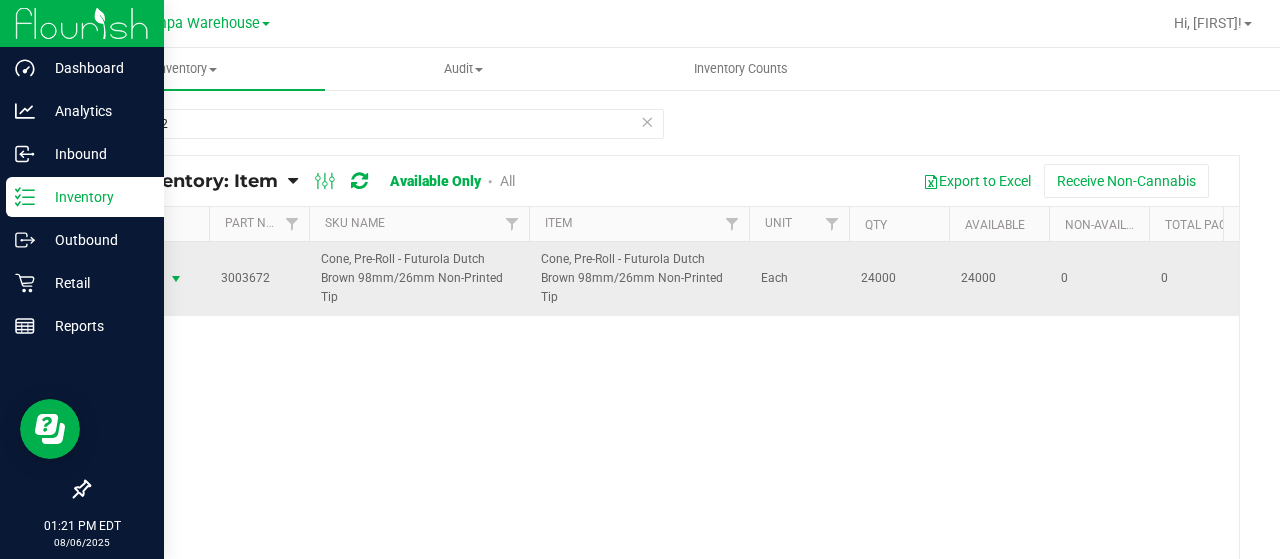 click at bounding box center (176, 279) 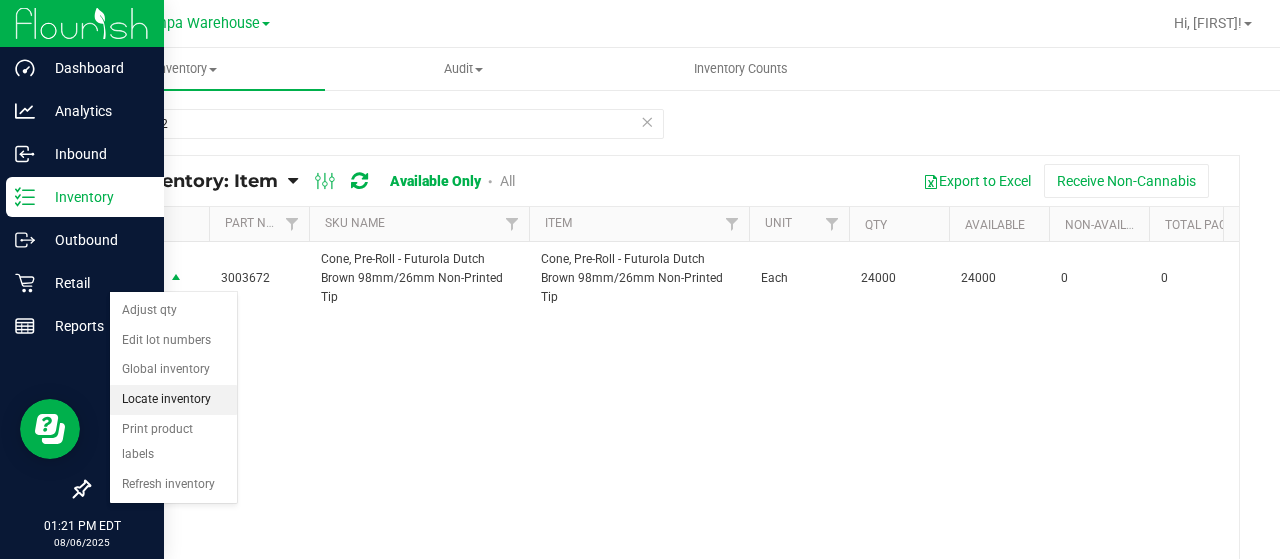 click on "Locate inventory" at bounding box center [173, 400] 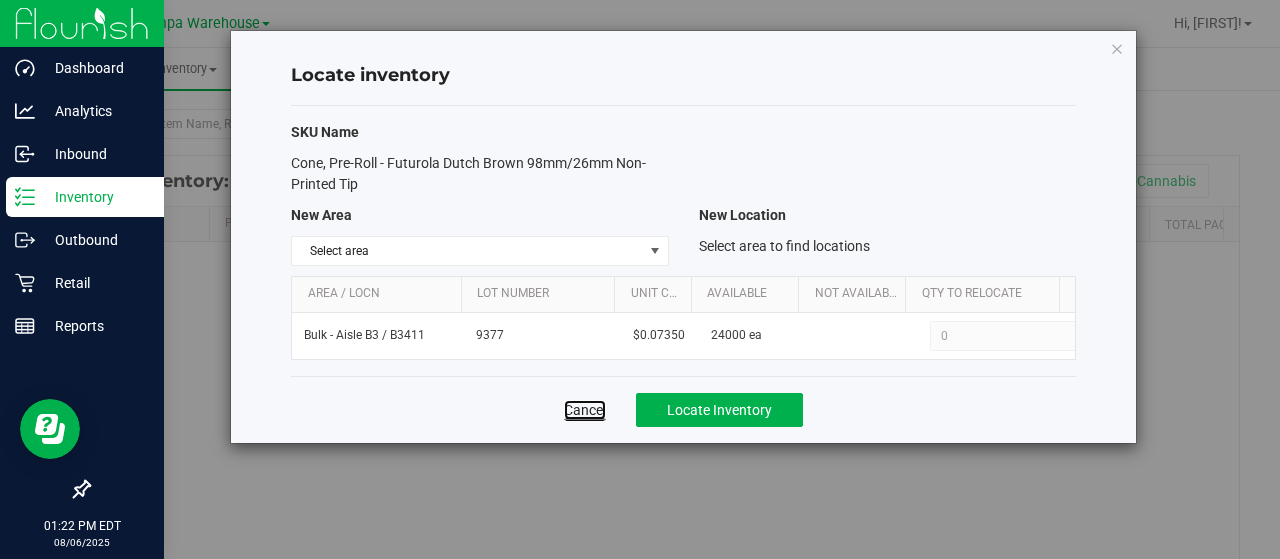 click on "Cancel" at bounding box center [585, 410] 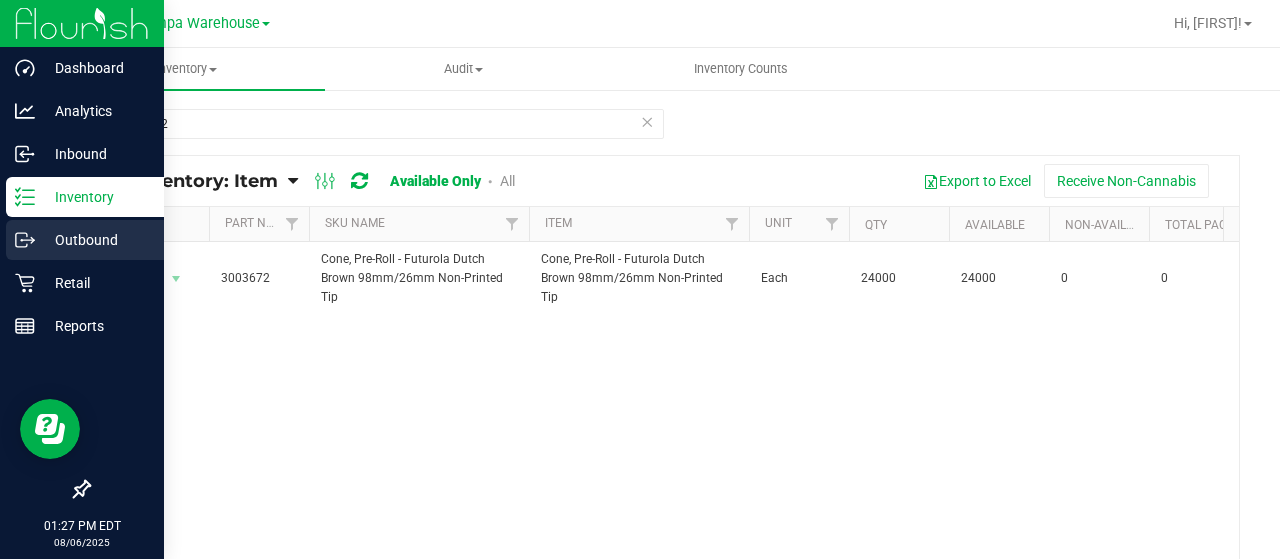 click on "Outbound" at bounding box center (82, 241) 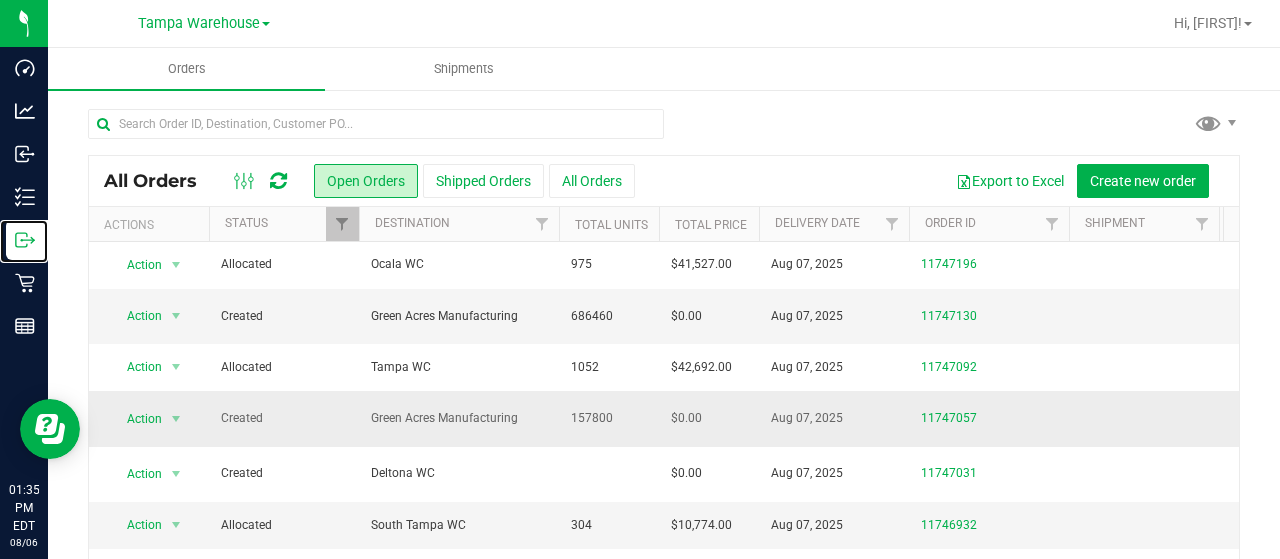 scroll, scrollTop: 0, scrollLeft: 420, axis: horizontal 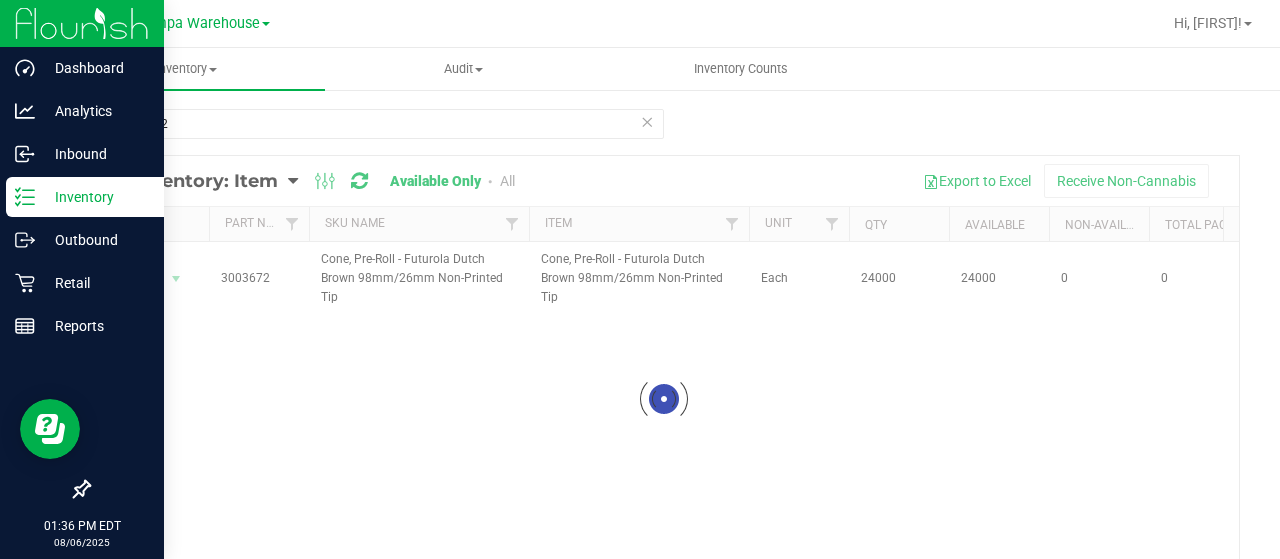 click on "Inventory" at bounding box center [85, 197] 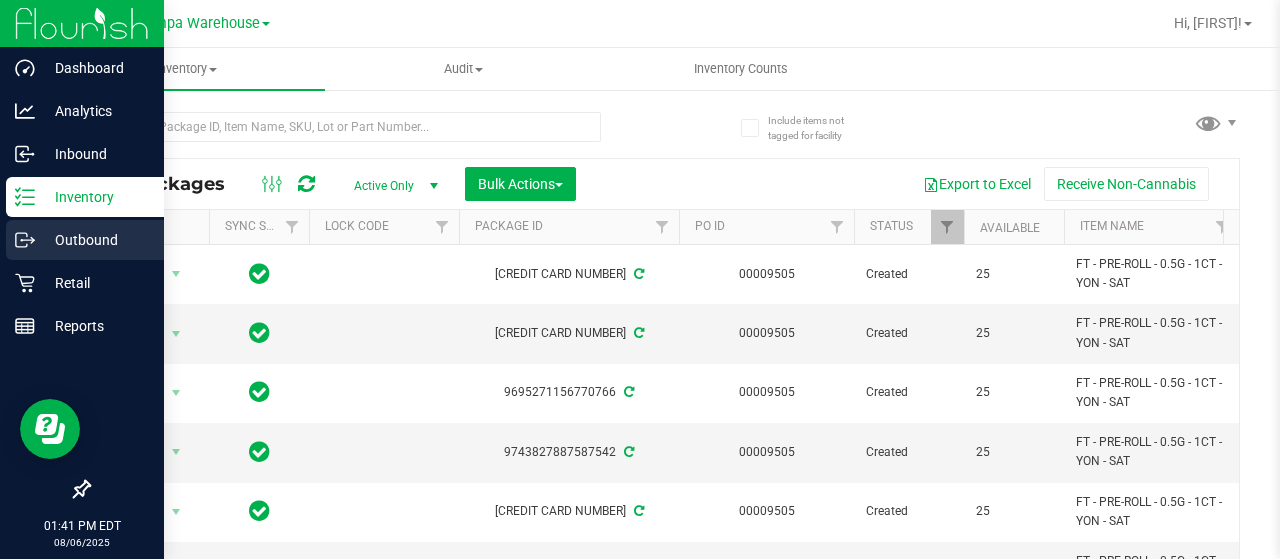 click on "Outbound" at bounding box center [85, 240] 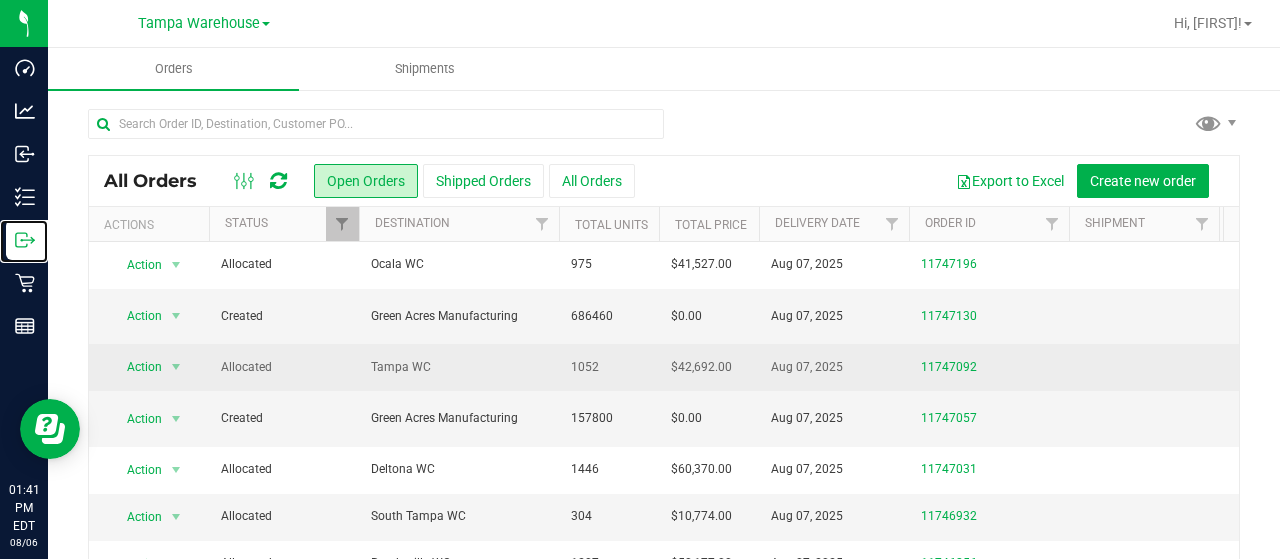 scroll, scrollTop: 0, scrollLeft: 431, axis: horizontal 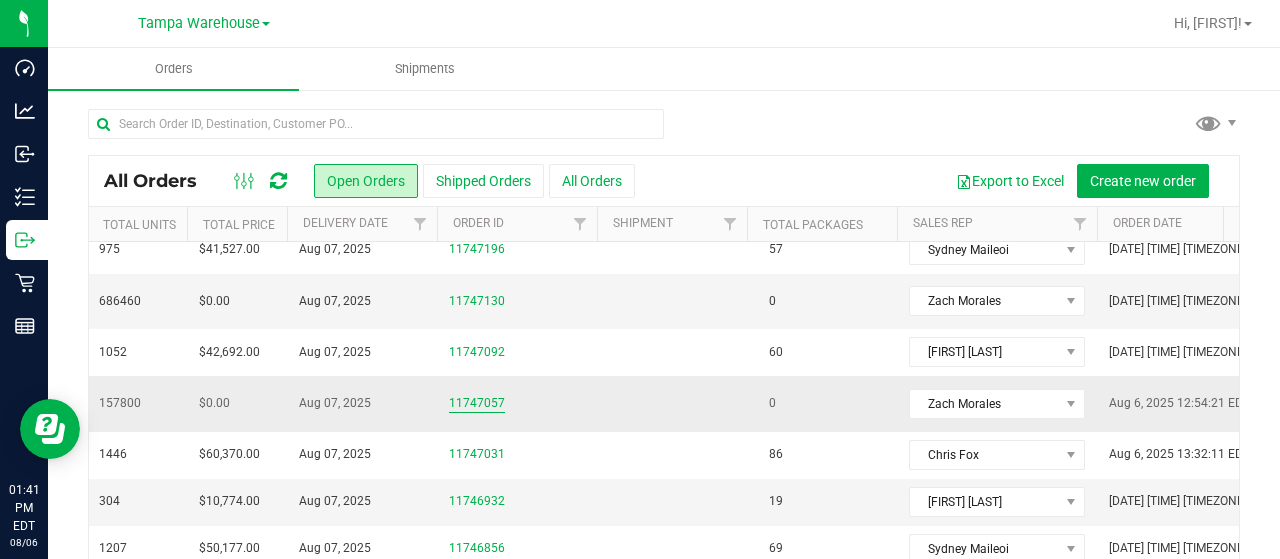 click on "11747057" at bounding box center (477, 403) 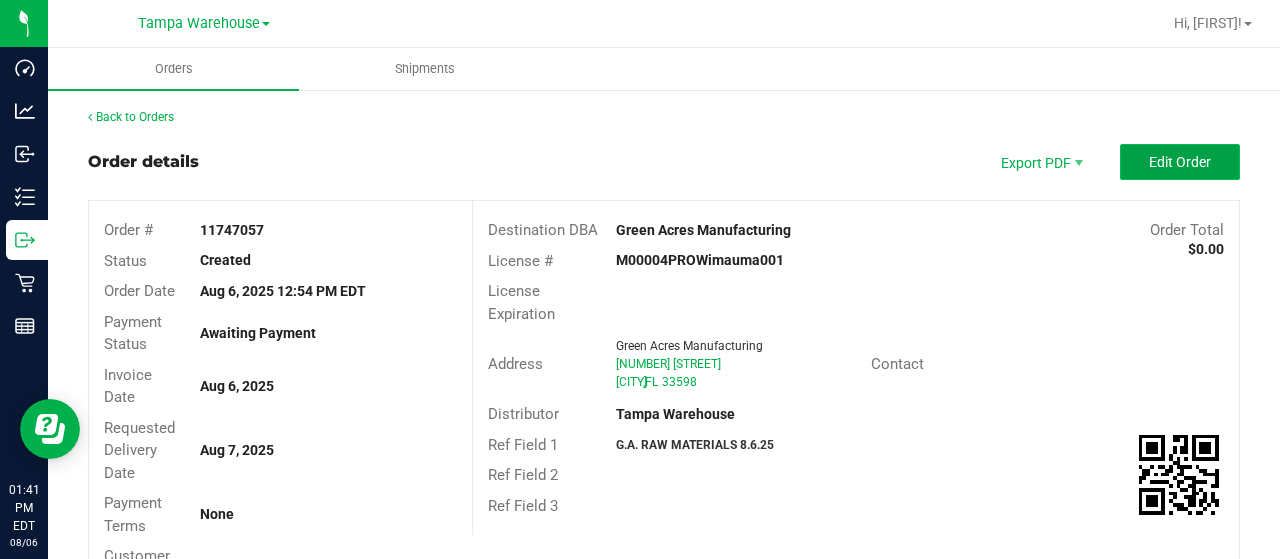 click on "Edit Order" at bounding box center (1180, 162) 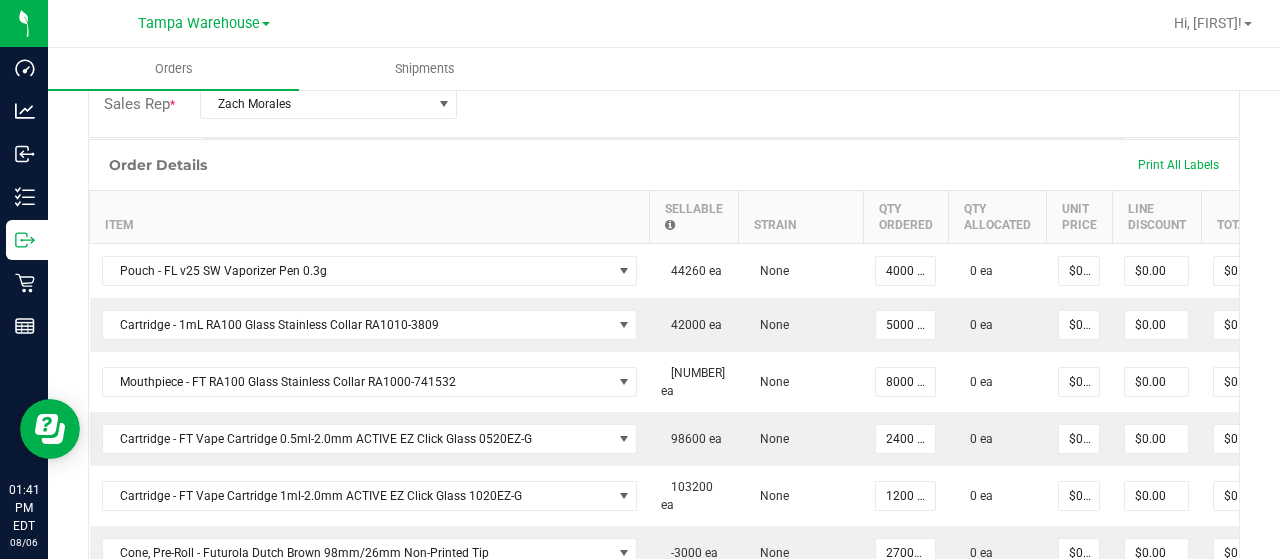 scroll, scrollTop: 517, scrollLeft: 0, axis: vertical 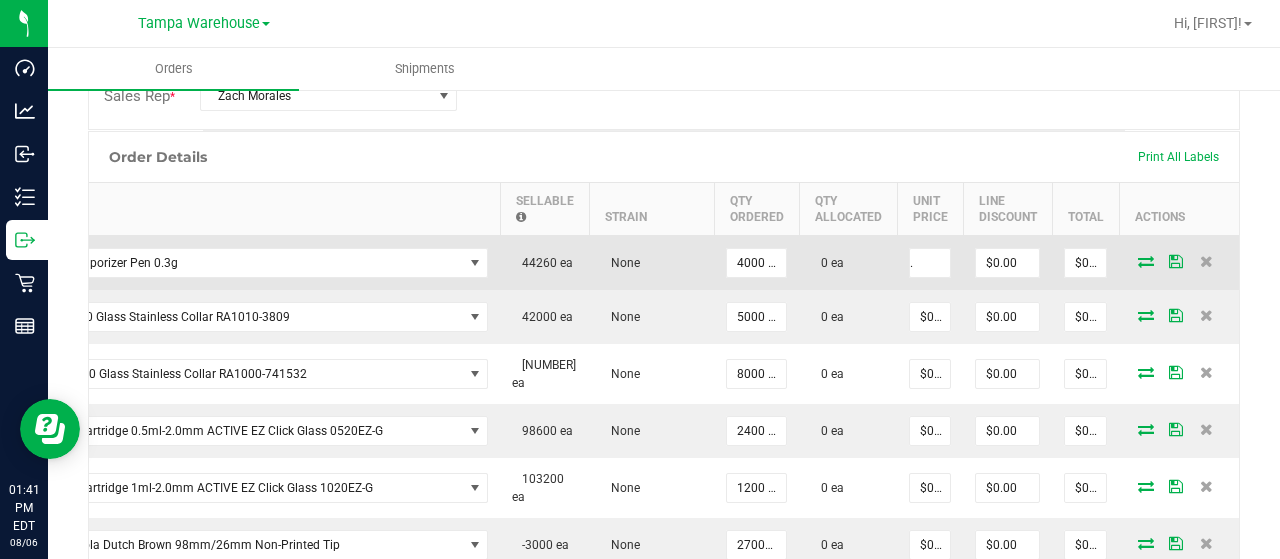 click at bounding box center (1146, 261) 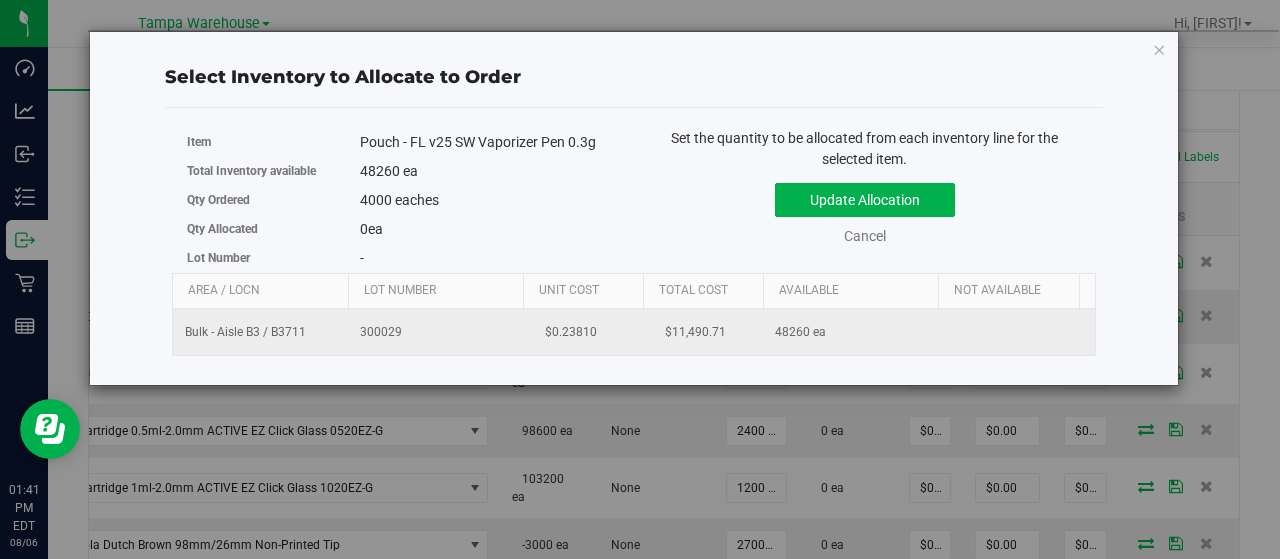 scroll, scrollTop: 0, scrollLeft: 206, axis: horizontal 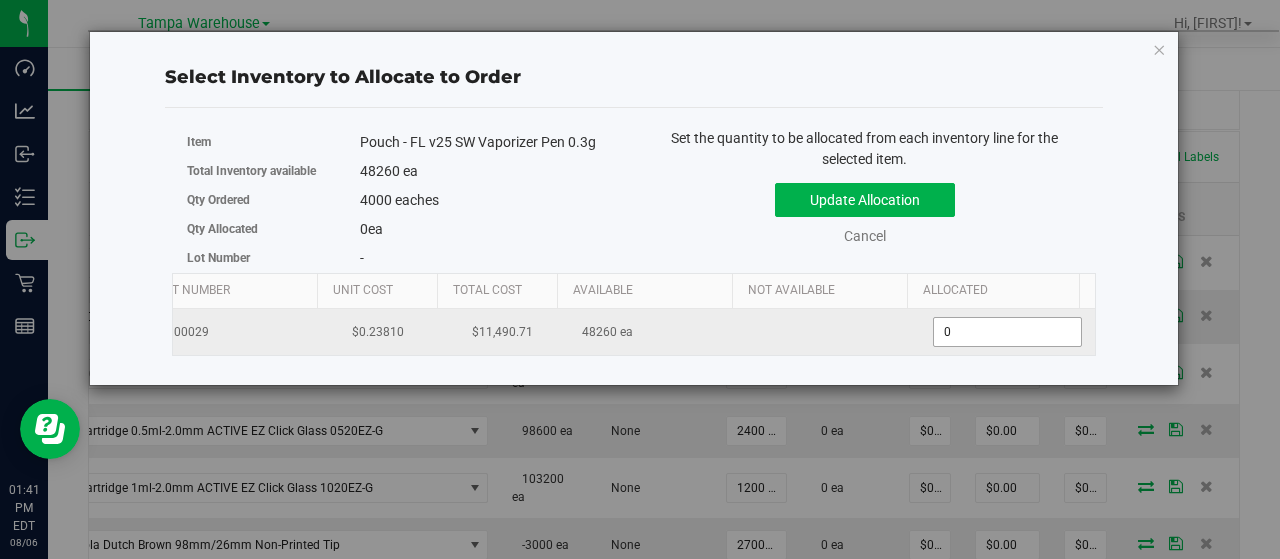 click on "0 0" at bounding box center (1007, 332) 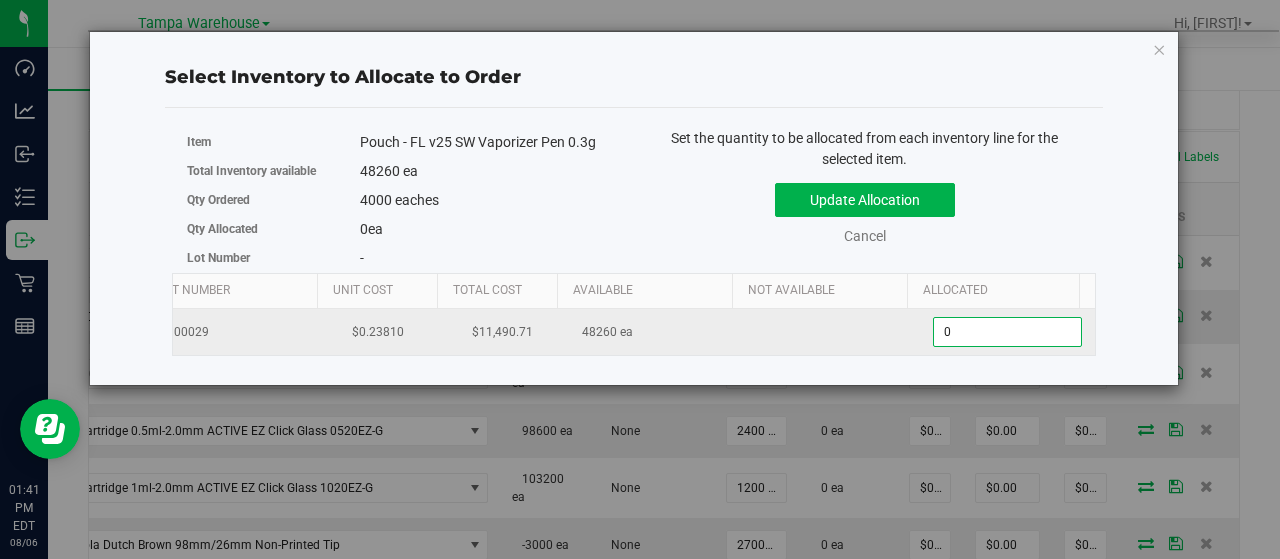 click on "0" at bounding box center [1007, 332] 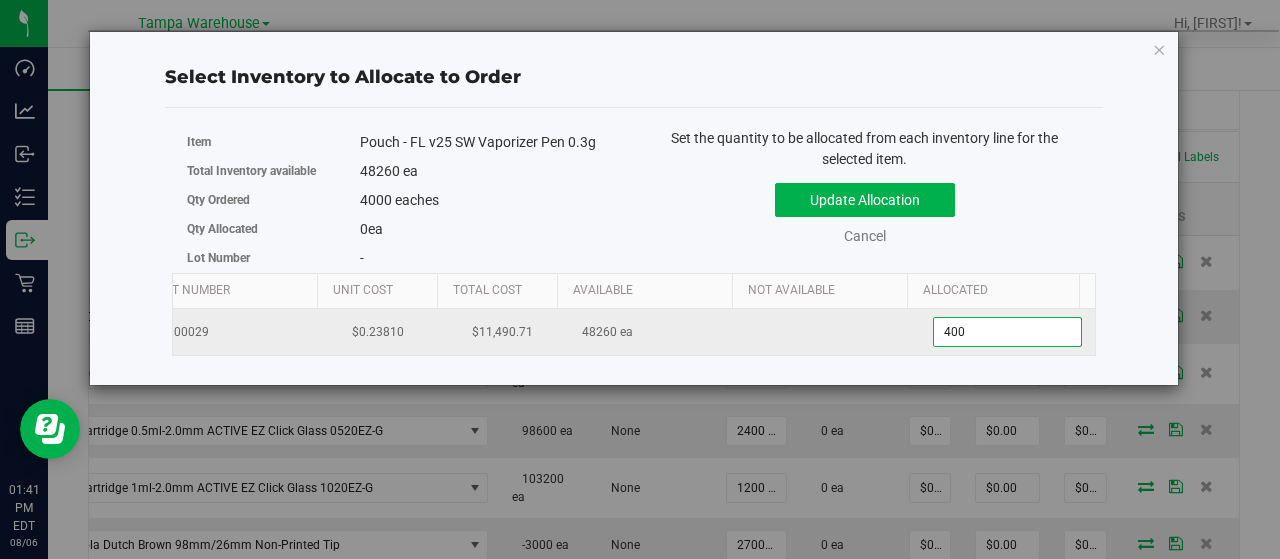 type on "4000" 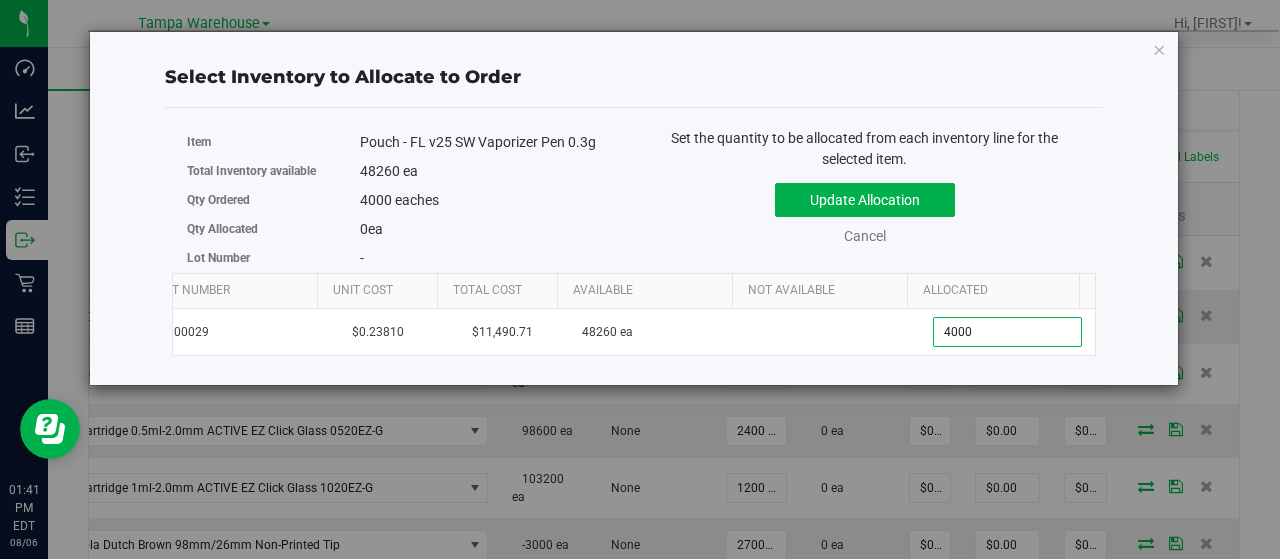 type on "4,000" 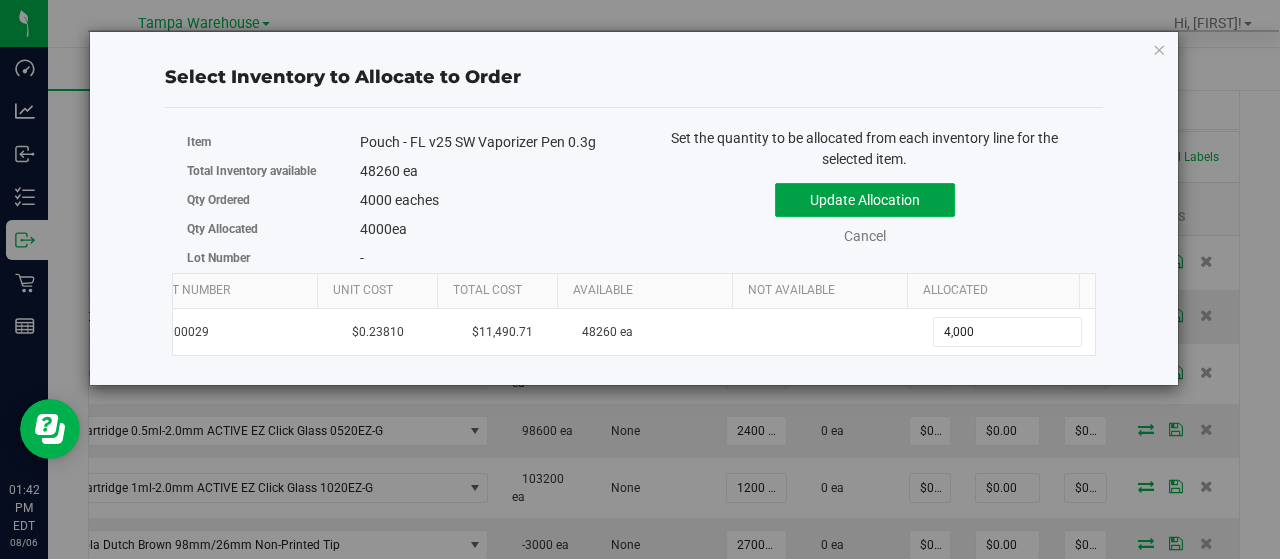click on "Update Allocation" at bounding box center (865, 200) 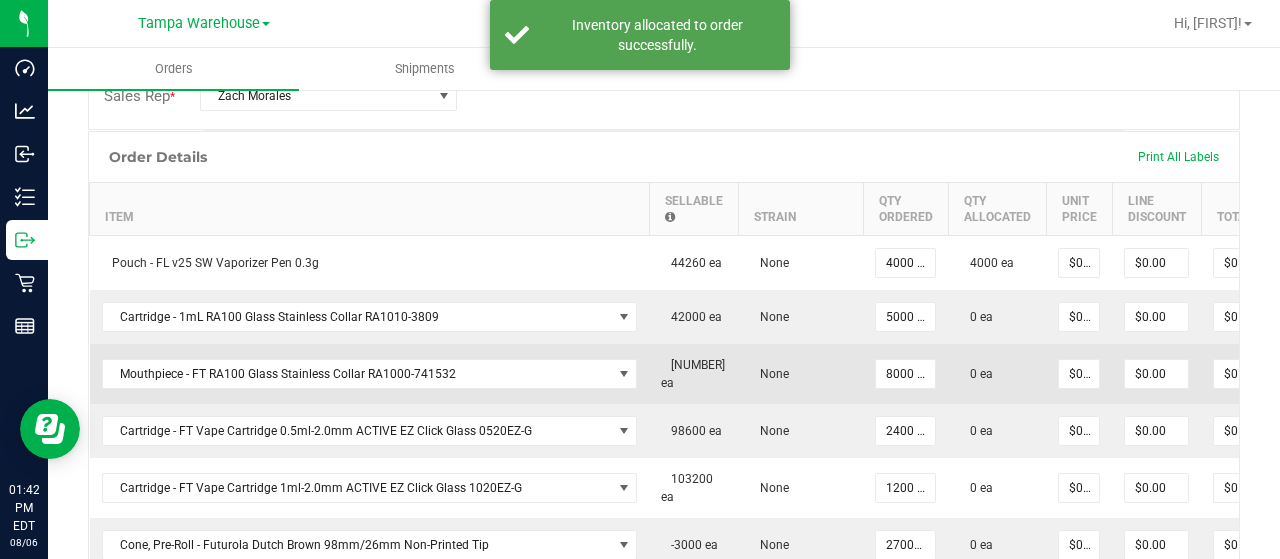 scroll, scrollTop: 0, scrollLeft: 150, axis: horizontal 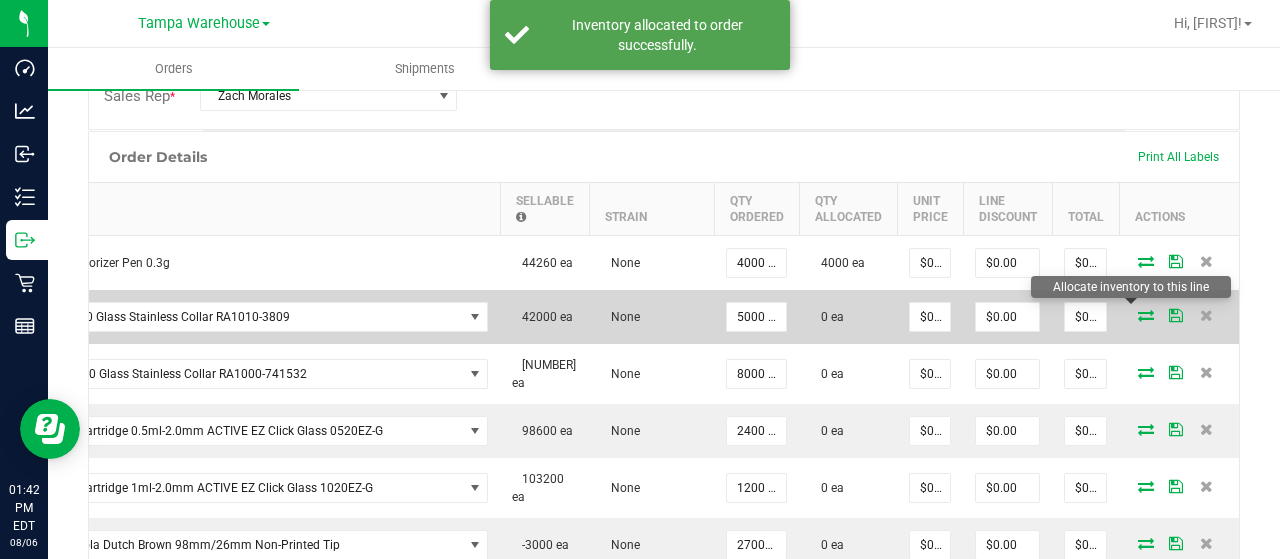 click at bounding box center [1146, 315] 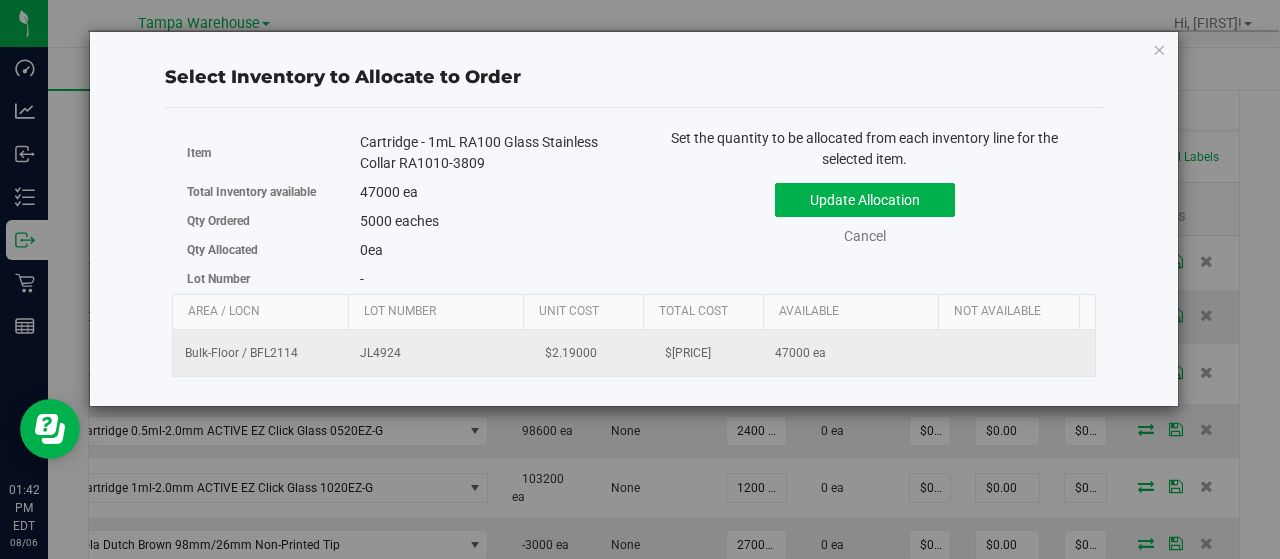 scroll, scrollTop: 0, scrollLeft: 206, axis: horizontal 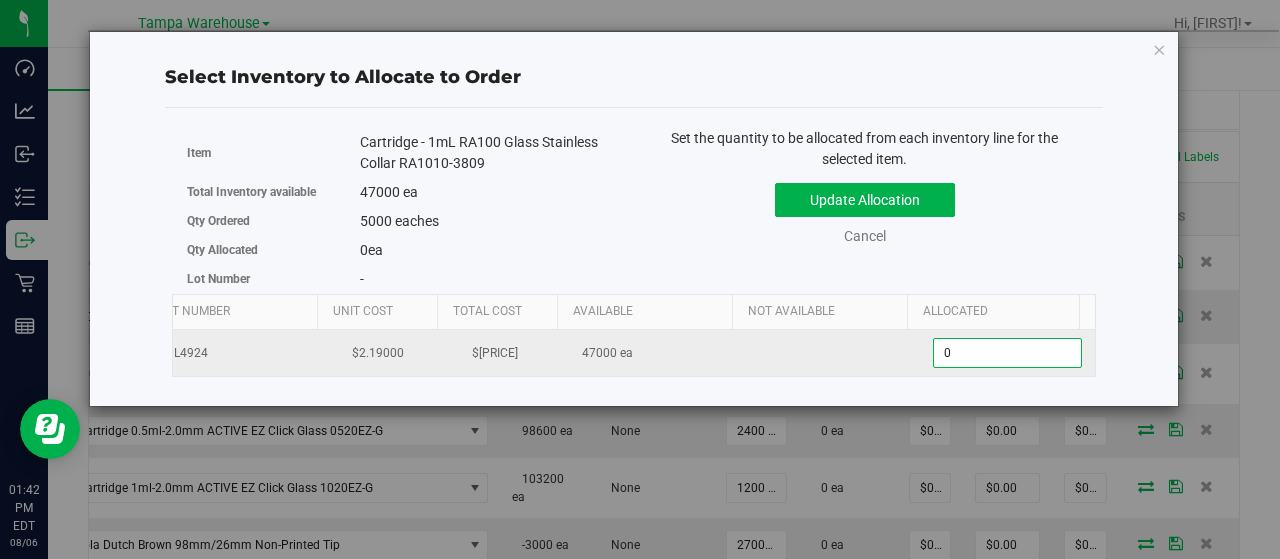 click on "0 0" at bounding box center (1007, 353) 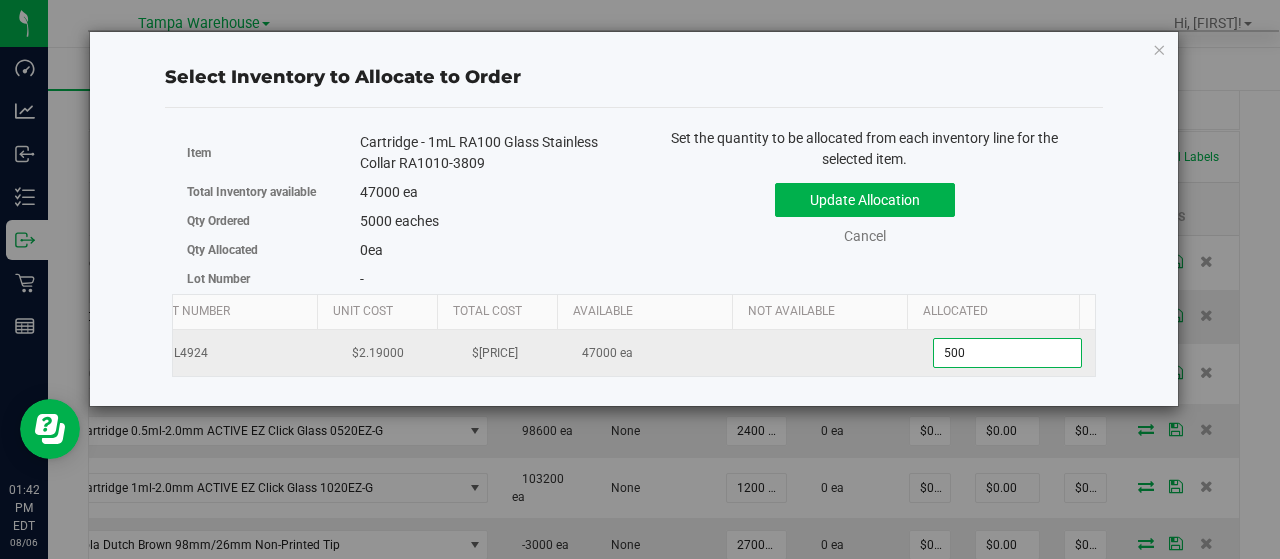 type on "5000" 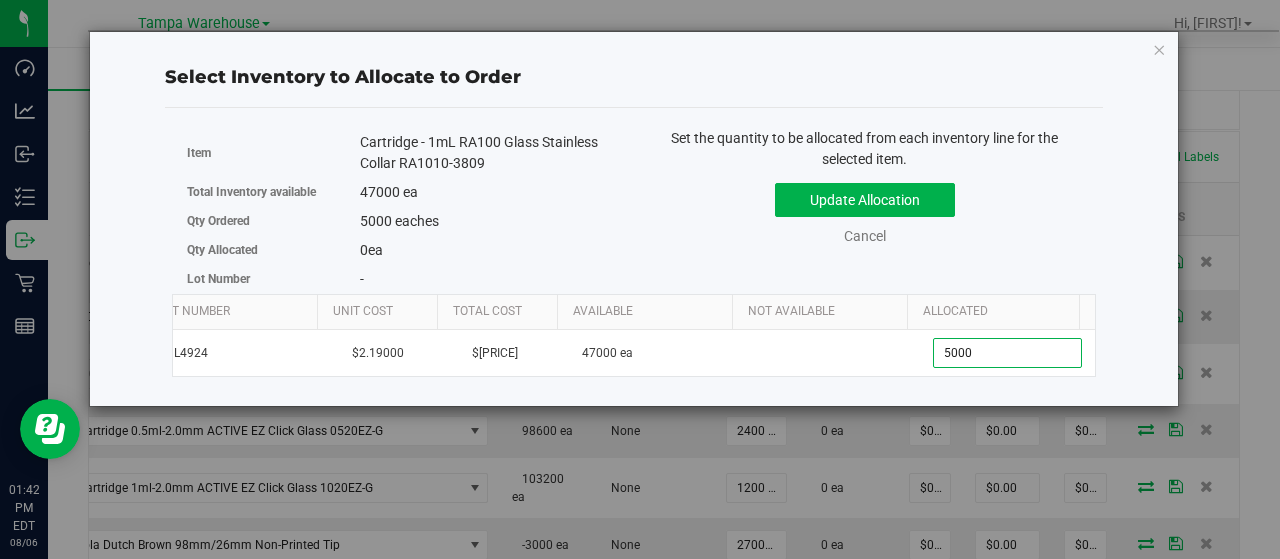 type on "5,000" 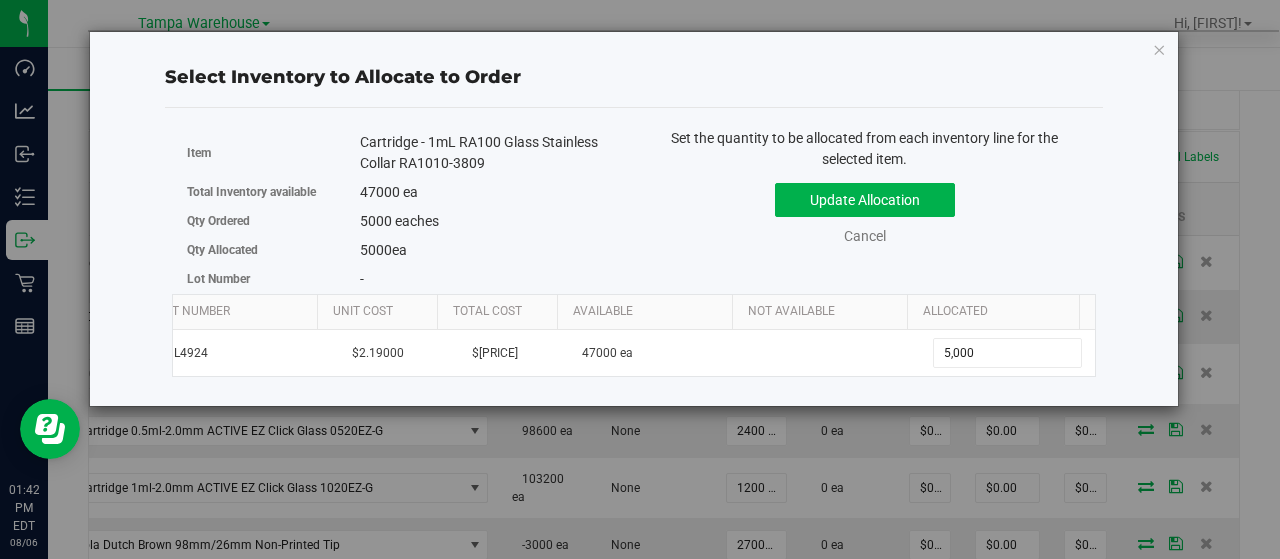 click on "Item
Cartridge - 1mL RA100 Glass Stainless Collar RA1010-3809
Total Inventory available
47000 ea
Qty Ordered
5000
eaches
Qty Allocated
5000" at bounding box center [634, 211] 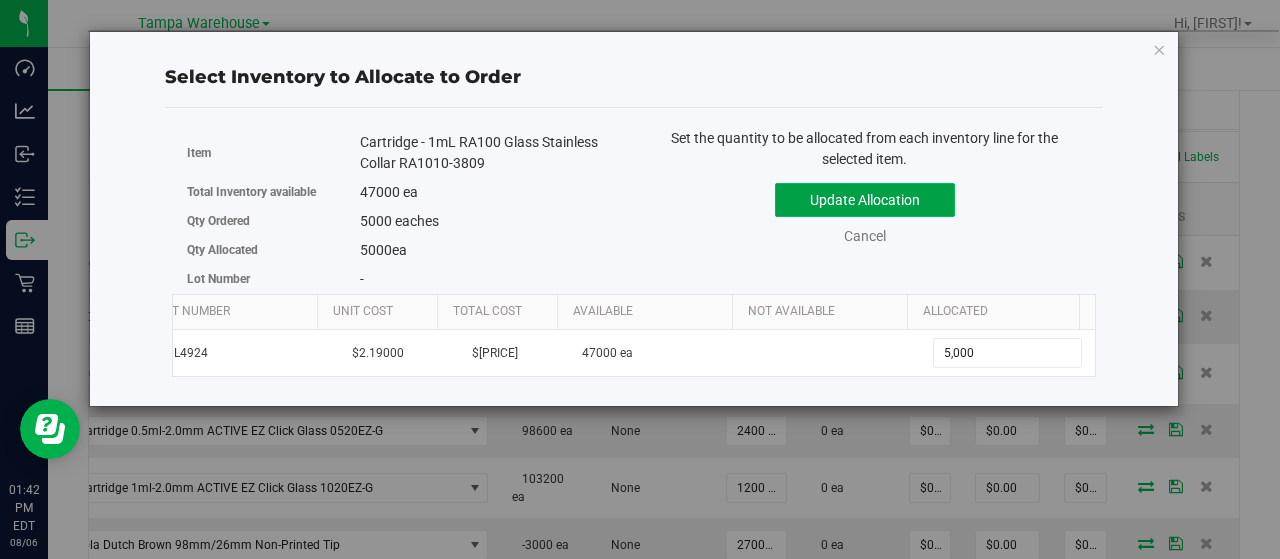 click on "Update Allocation" at bounding box center [865, 200] 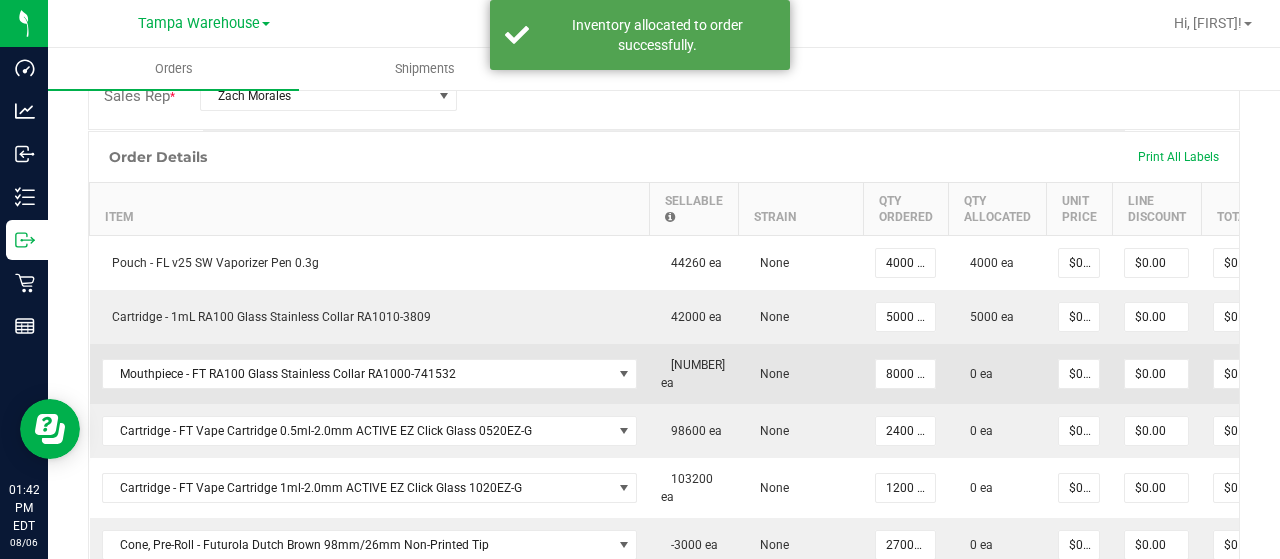 scroll, scrollTop: 0, scrollLeft: 150, axis: horizontal 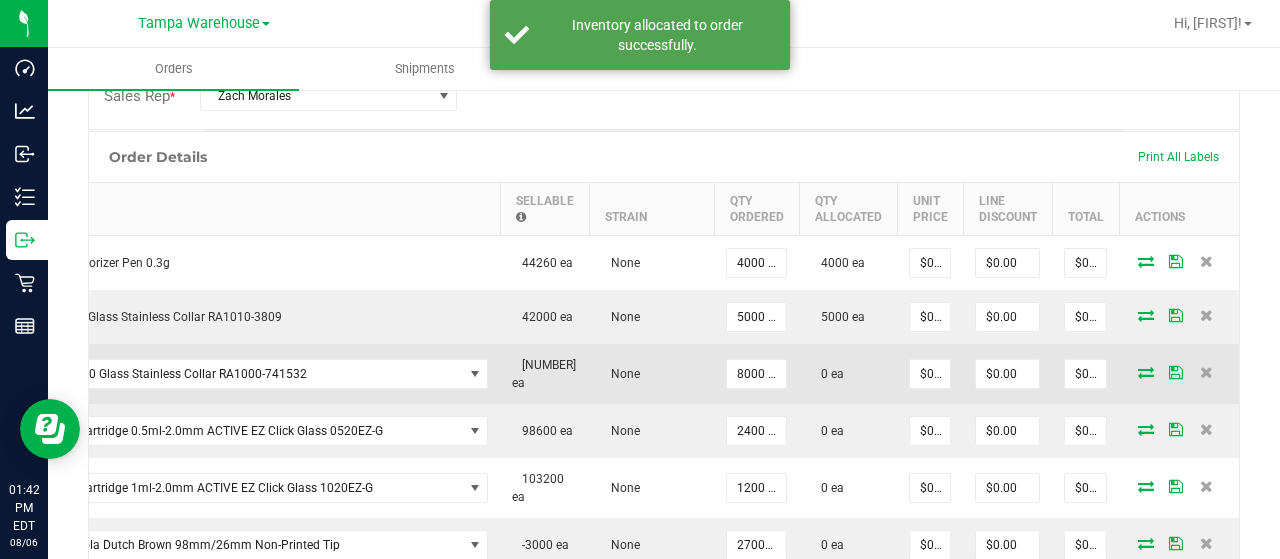 click at bounding box center (1146, 372) 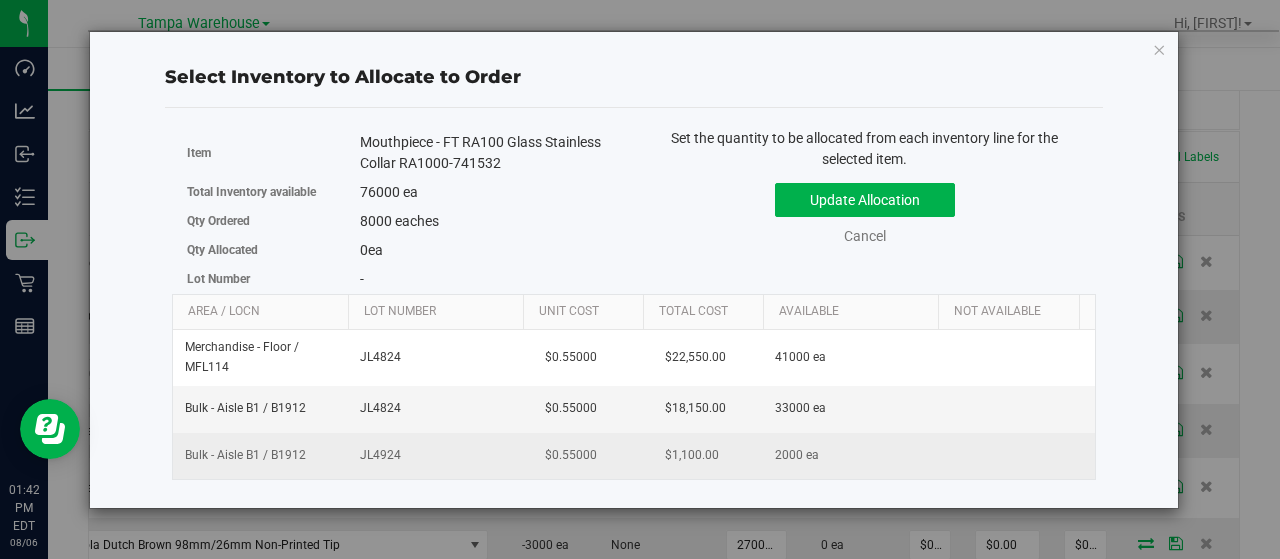 scroll, scrollTop: 0, scrollLeft: 206, axis: horizontal 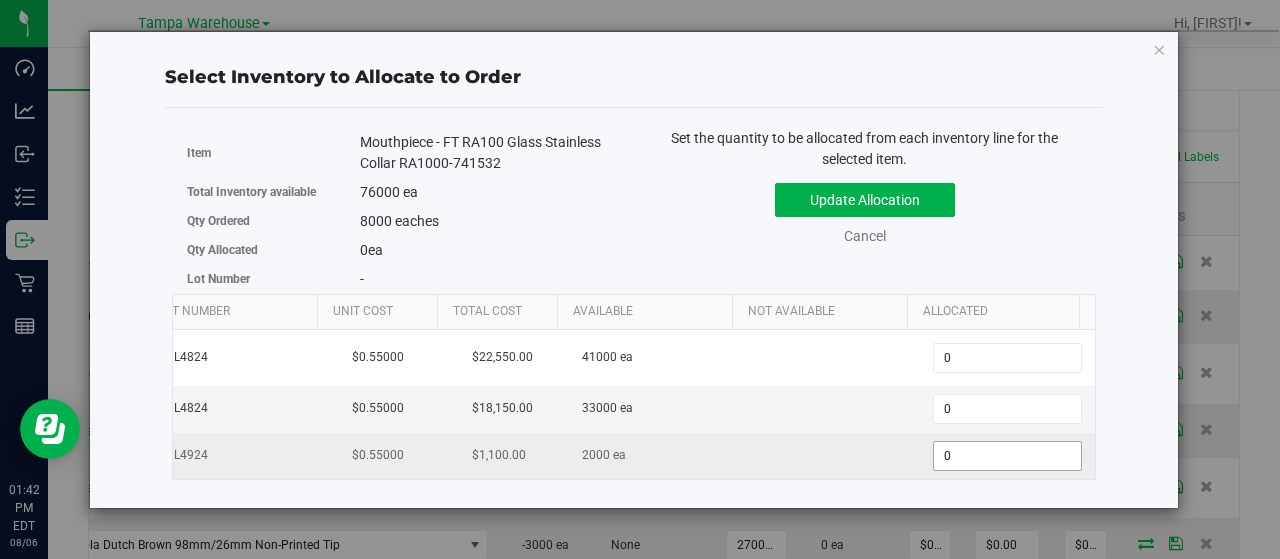click on "0 0" at bounding box center [1007, 456] 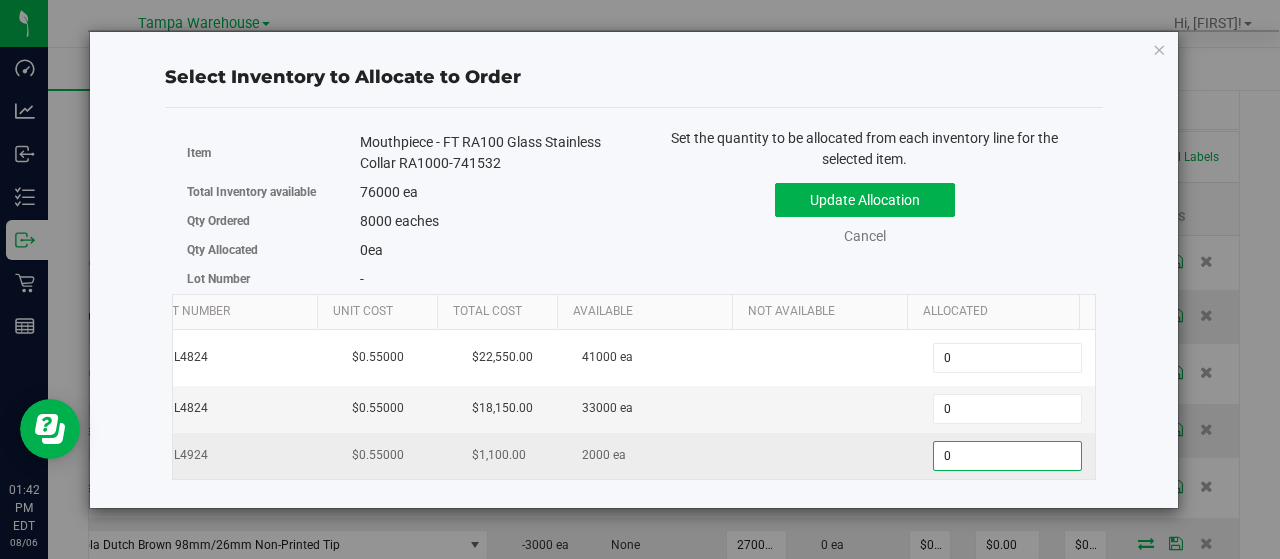 click on "0" at bounding box center [1007, 456] 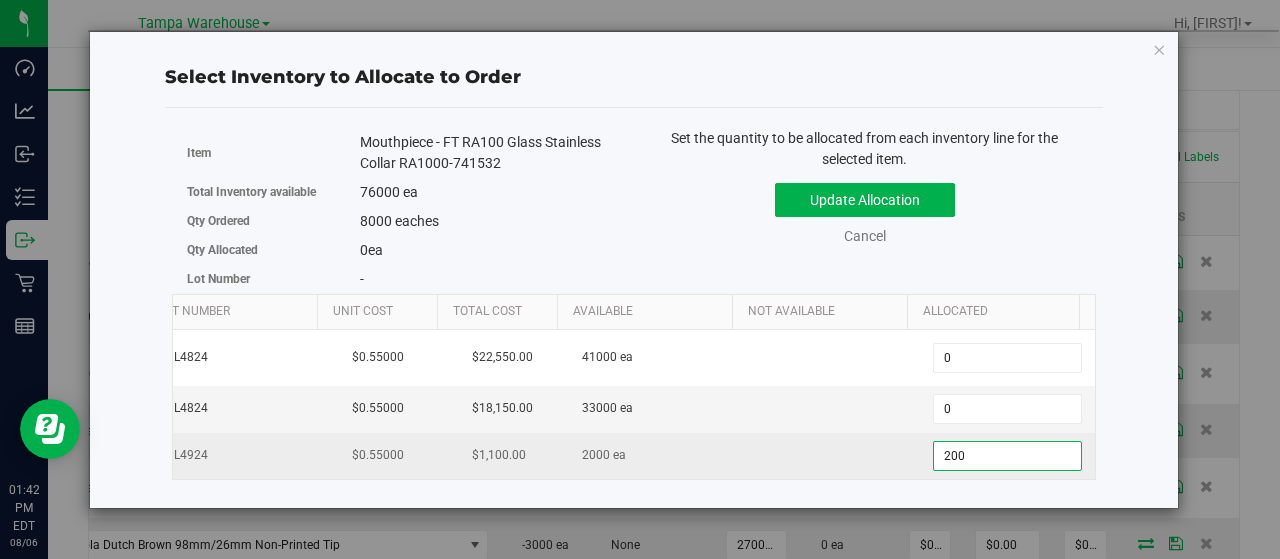 type on "2000" 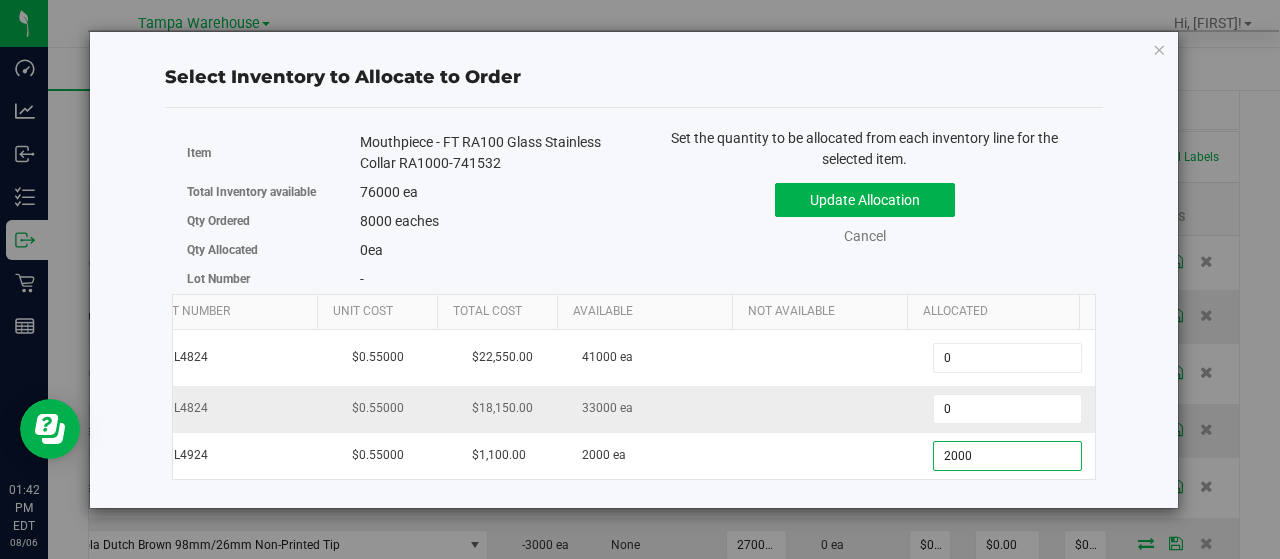 type on "2,000" 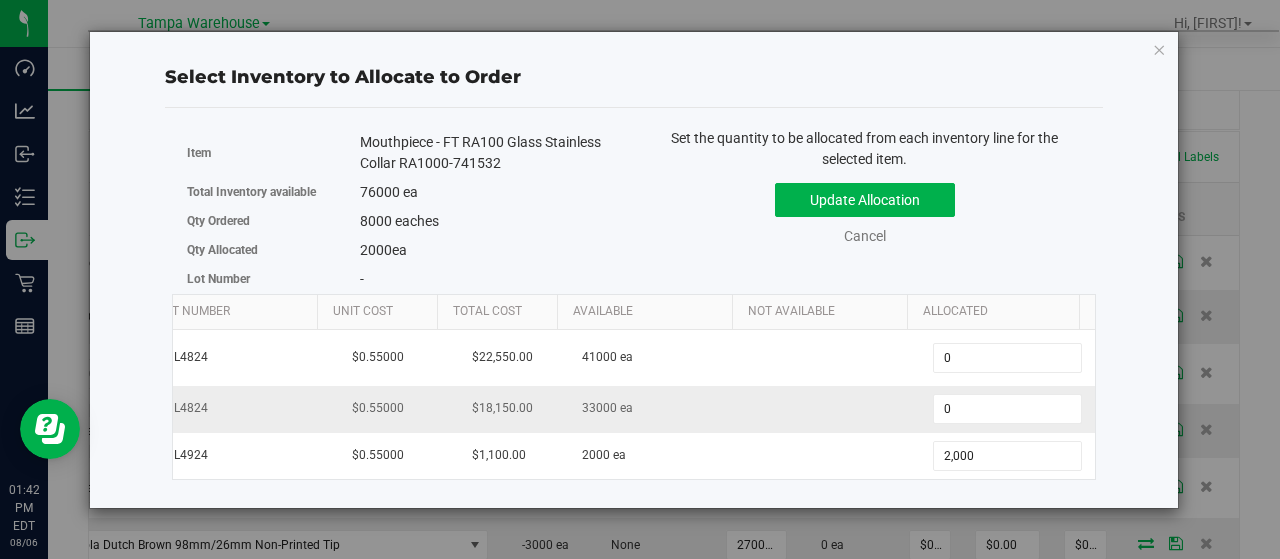 click at bounding box center [832, 409] 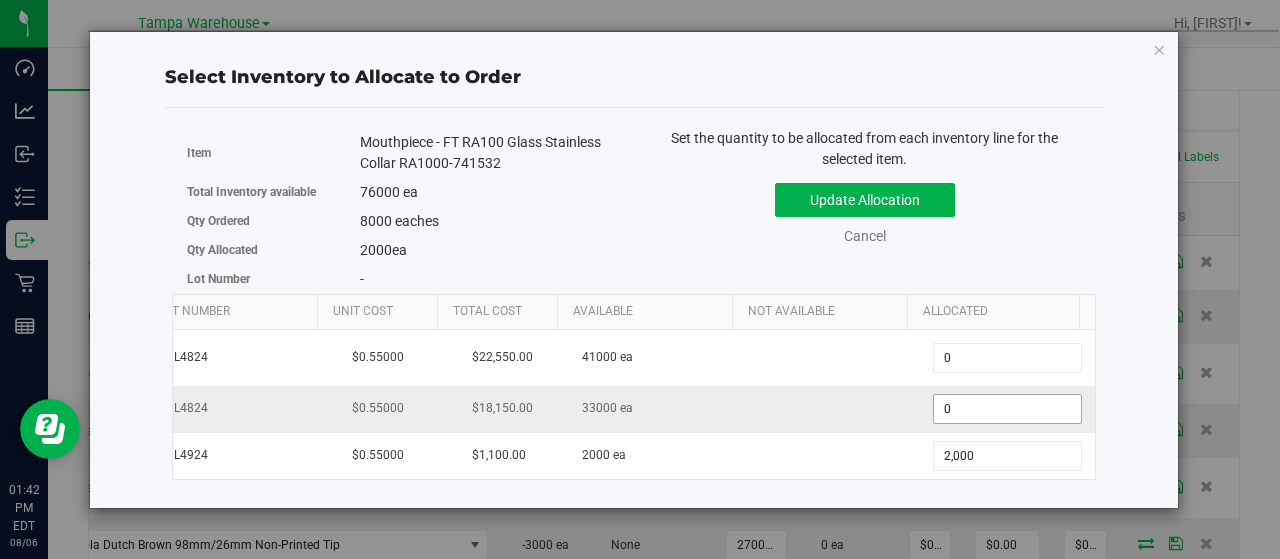 click on "0 0" at bounding box center (1007, 409) 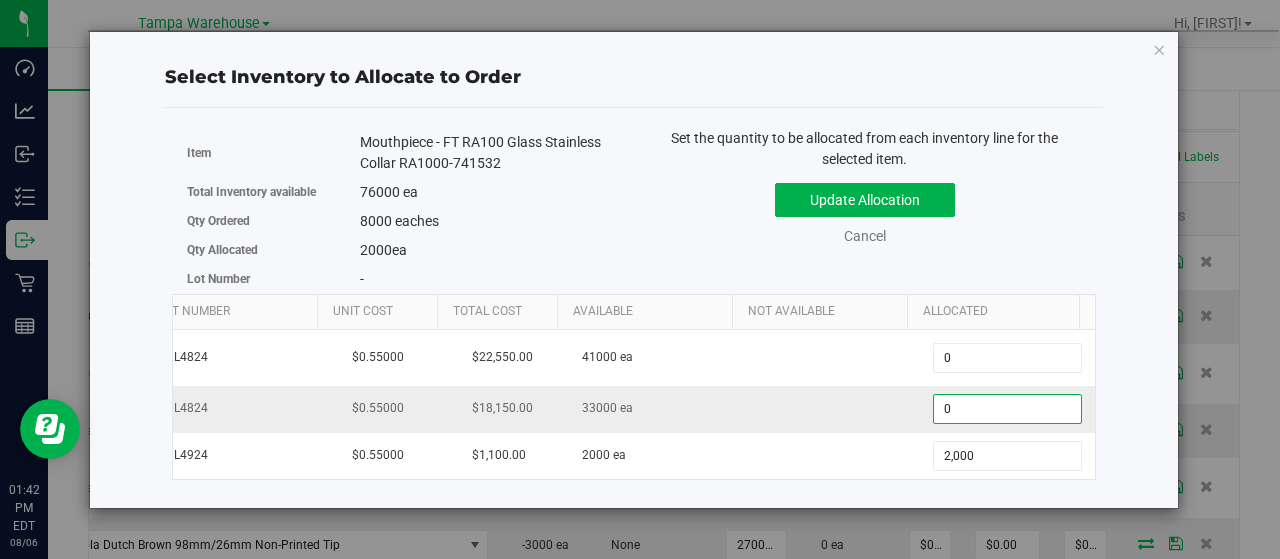 click on "0" at bounding box center (1007, 409) 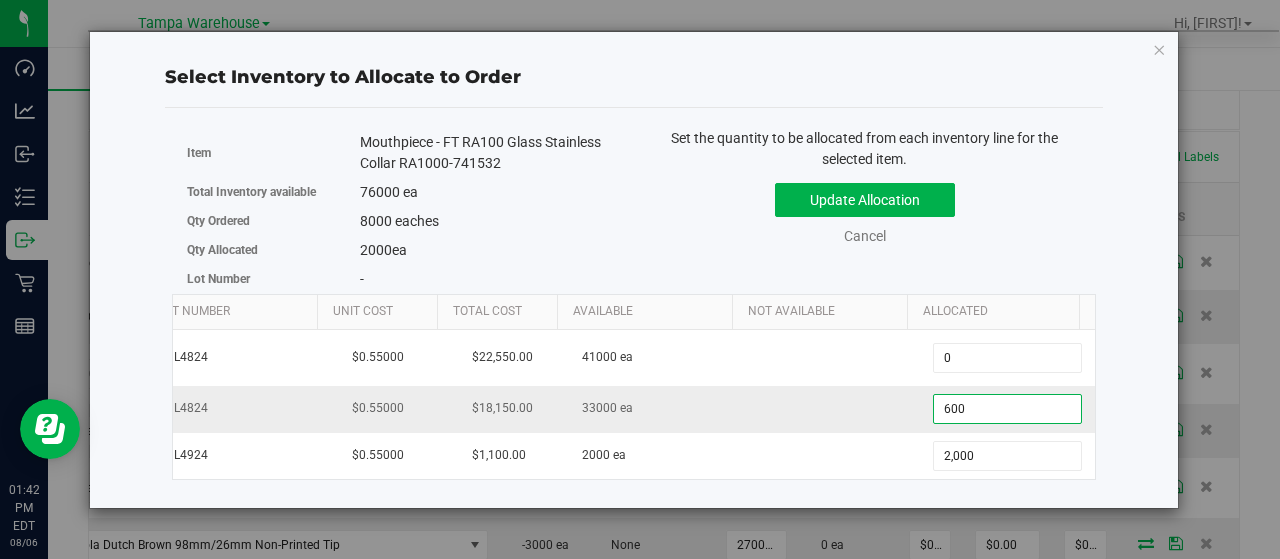 type on "6000" 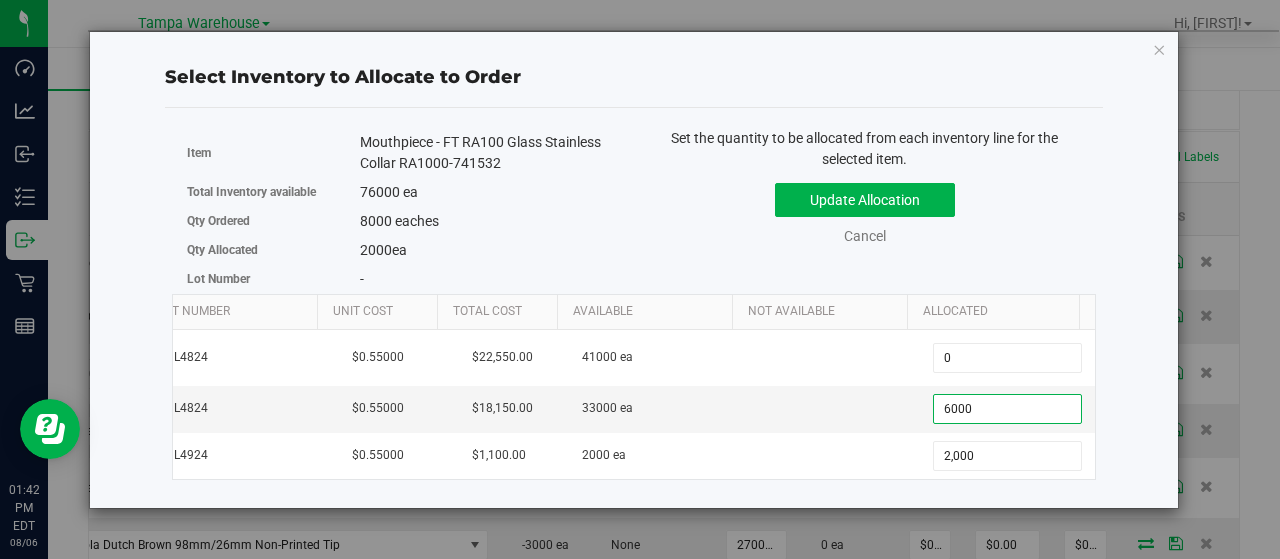 type on "6,000" 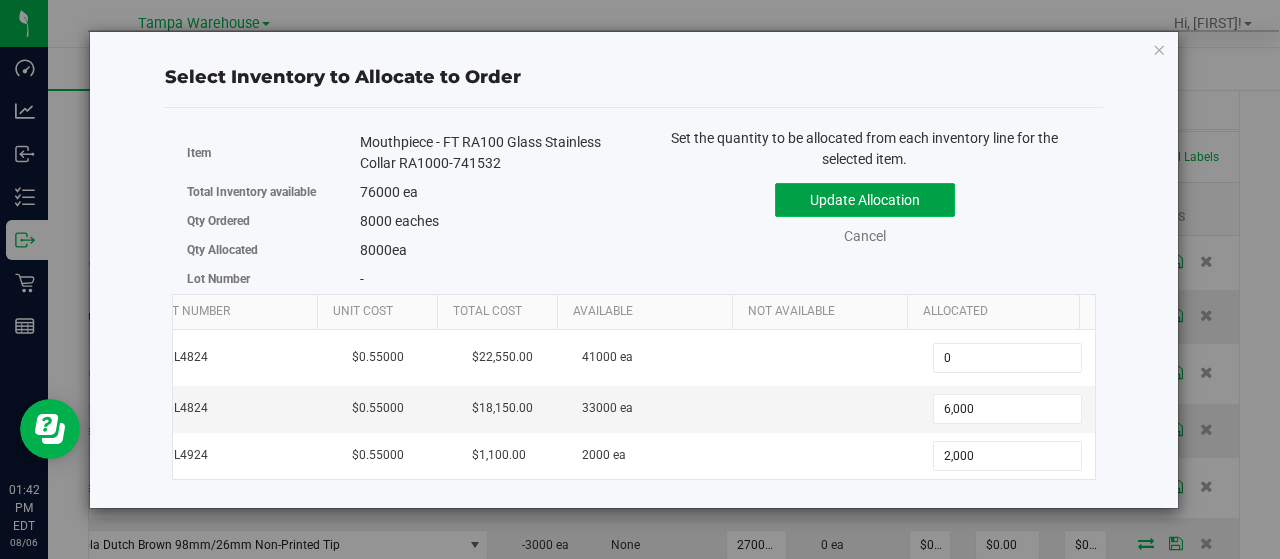 click on "Update Allocation" at bounding box center [865, 200] 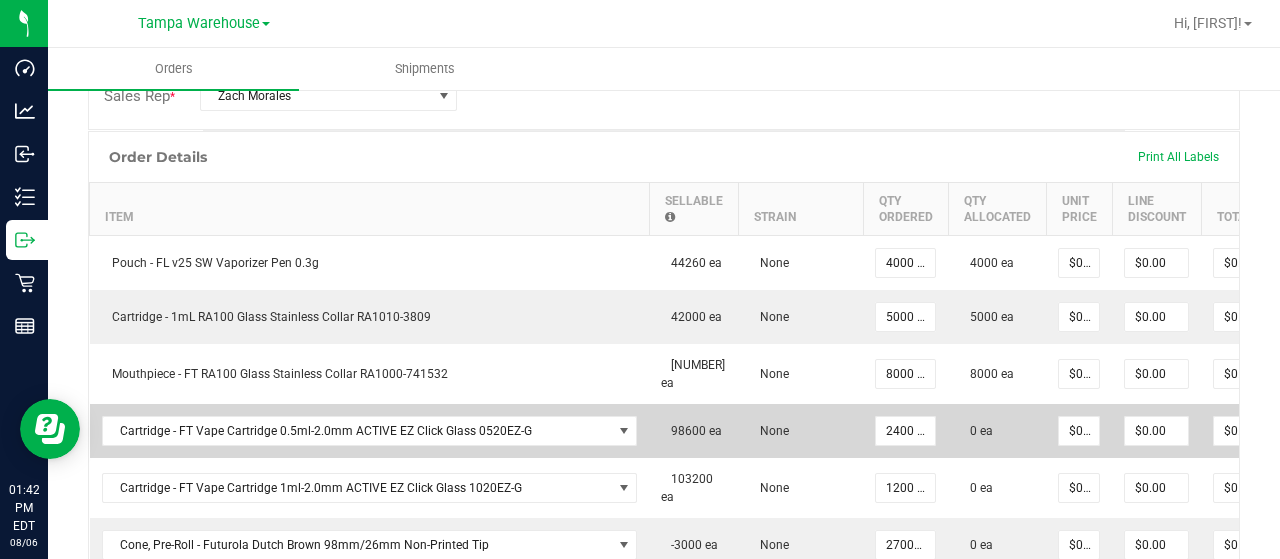 scroll, scrollTop: 0, scrollLeft: 150, axis: horizontal 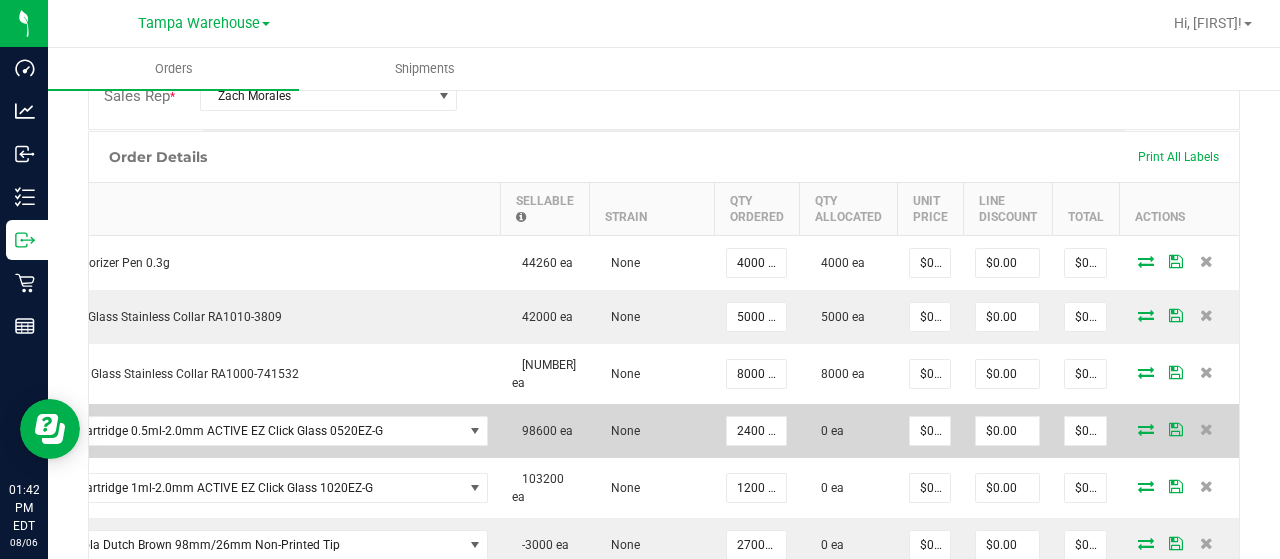 click at bounding box center (1146, 429) 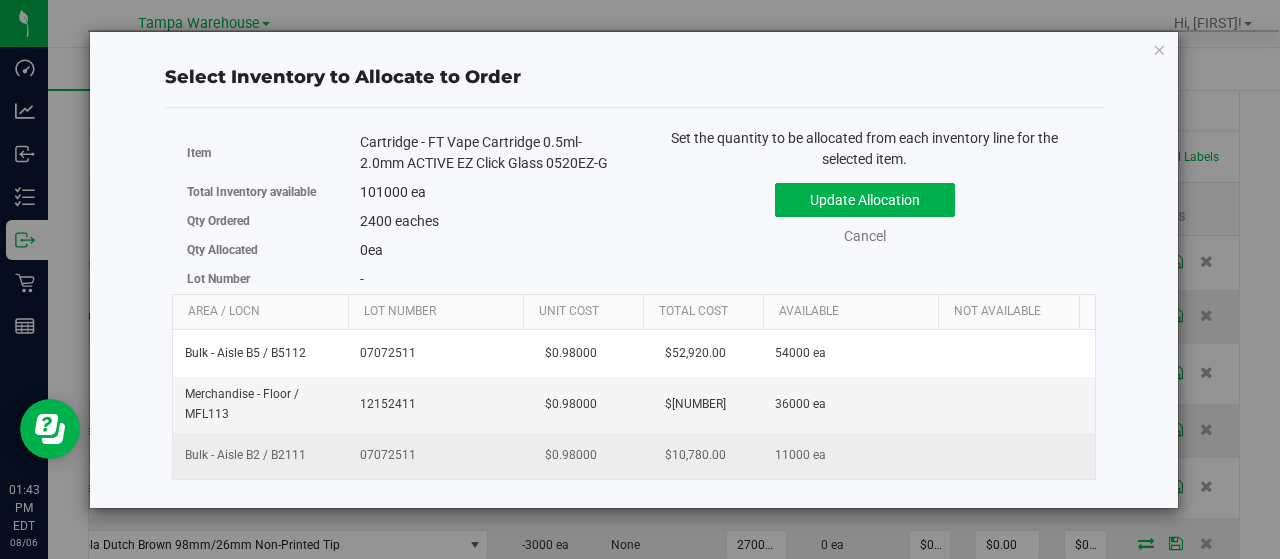 scroll, scrollTop: 0, scrollLeft: 206, axis: horizontal 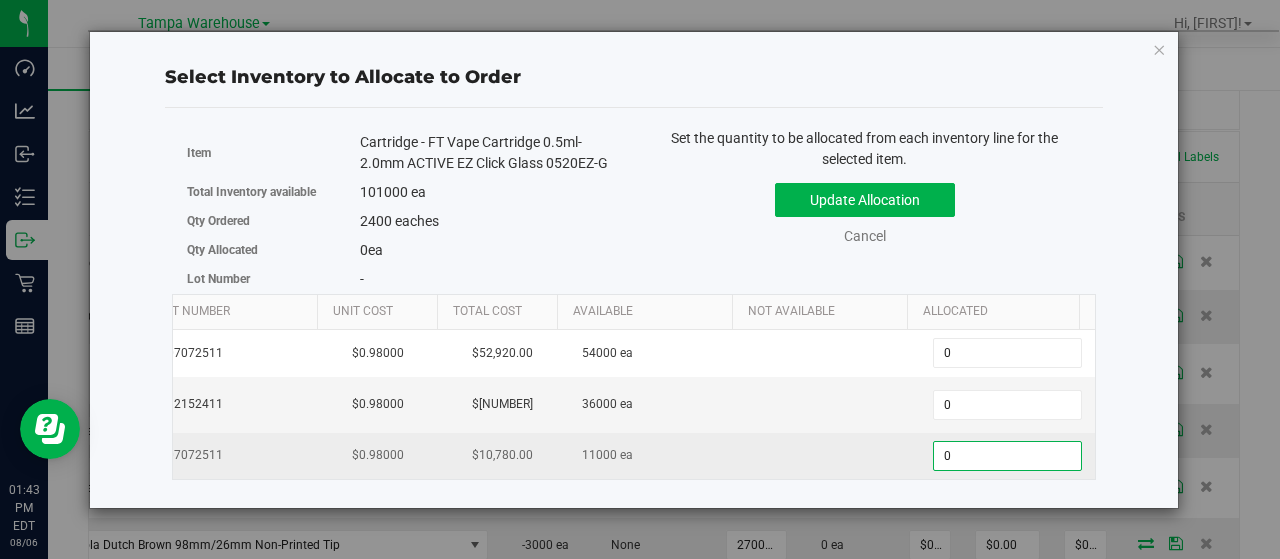 click on "0 0" at bounding box center (1007, 456) 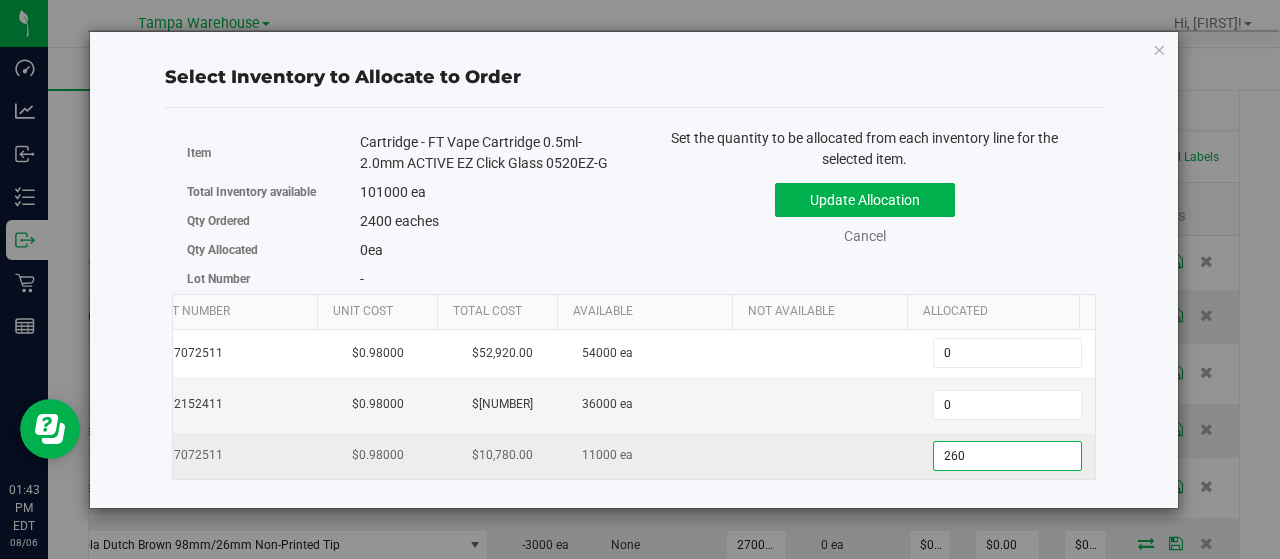 type on "2600" 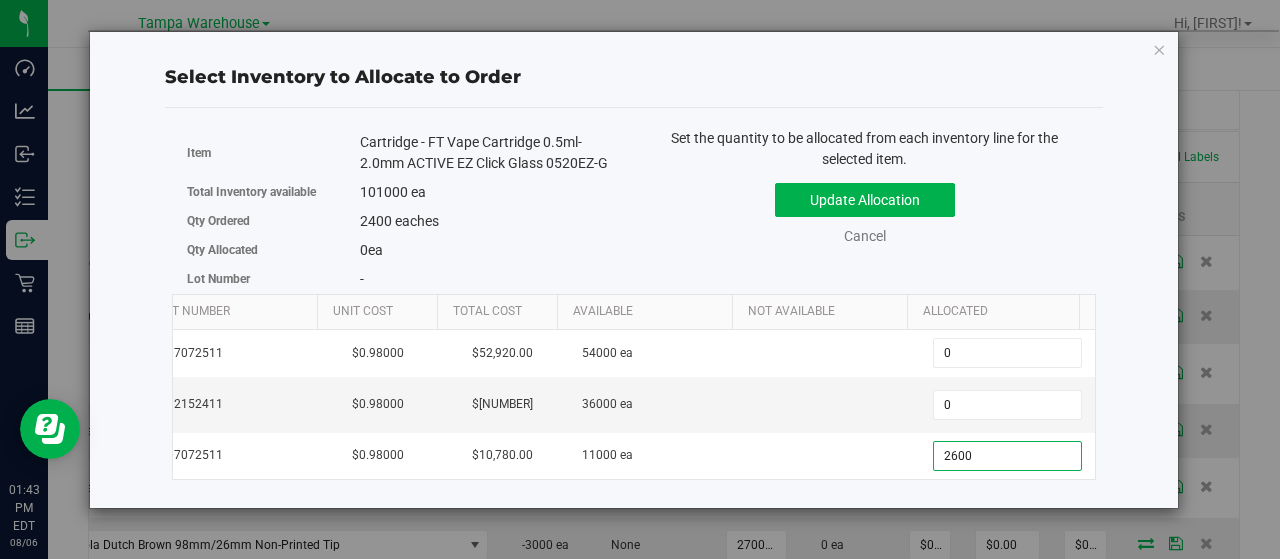 type on "2,600" 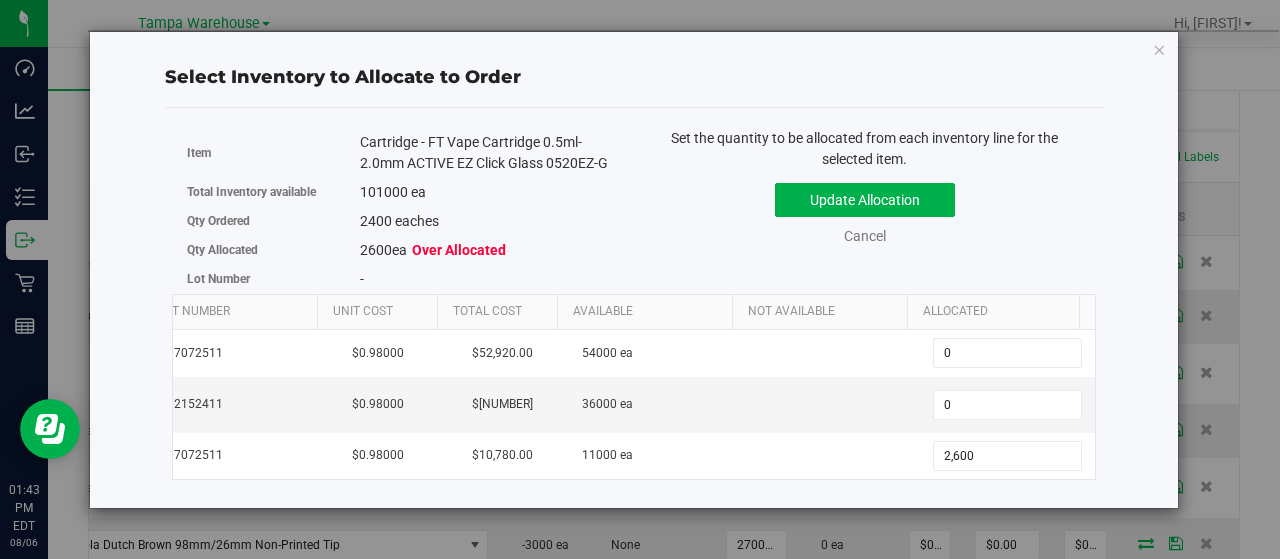 click on "Update Allocation
Cancel" at bounding box center (865, 210) 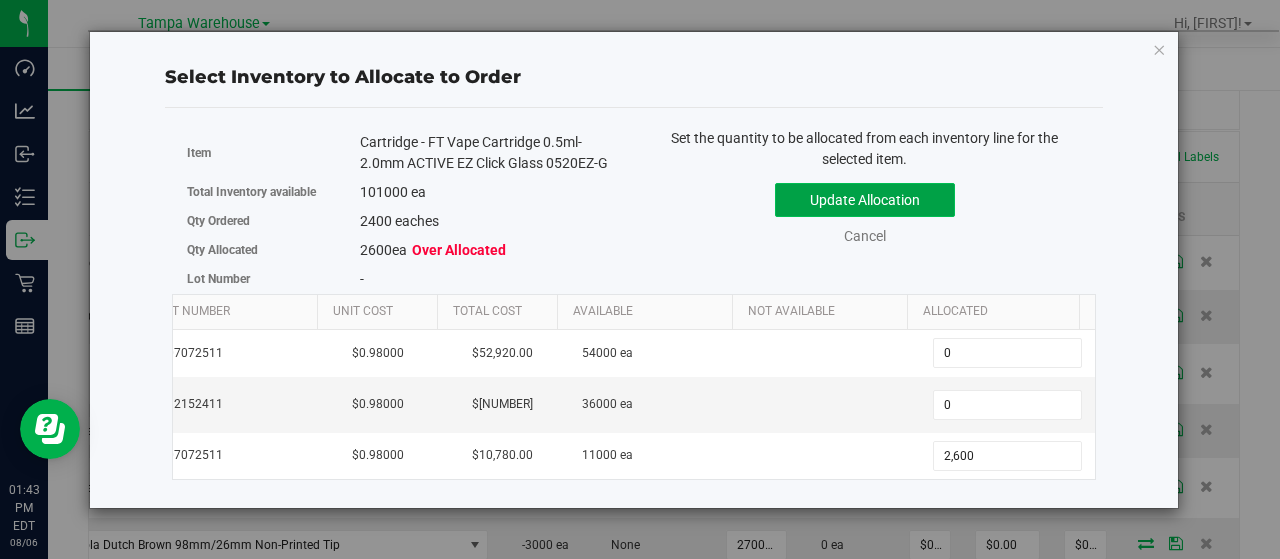 click on "Update Allocation" at bounding box center (865, 200) 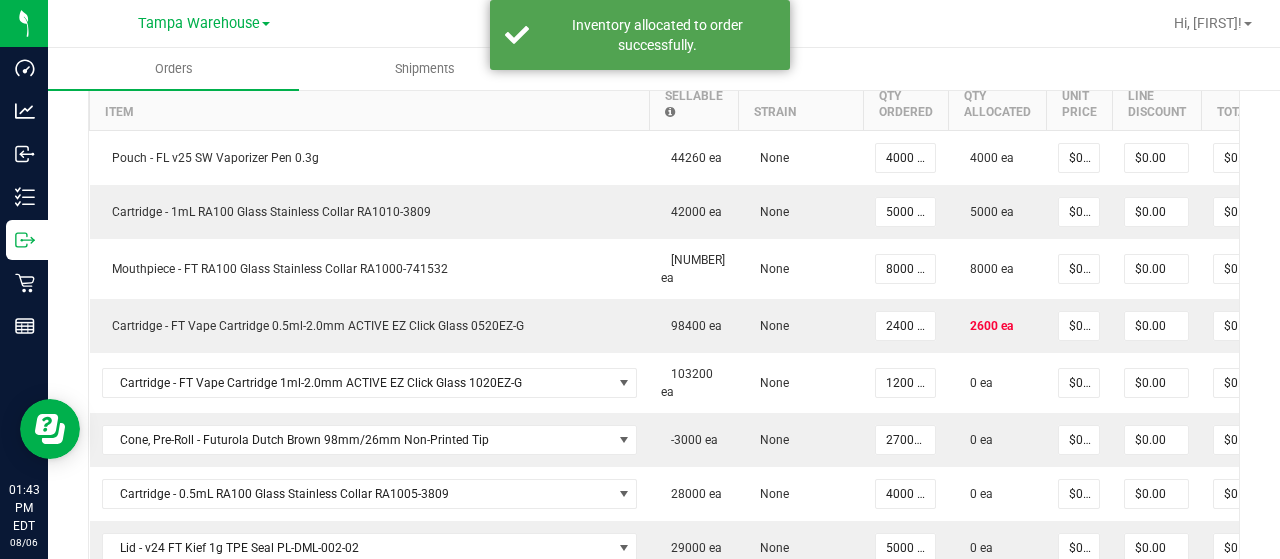 scroll, scrollTop: 623, scrollLeft: 0, axis: vertical 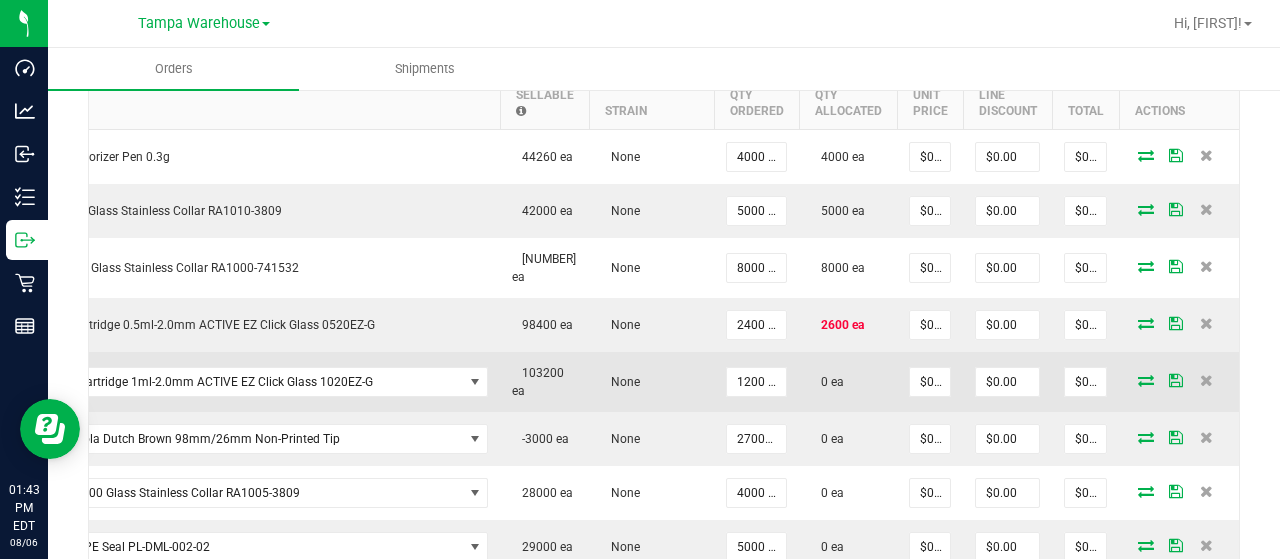 click at bounding box center (1146, 380) 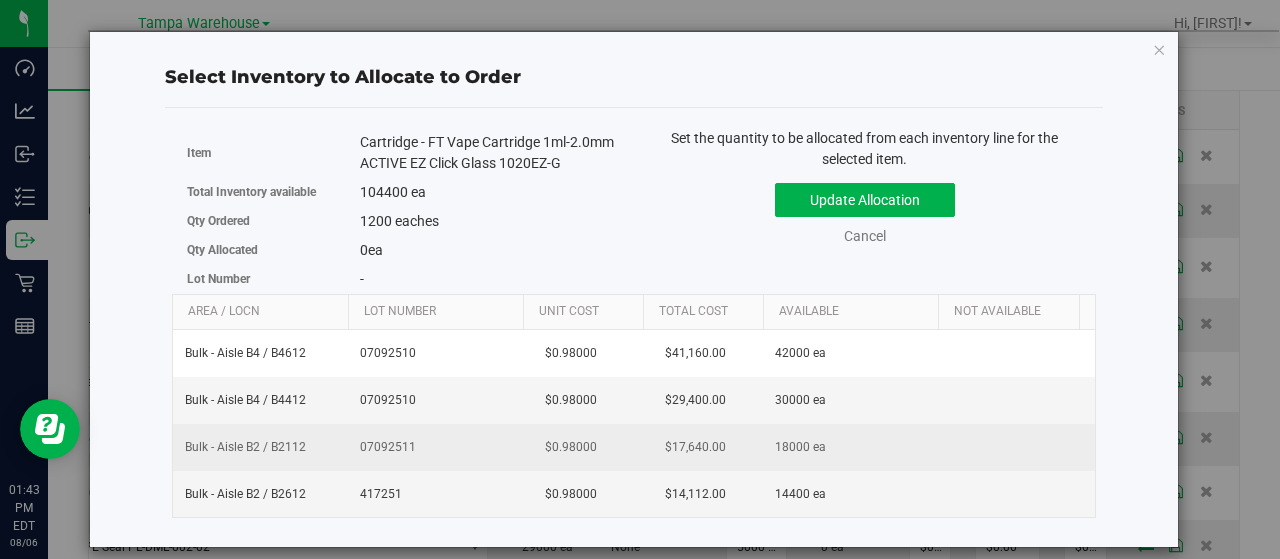 scroll, scrollTop: 0, scrollLeft: 206, axis: horizontal 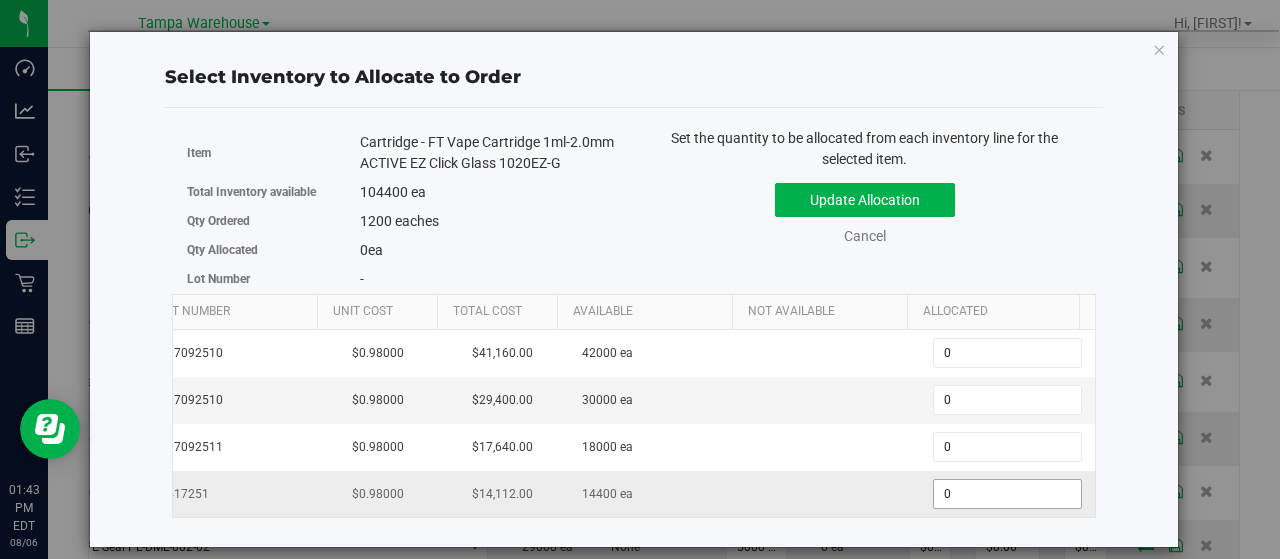 click on "0 0" at bounding box center (1007, 494) 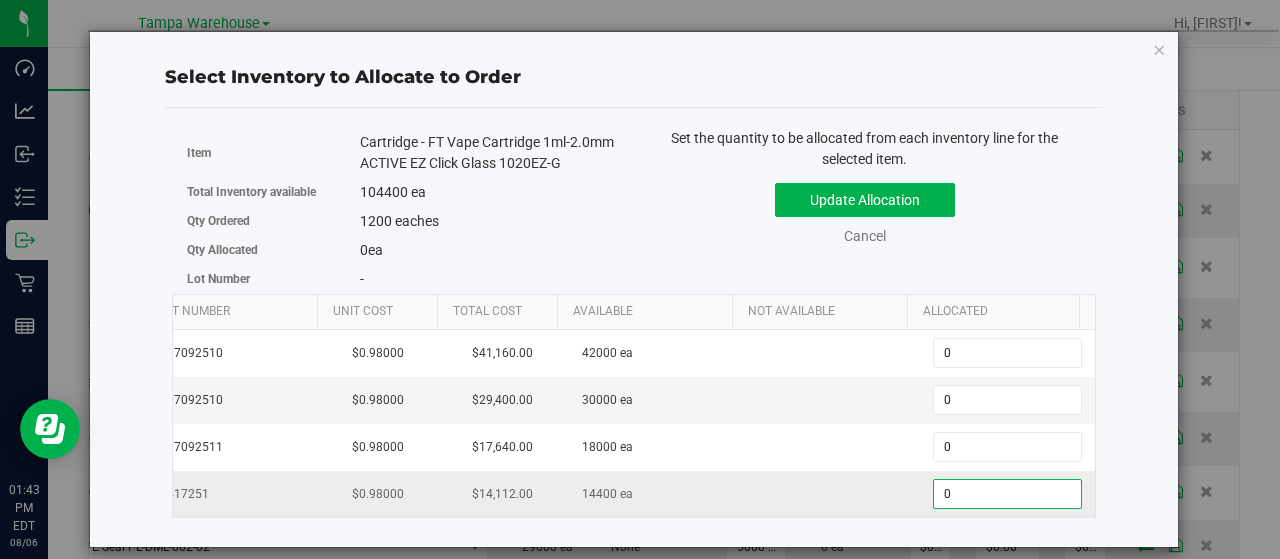click on "0" at bounding box center [1007, 494] 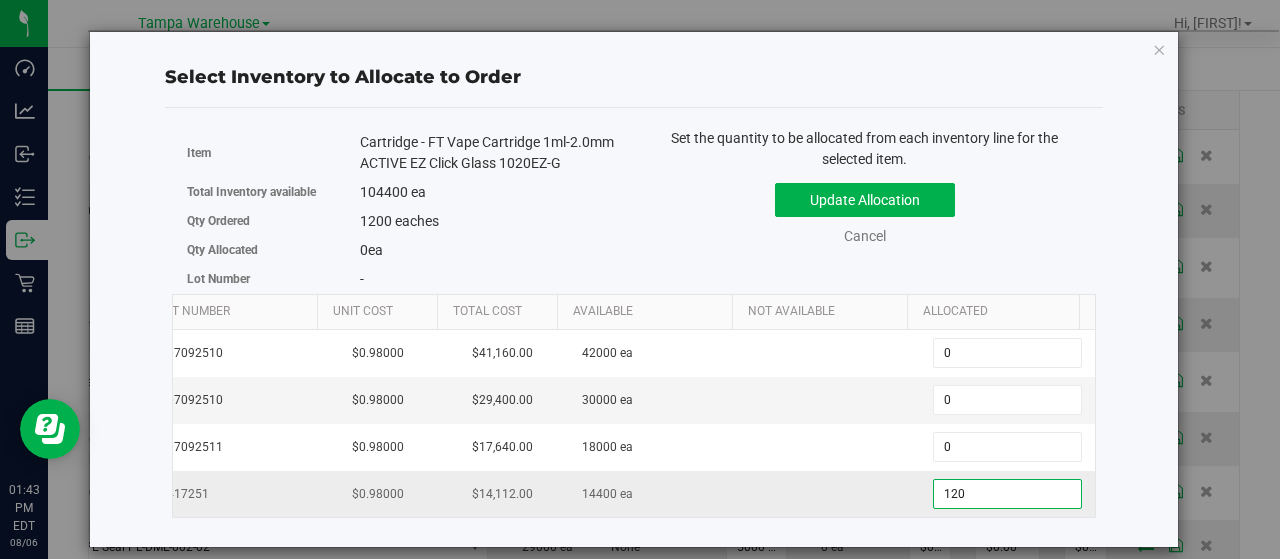type on "1200" 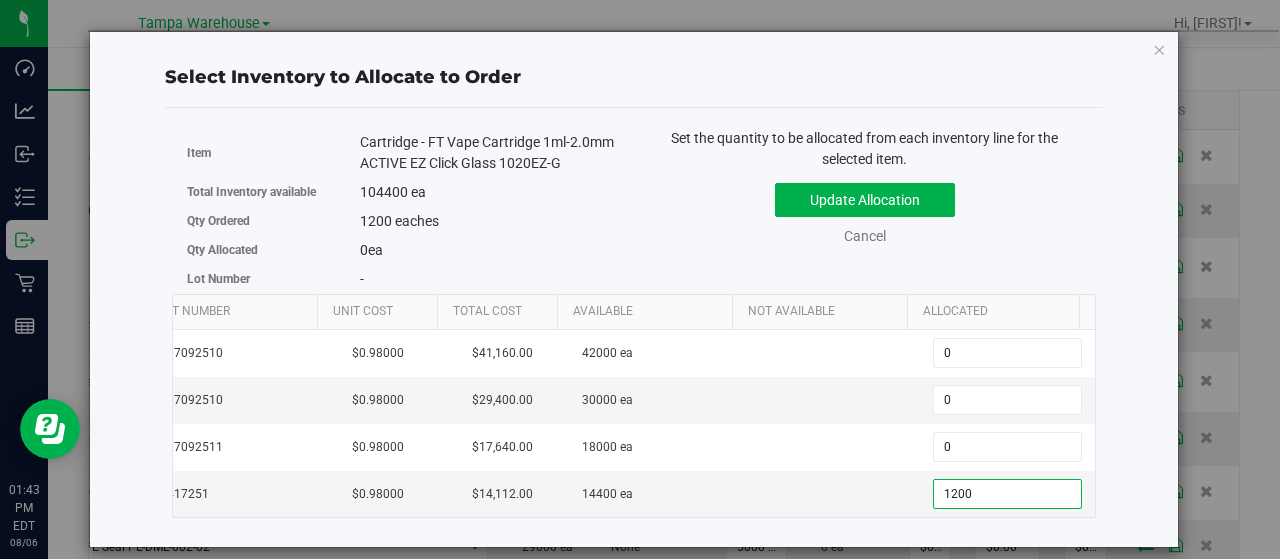 type on "1,200" 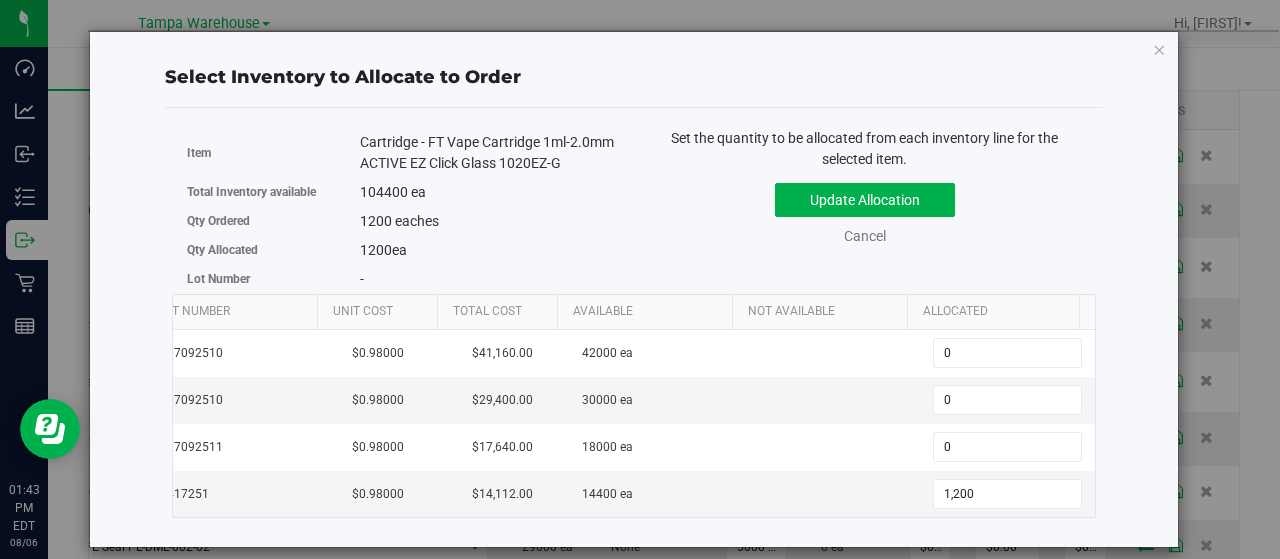 click on "1200
ea" at bounding box center (489, 250) 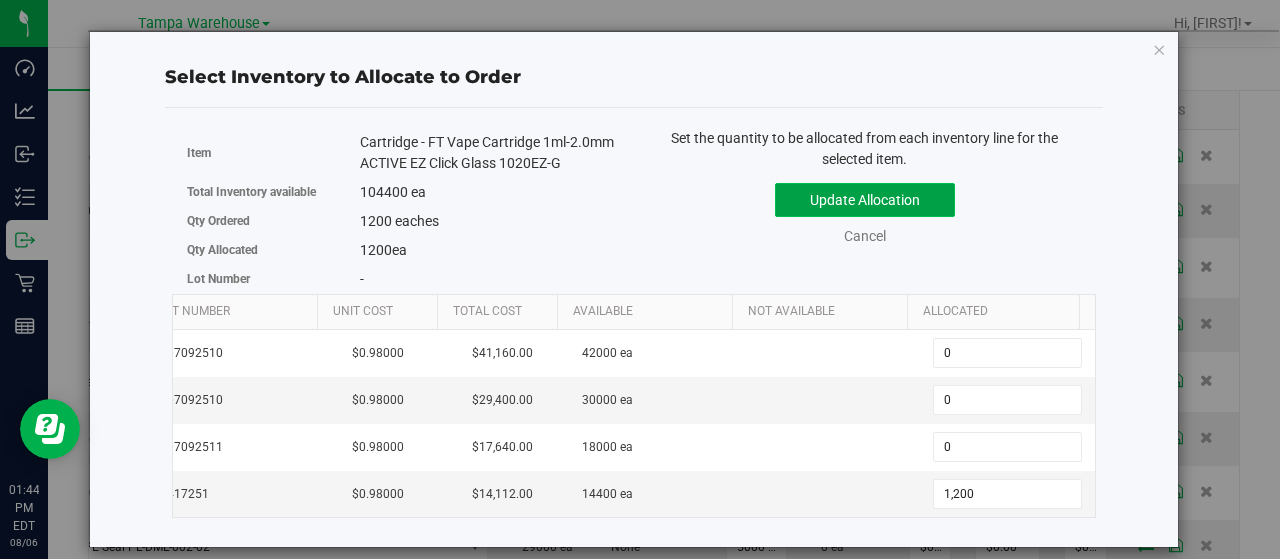 click on "Update Allocation" at bounding box center [865, 200] 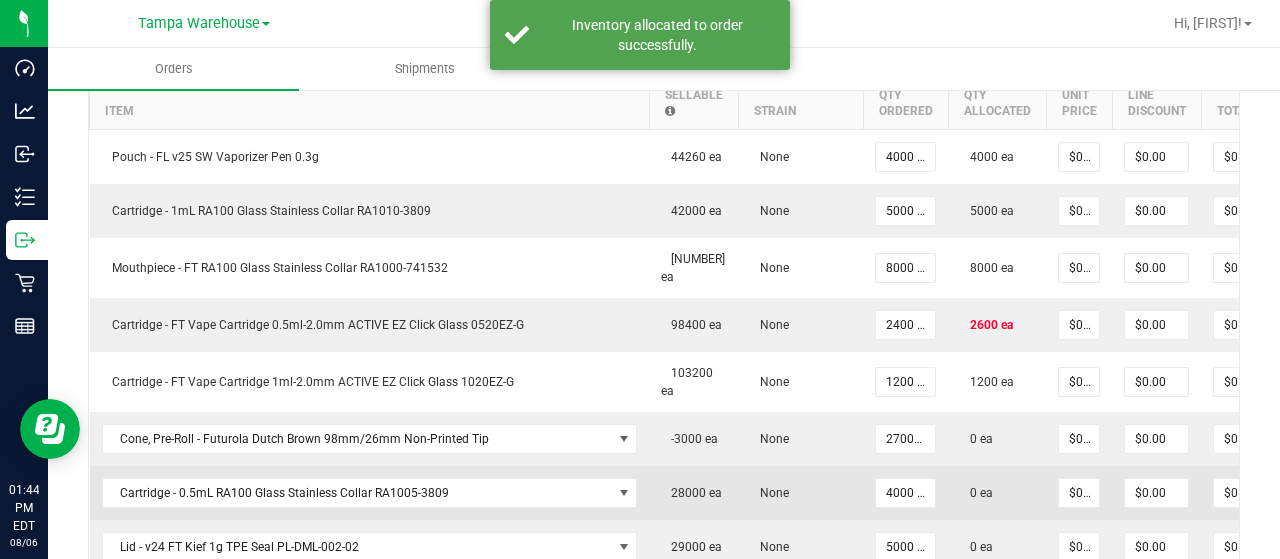 scroll, scrollTop: 0, scrollLeft: 150, axis: horizontal 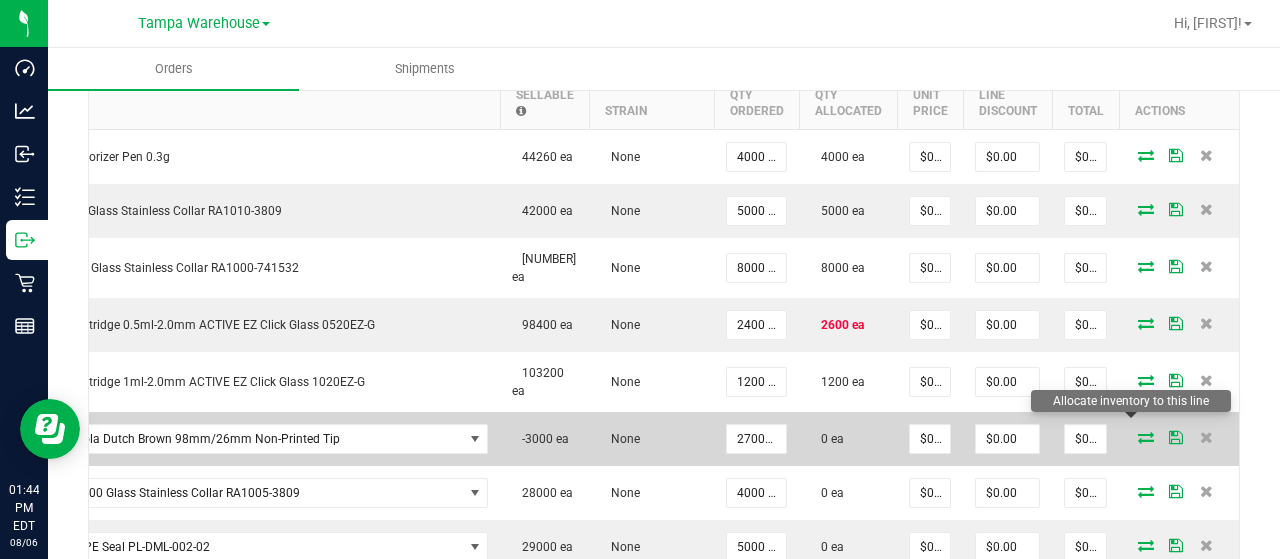 click at bounding box center (1146, 437) 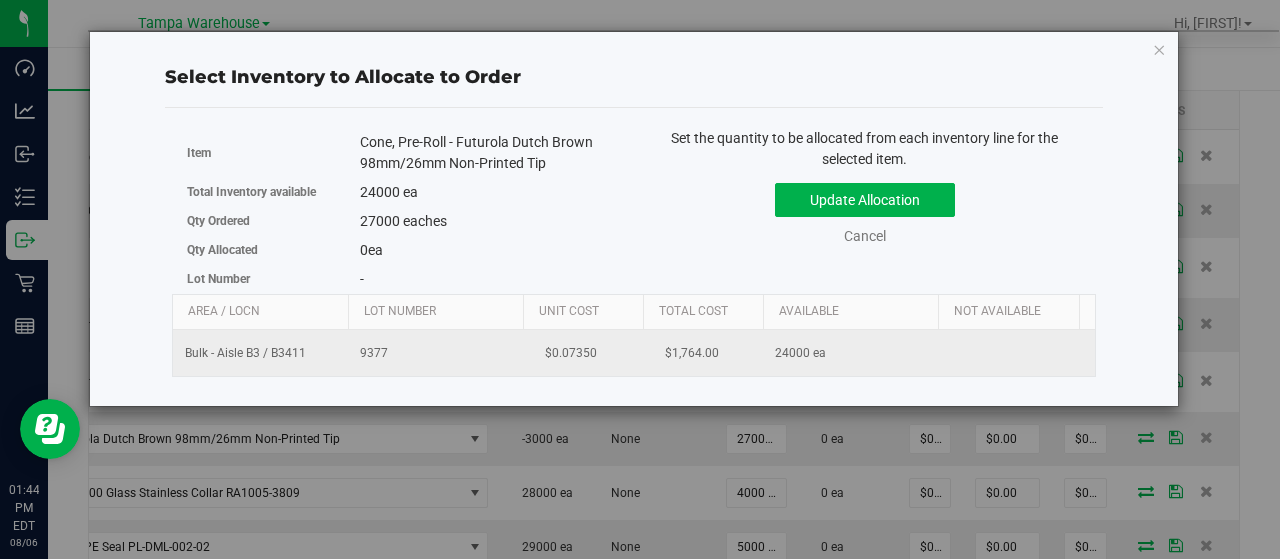 scroll, scrollTop: 0, scrollLeft: 206, axis: horizontal 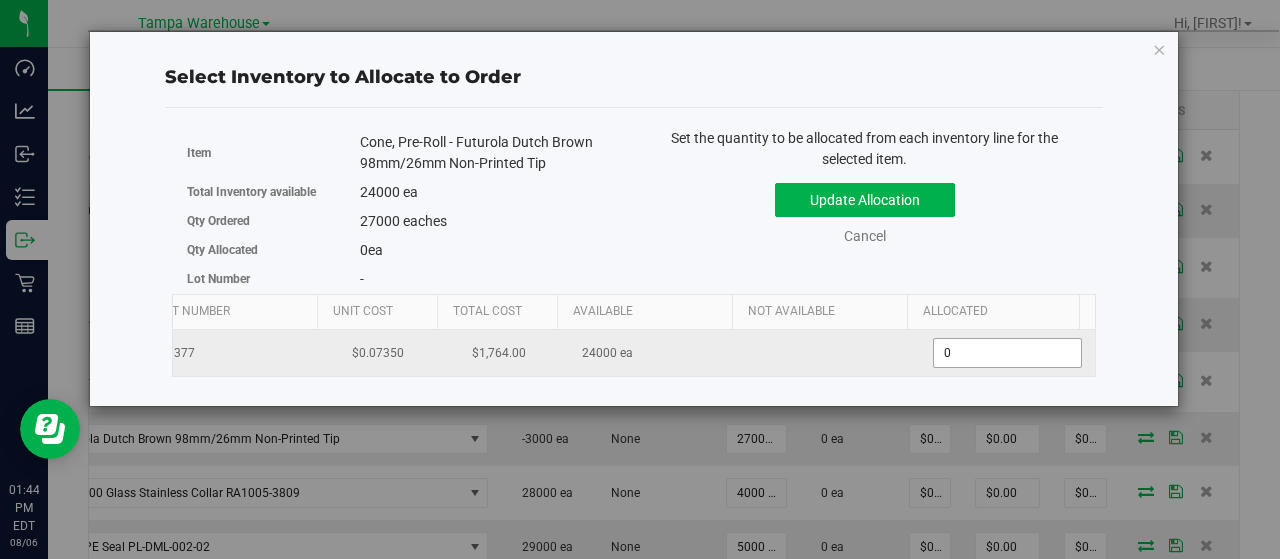 click on "0 0" at bounding box center [1007, 353] 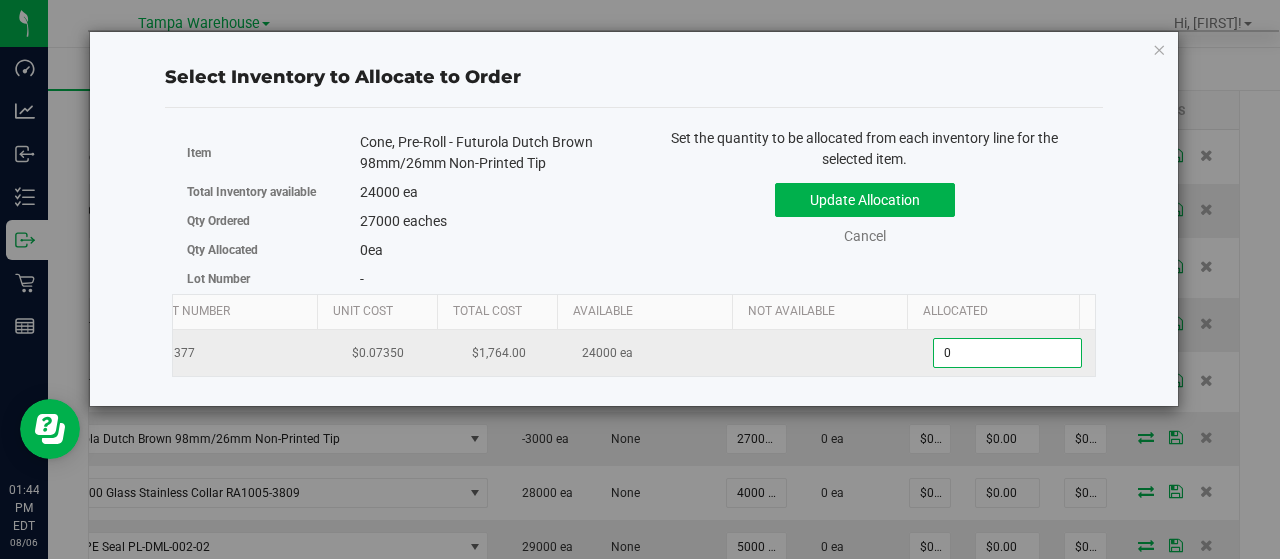 click on "0" at bounding box center [1007, 353] 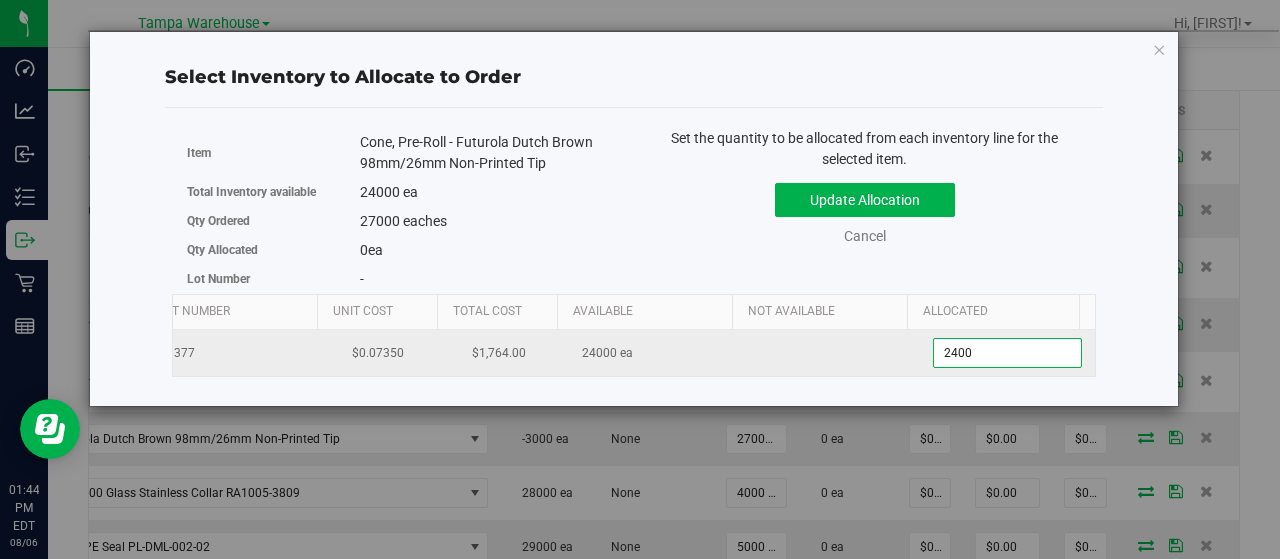 type on "24000" 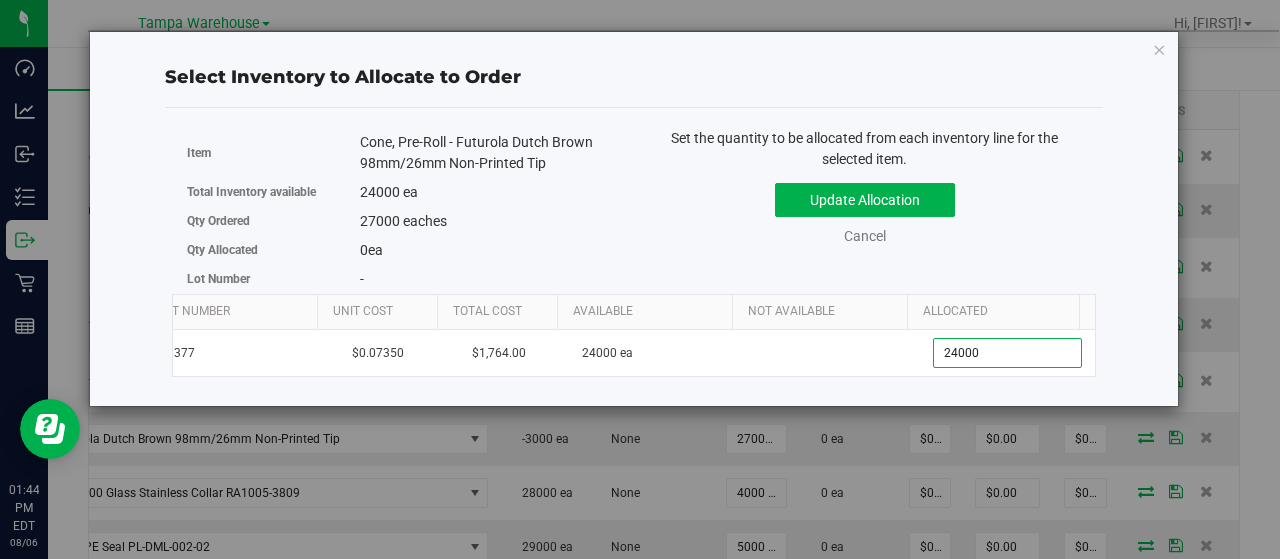 type on "24,000" 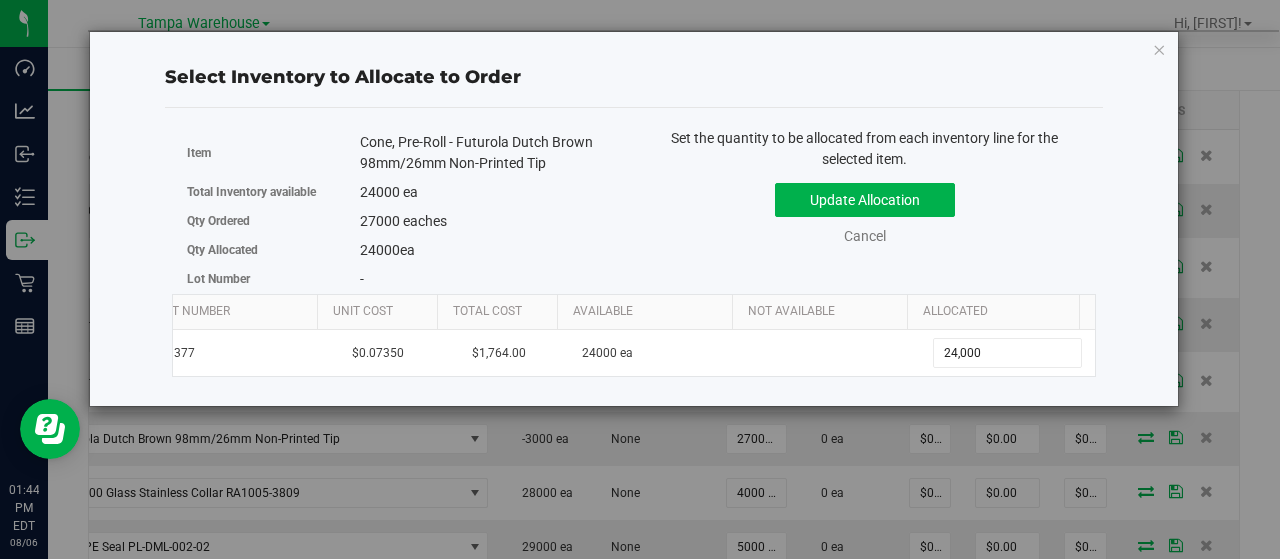 click on "Total Inventory available
24000 ea" at bounding box center [403, 192] 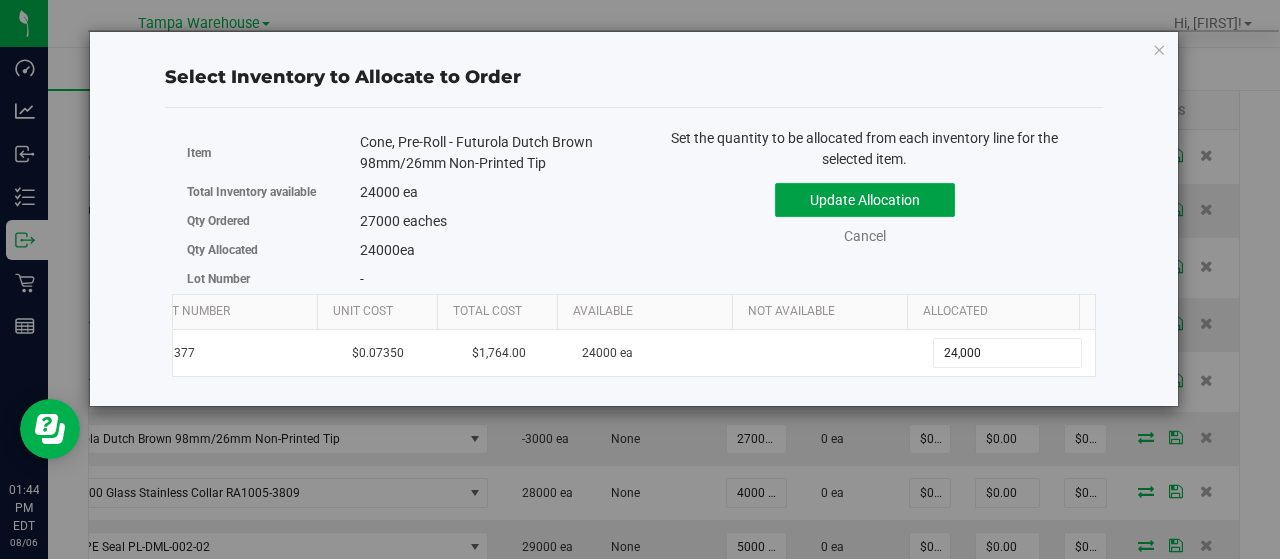 click on "Update Allocation" at bounding box center (865, 200) 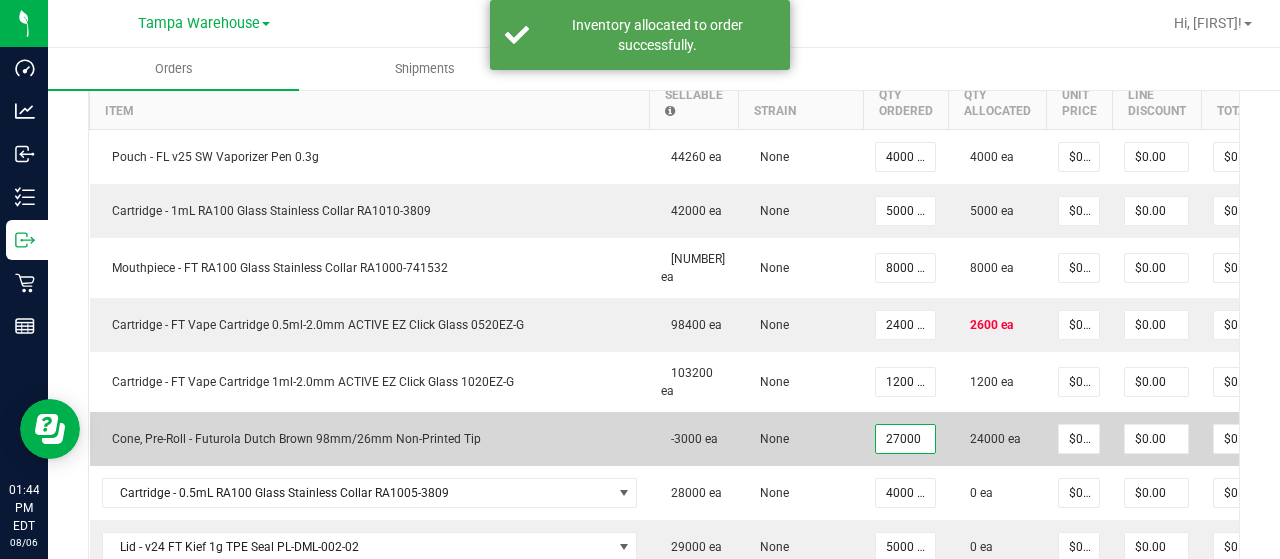click on "27000" at bounding box center (905, 439) 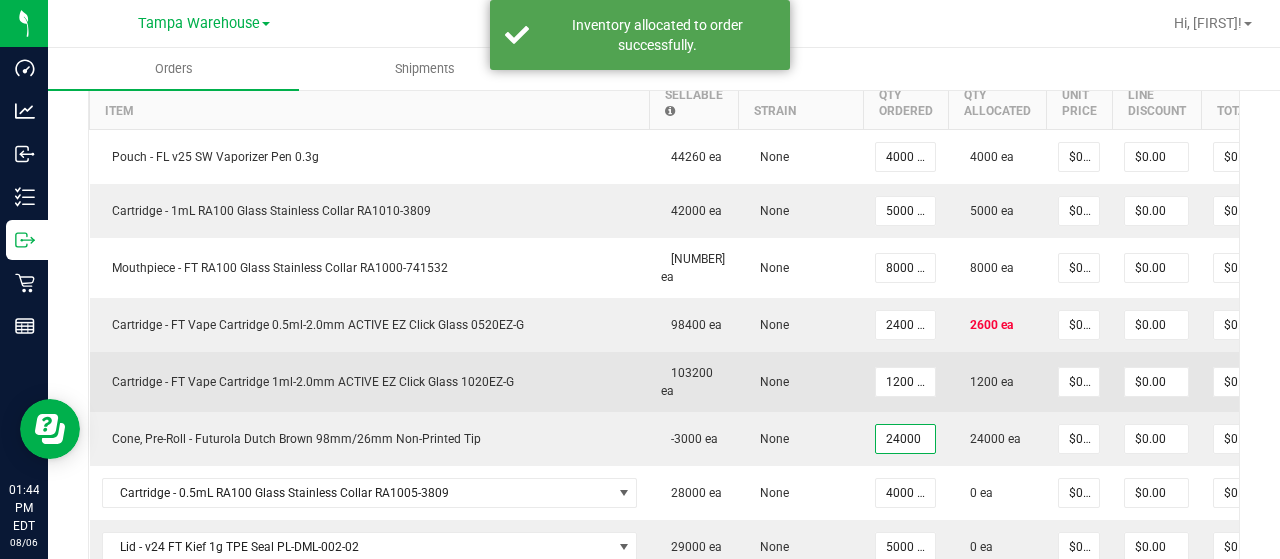 type on "24000 ea" 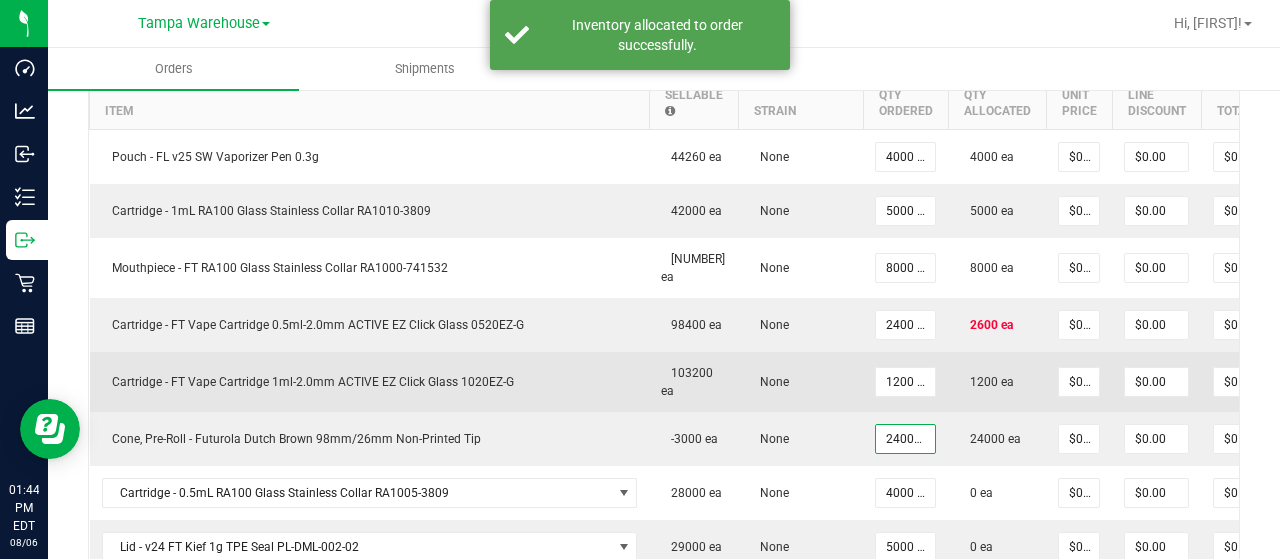 click on "None" at bounding box center (800, 382) 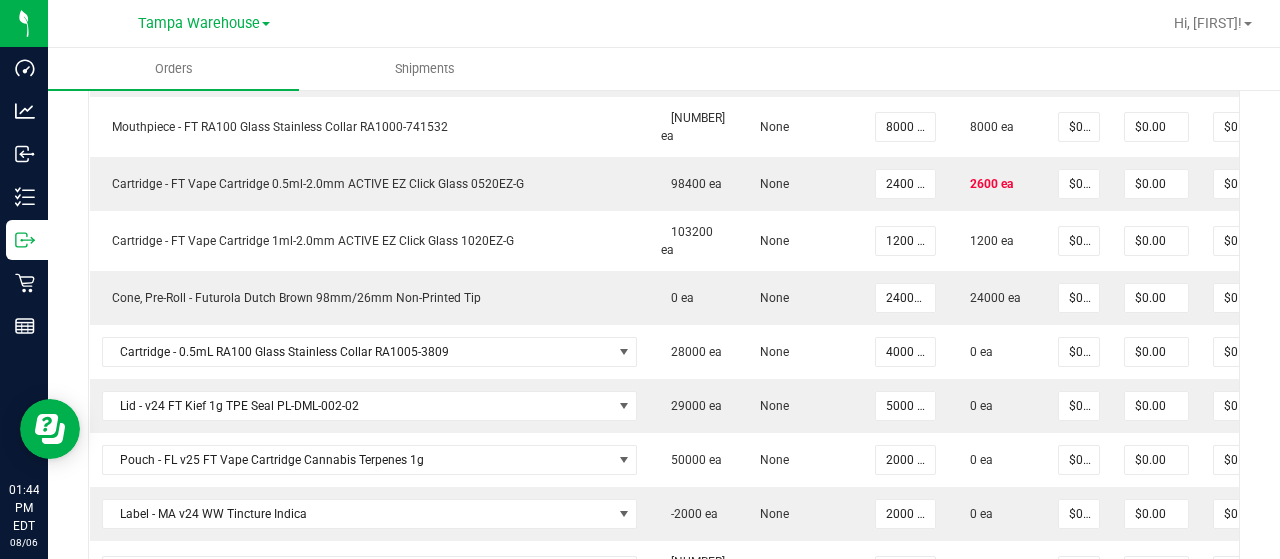 scroll, scrollTop: 779, scrollLeft: 0, axis: vertical 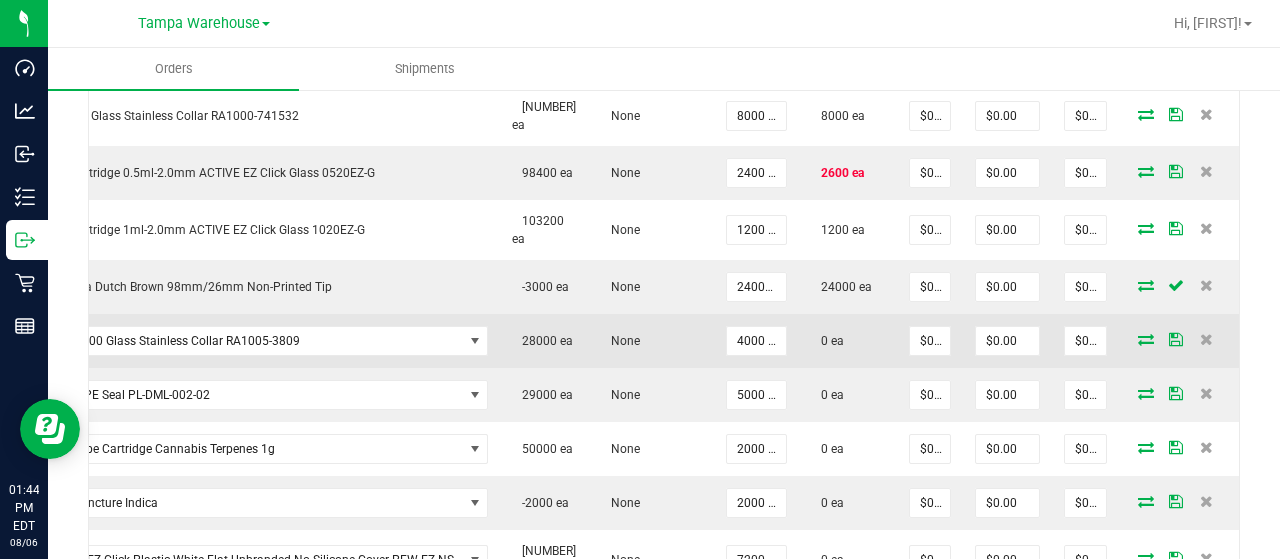 click at bounding box center [1146, 339] 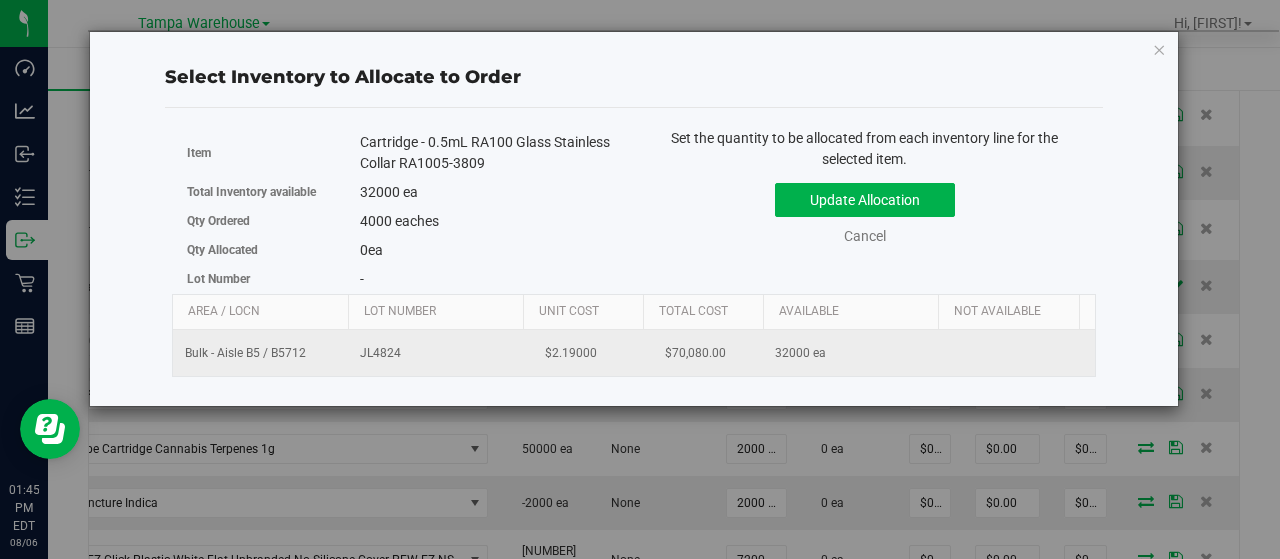 scroll, scrollTop: 0, scrollLeft: 206, axis: horizontal 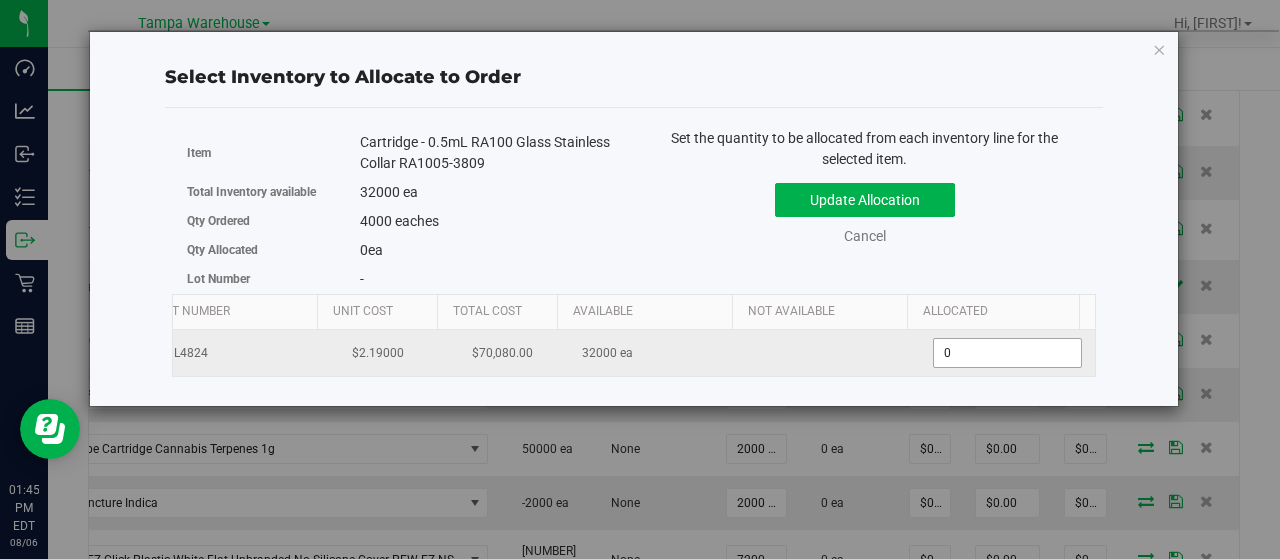 click on "0 0" at bounding box center (1007, 353) 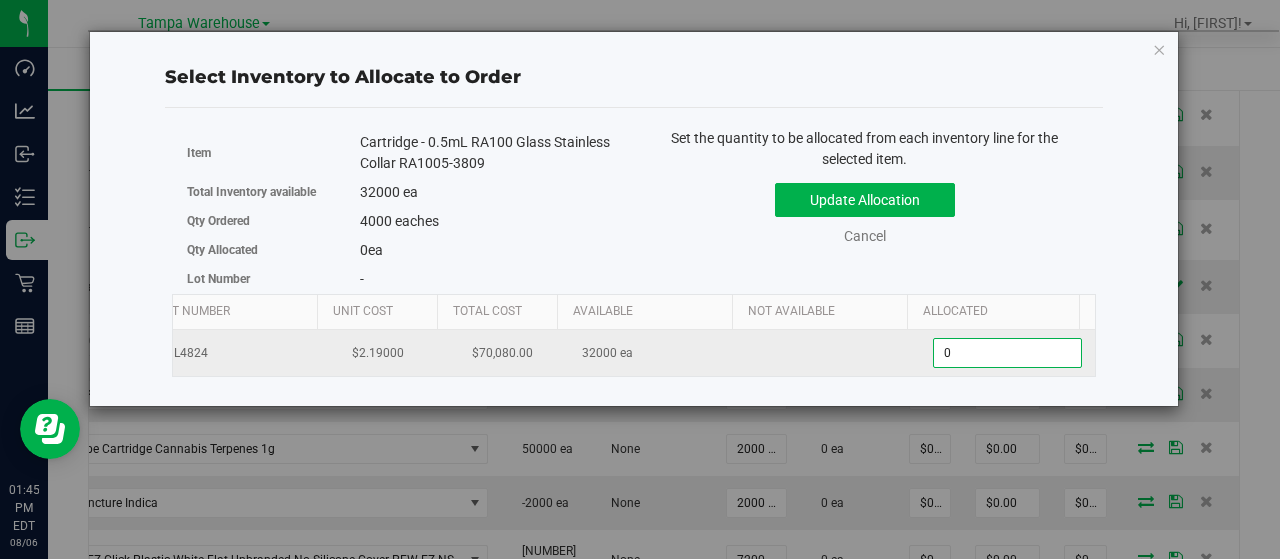 click on "0" at bounding box center (1007, 353) 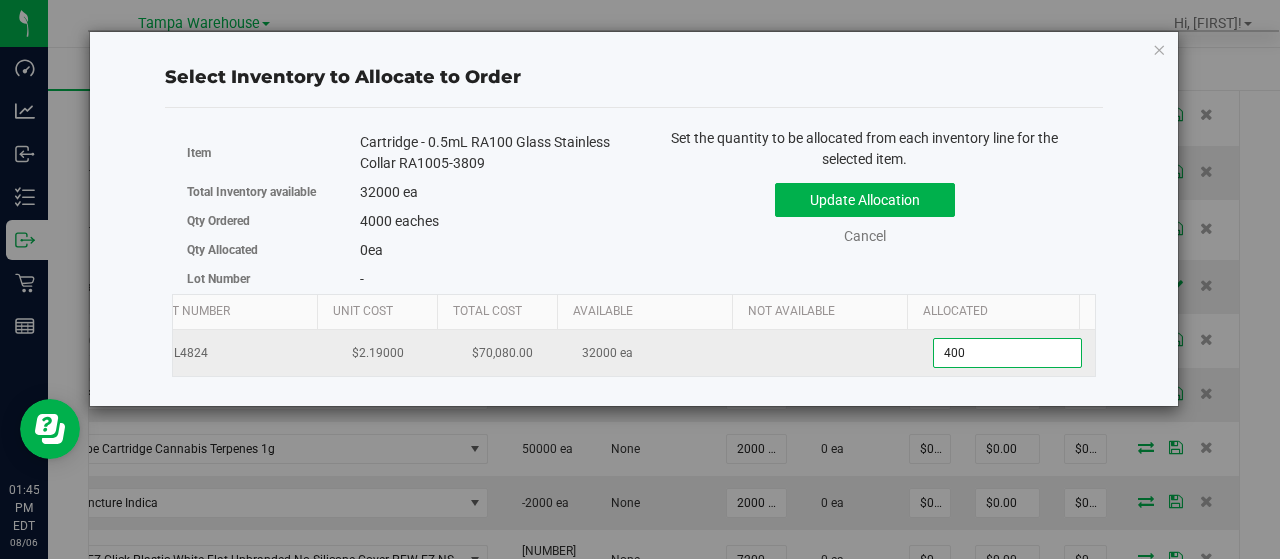type on "4000" 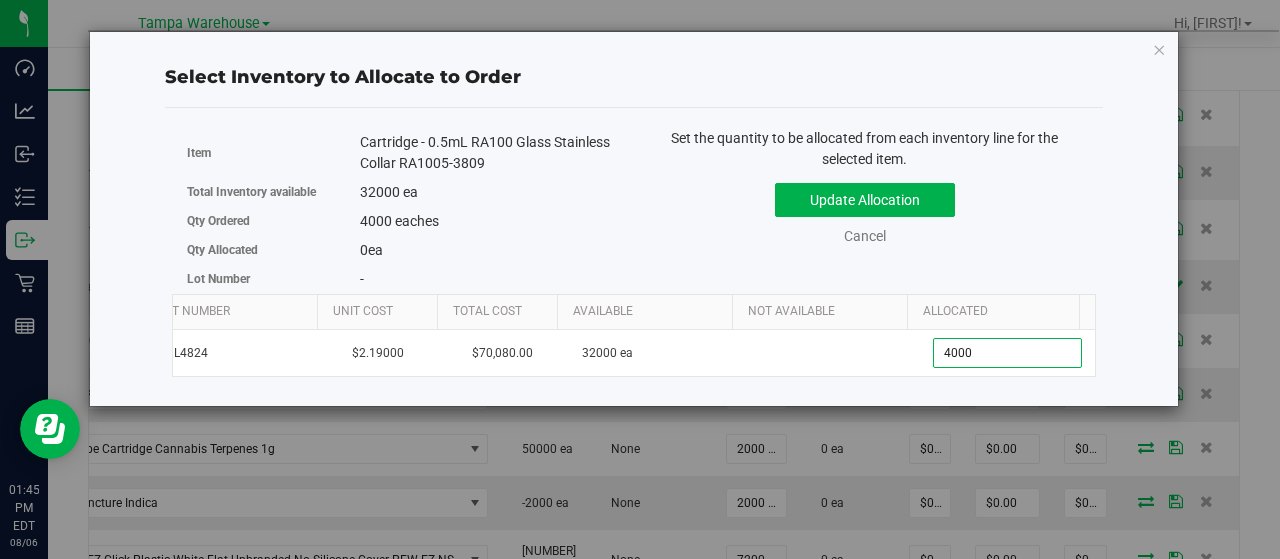 type on "4,000" 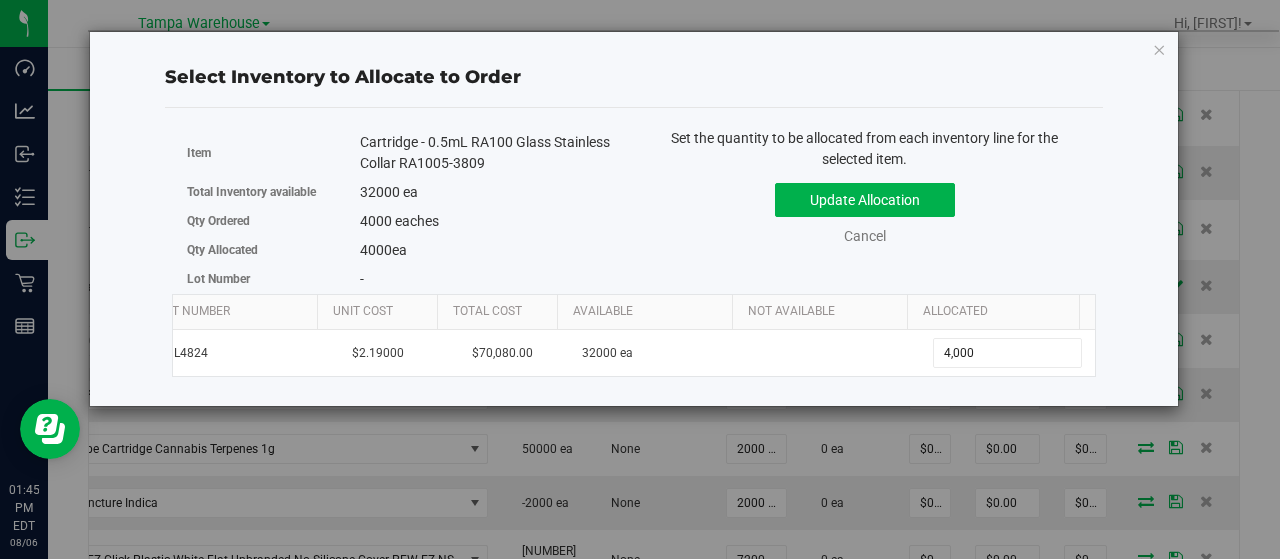 click on "Update Allocation
Cancel" at bounding box center (865, 210) 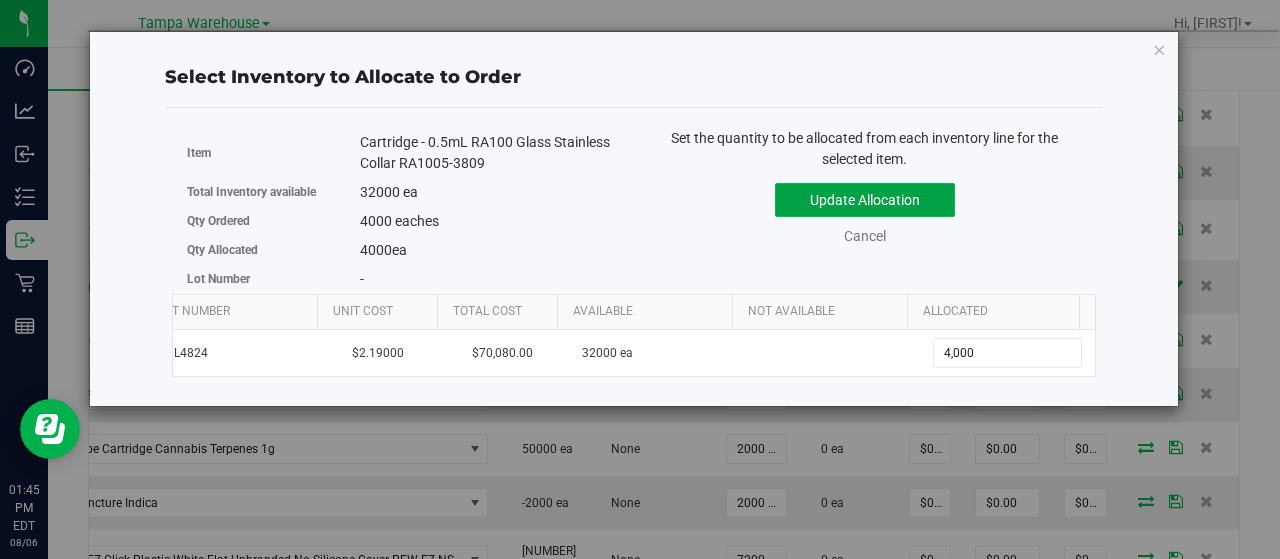 click on "Update Allocation" at bounding box center (865, 200) 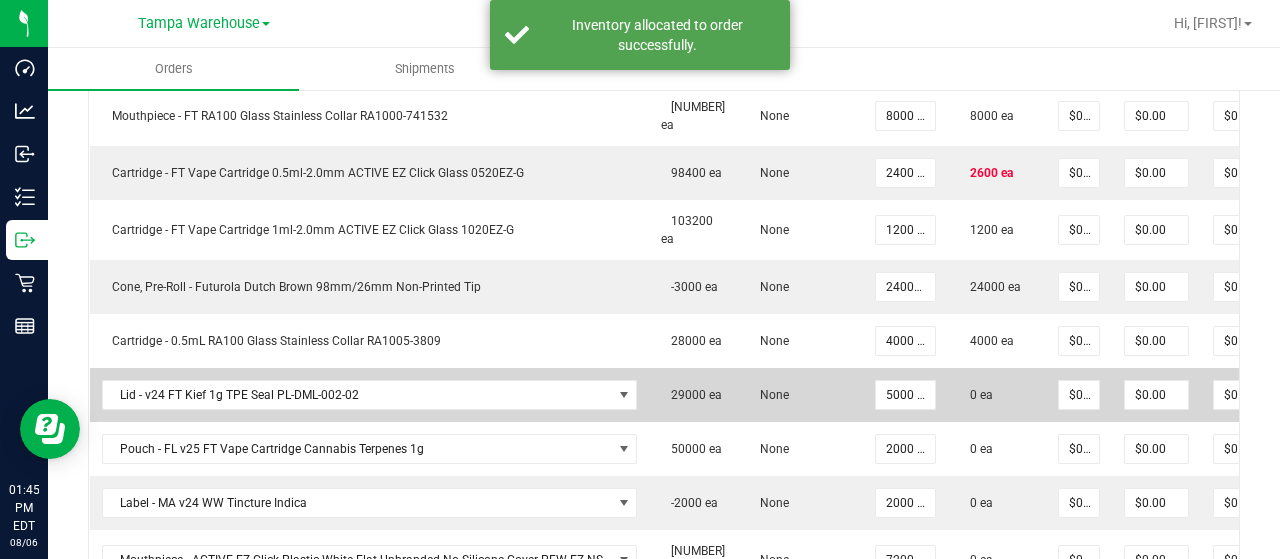 scroll, scrollTop: 0, scrollLeft: 150, axis: horizontal 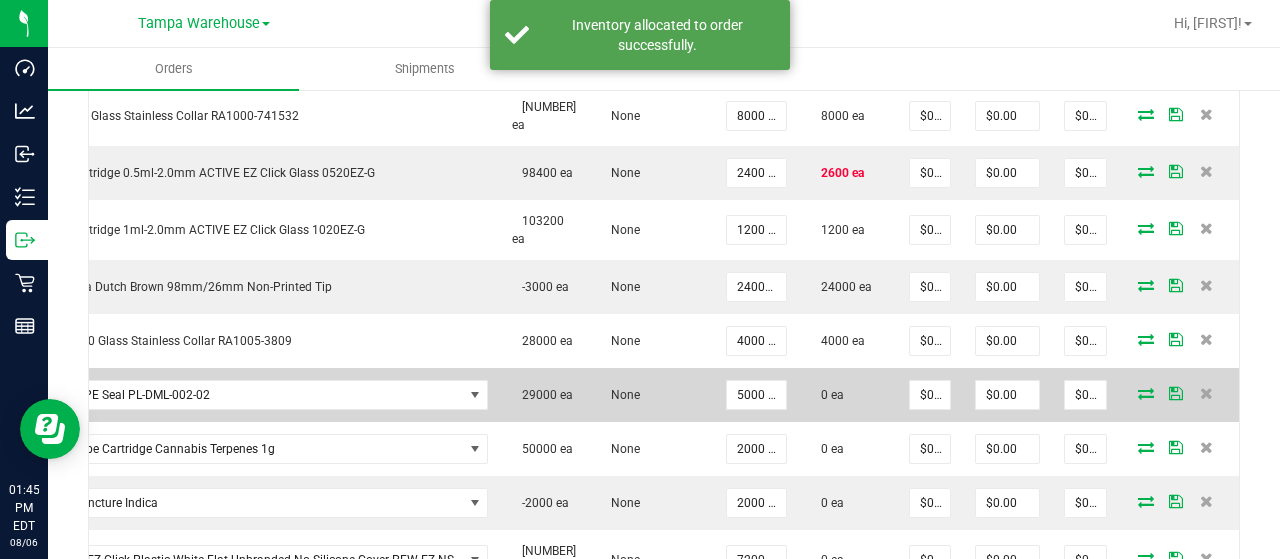 click at bounding box center [1146, 393] 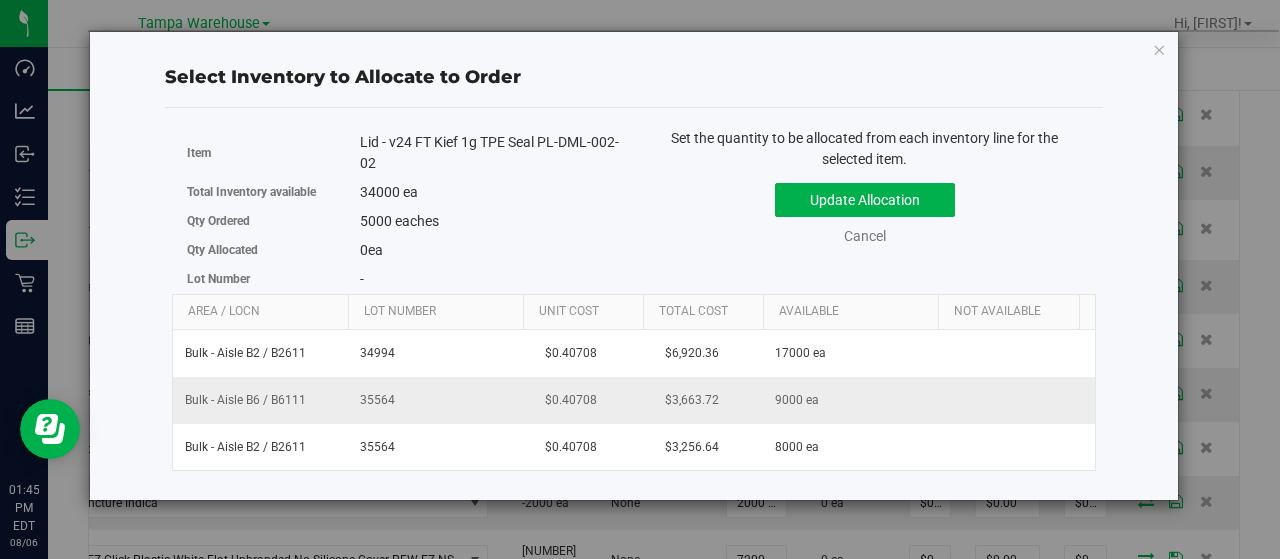 scroll, scrollTop: 0, scrollLeft: 206, axis: horizontal 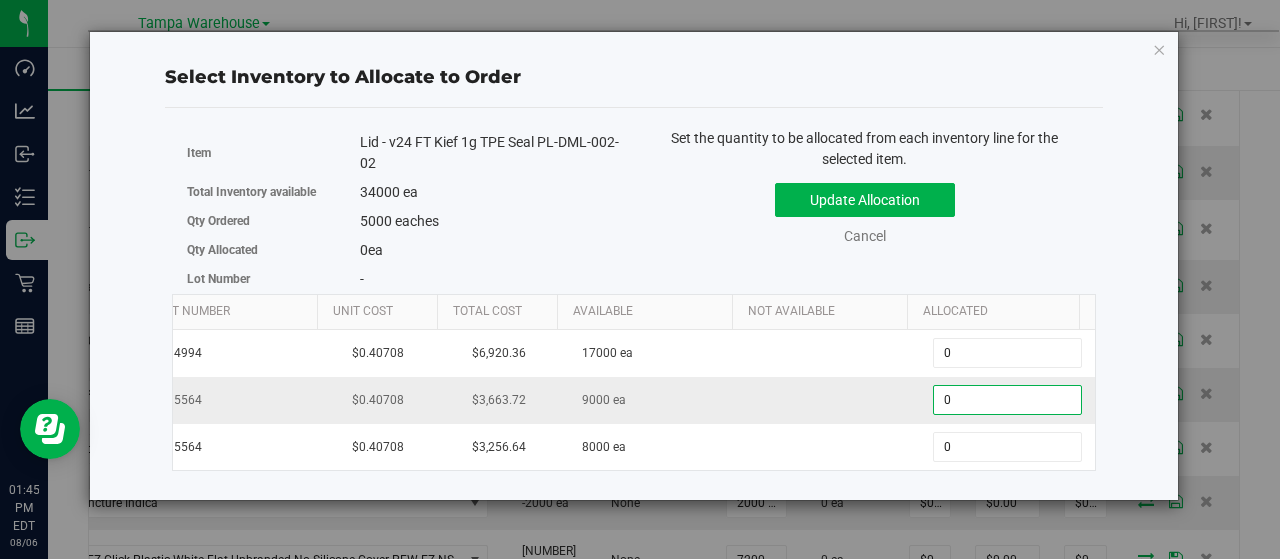 click on "0 0" at bounding box center (1007, 400) 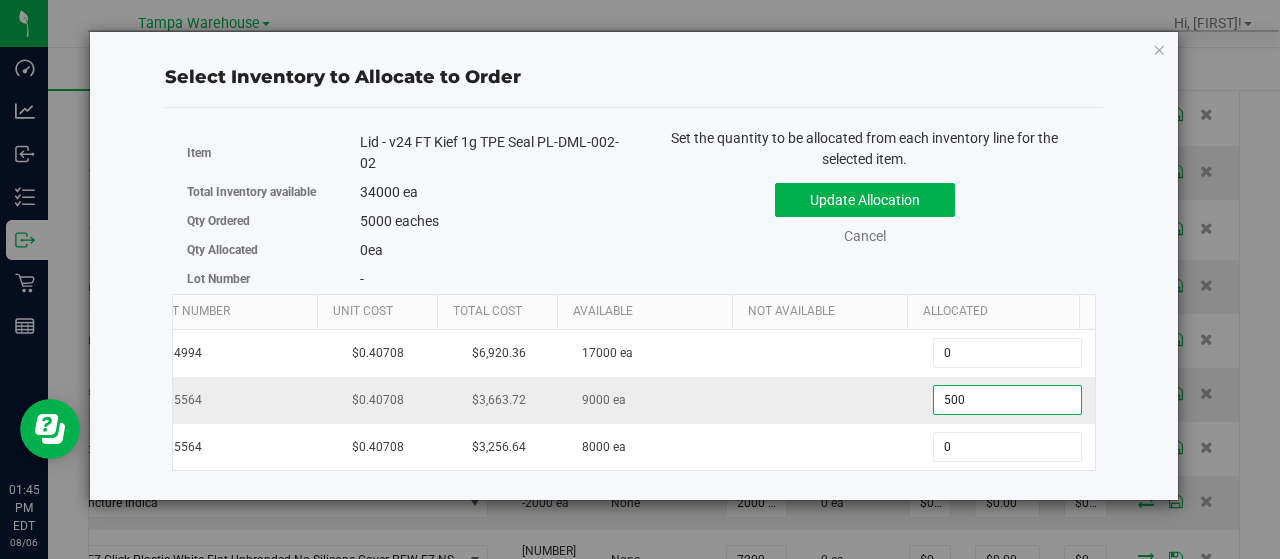 type on "5000" 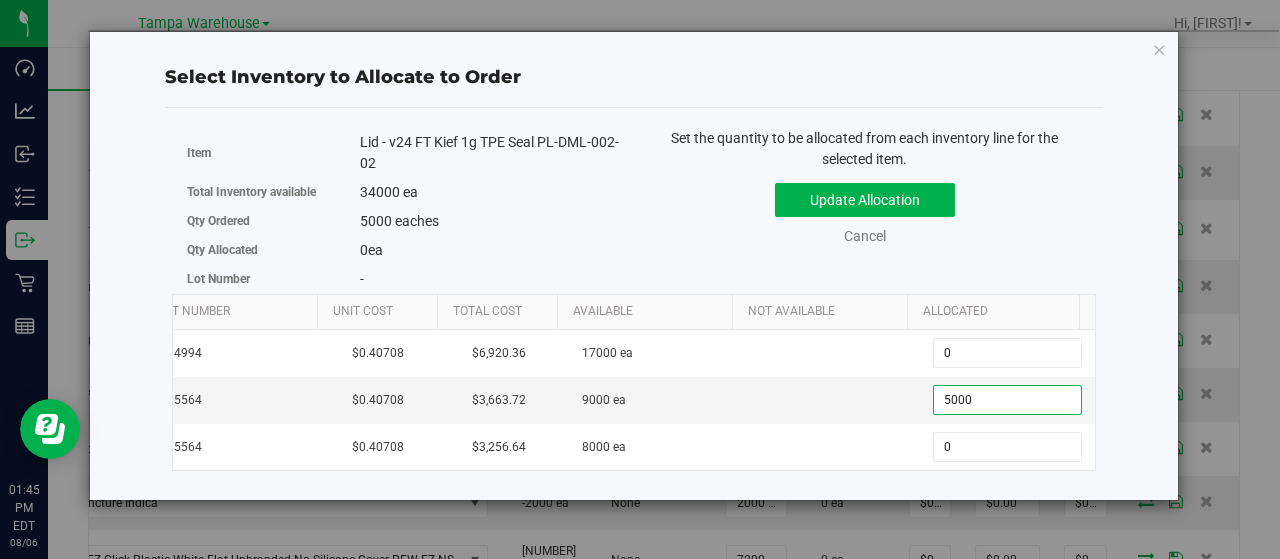 type on "5,000" 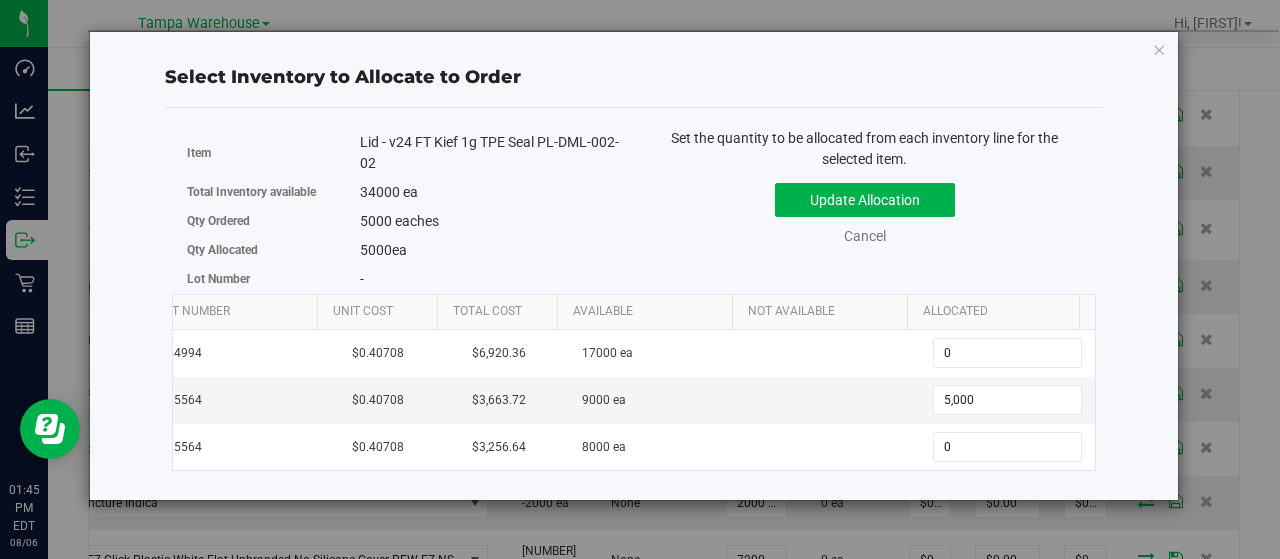 click on "Update Allocation
Cancel" at bounding box center [865, 210] 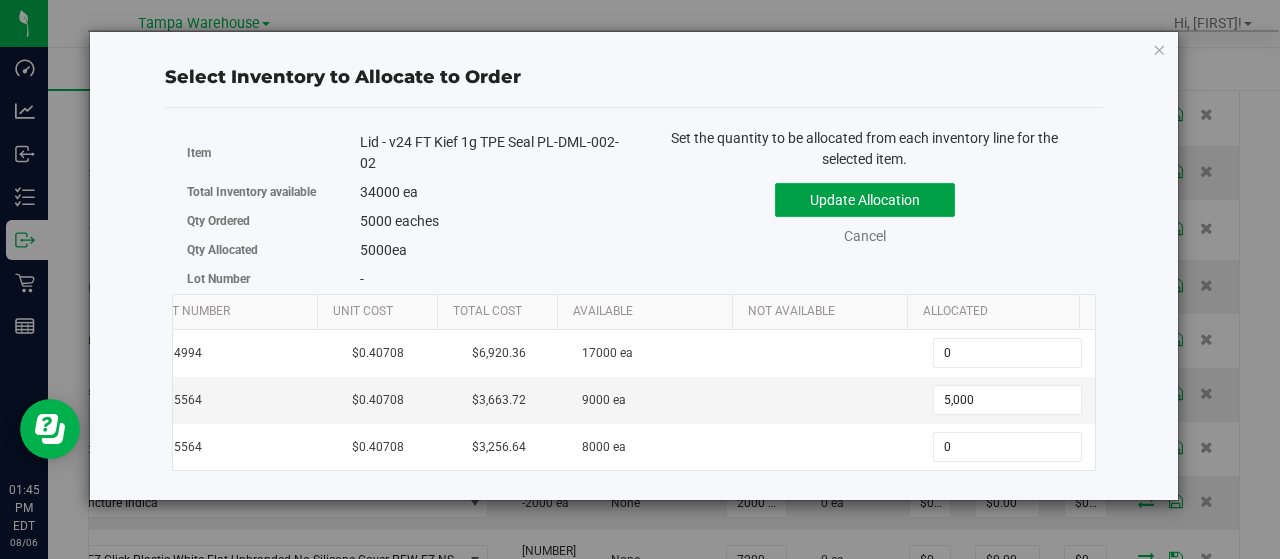click on "Update Allocation" at bounding box center (865, 200) 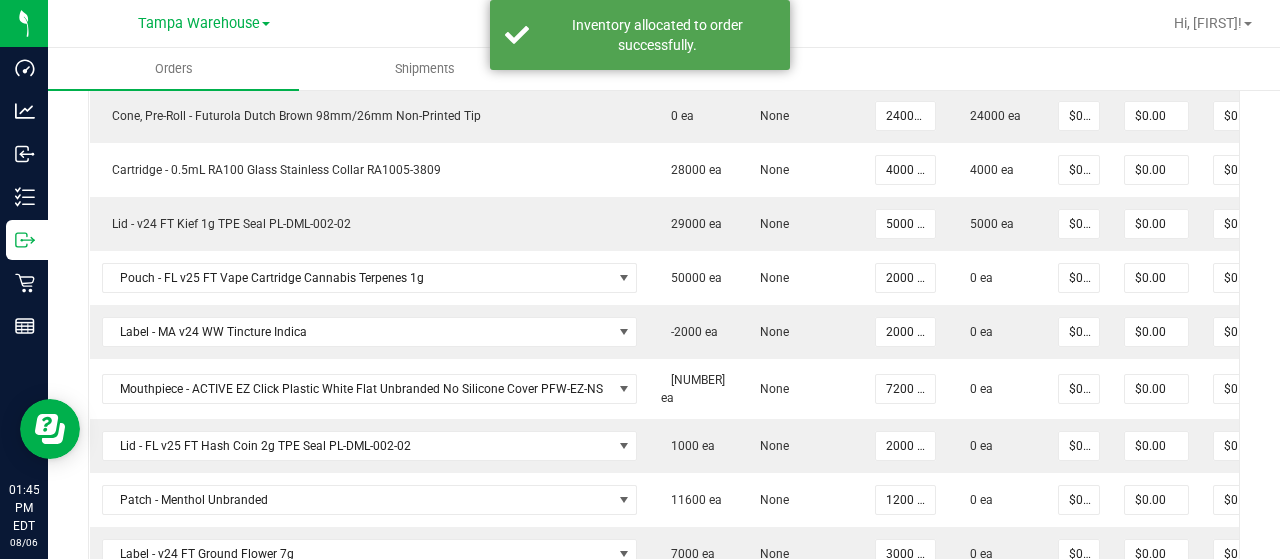 scroll, scrollTop: 947, scrollLeft: 0, axis: vertical 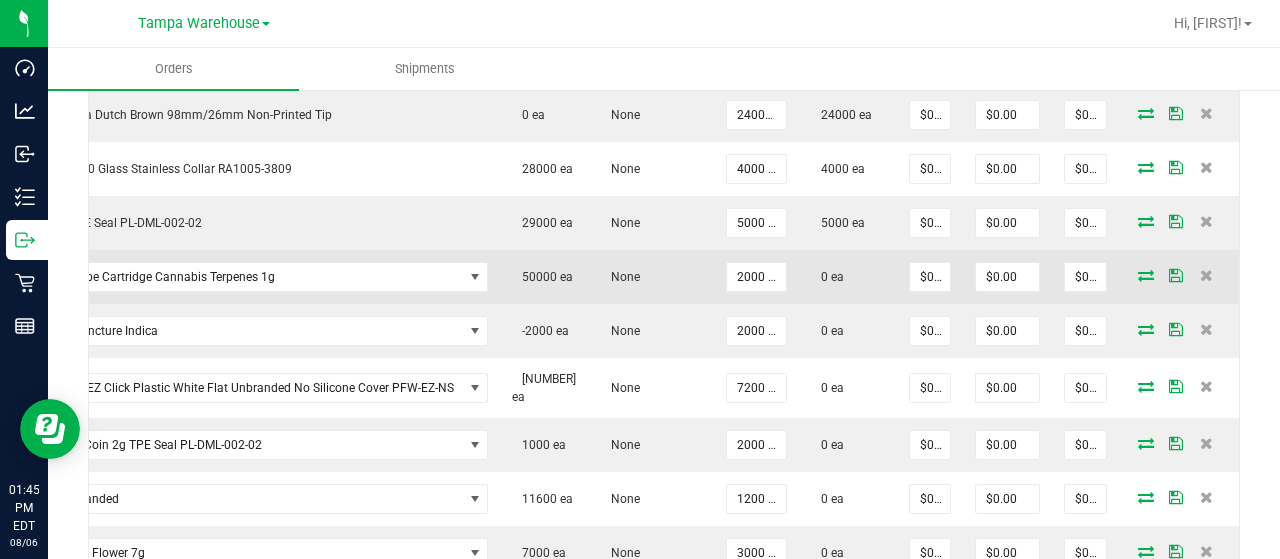 click at bounding box center (1146, 275) 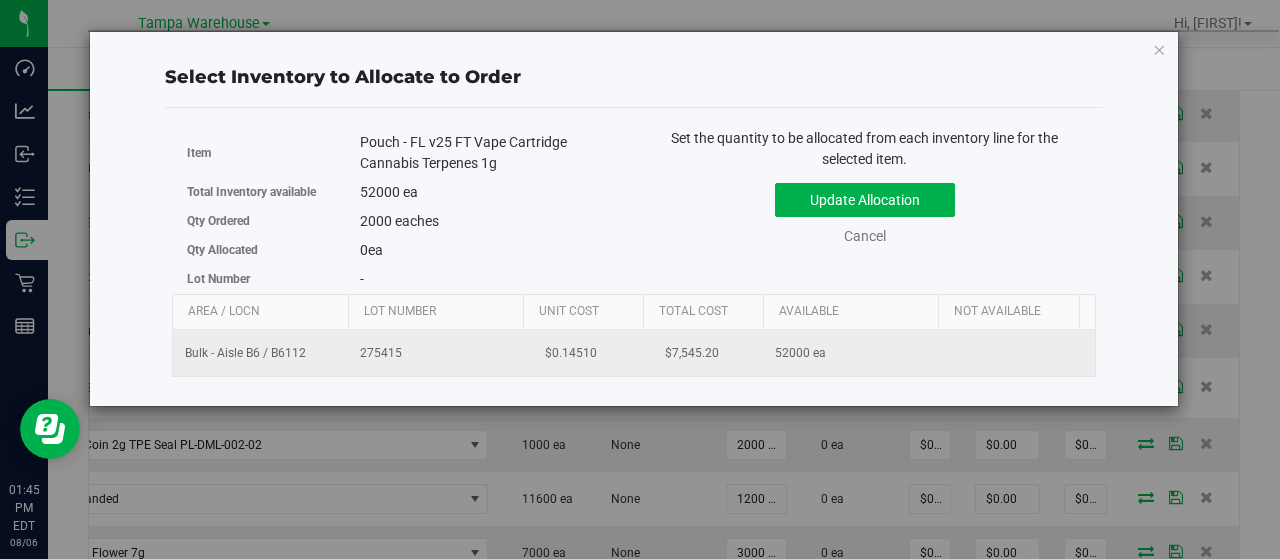 scroll, scrollTop: 0, scrollLeft: 206, axis: horizontal 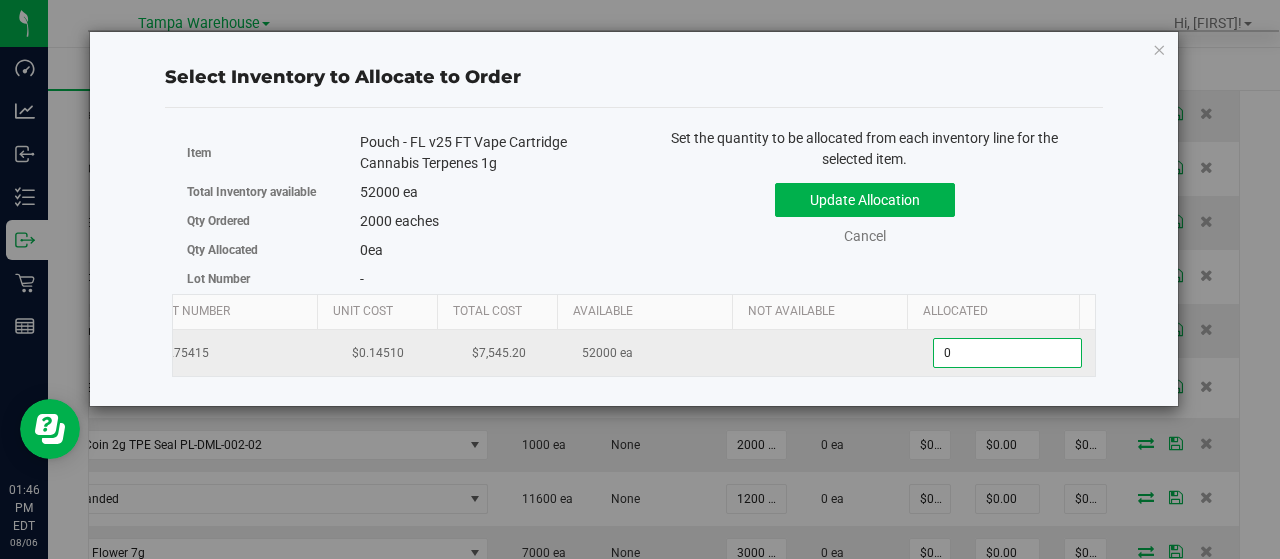 click on "0 0" at bounding box center (1007, 353) 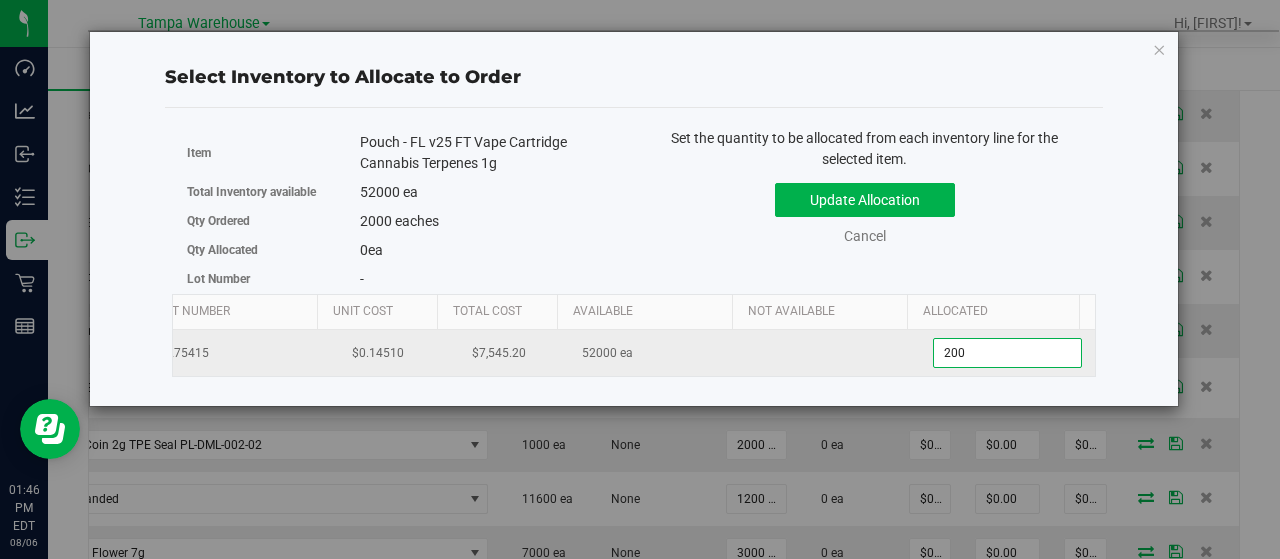 type on "2000" 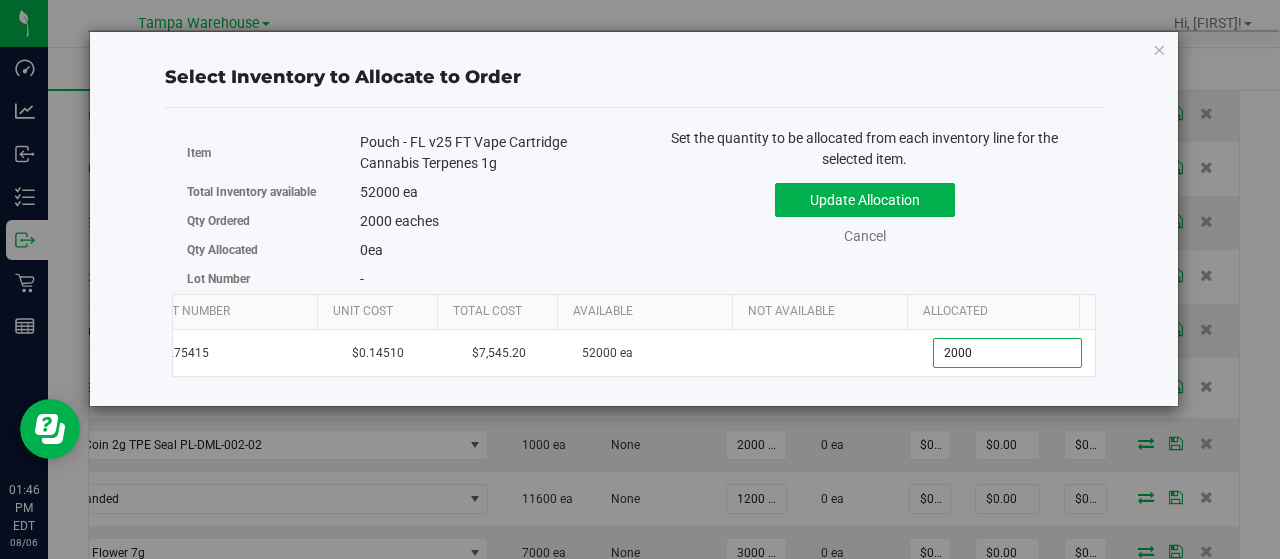 type on "2,000" 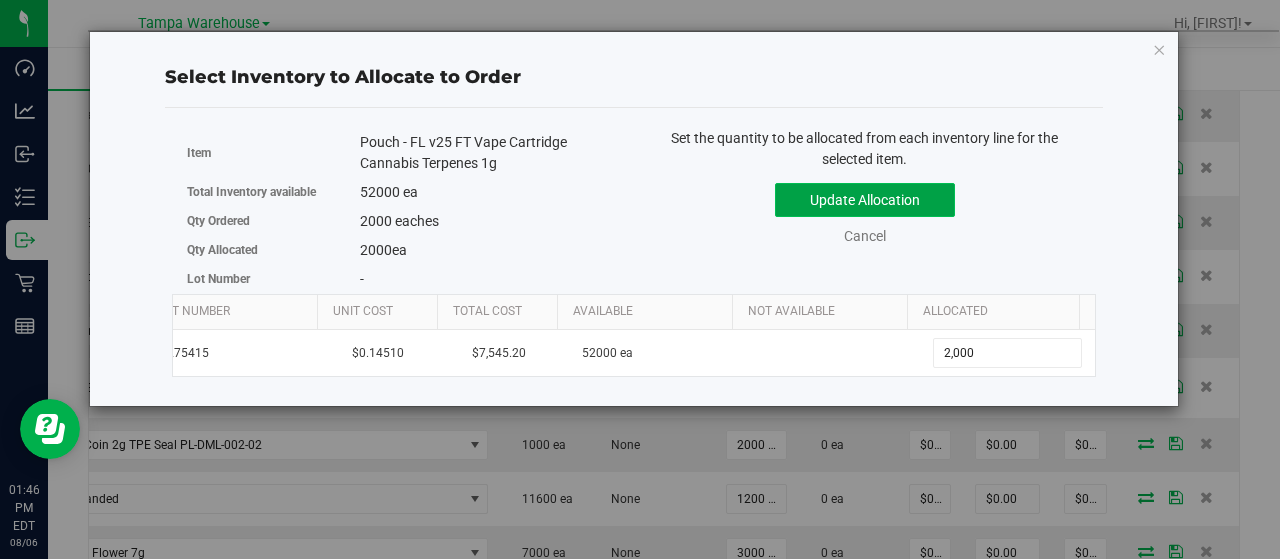 click on "Update Allocation" at bounding box center [865, 200] 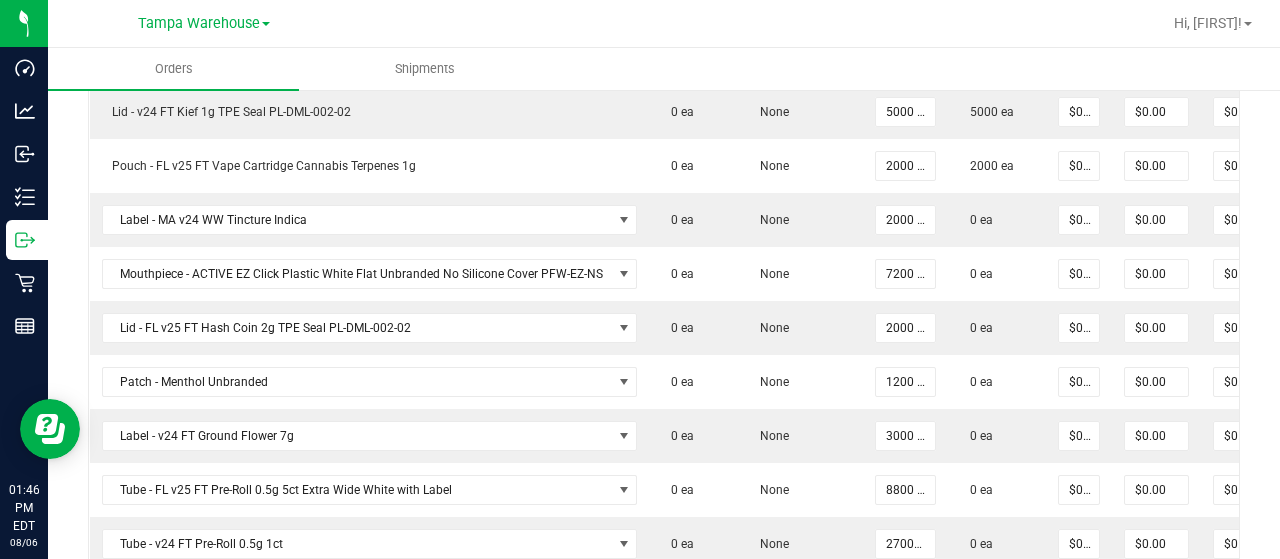 scroll, scrollTop: 1052, scrollLeft: 0, axis: vertical 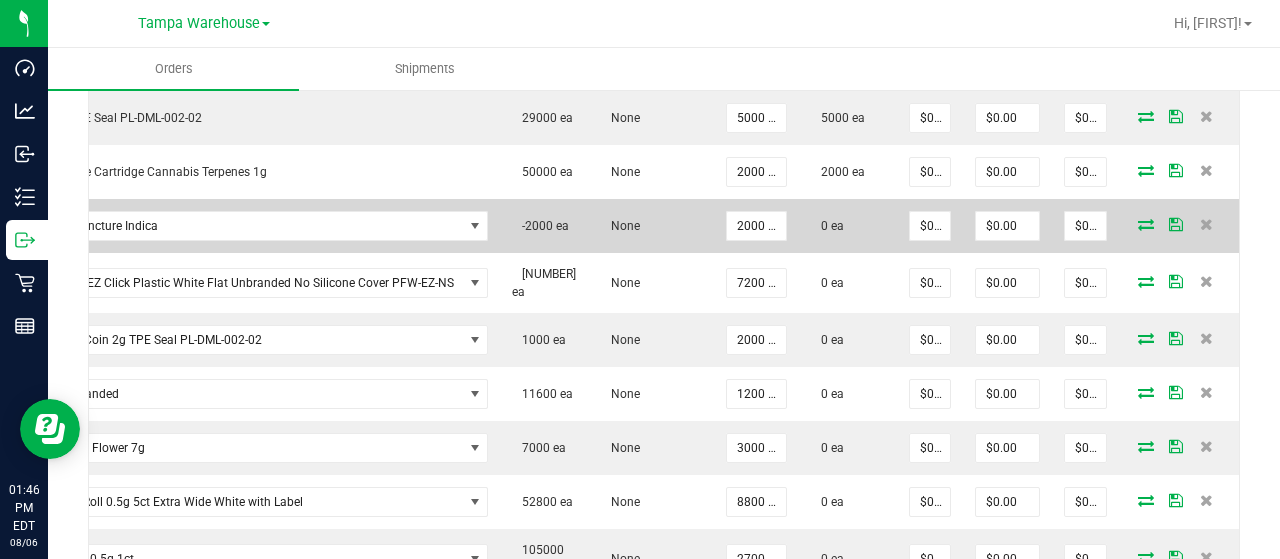 click at bounding box center (1146, 224) 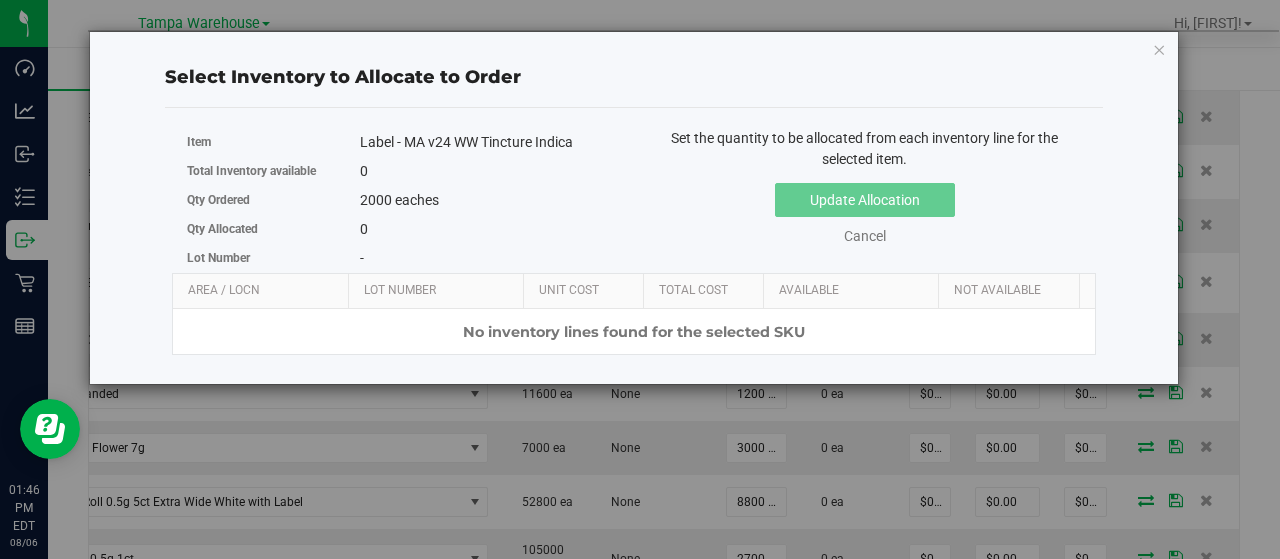 scroll, scrollTop: 0, scrollLeft: 152, axis: horizontal 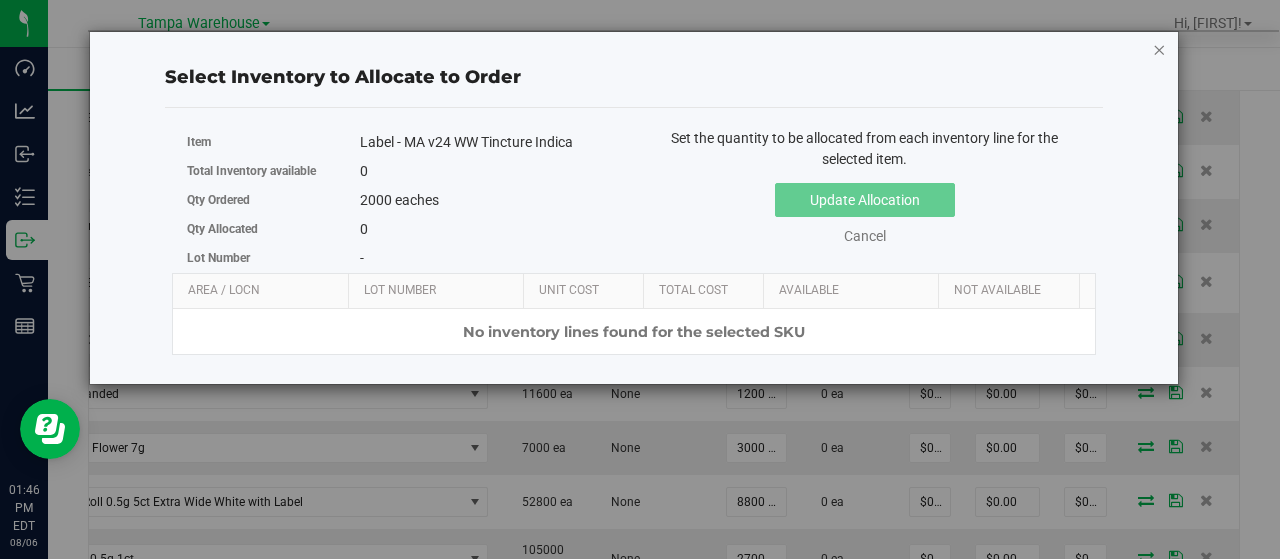 click at bounding box center (1160, 49) 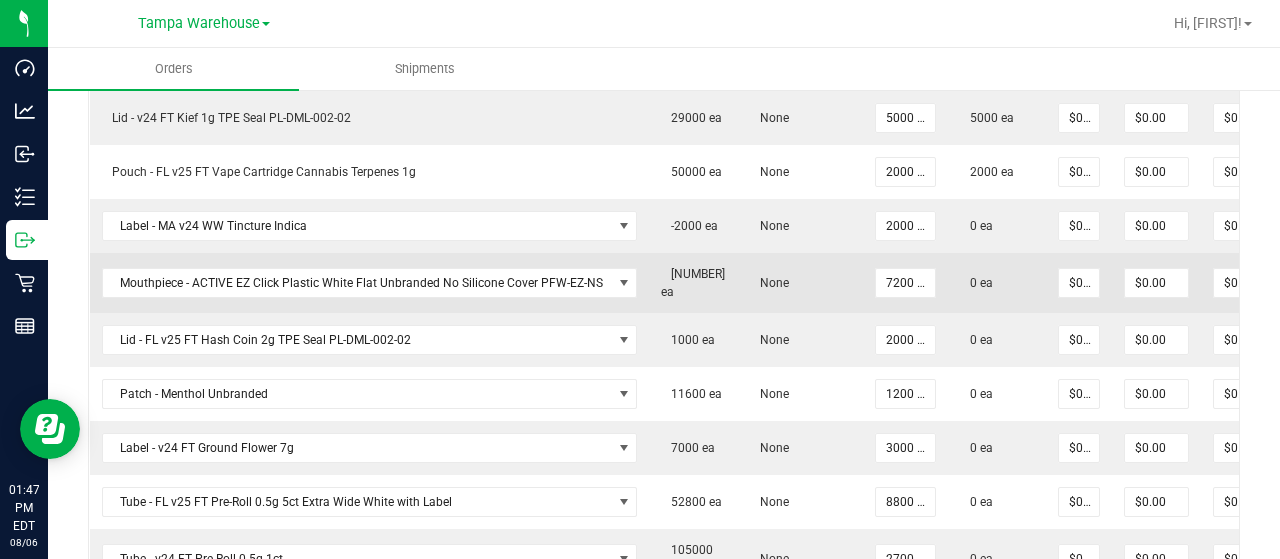 scroll, scrollTop: 0, scrollLeft: 150, axis: horizontal 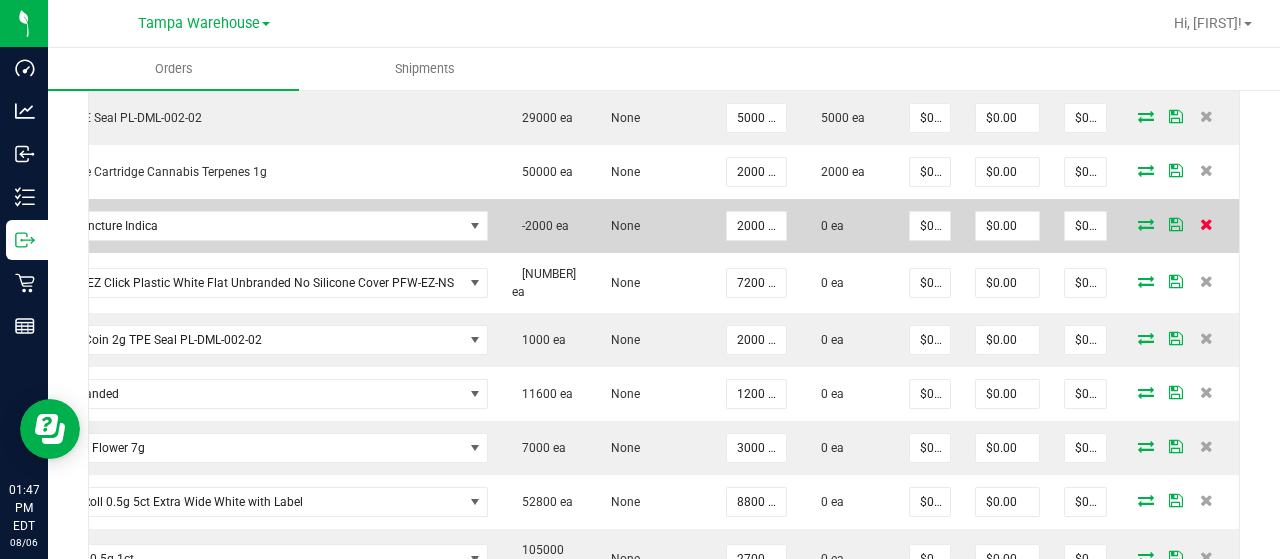 click at bounding box center [1206, 224] 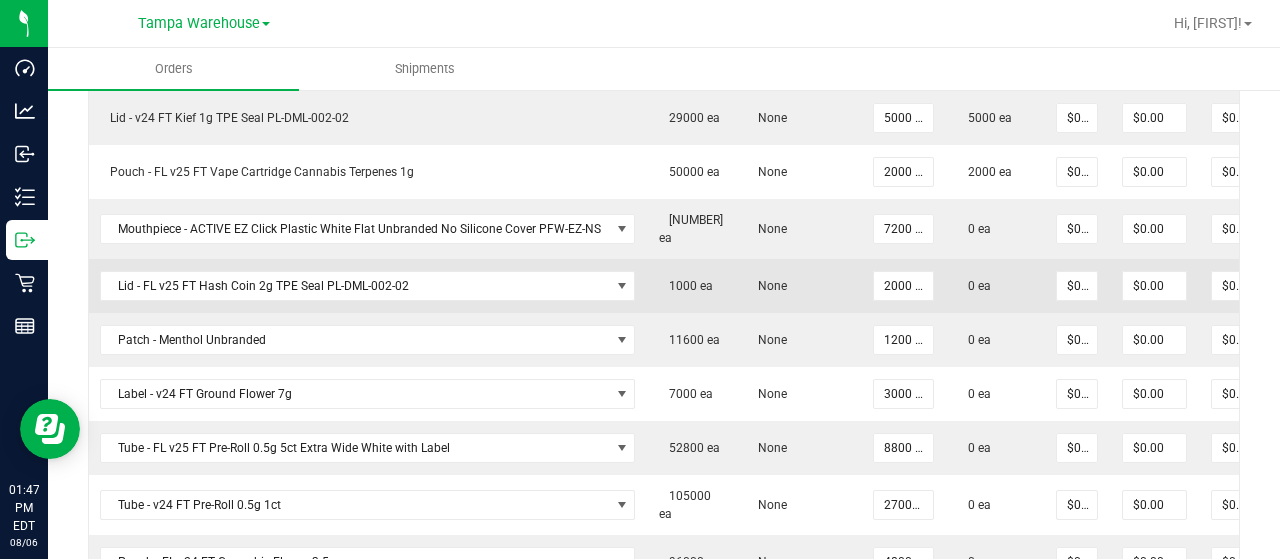 scroll, scrollTop: 0, scrollLeft: 0, axis: both 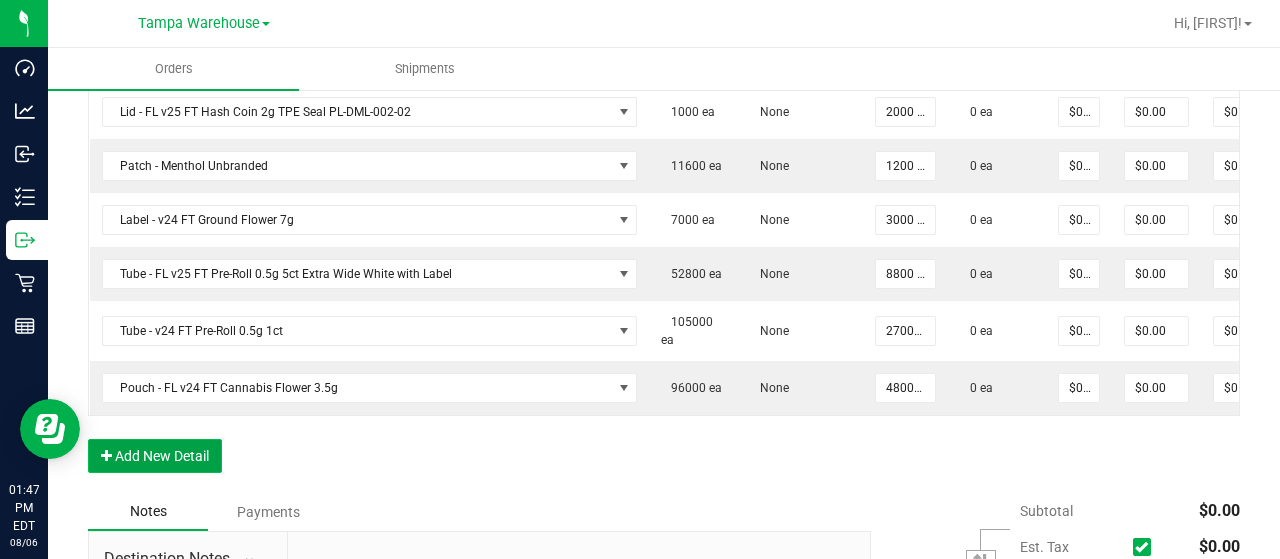 click on "Add New Detail" at bounding box center [155, 456] 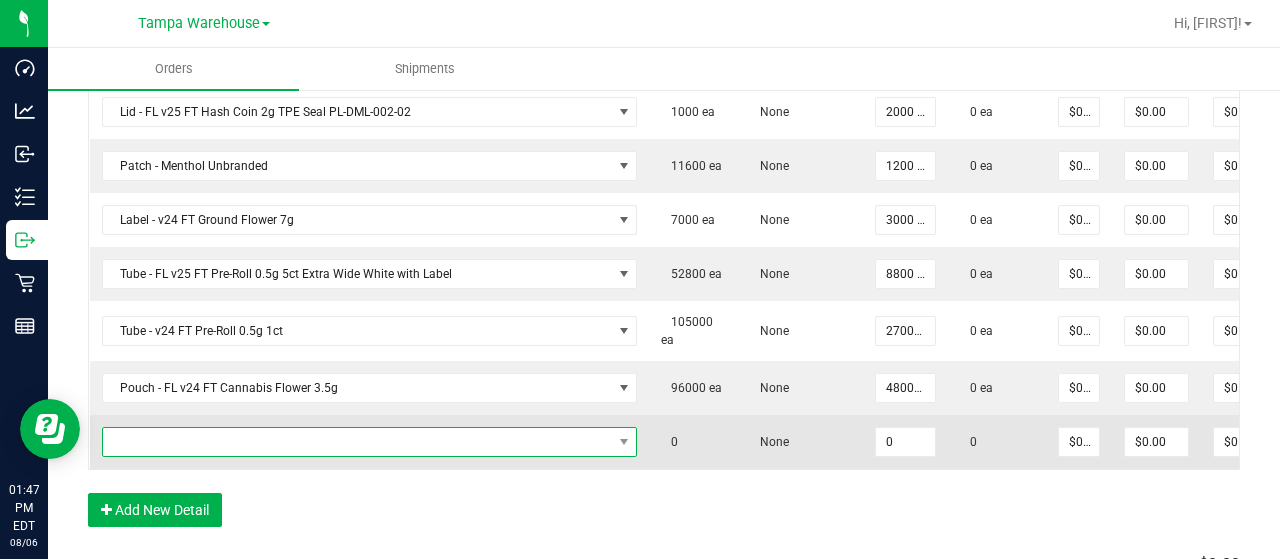 click at bounding box center (357, 442) 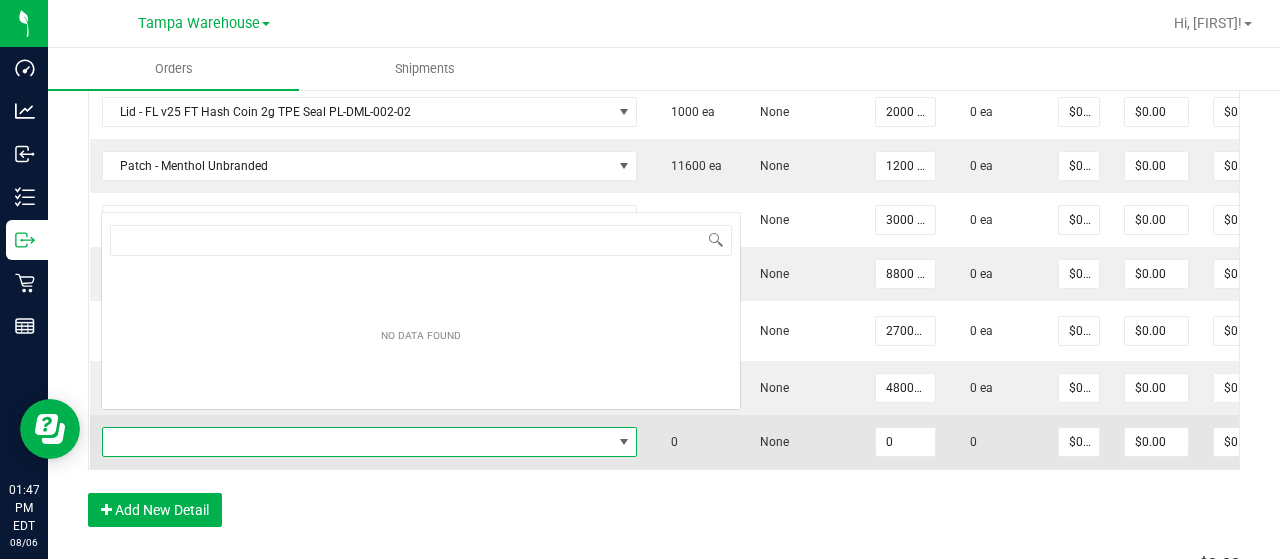 scroll, scrollTop: 0, scrollLeft: 0, axis: both 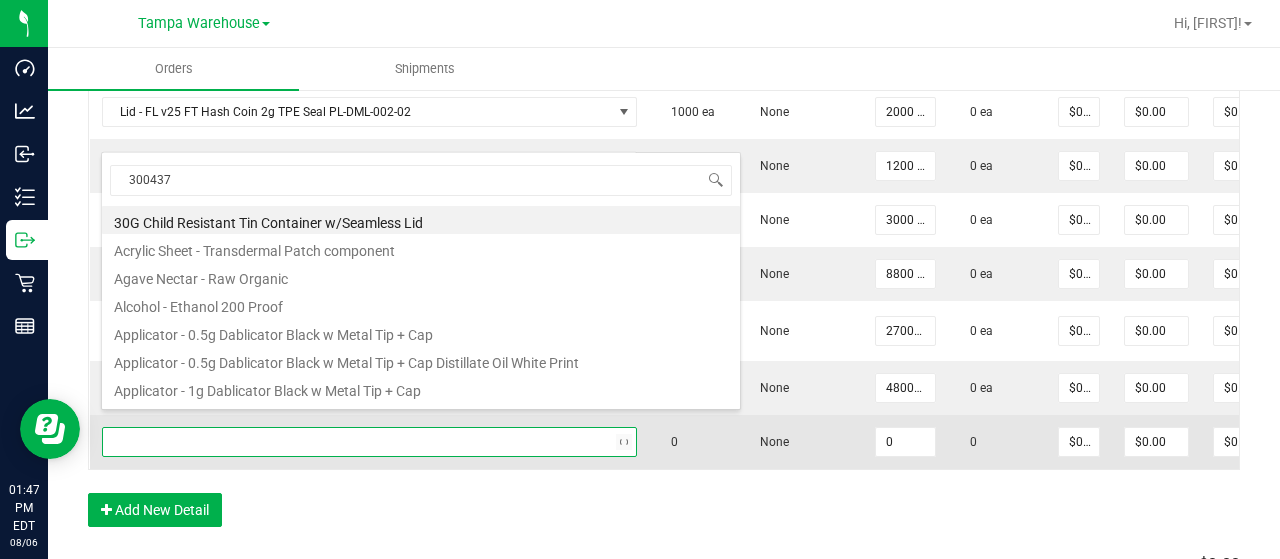 type on "3004371" 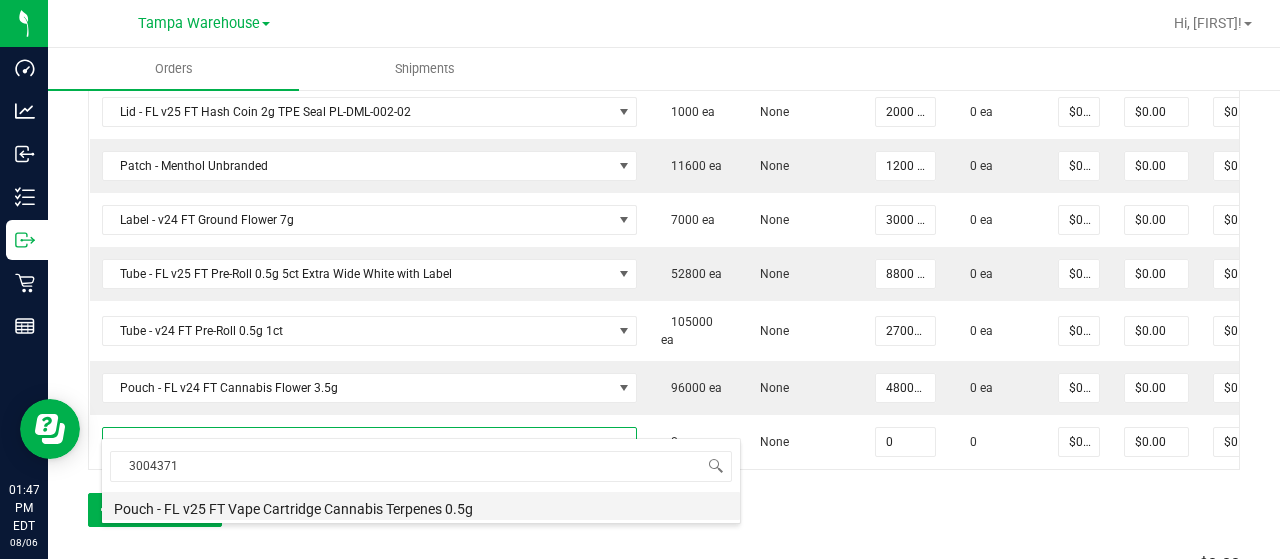 click on "Pouch - FL v25 FT Vape Cartridge Cannabis Terpenes 0.5g" at bounding box center (421, 506) 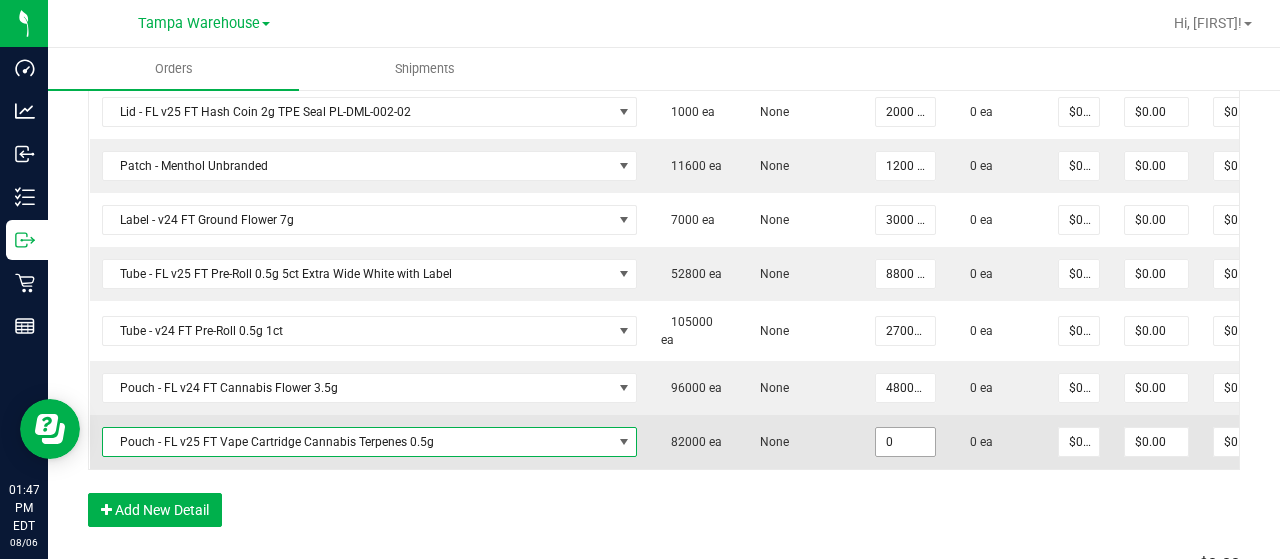 click on "0" at bounding box center (905, 442) 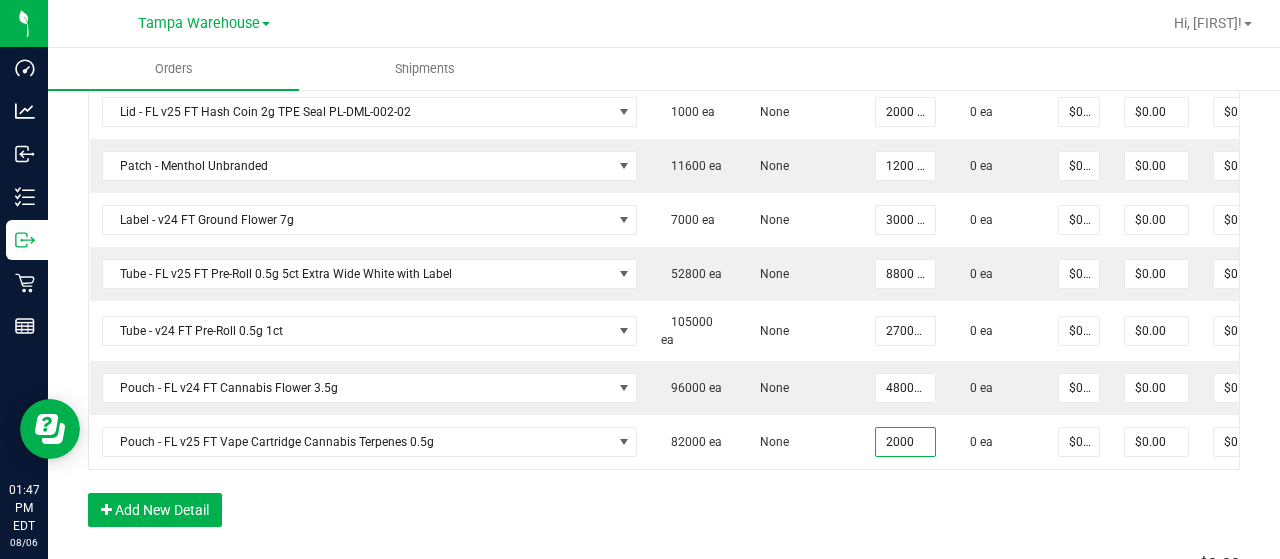 type on "2000 ea" 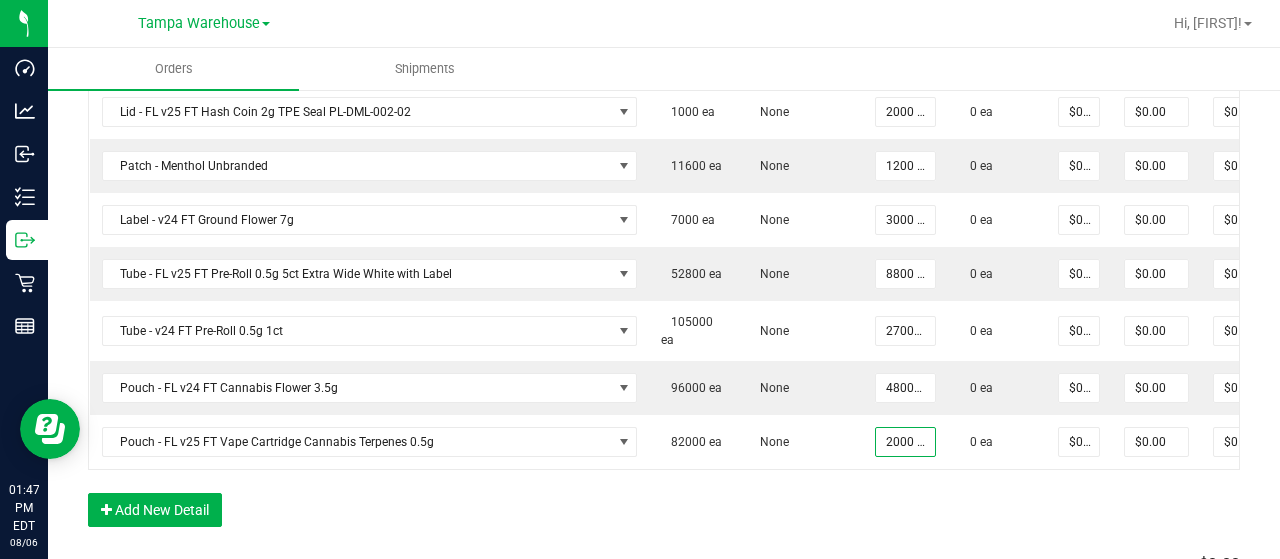 click on "Order Details Print All Labels Item  Sellable  Strain Qty Ordered Qty Allocated Unit Price Line Discount Total Actions  Pouch - FL v25 SW Vaporizer Pen 0.3g   44260 ea   None  4000 ea  4000 ea  $0.00000 $0.00 $0.00  Cartridge - 1mL RA100 Glass Stainless Collar RA1010-3809   42000 ea   None  5000 ea  5000 ea  $0.00000 $0.00 $0.00  Mouthpiece - FT RA100 Glass Stainless Collar RA1000-741532   68000 ea   None  8000 ea  8000 ea  $0.00000 $0.00 $0.00  Cartridge - FT Vape Cartridge 0.5ml-2.0mm ACTIVE EZ Click Glass 0520EZ-G   98400 ea   None  2400 ea  2600 ea  $0.00000 $0.00 $0.00  Cartridge - FT Vape Cartridge 1ml-2.0mm ACTIVE EZ Click Glass 1020EZ-G   103200 ea   None  1200 ea  1200 ea  $0.00000 $0.00 $0.00  Cone, Pre-Roll - Futurola Dutch Brown 98mm/26mm Non-Printed Tip   0 ea   None  24000 ea  24000 ea  $0.00000 $0.00 $0.00  Cartridge - 0.5mL RA100 Glass Stainless Collar RA1005-3809   28000 ea   None  4000 ea  4000 ea  $0.00000 $0.00 $0.00  29000 ea   None  5000 ea  5000 ea" at bounding box center (664, -16) 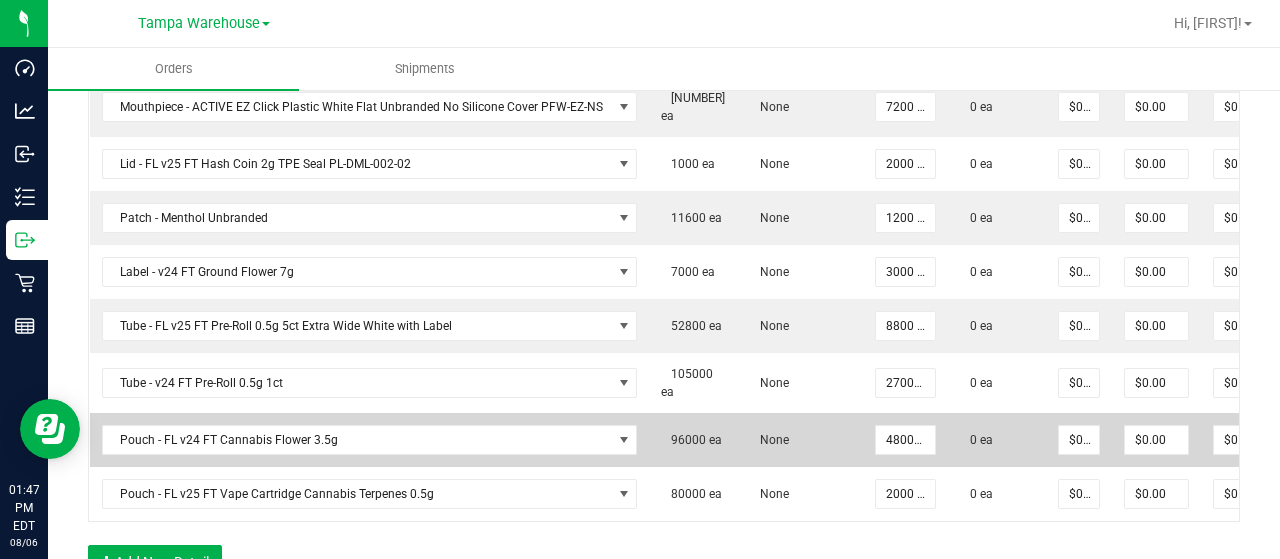 scroll, scrollTop: 1176, scrollLeft: 0, axis: vertical 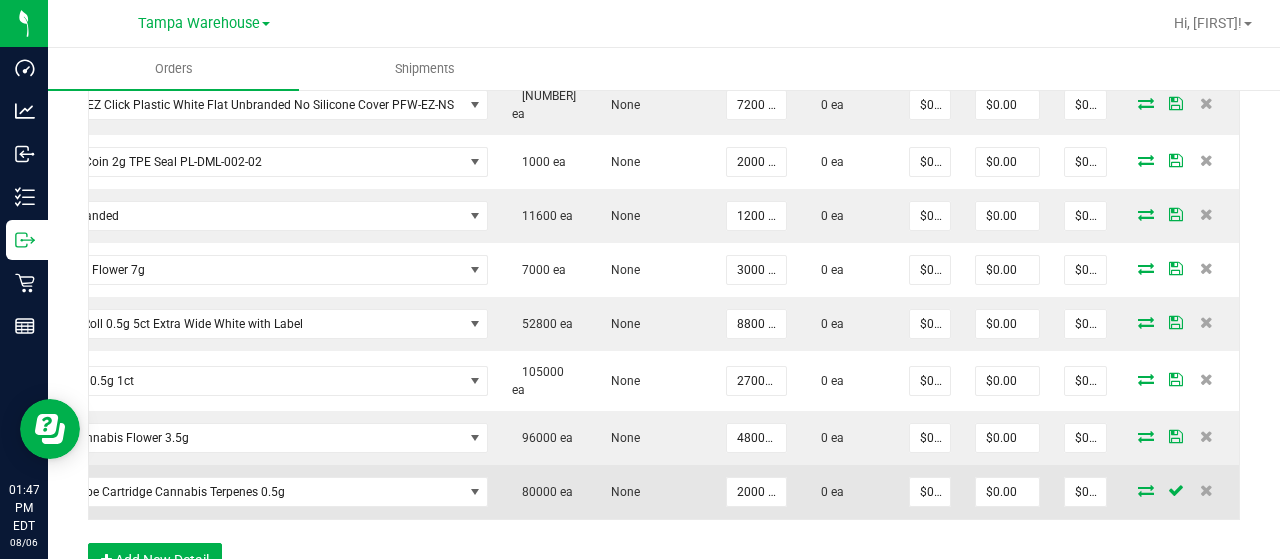 click at bounding box center [1146, 490] 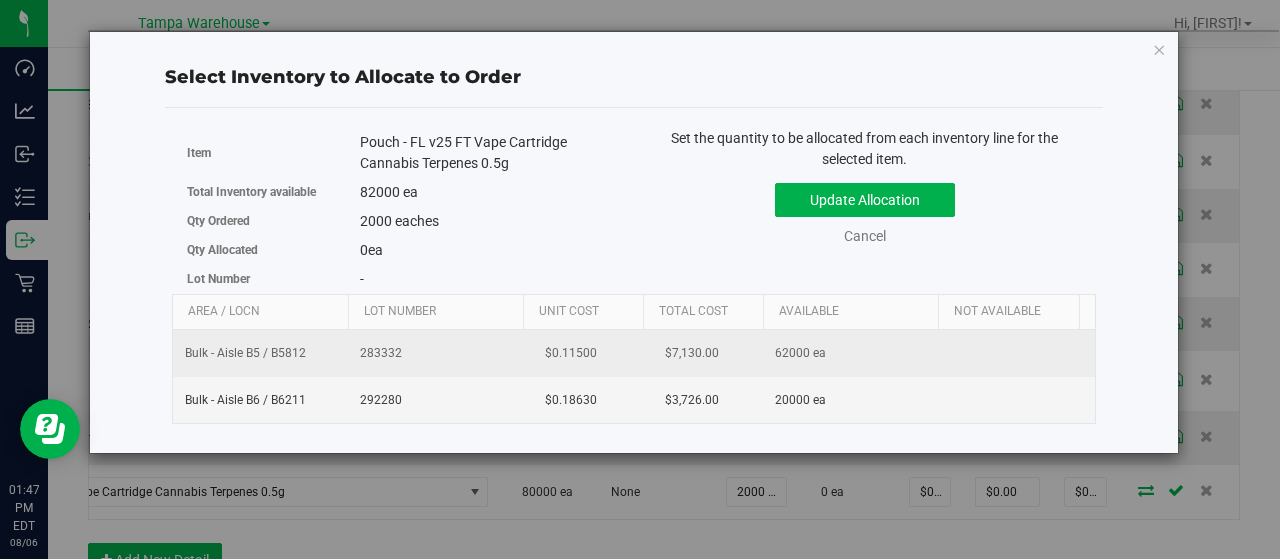 scroll, scrollTop: 0, scrollLeft: 206, axis: horizontal 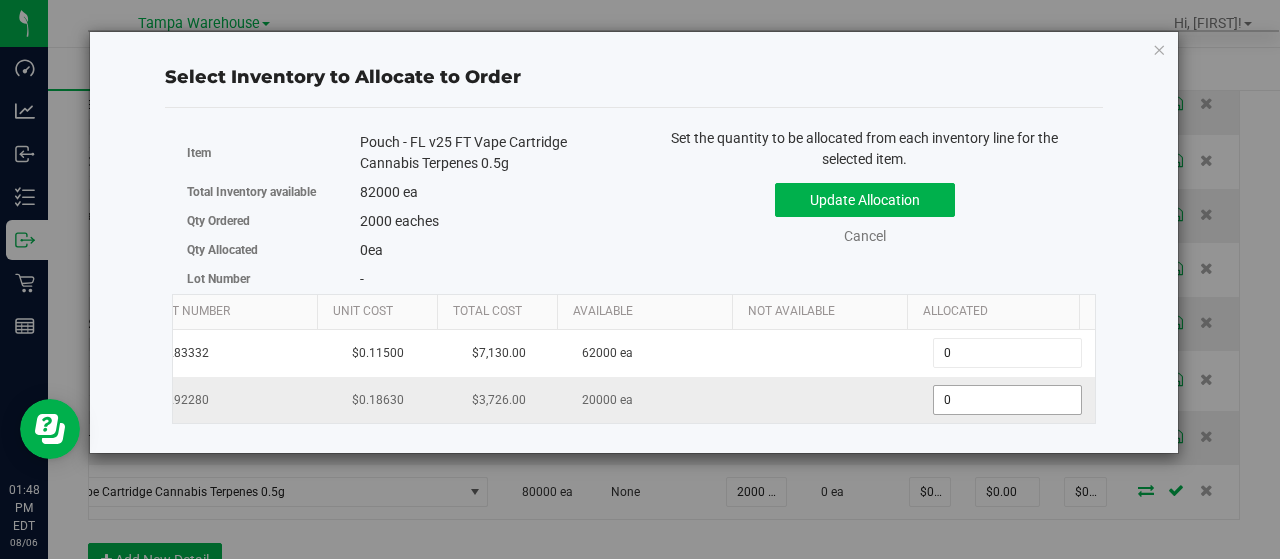 click on "0 0" at bounding box center [1007, 400] 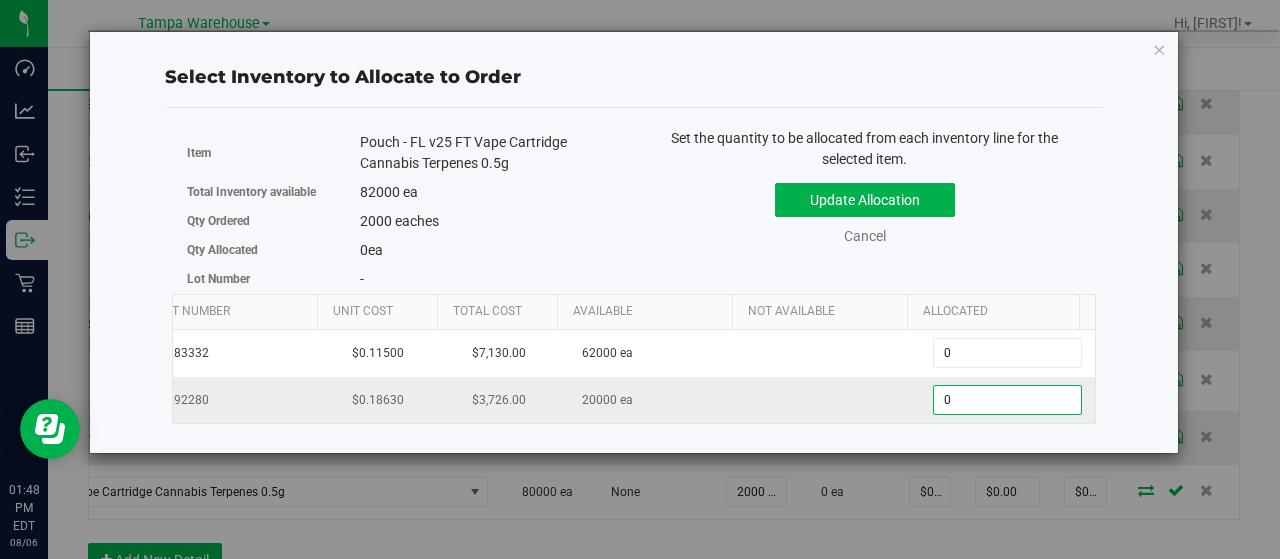 click on "0" at bounding box center (1007, 400) 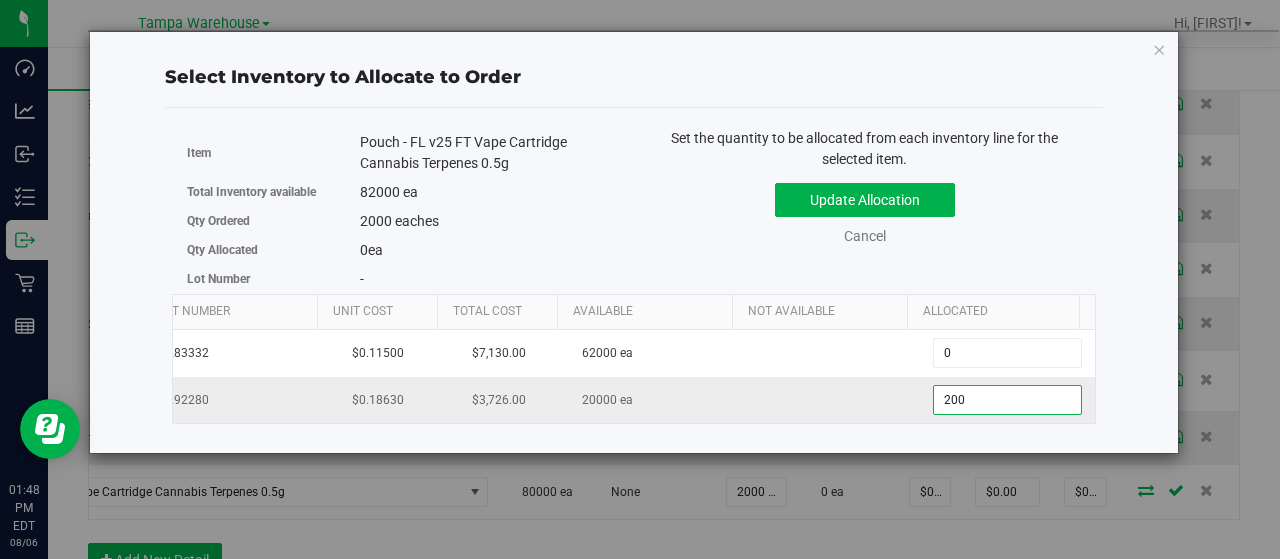 type on "2000" 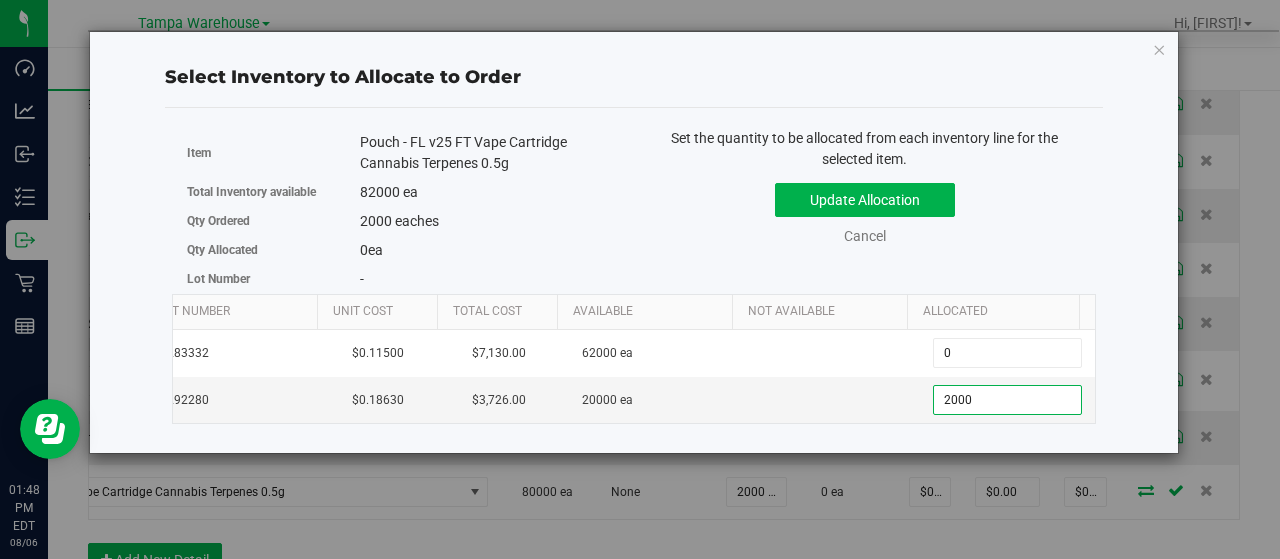 type on "2,000" 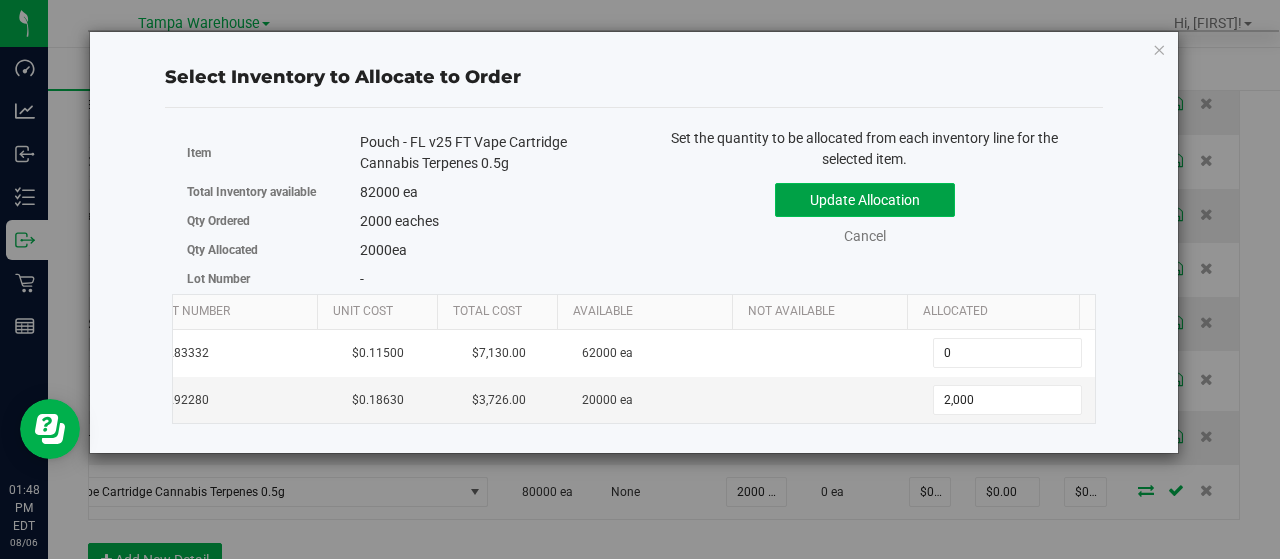 click on "Update Allocation" at bounding box center [865, 200] 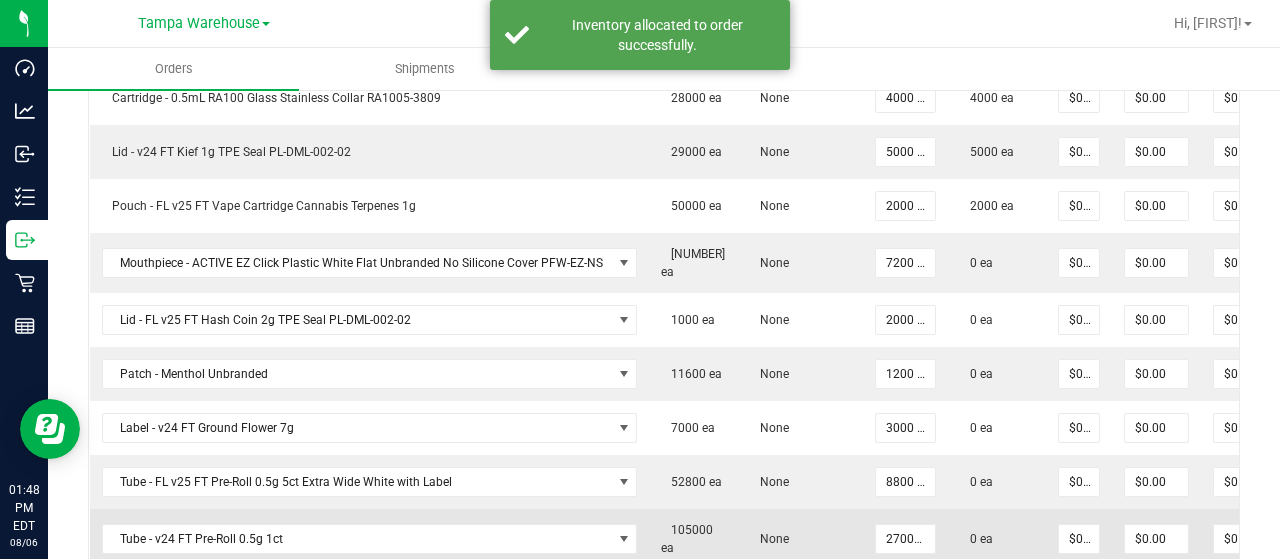 scroll, scrollTop: 1018, scrollLeft: 0, axis: vertical 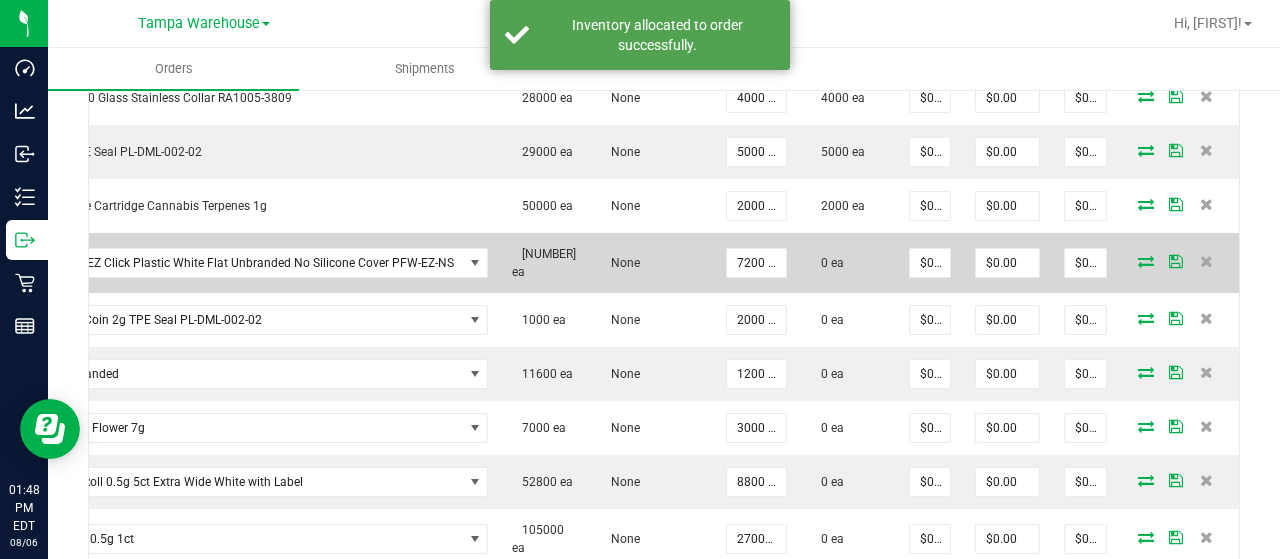 click at bounding box center (1146, 261) 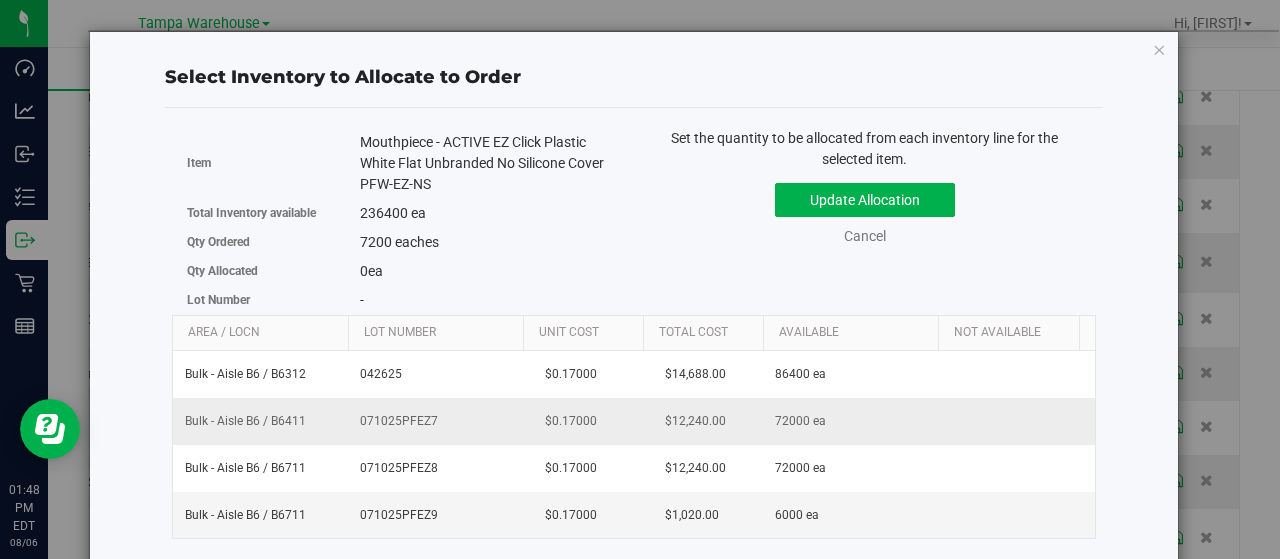 scroll, scrollTop: 0, scrollLeft: 220, axis: horizontal 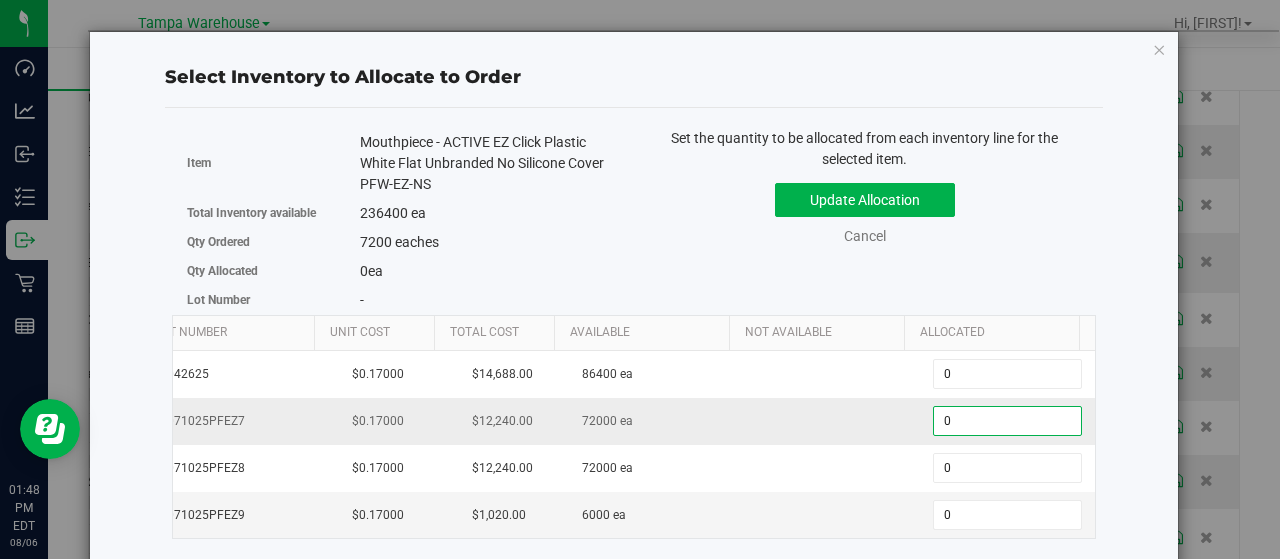 click on "0 0" at bounding box center (1007, 421) 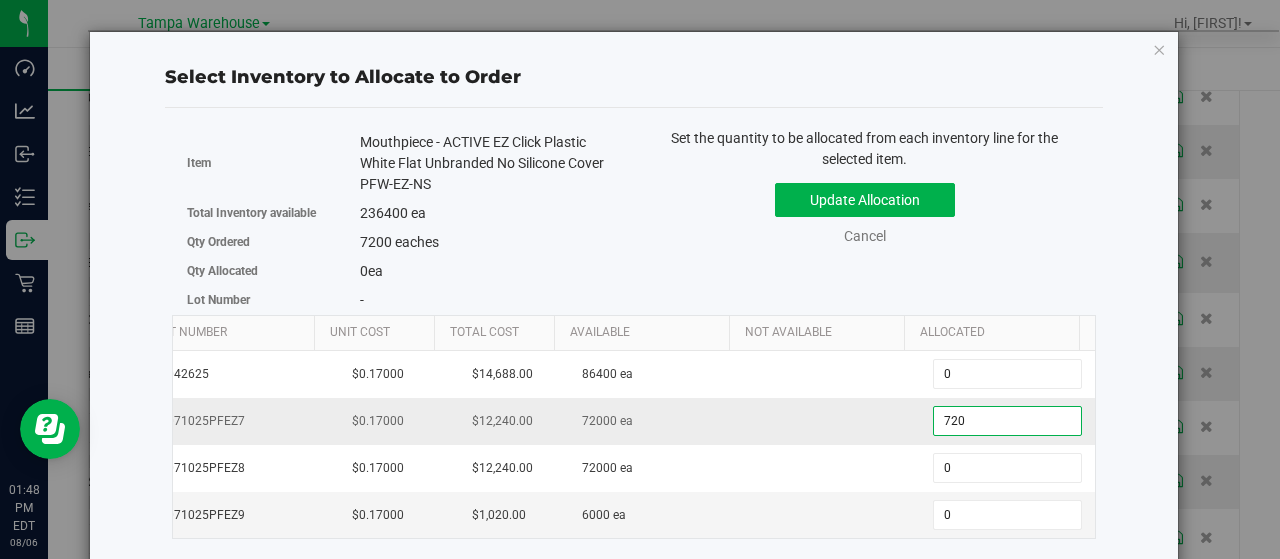 type on "7200" 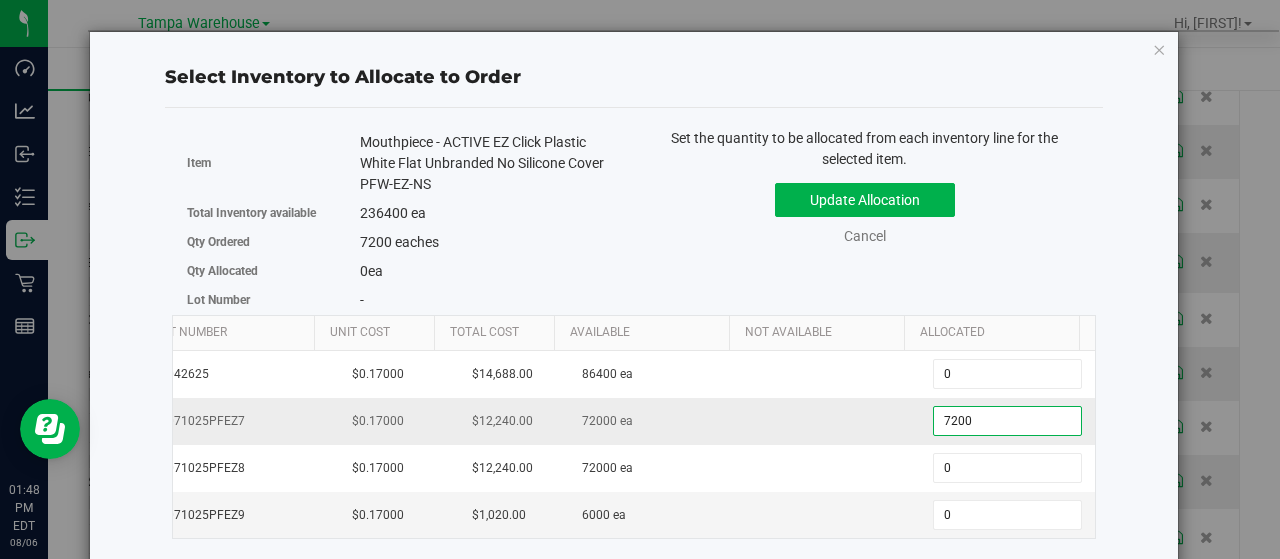 type on "7,200" 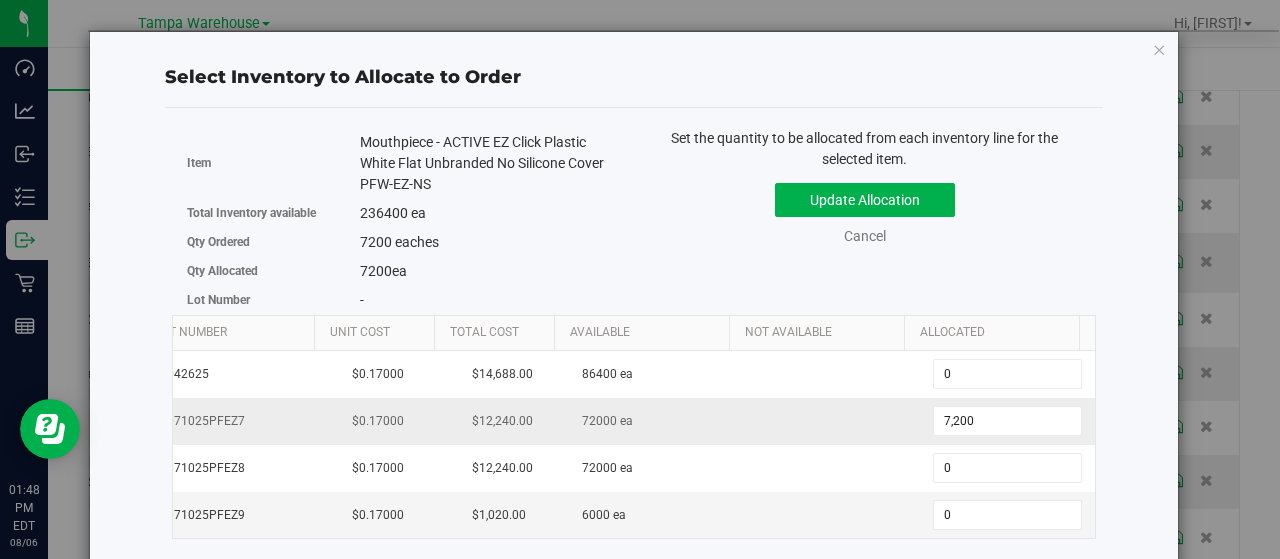 click at bounding box center (832, 421) 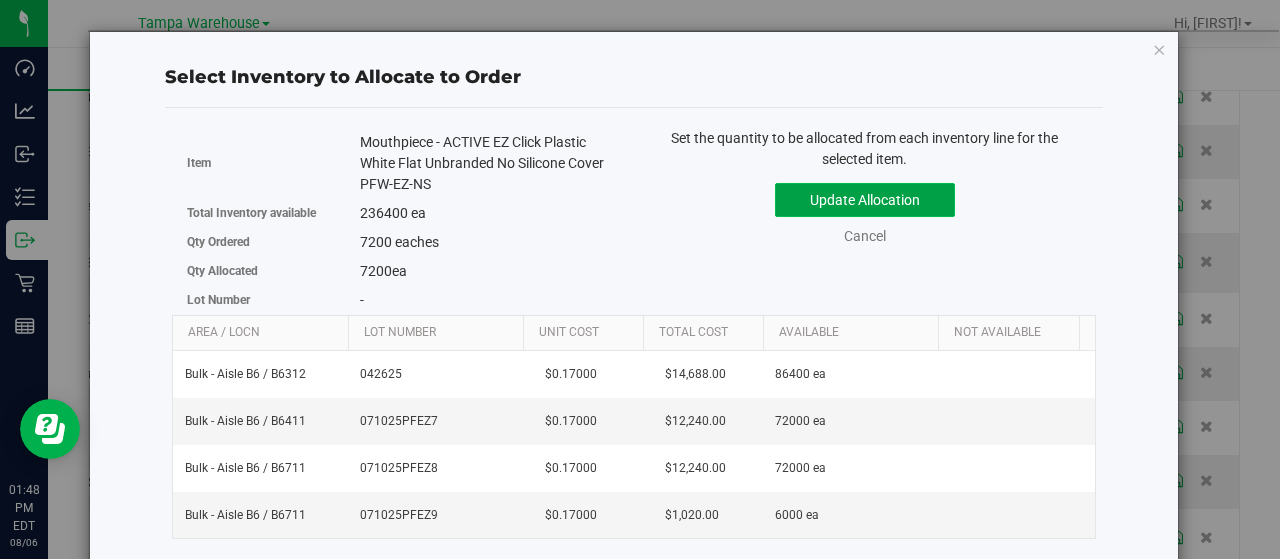 click on "Update Allocation" at bounding box center [865, 200] 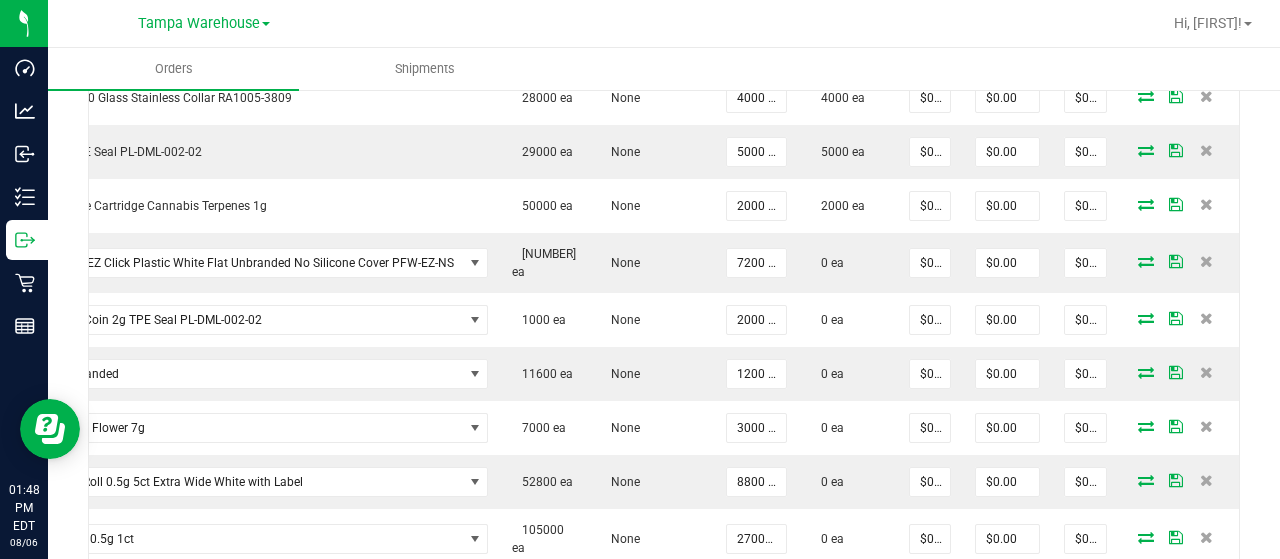 scroll, scrollTop: 0, scrollLeft: 2, axis: horizontal 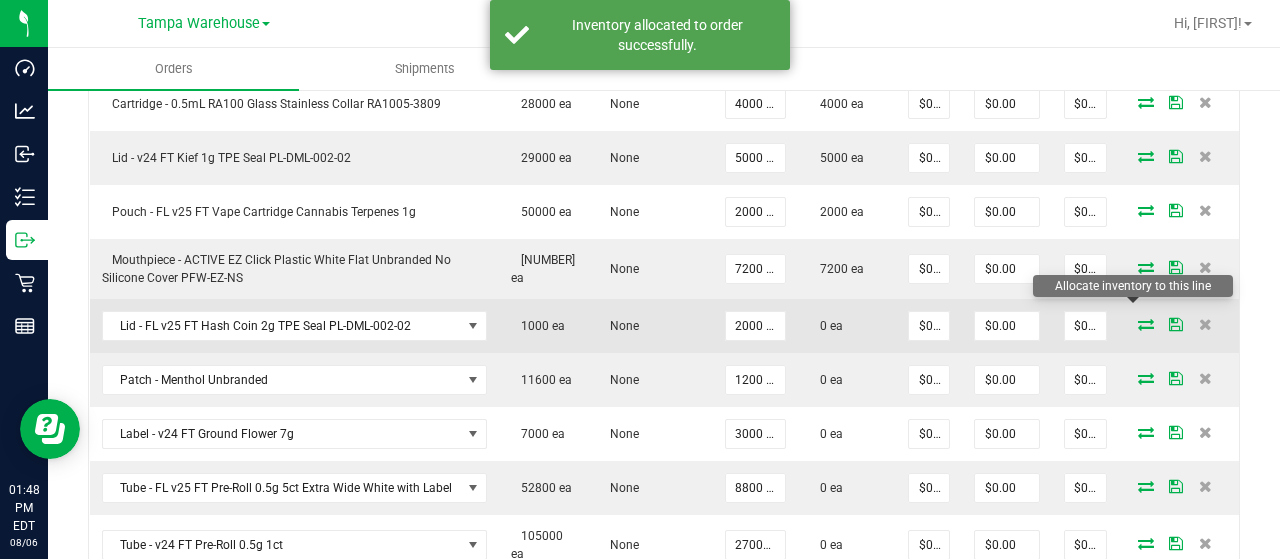 click at bounding box center (1146, 324) 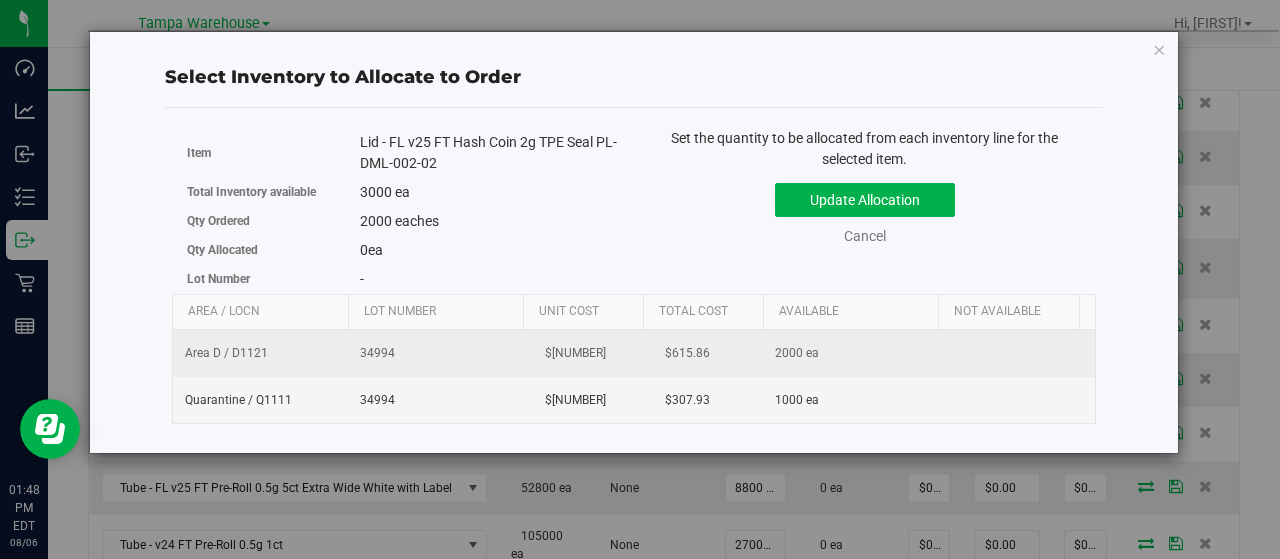 scroll, scrollTop: 0, scrollLeft: 206, axis: horizontal 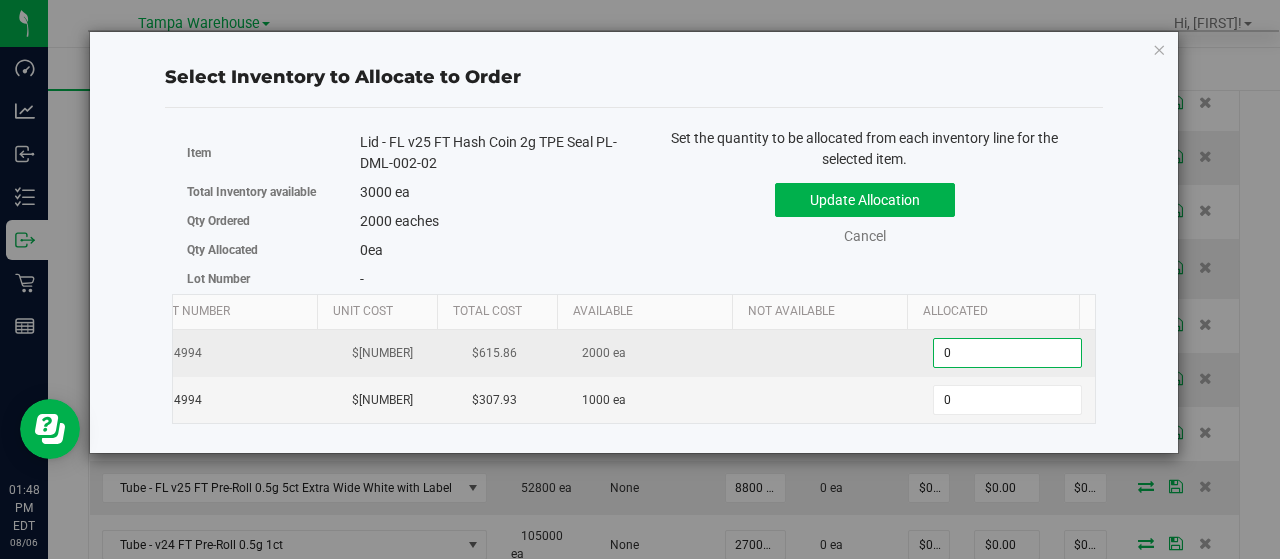 drag, startPoint x: 962, startPoint y: 337, endPoint x: 944, endPoint y: 342, distance: 18.681541 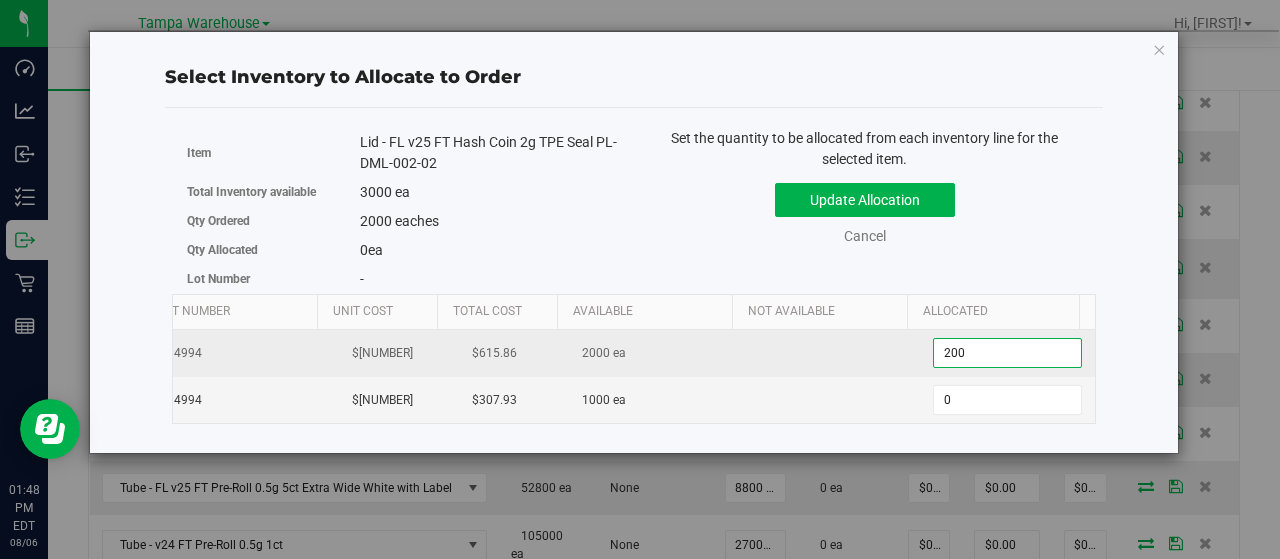 type on "2000" 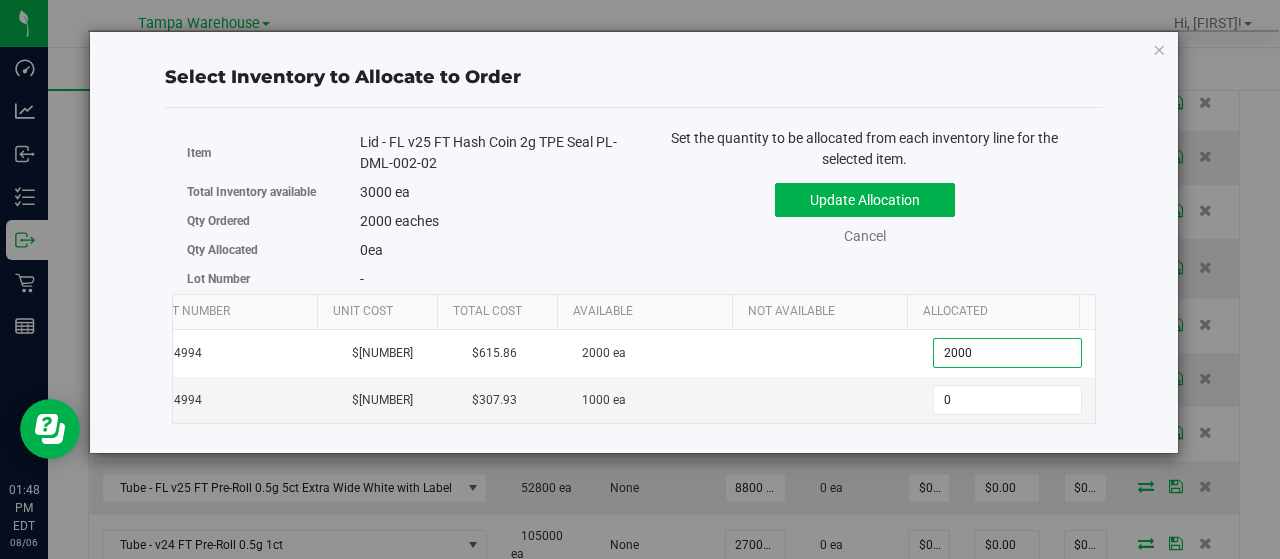 type on "2,000" 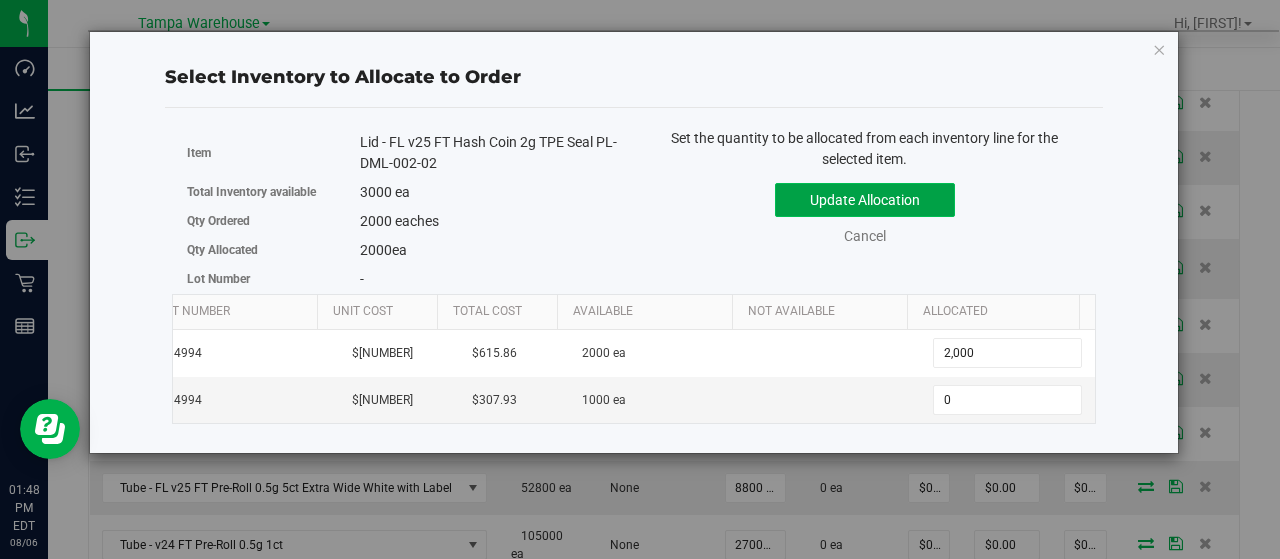 click on "Update Allocation" at bounding box center [865, 200] 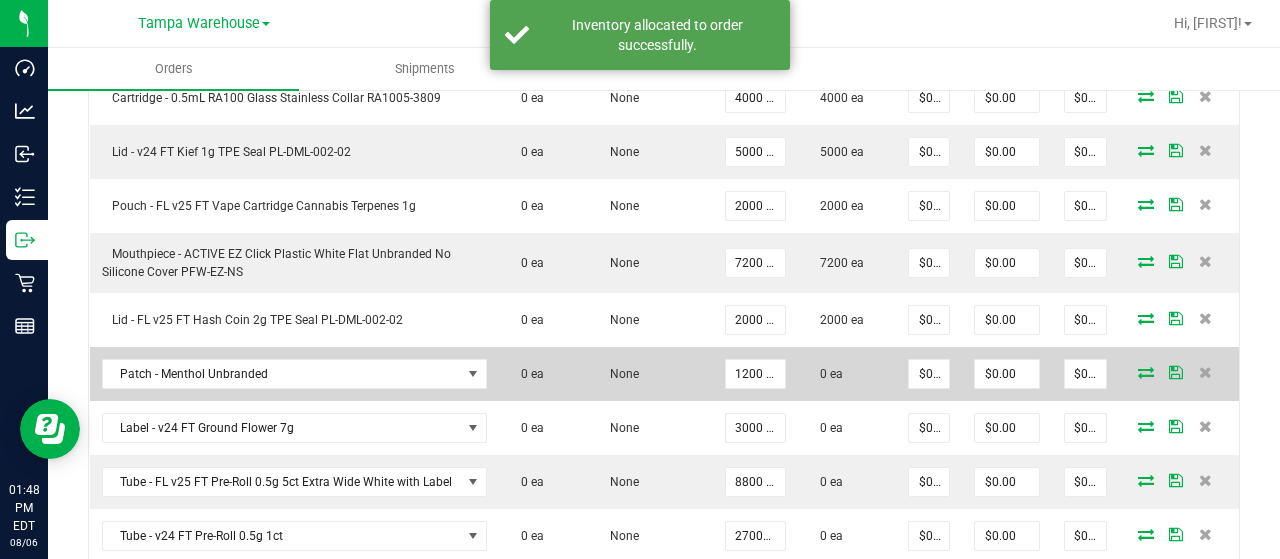 click at bounding box center (1146, 372) 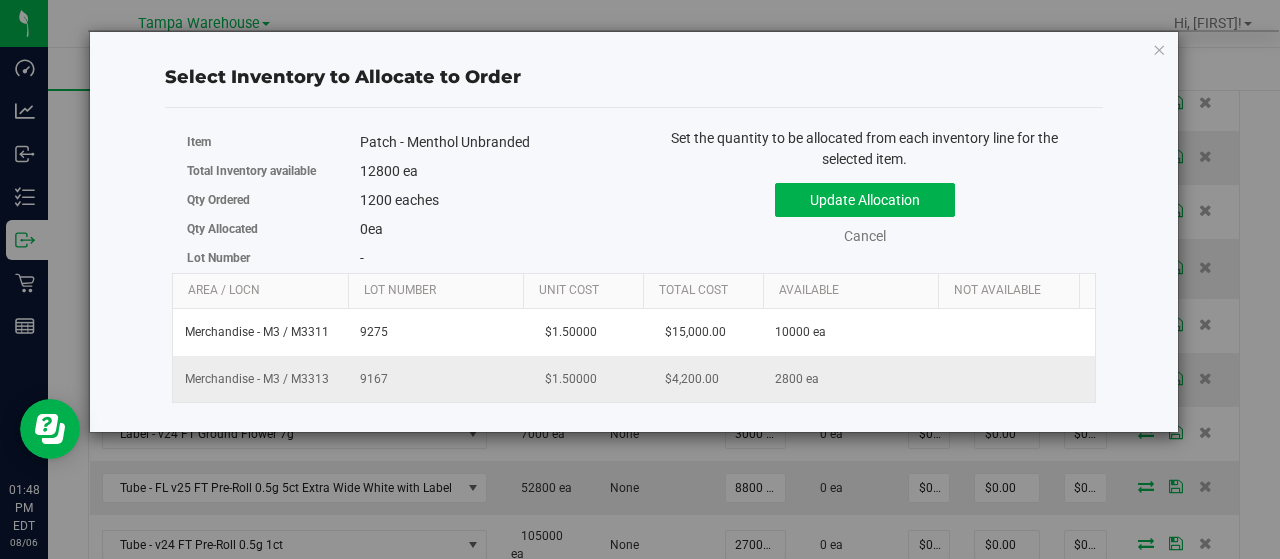 scroll, scrollTop: 0, scrollLeft: 206, axis: horizontal 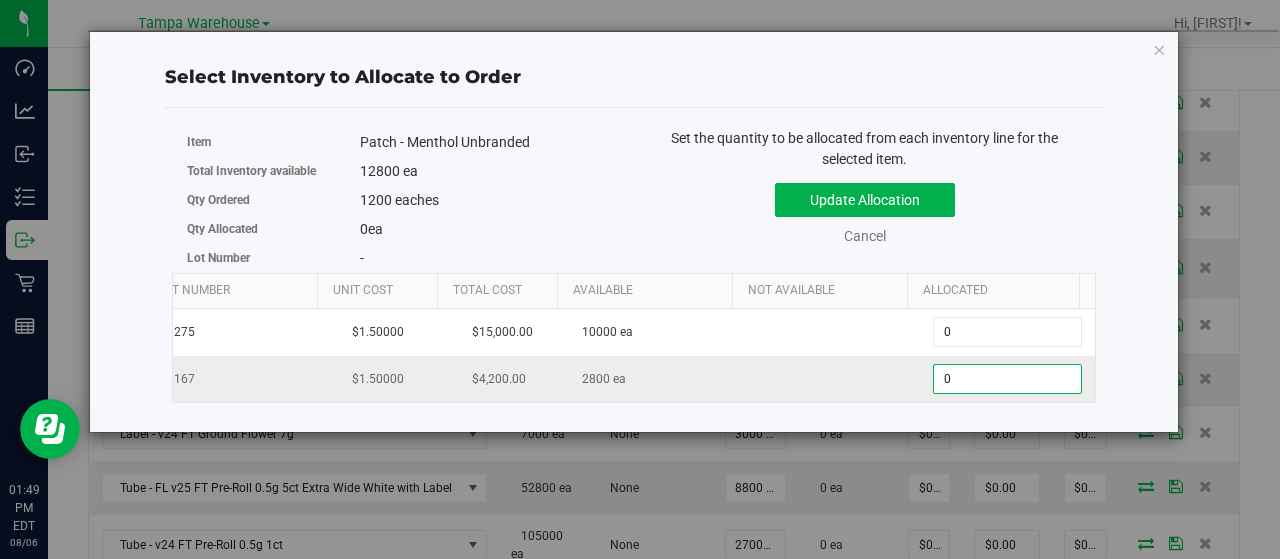 click on "0 0" at bounding box center [1007, 379] 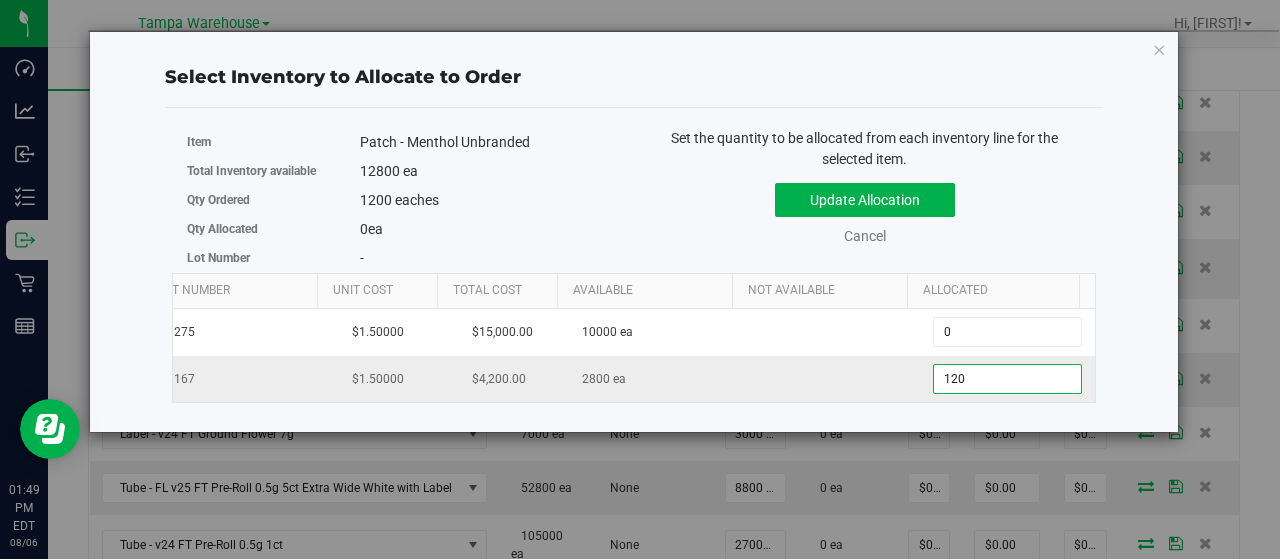 type on "1200" 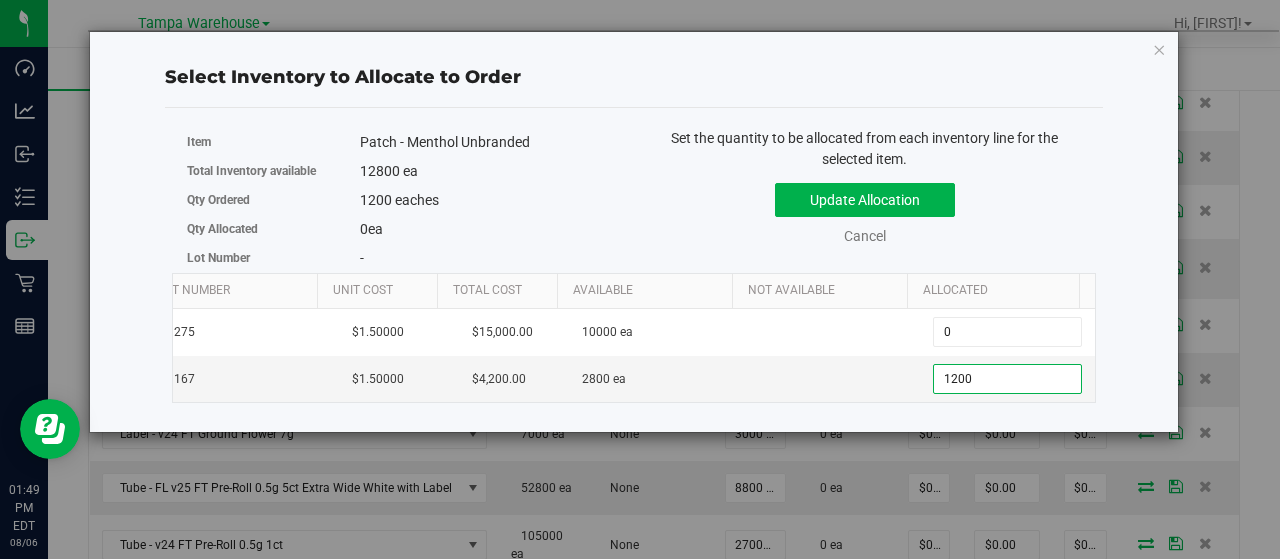 type on "1,200" 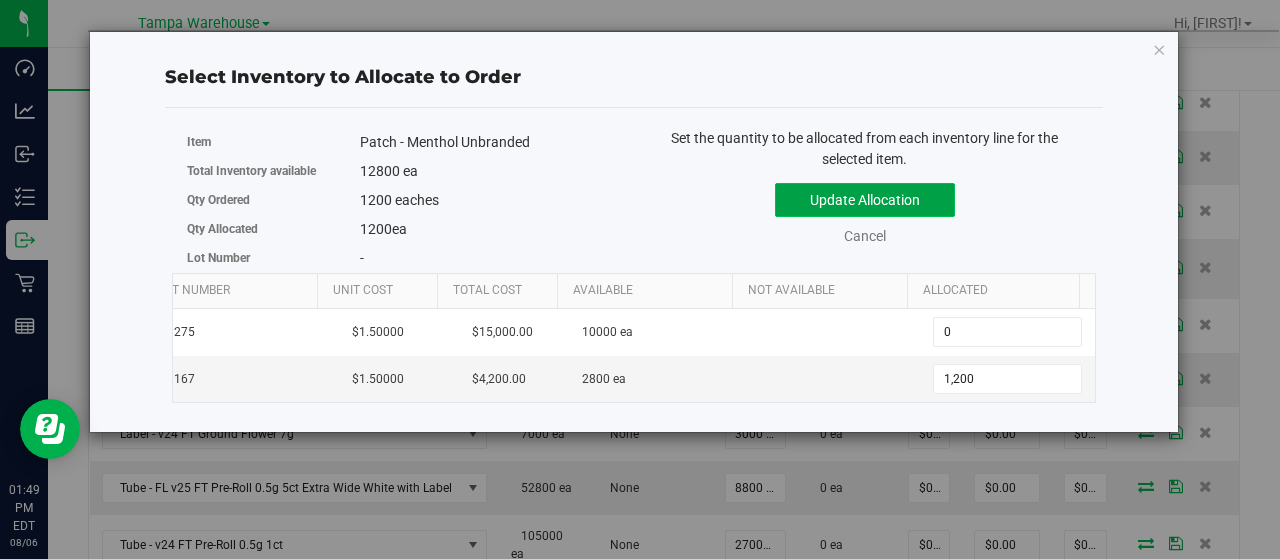 click on "Update Allocation" at bounding box center [865, 200] 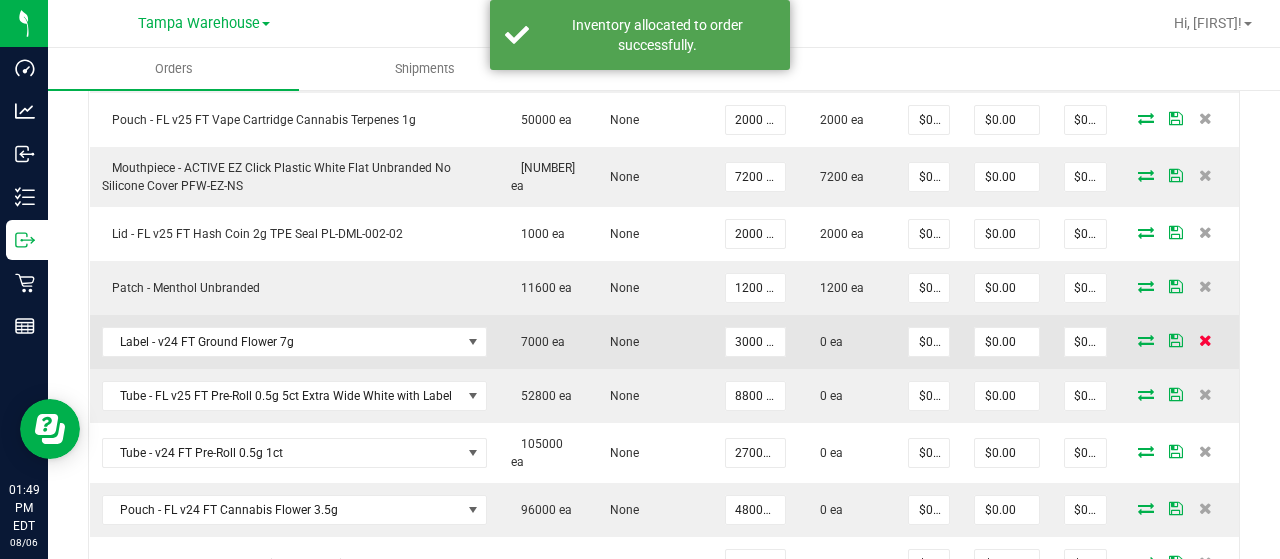 scroll, scrollTop: 1112, scrollLeft: 0, axis: vertical 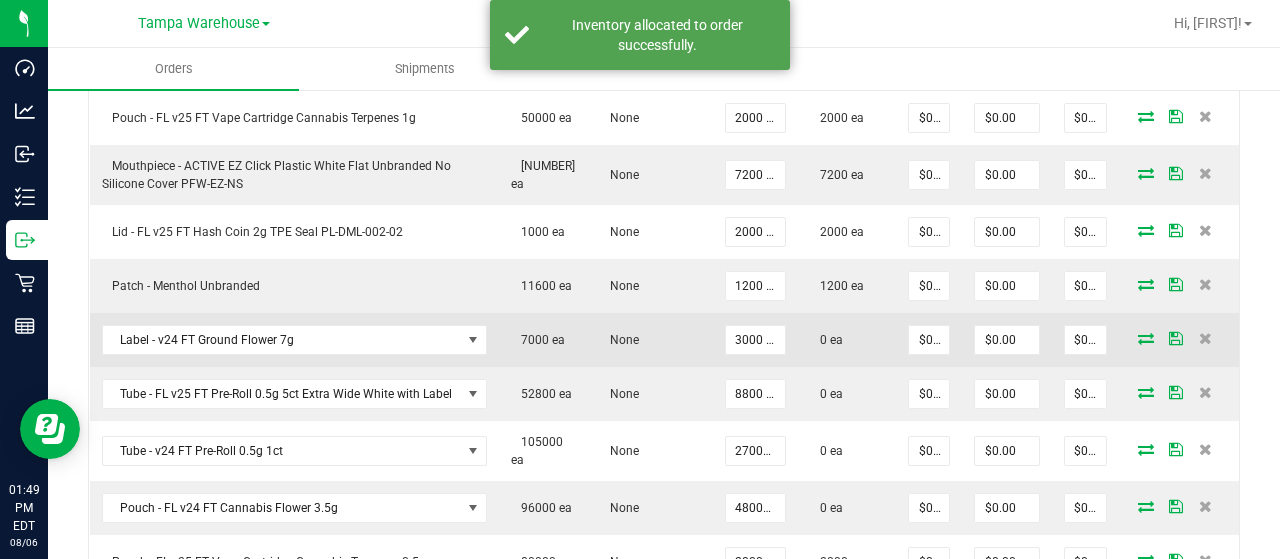 click at bounding box center (1146, 338) 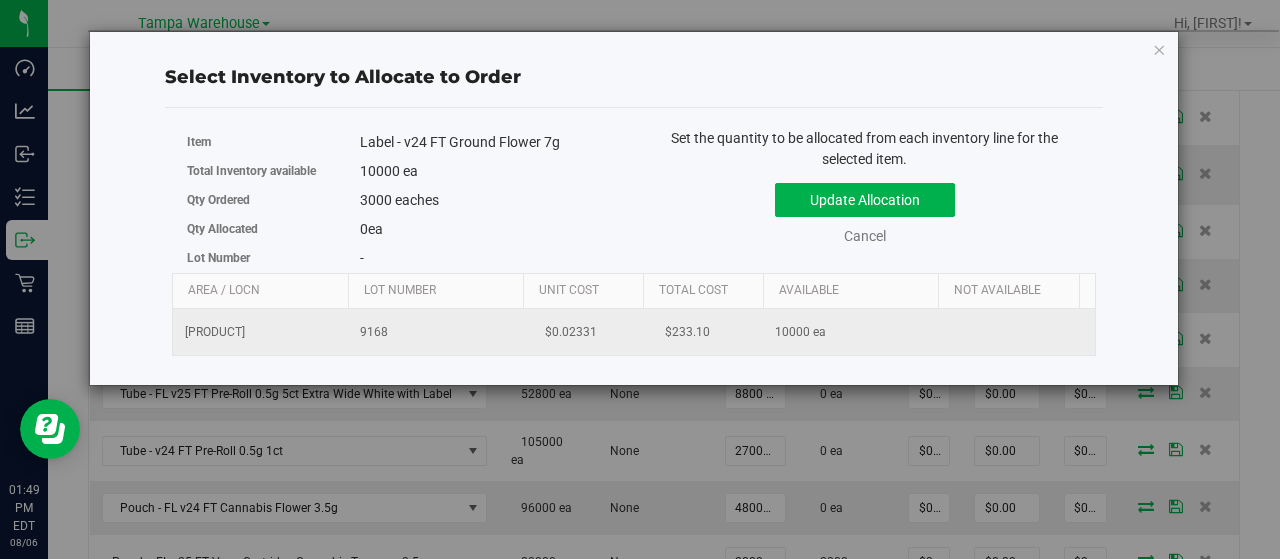 scroll, scrollTop: 0, scrollLeft: 206, axis: horizontal 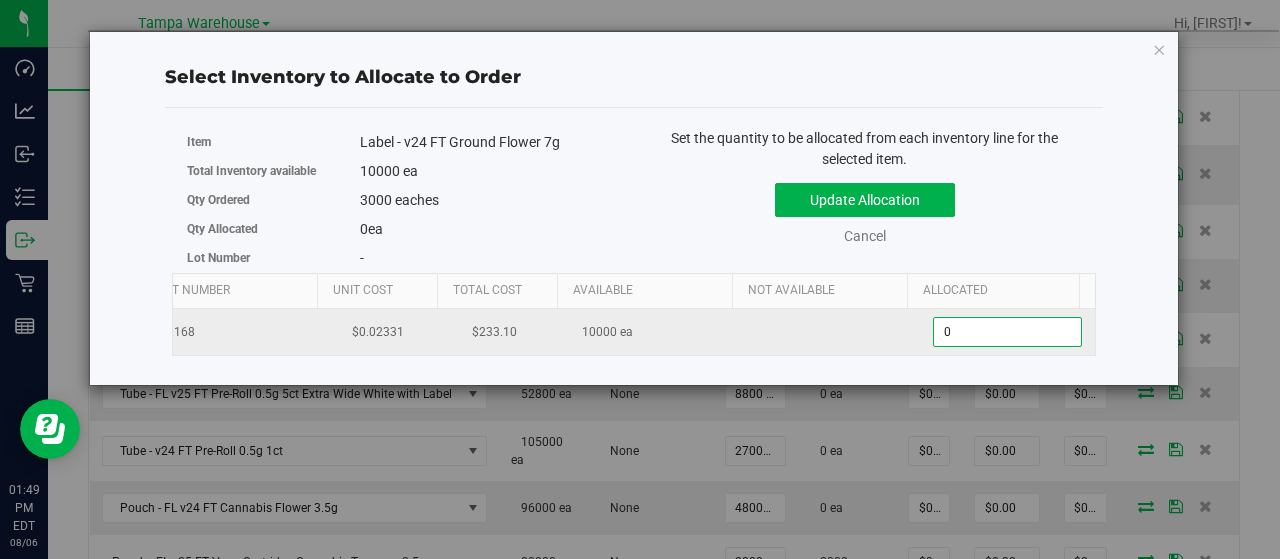 click on "0 0" at bounding box center [1007, 332] 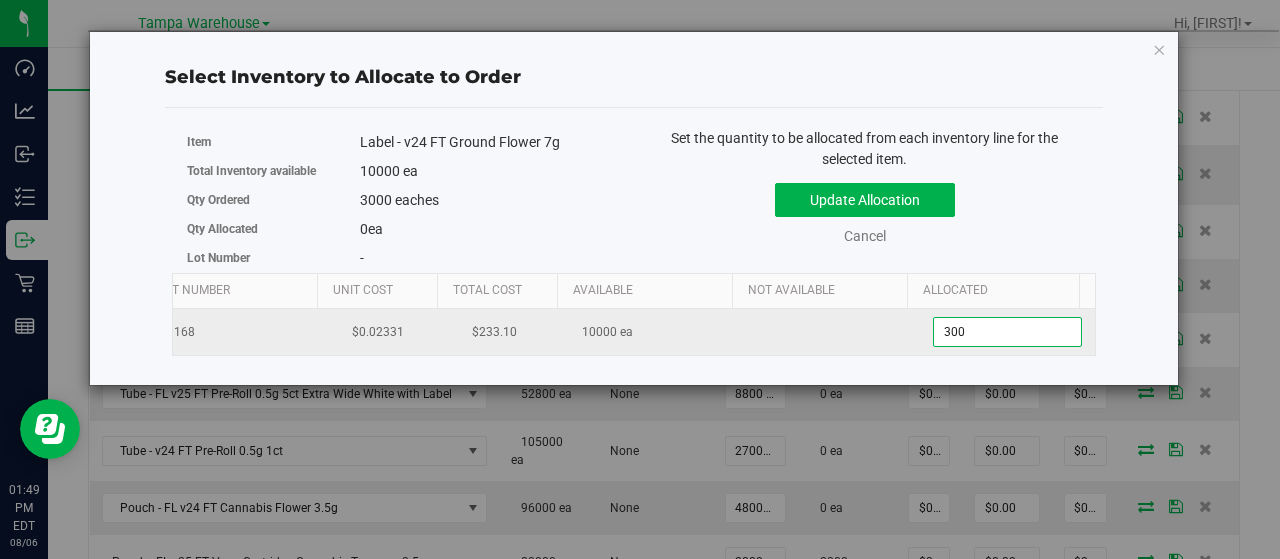 type on "3000" 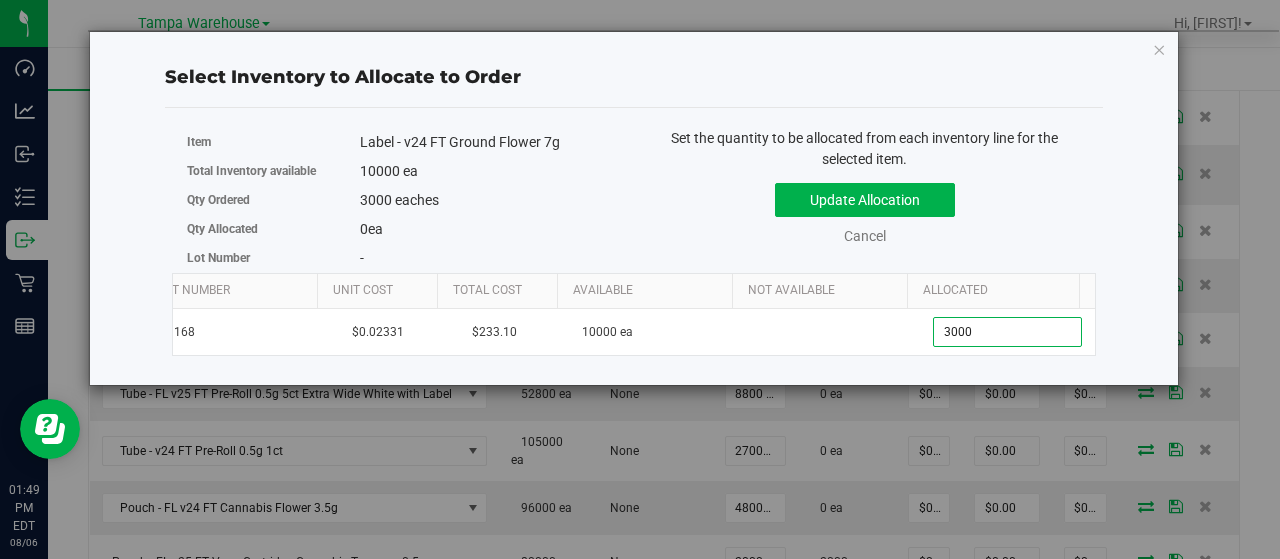 type on "3,000" 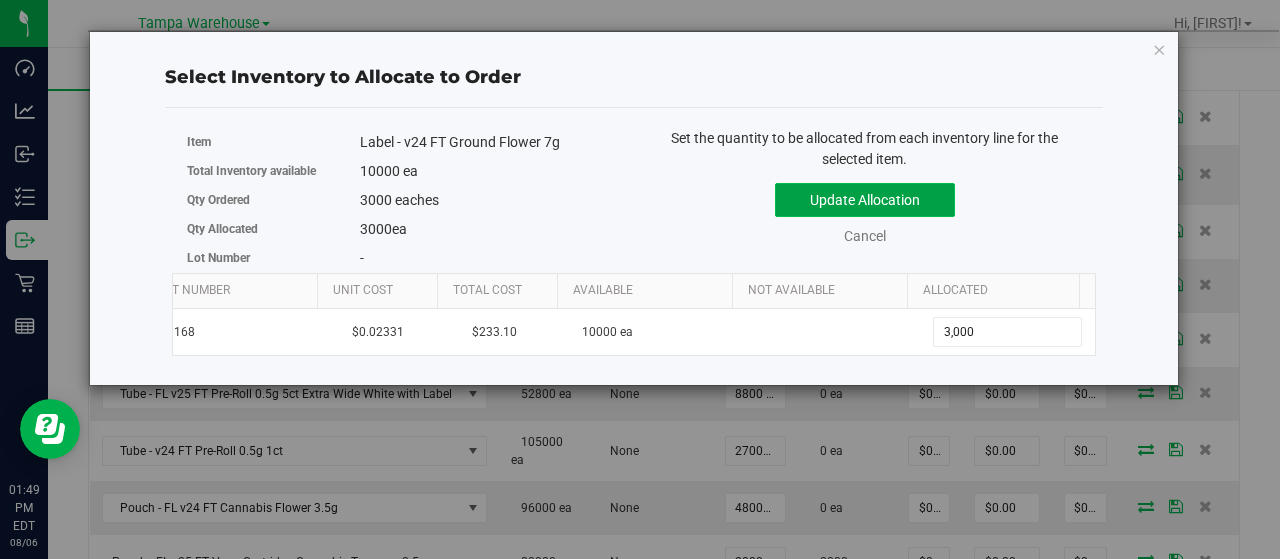 click on "Update Allocation" at bounding box center (865, 200) 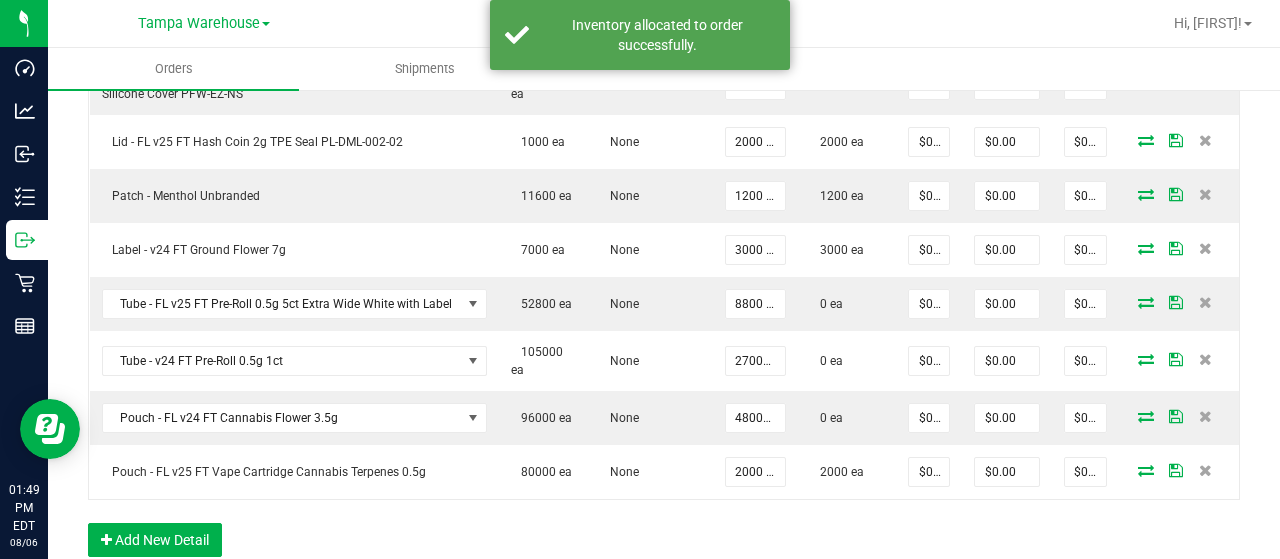 scroll, scrollTop: 1212, scrollLeft: 0, axis: vertical 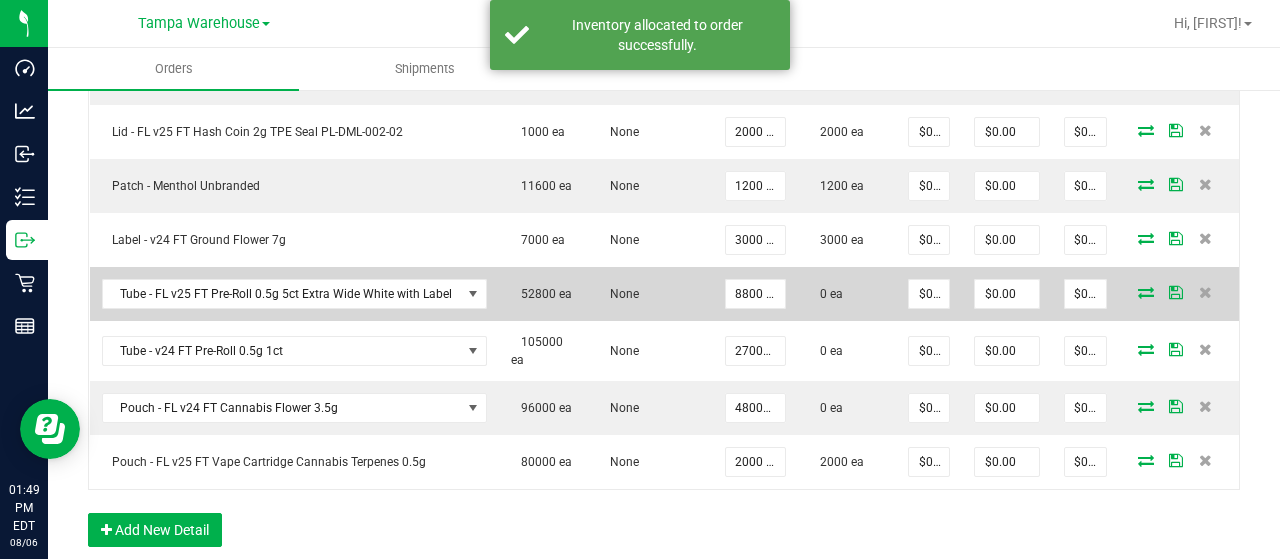 click at bounding box center (1146, 292) 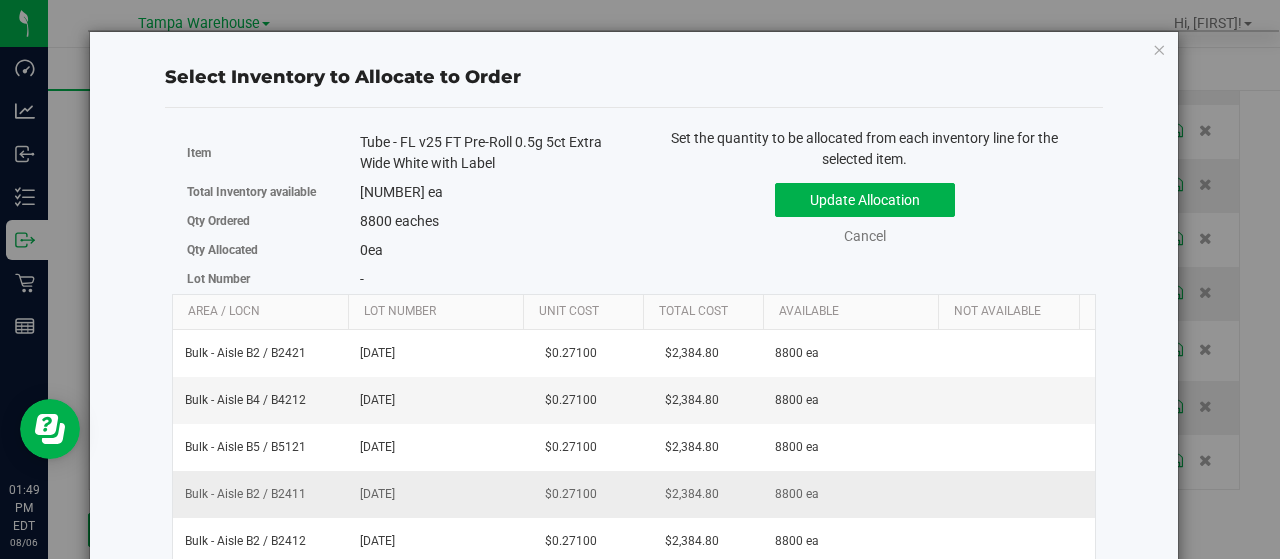 scroll, scrollTop: 136, scrollLeft: 0, axis: vertical 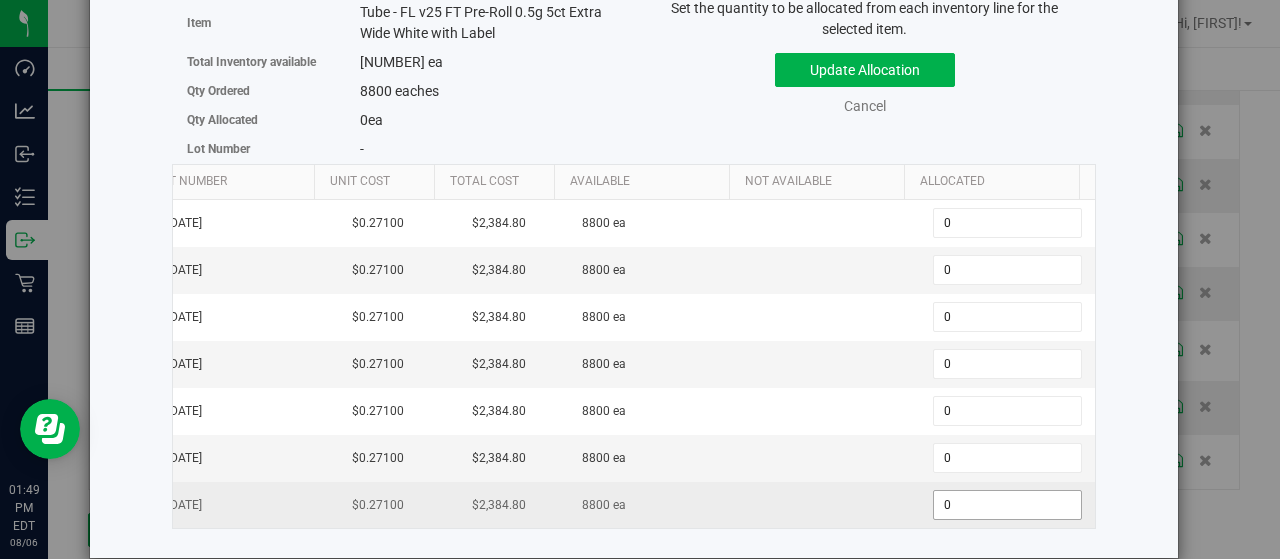 click on "0 0" at bounding box center [1007, 505] 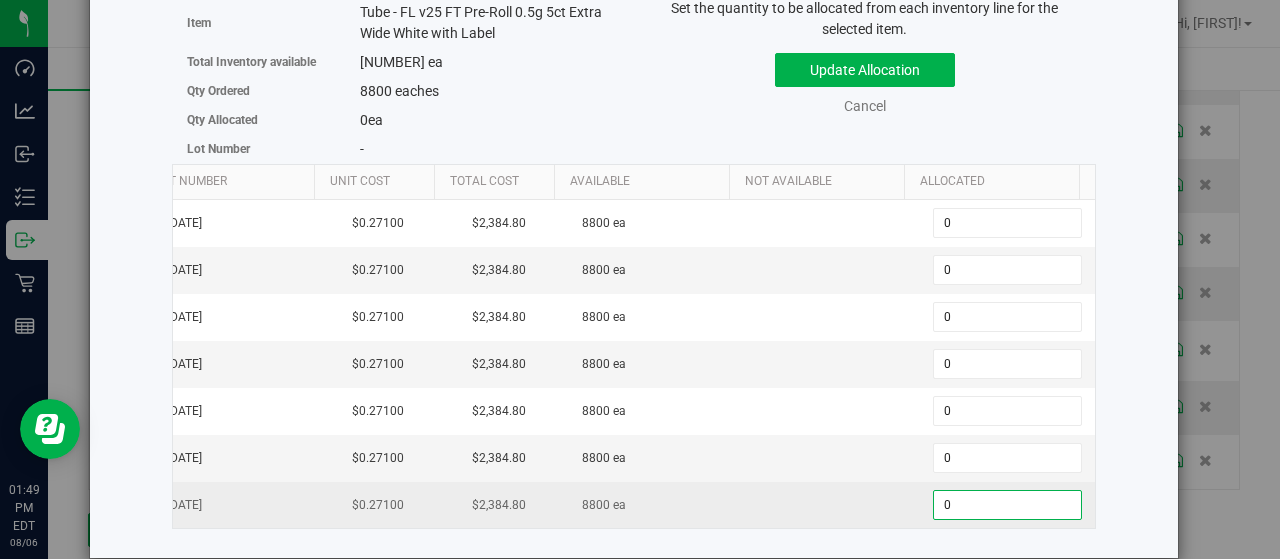 click on "0" at bounding box center (1007, 505) 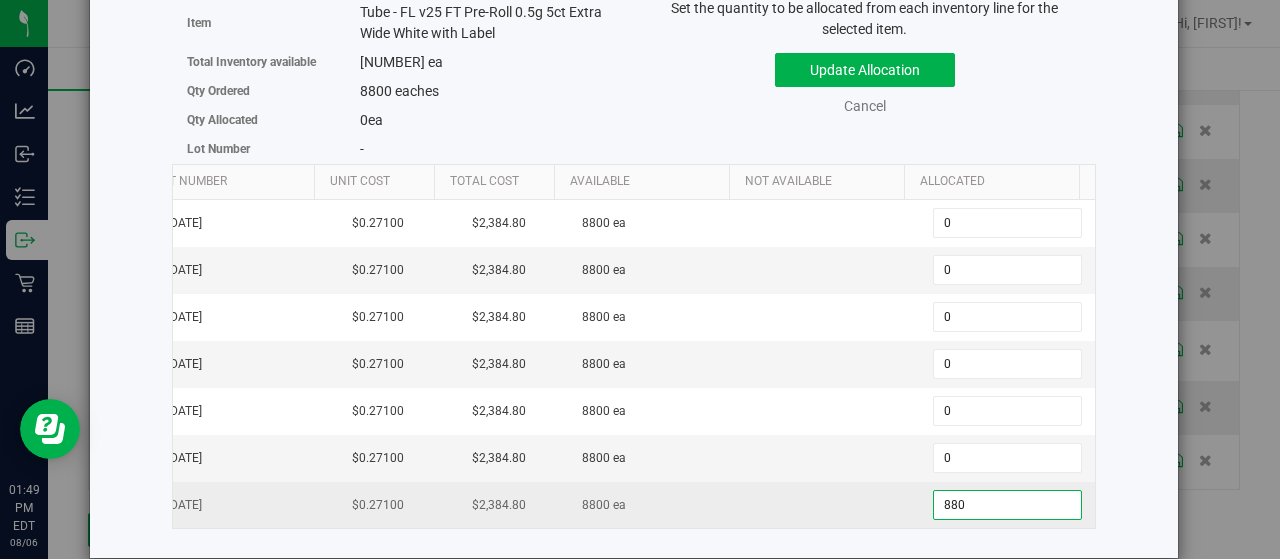 type on "8800" 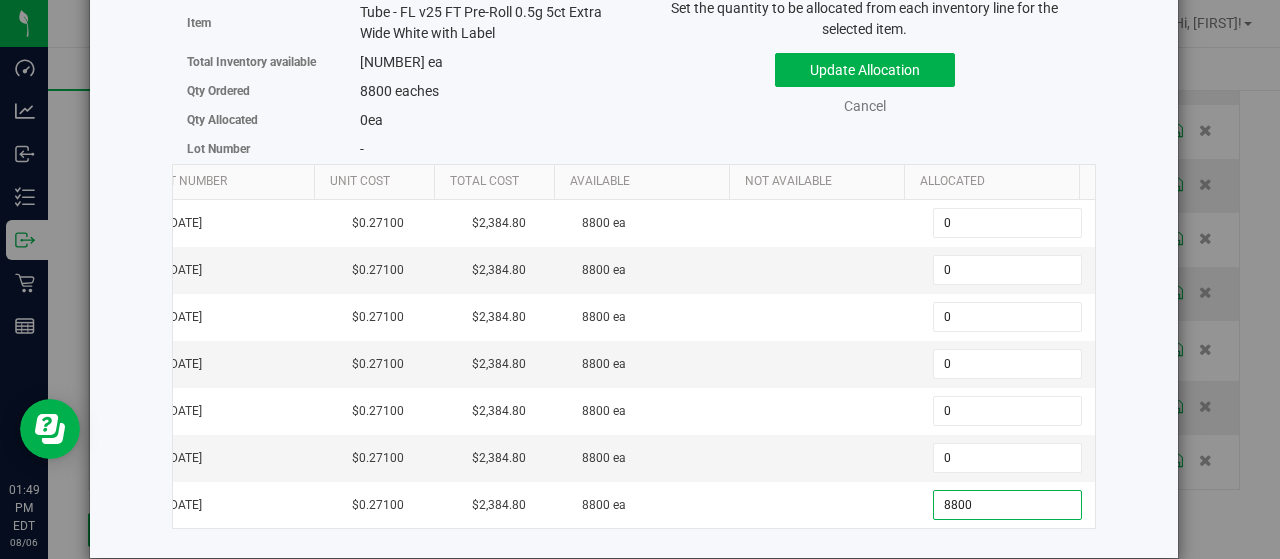 type on "8,800" 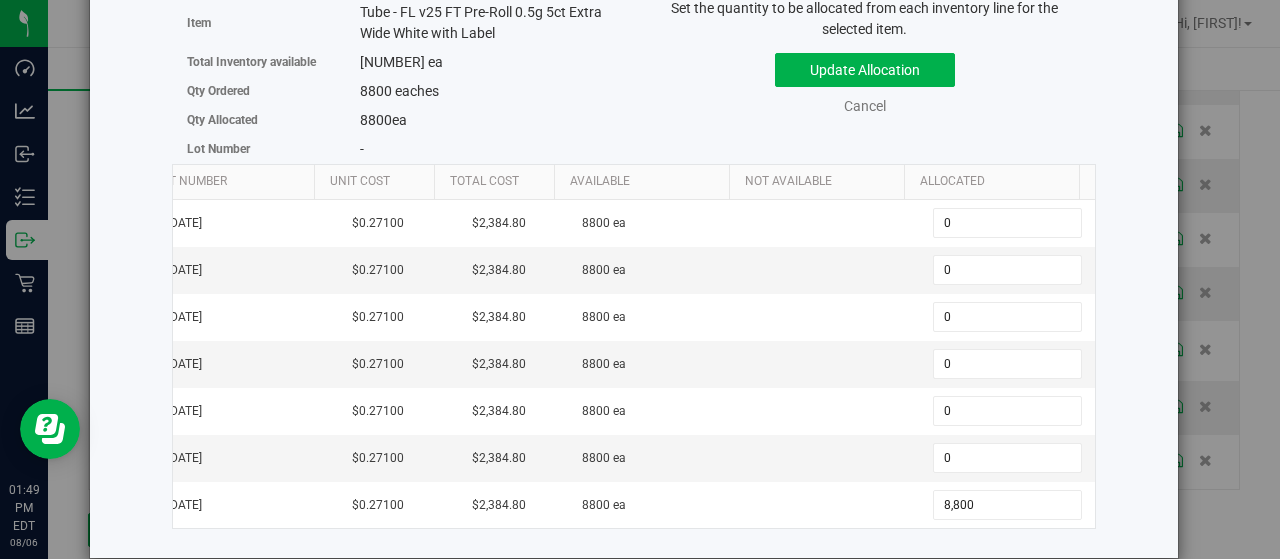 click on "Item
Tube - FL v25 FT Pre-Roll 0.5g 5ct Extra Wide White with Label
Total Inventory available
61600 ea
Qty Ordered
8800
eaches
Qty Allocated
8800" at bounding box center (403, 81) 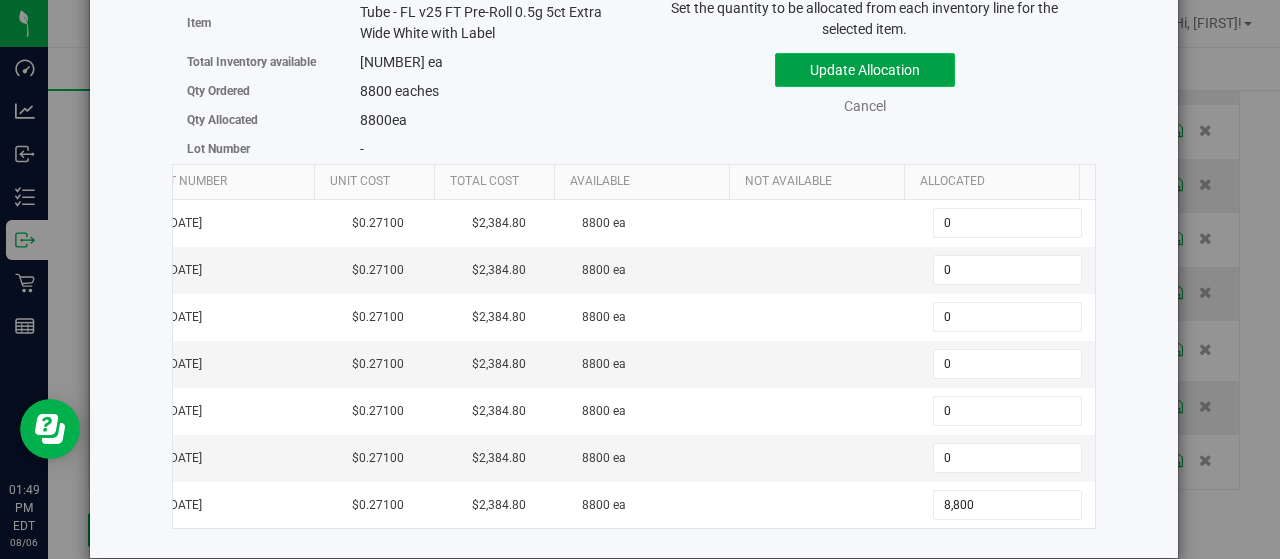 click on "Update Allocation" at bounding box center (865, 70) 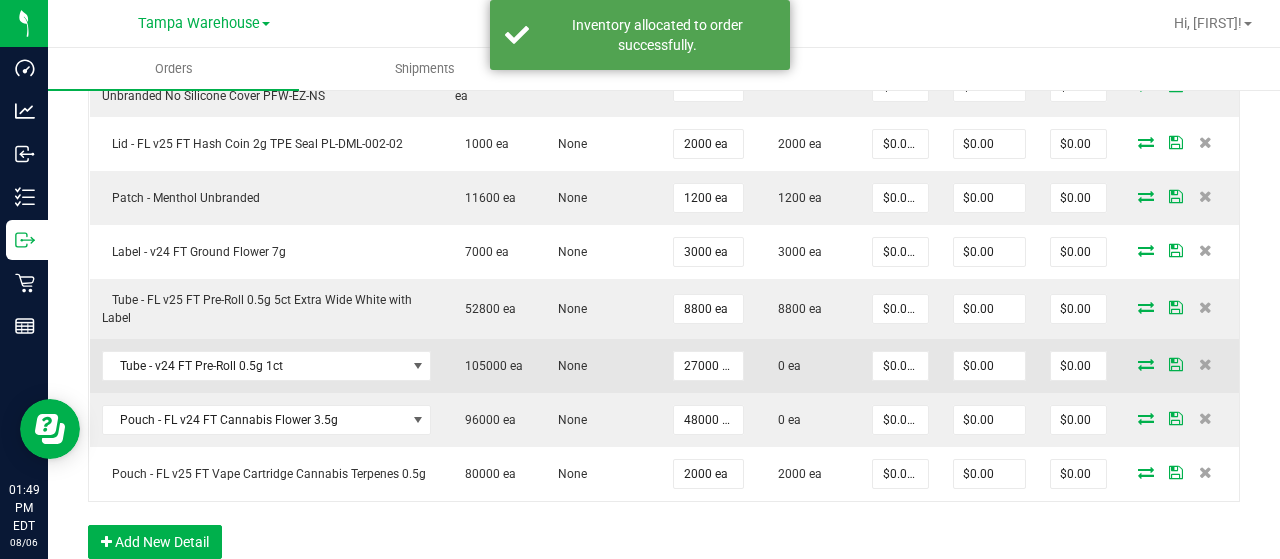 click at bounding box center [1146, 364] 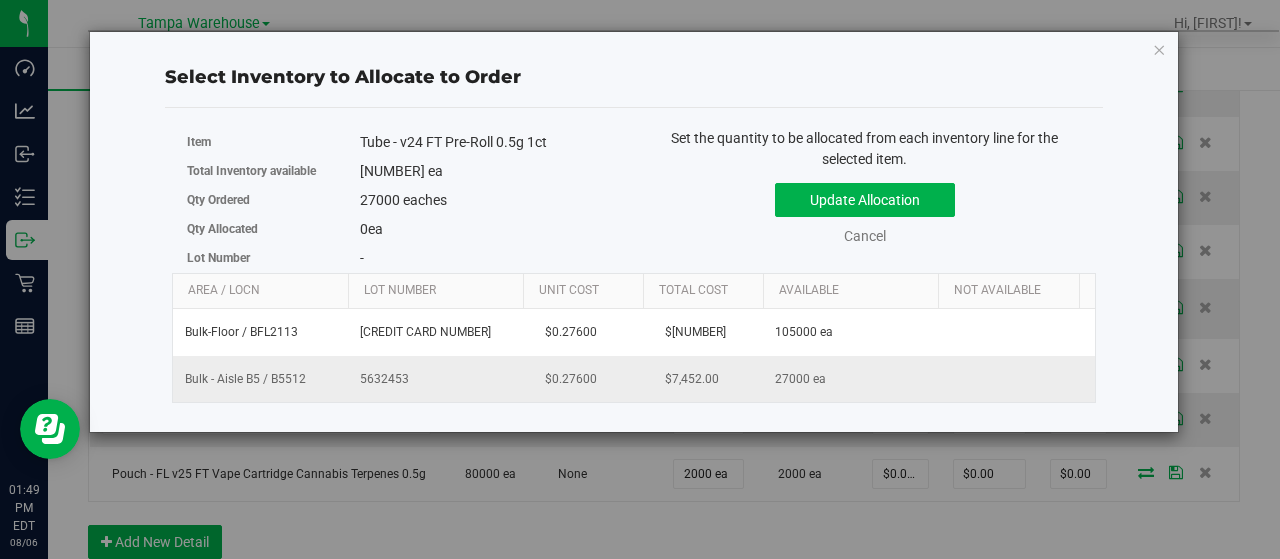 scroll, scrollTop: 0, scrollLeft: 206, axis: horizontal 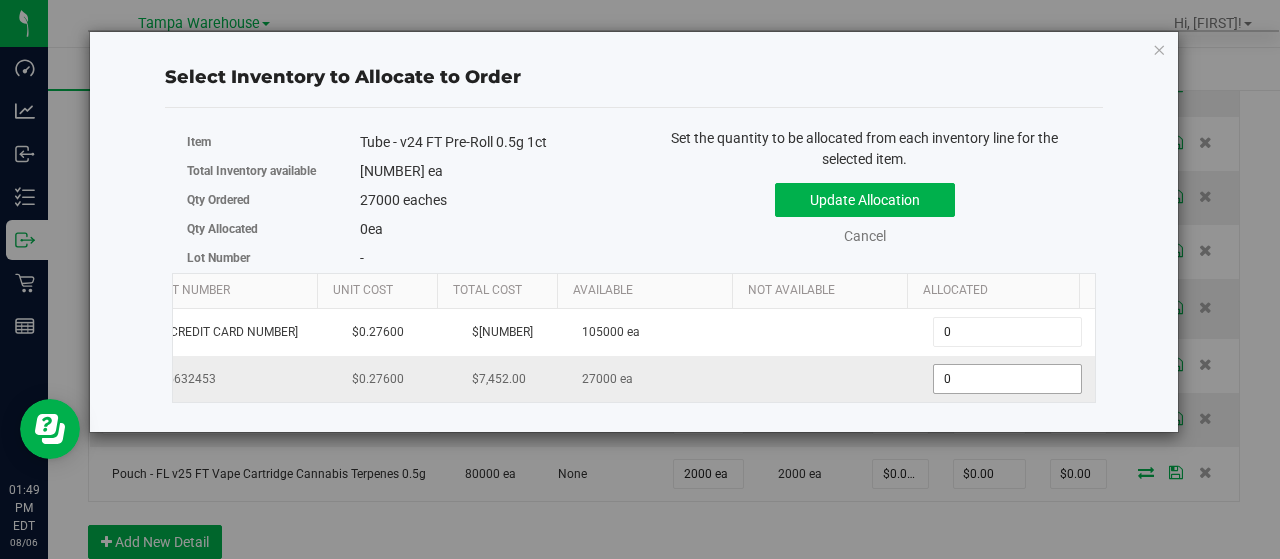 click on "0 0" at bounding box center [1007, 379] 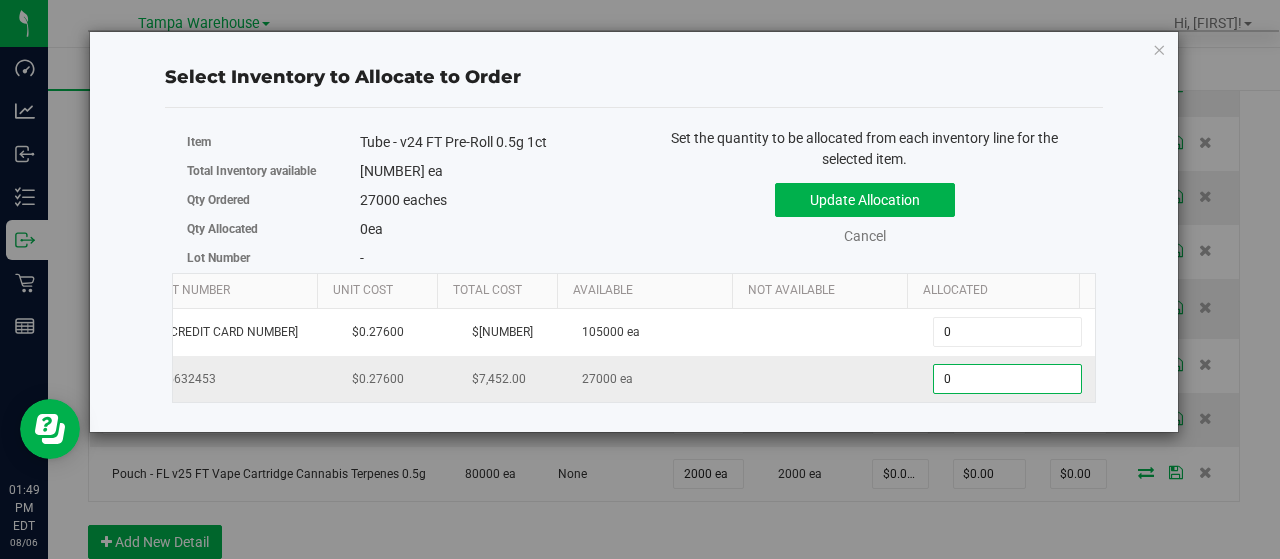 click on "0" at bounding box center (1007, 379) 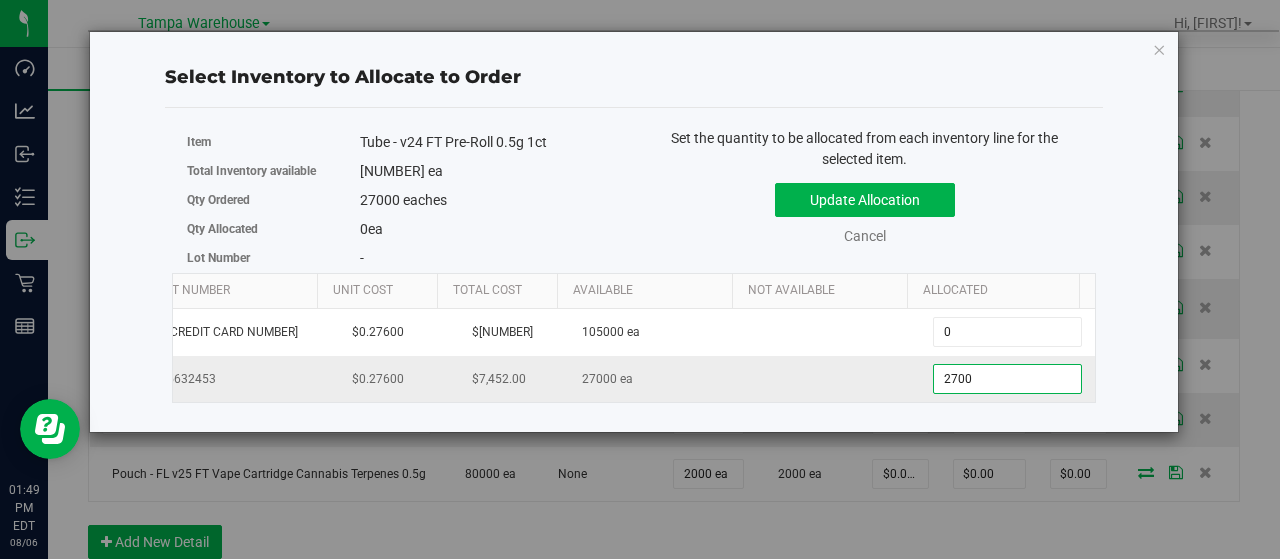 type on "27000" 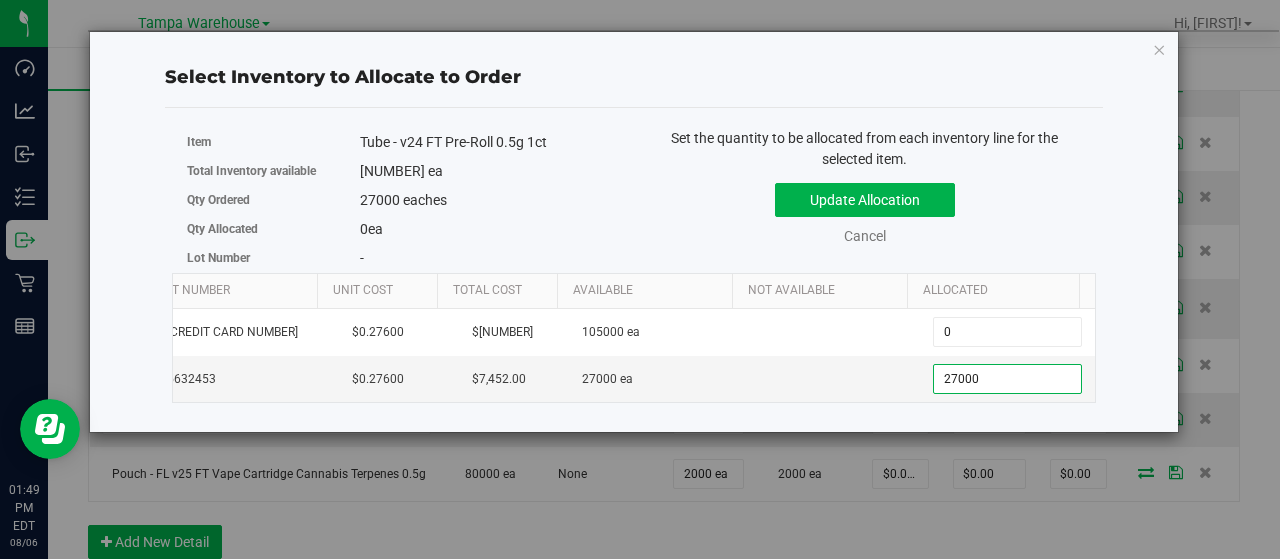 type on "27,000" 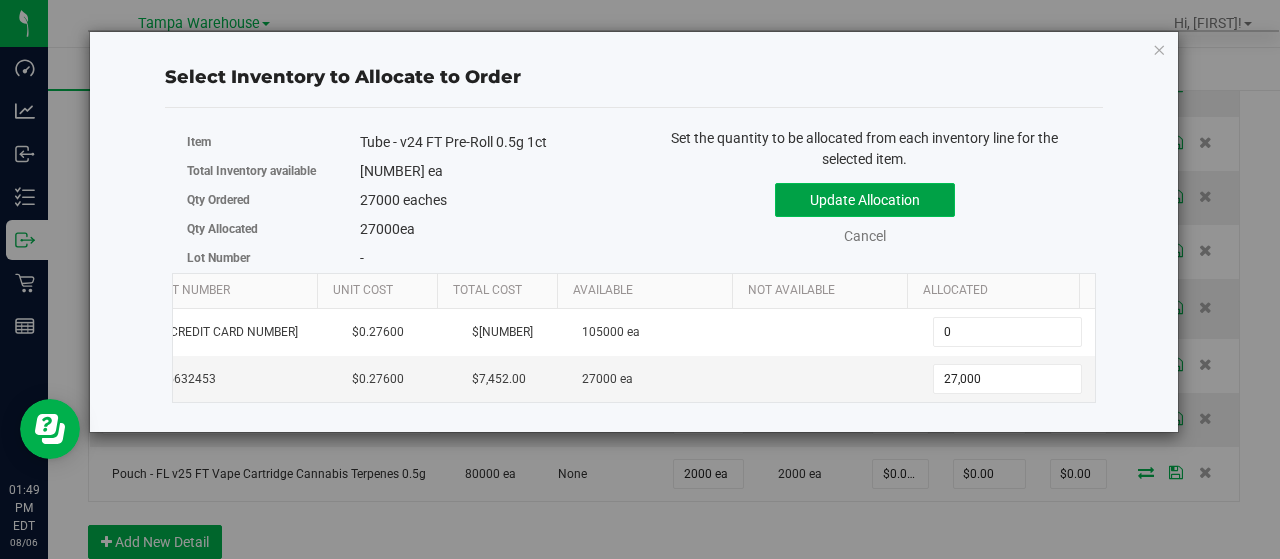 click on "Update Allocation" at bounding box center [865, 200] 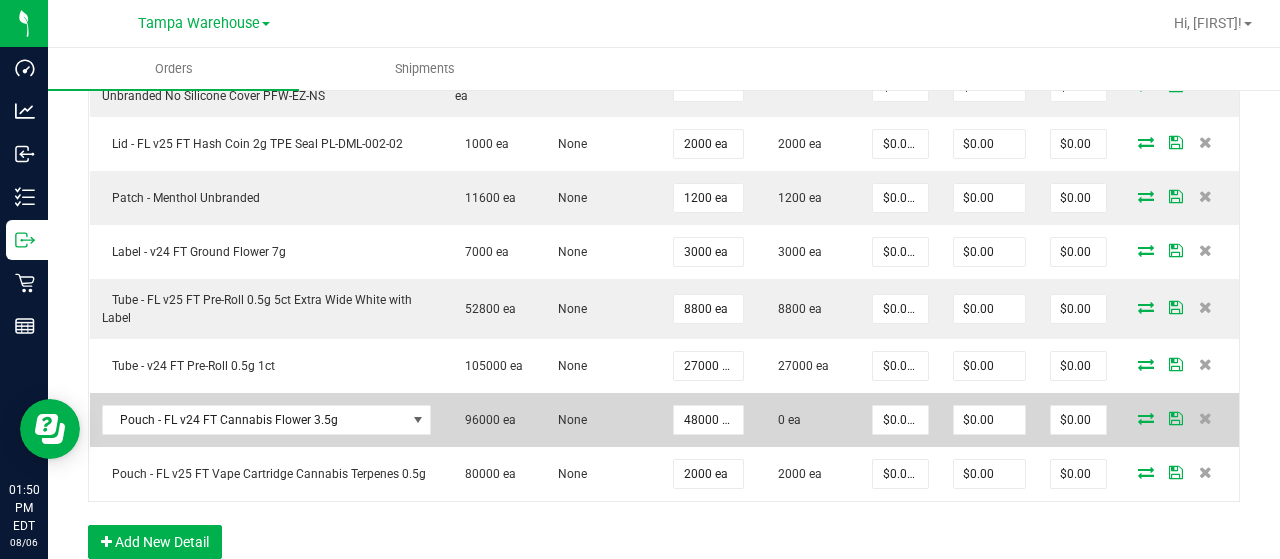 click at bounding box center [1146, 418] 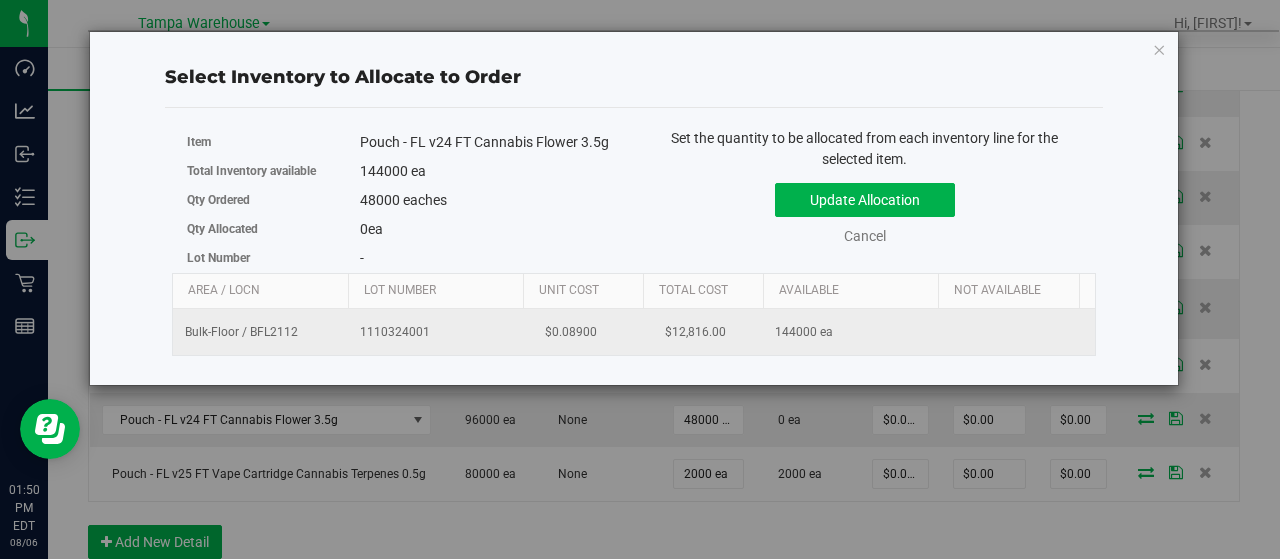 scroll, scrollTop: 0, scrollLeft: 206, axis: horizontal 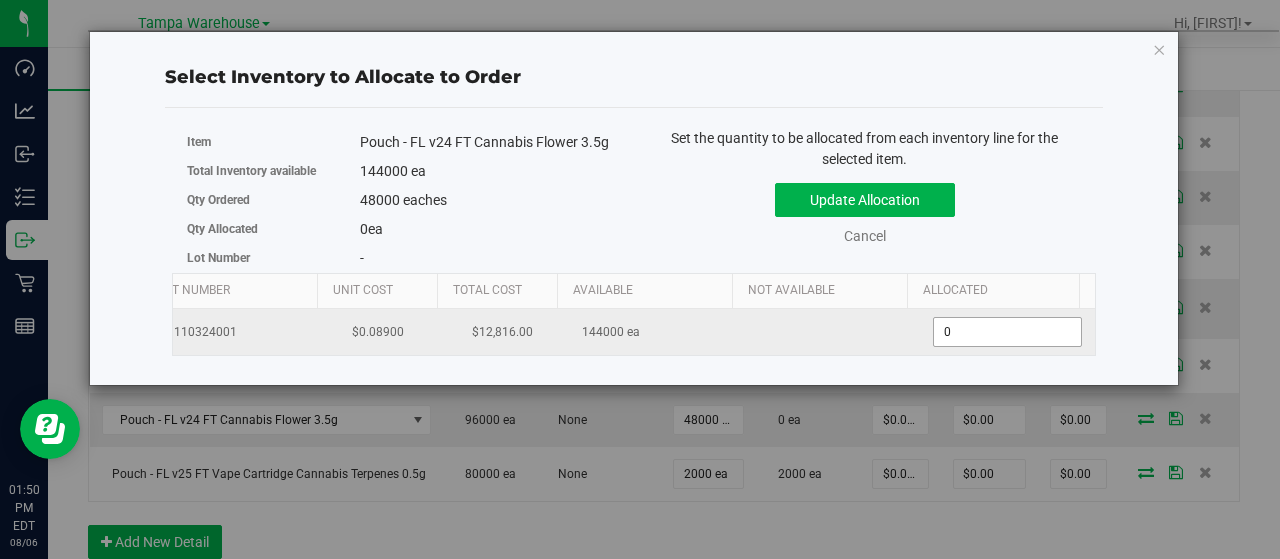 click on "0 0" at bounding box center [1007, 332] 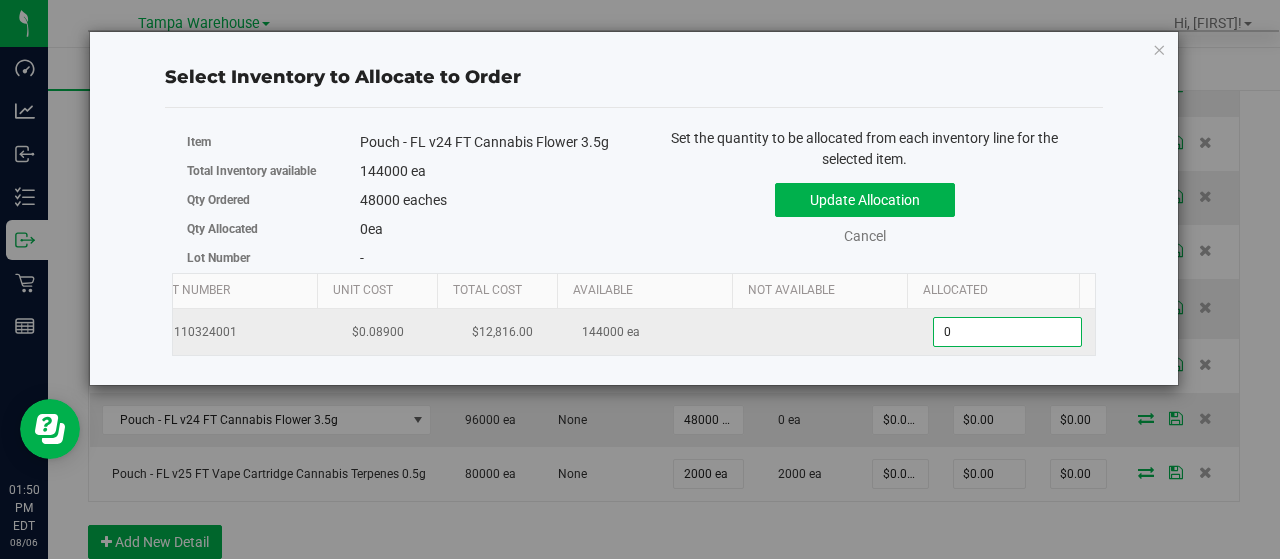 click on "0" at bounding box center (1007, 332) 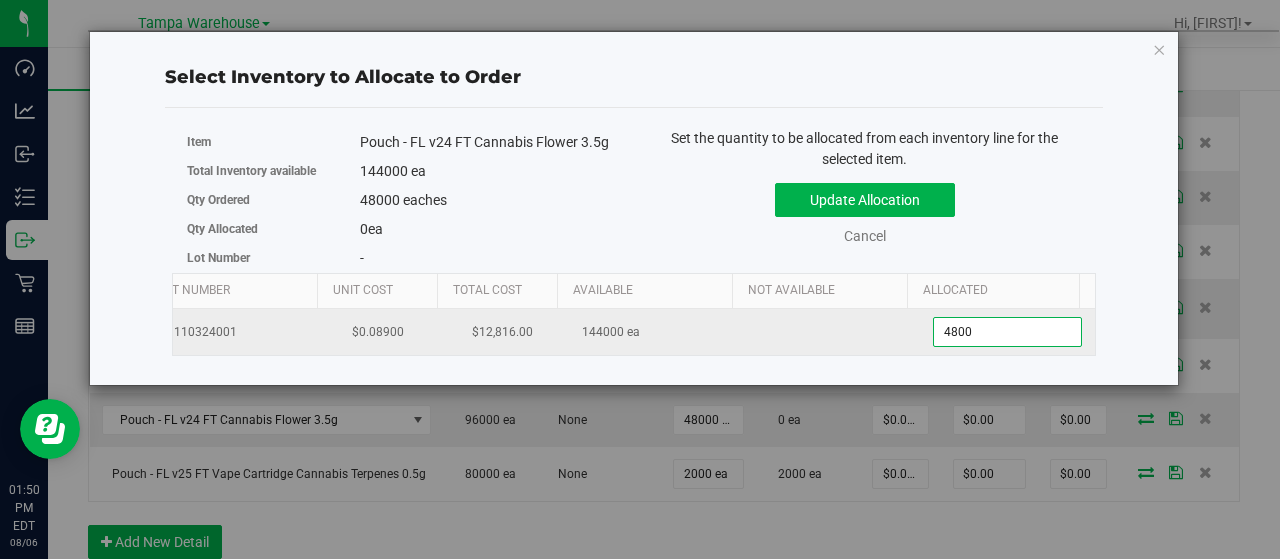 type on "48000" 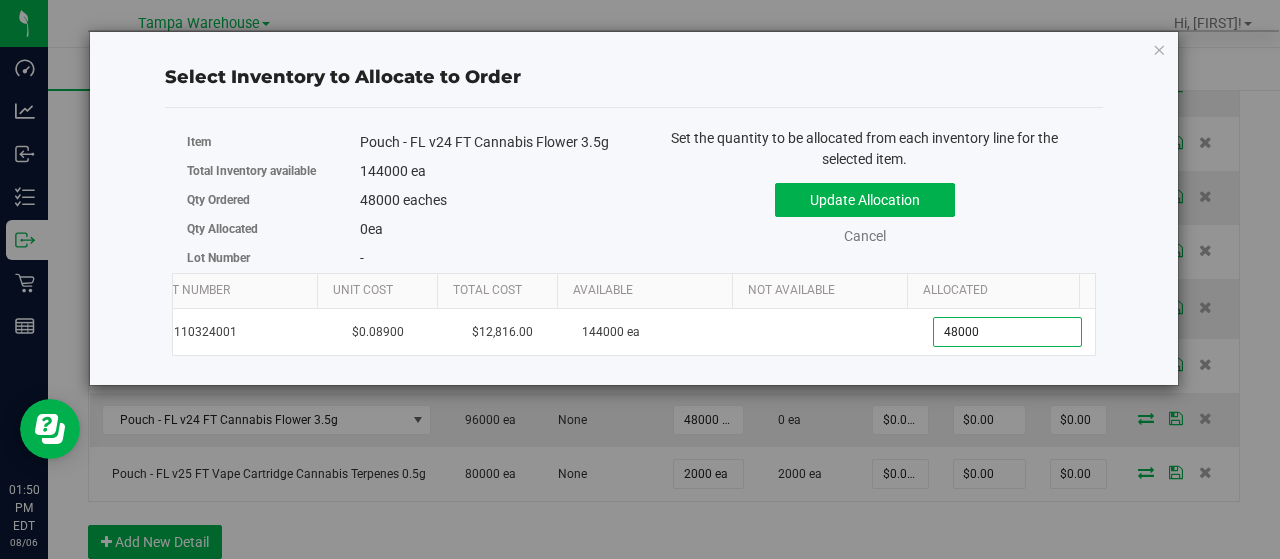 type on "48,000" 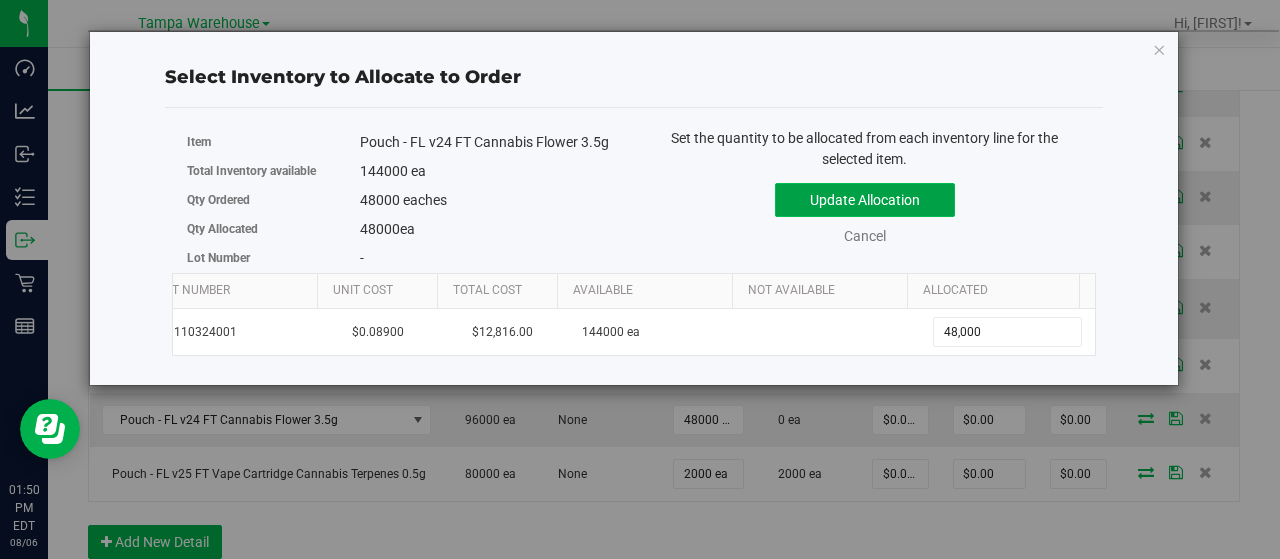 click on "Update Allocation" at bounding box center (865, 200) 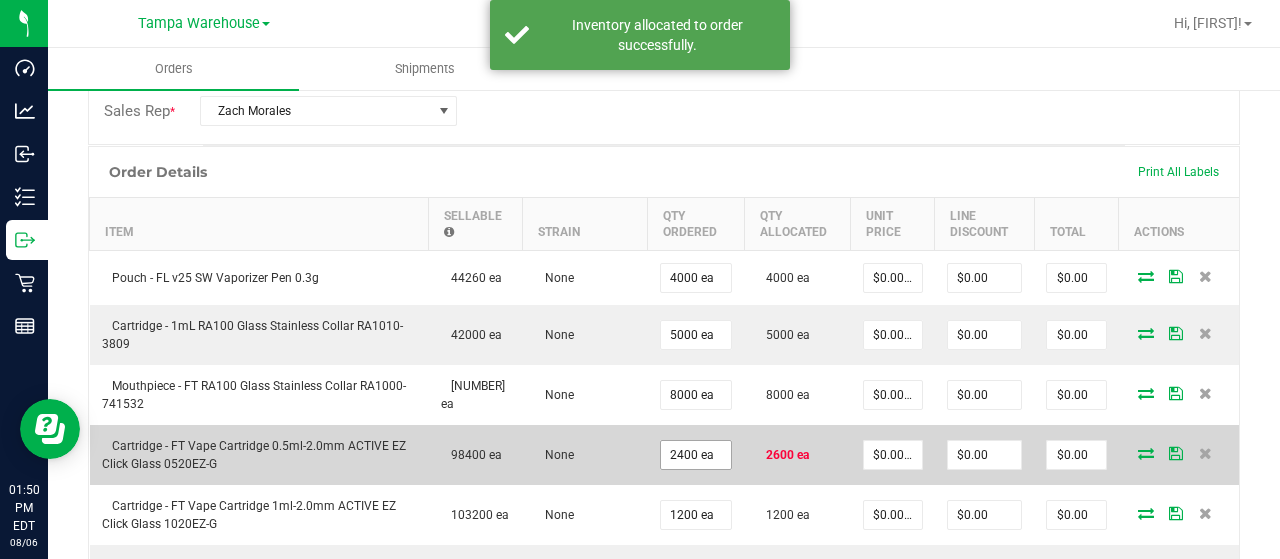 scroll, scrollTop: 502, scrollLeft: 0, axis: vertical 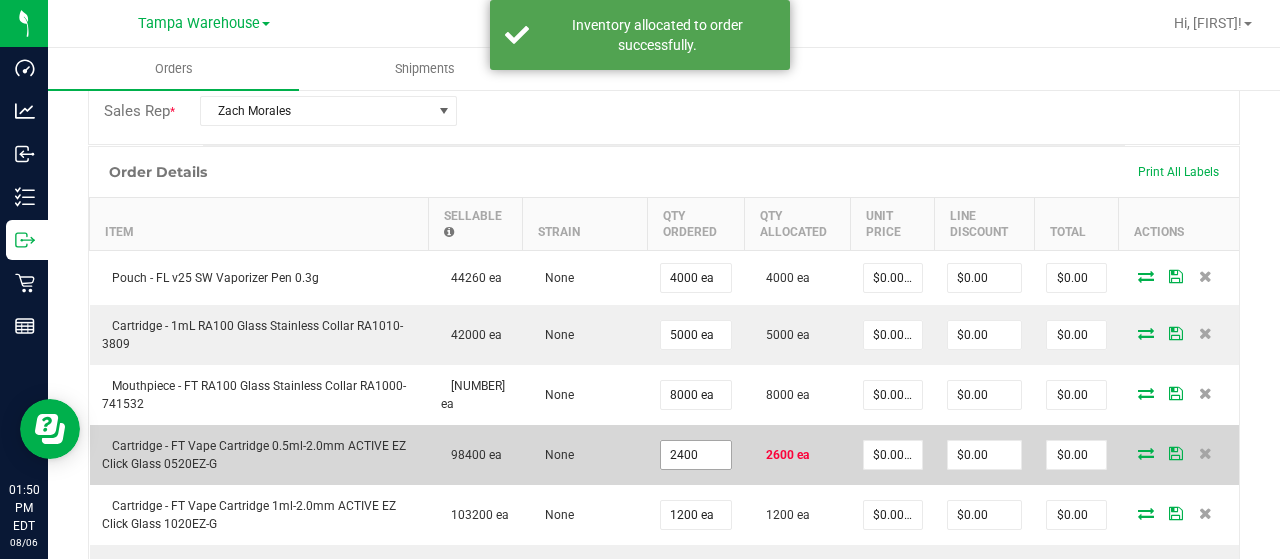 click on "2400" at bounding box center (696, 455) 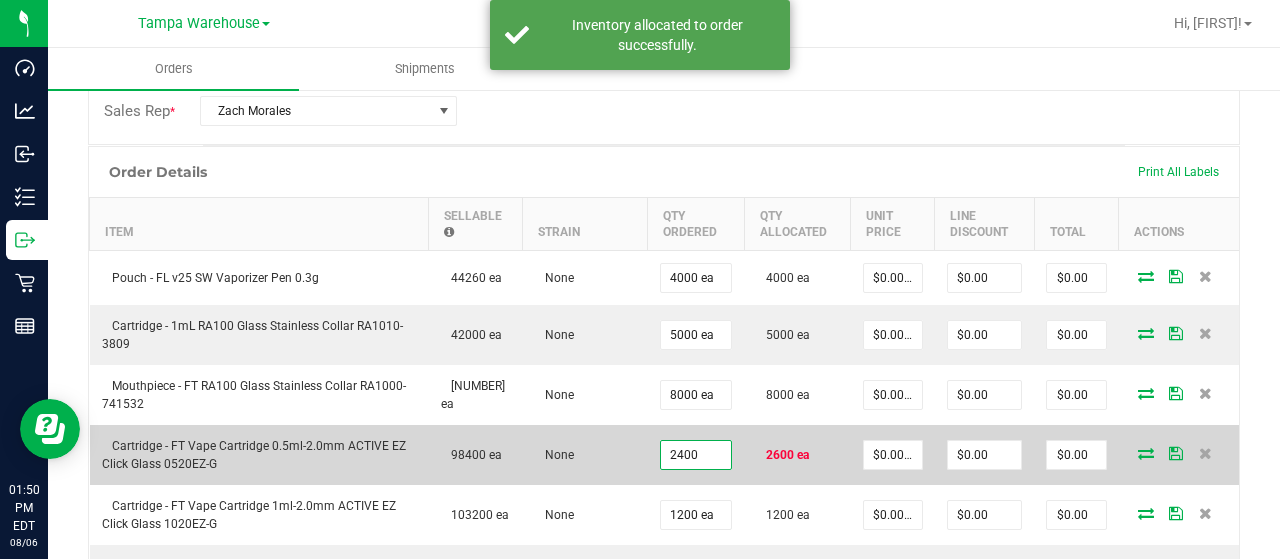 click on "2400" at bounding box center (696, 455) 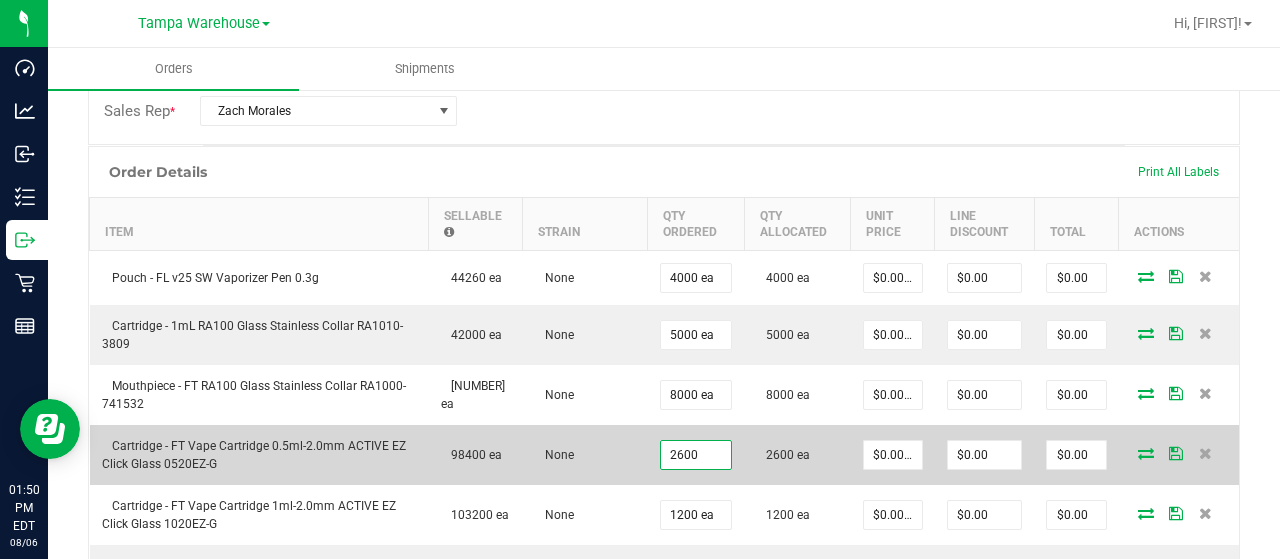 type on "2600 ea" 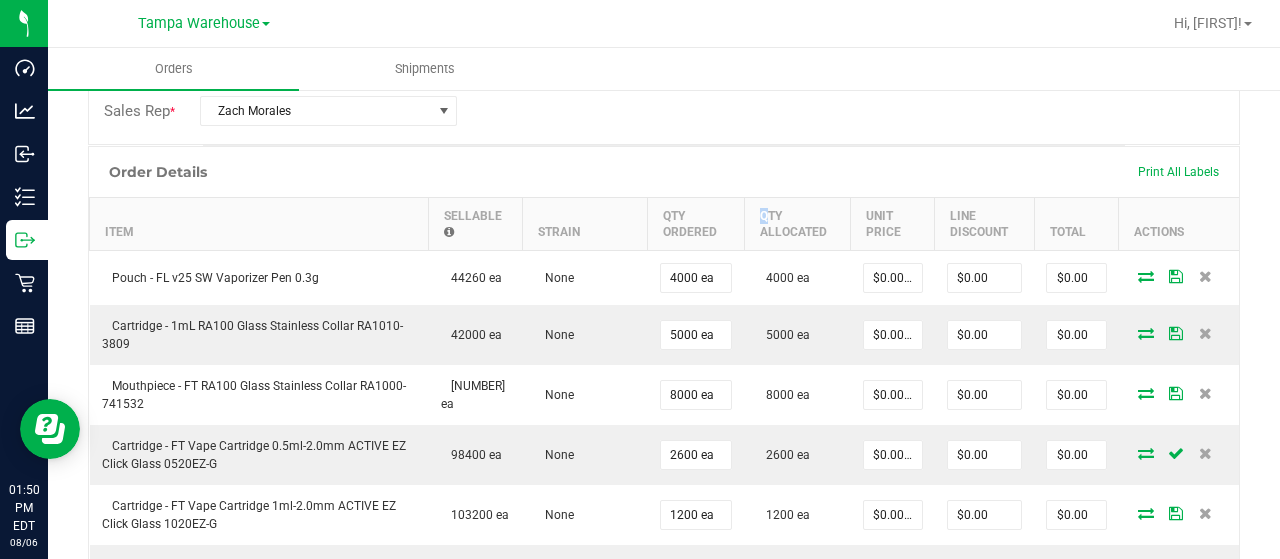 drag, startPoint x: 778, startPoint y: 437, endPoint x: 753, endPoint y: 217, distance: 221.4159 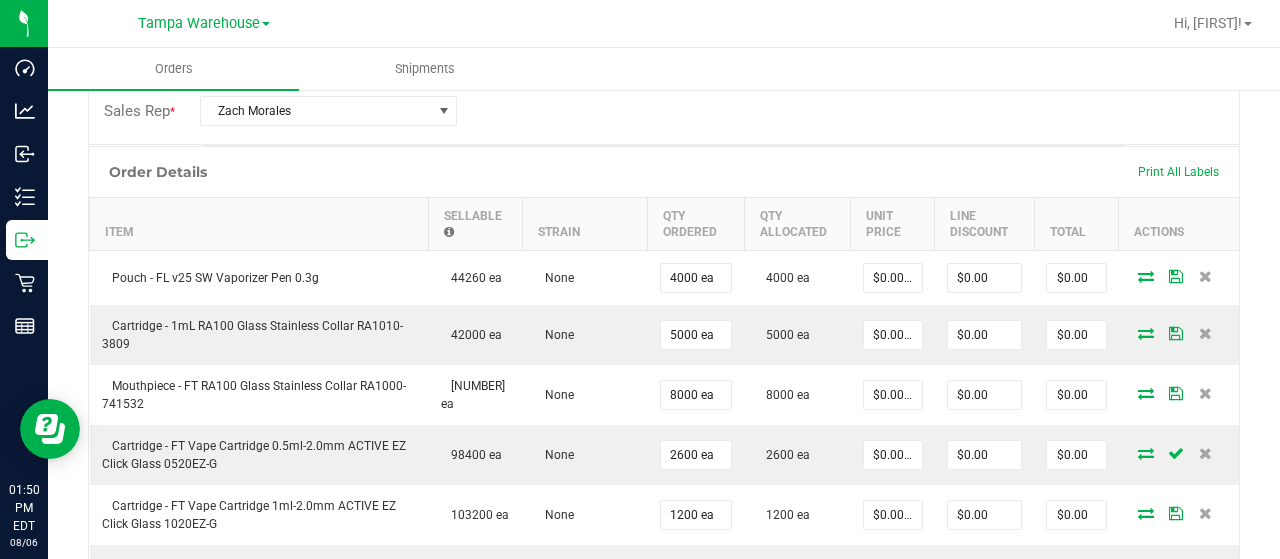 click on "Qty Allocated" at bounding box center [797, 224] 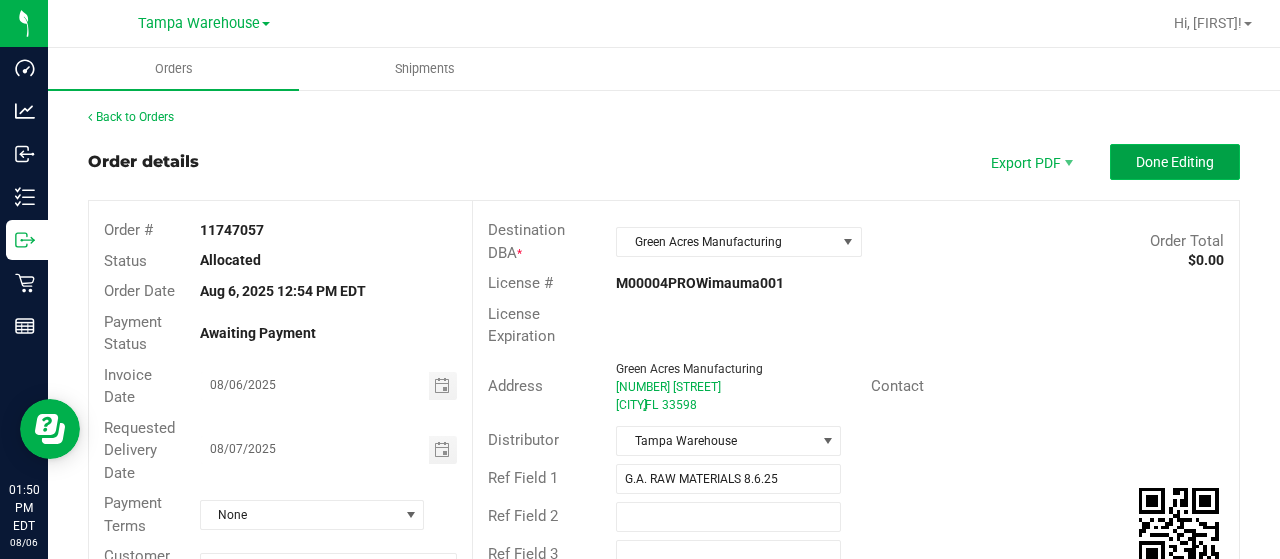 click on "Done Editing" at bounding box center [1175, 162] 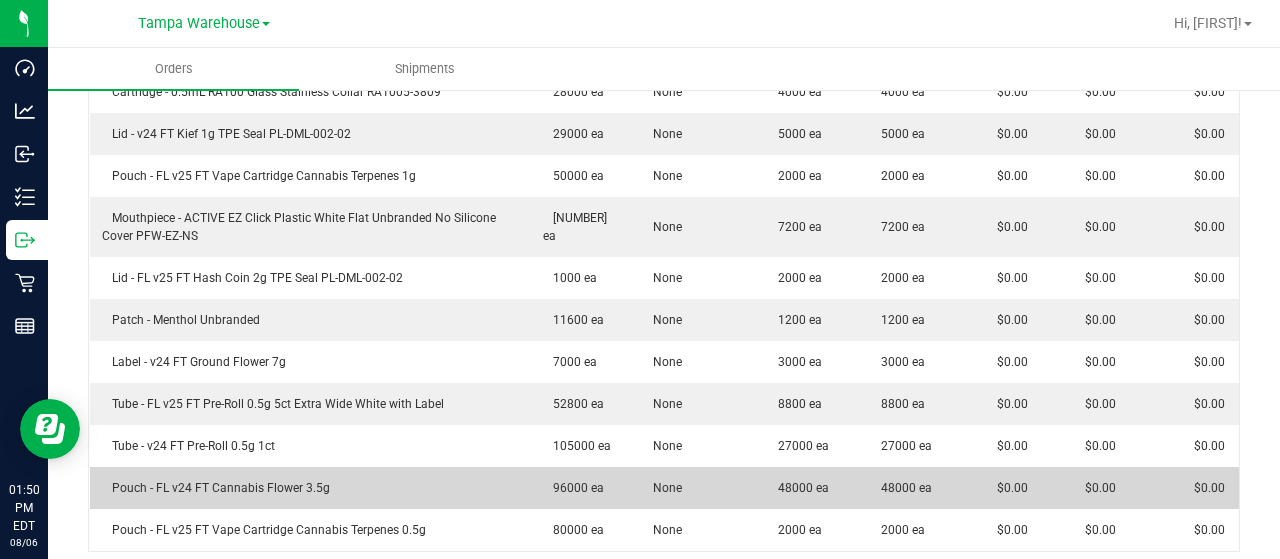 scroll, scrollTop: 964, scrollLeft: 0, axis: vertical 